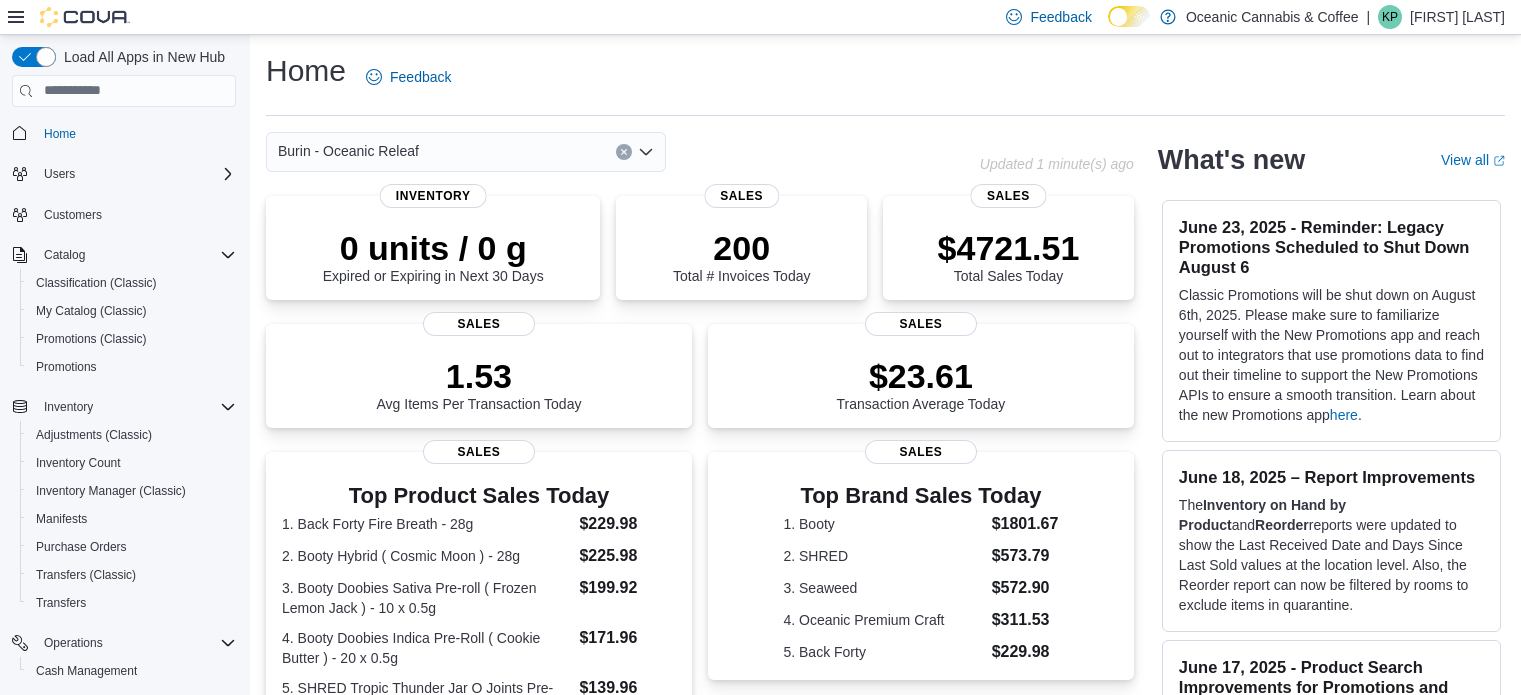 scroll, scrollTop: 0, scrollLeft: 0, axis: both 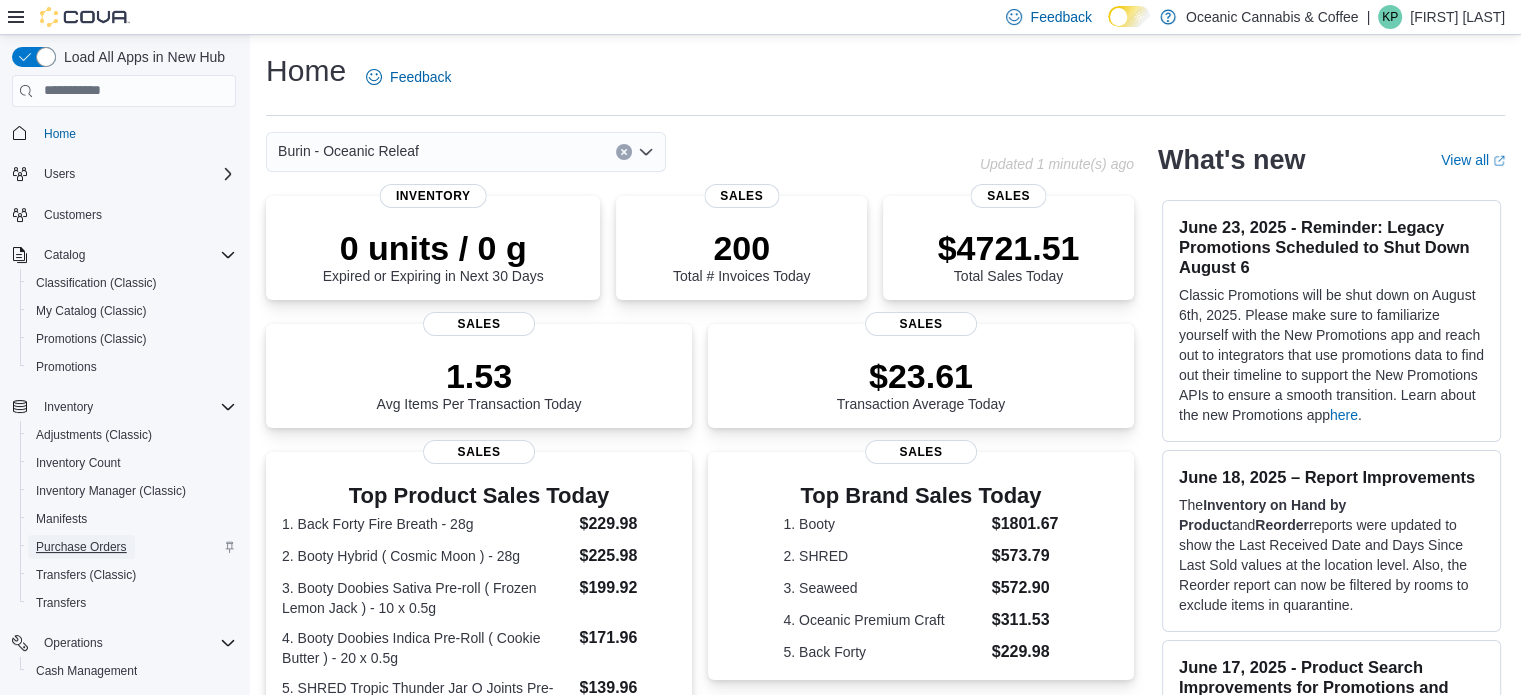 click on "Purchase Orders" at bounding box center [81, 547] 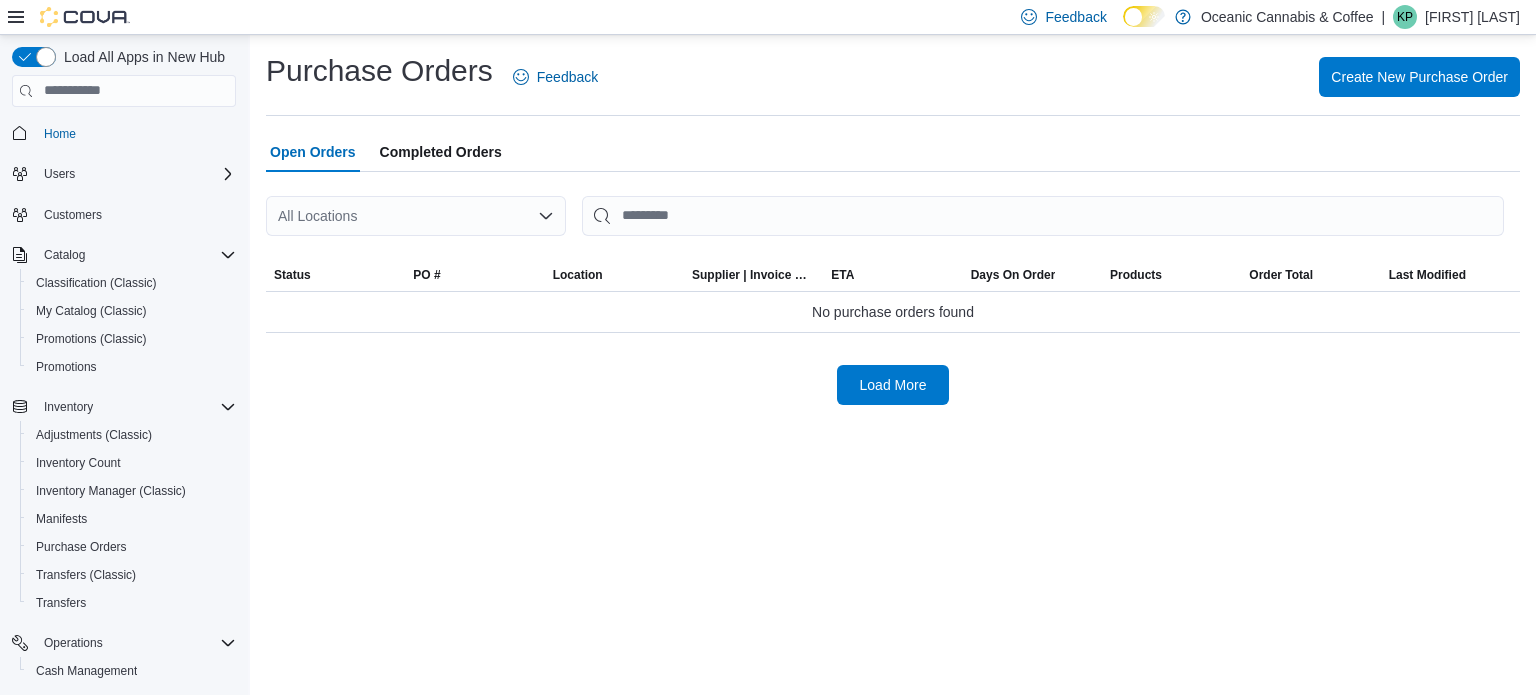 click on "All Locations" at bounding box center (416, 216) 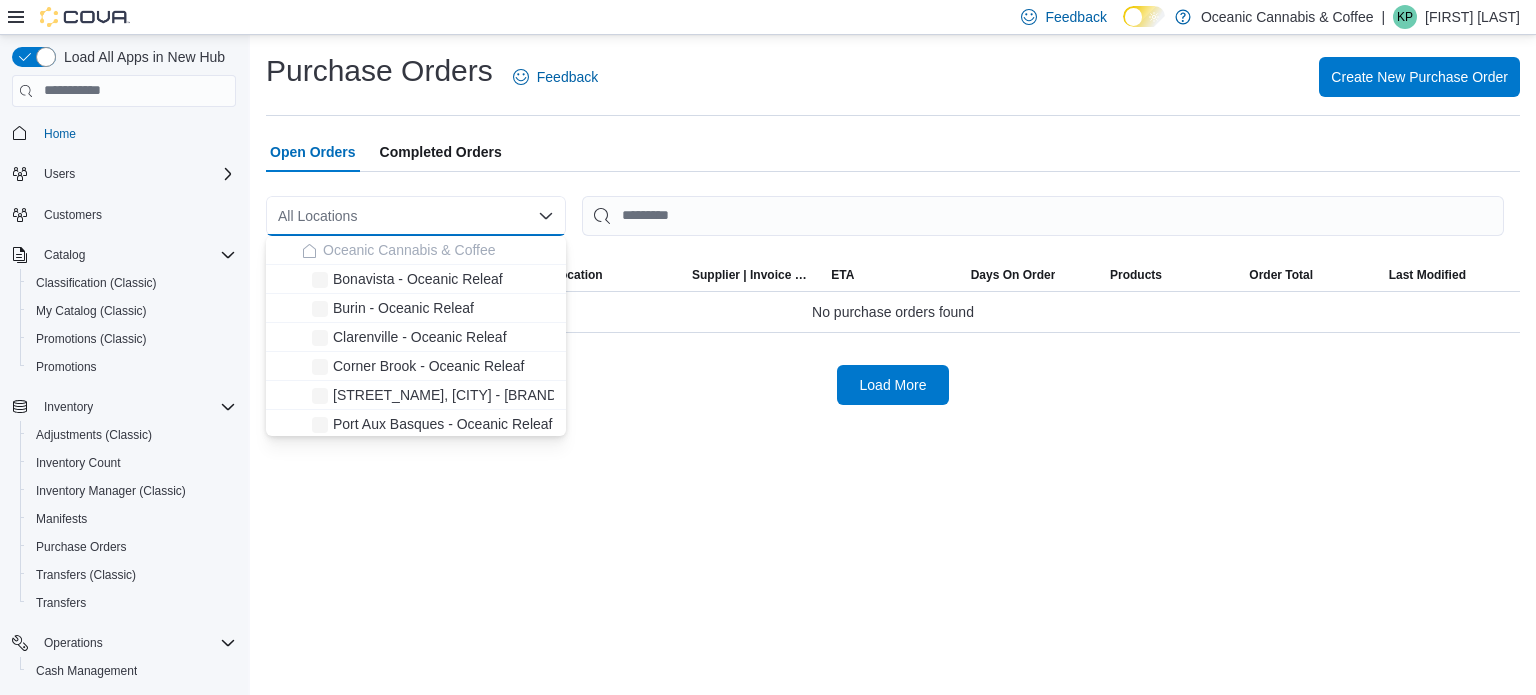 click on "All Locations" at bounding box center (416, 216) 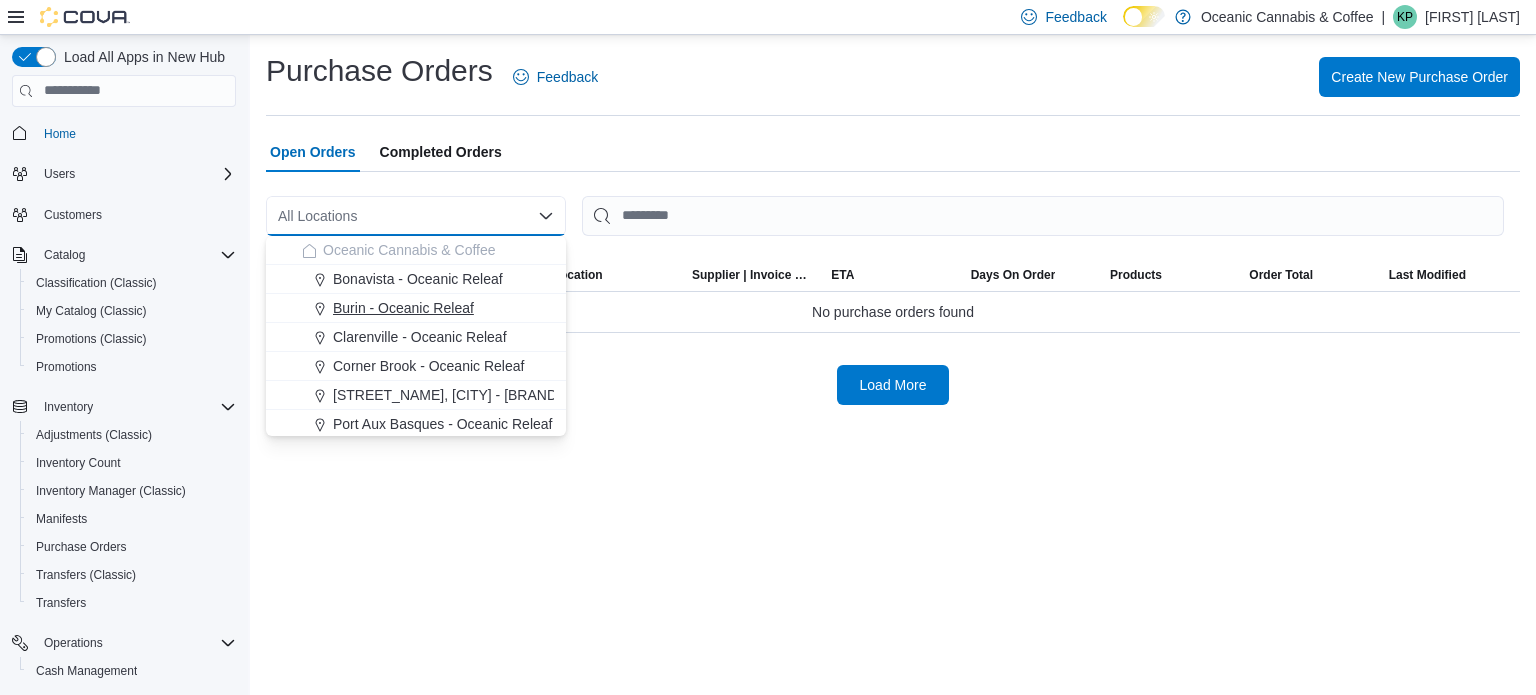 click on "Burin - Oceanic Releaf" at bounding box center [403, 308] 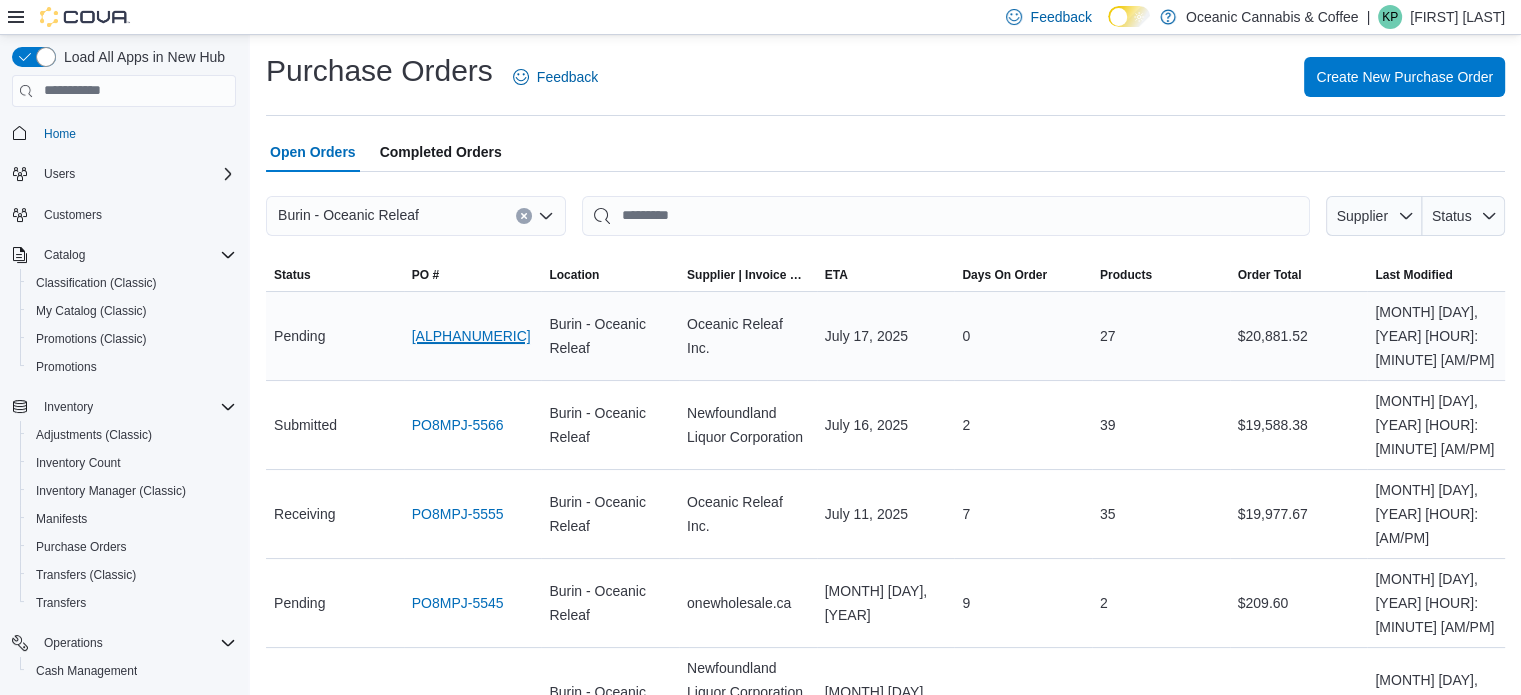 click on "PO8MPJ-5577" at bounding box center [471, 336] 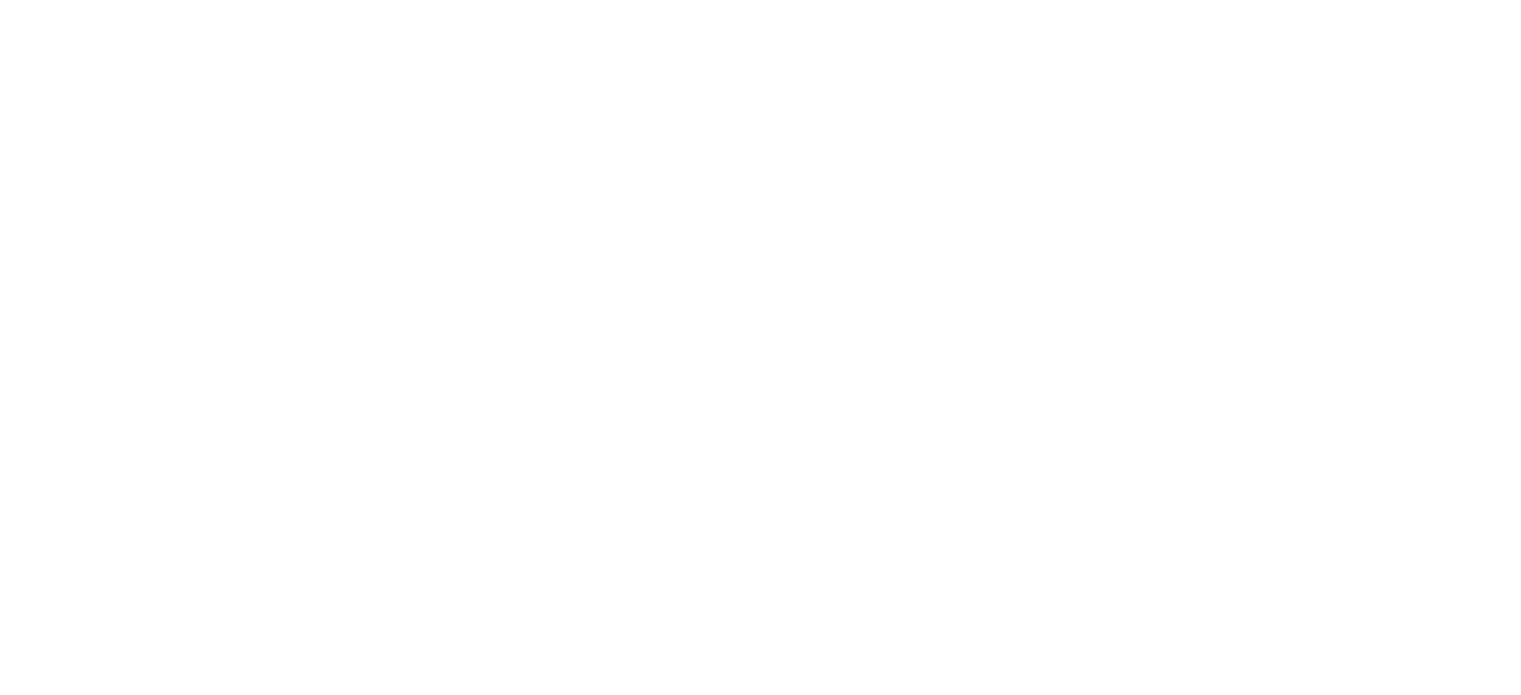 scroll, scrollTop: 0, scrollLeft: 0, axis: both 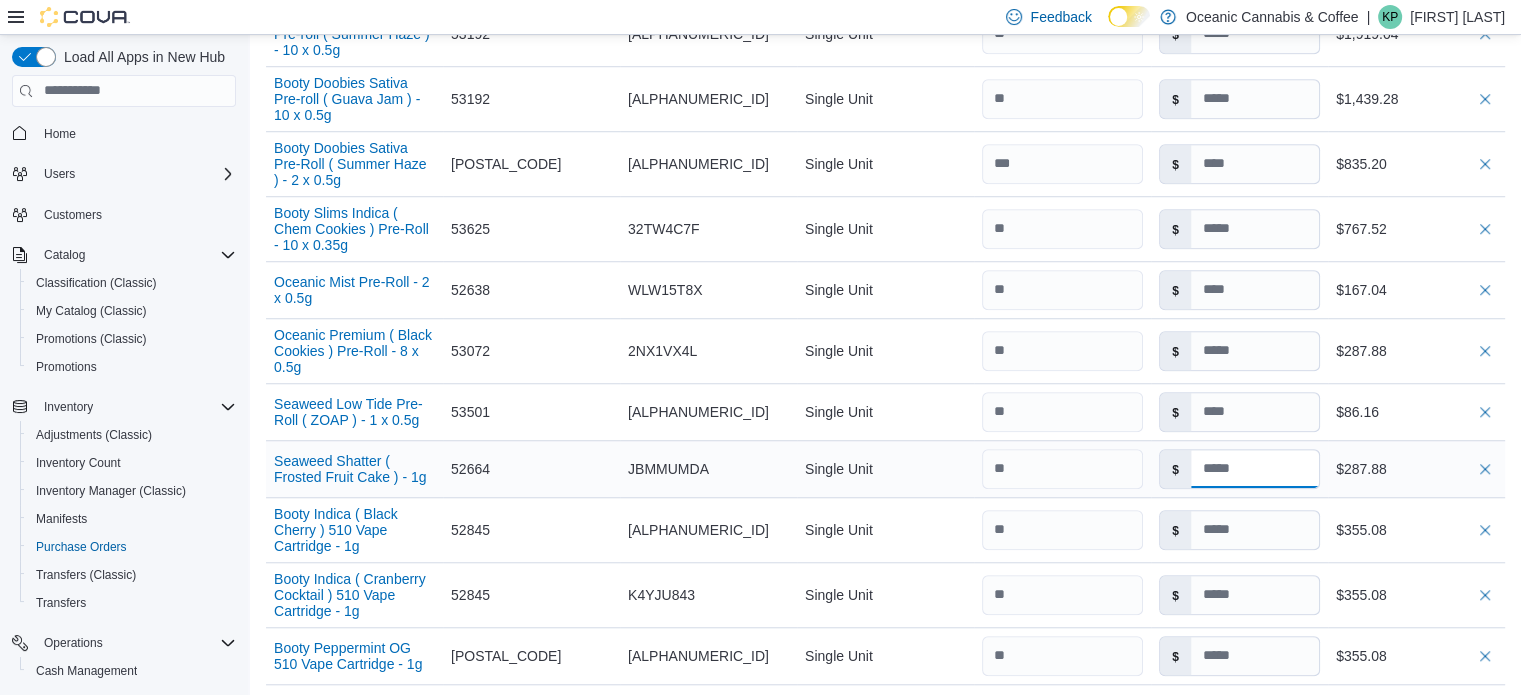 click at bounding box center (1255, 469) 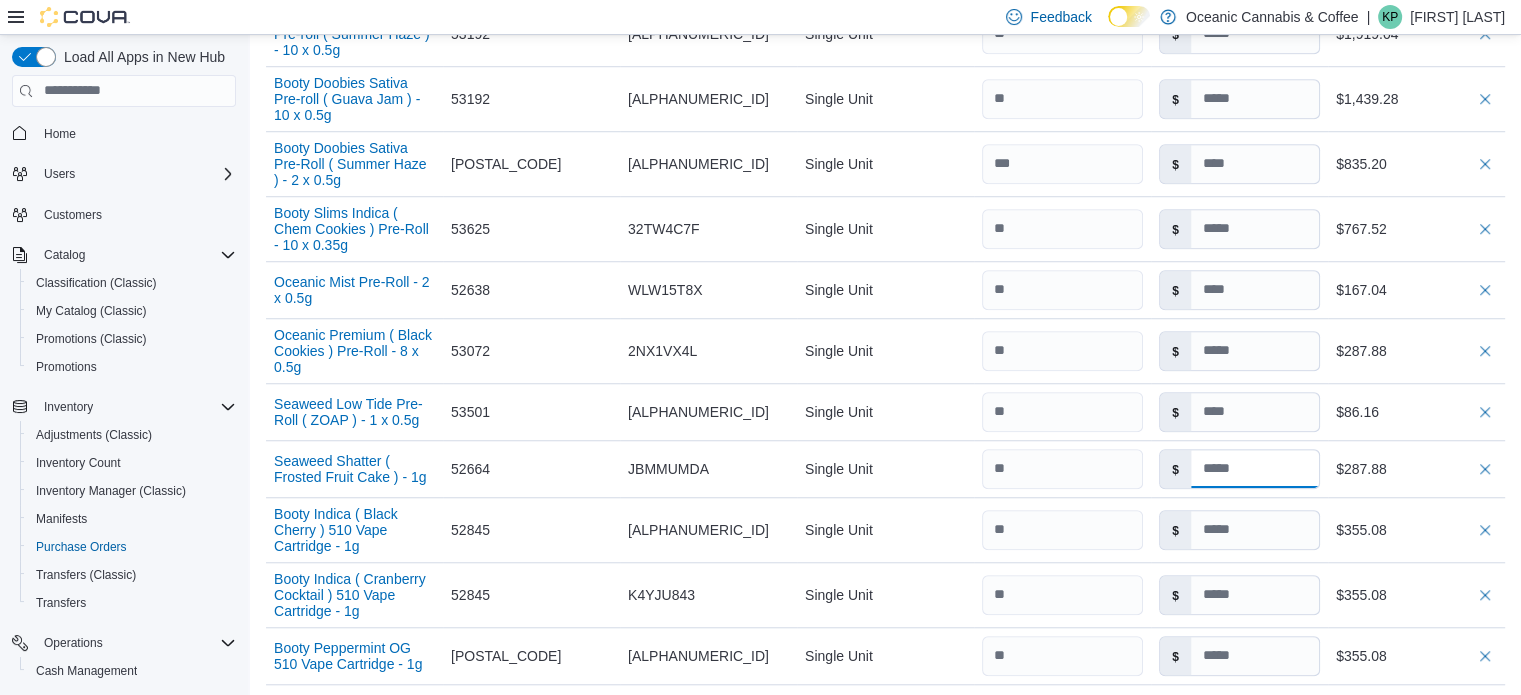 scroll, scrollTop: 1532, scrollLeft: 0, axis: vertical 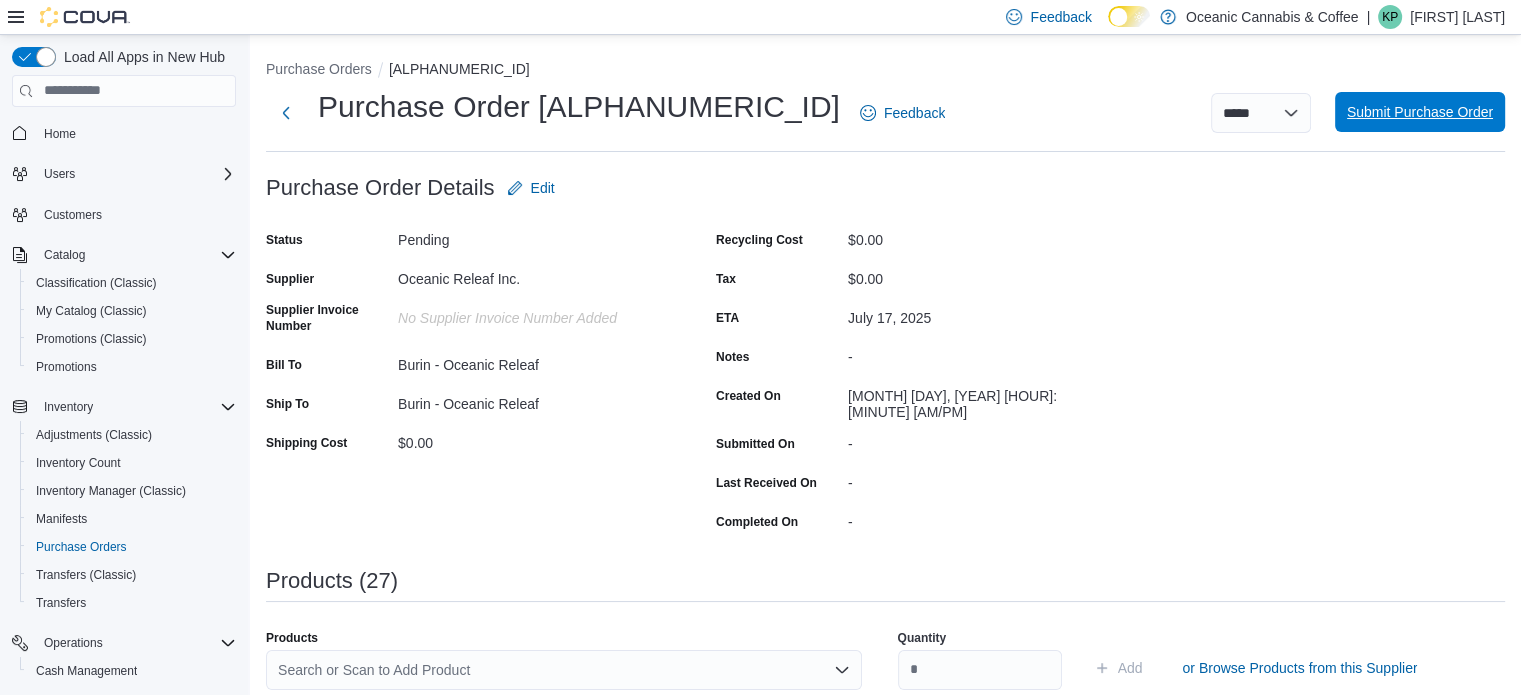 click on "Submit Purchase Order" at bounding box center (1420, 112) 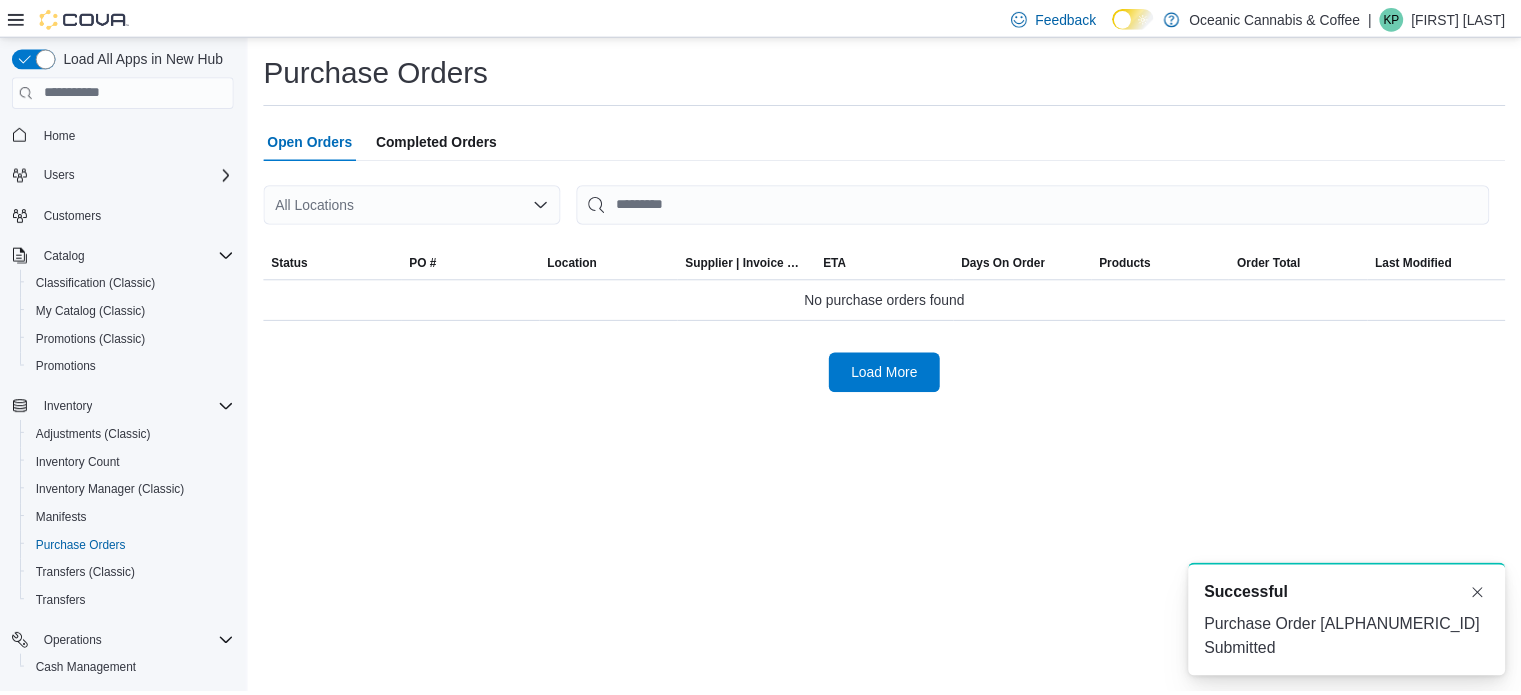scroll, scrollTop: 0, scrollLeft: 0, axis: both 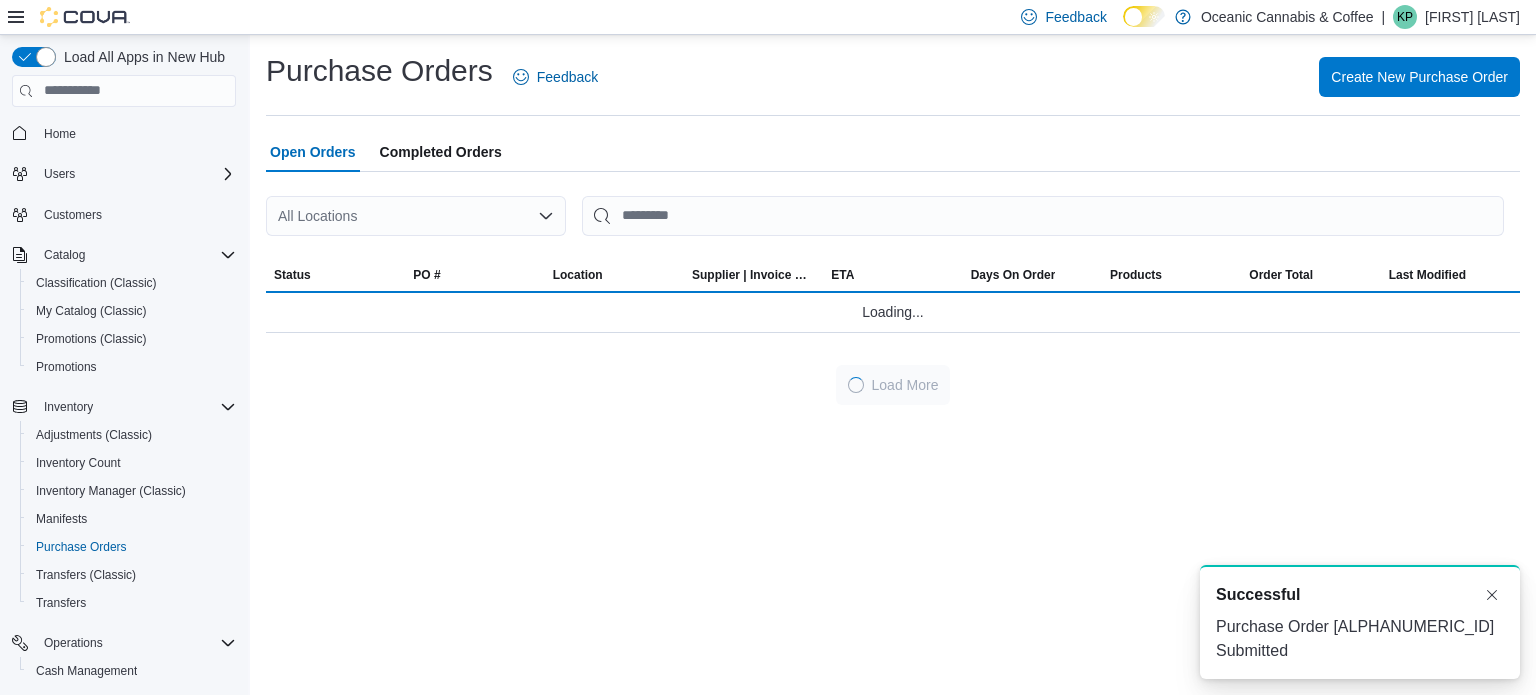 click on "All Locations" at bounding box center (416, 216) 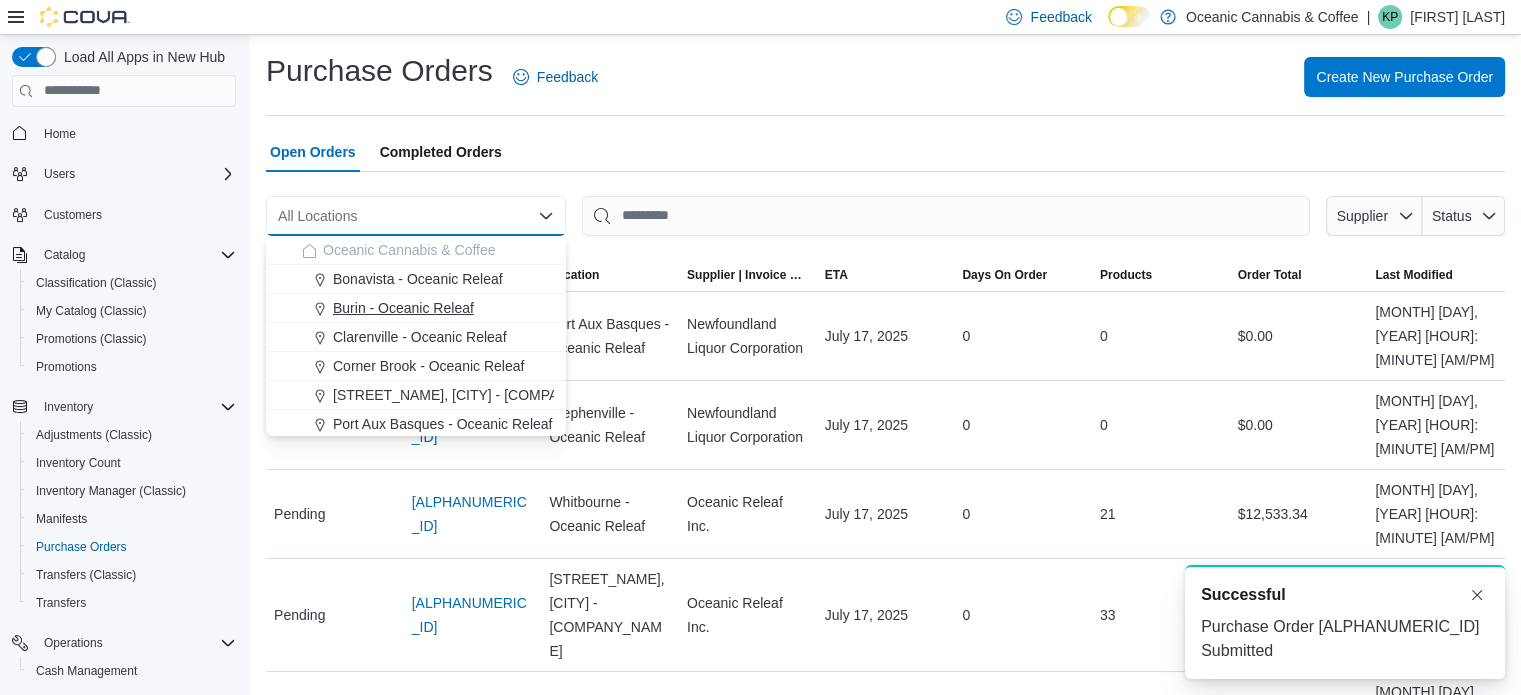 click on "Burin - Oceanic Releaf" at bounding box center [403, 308] 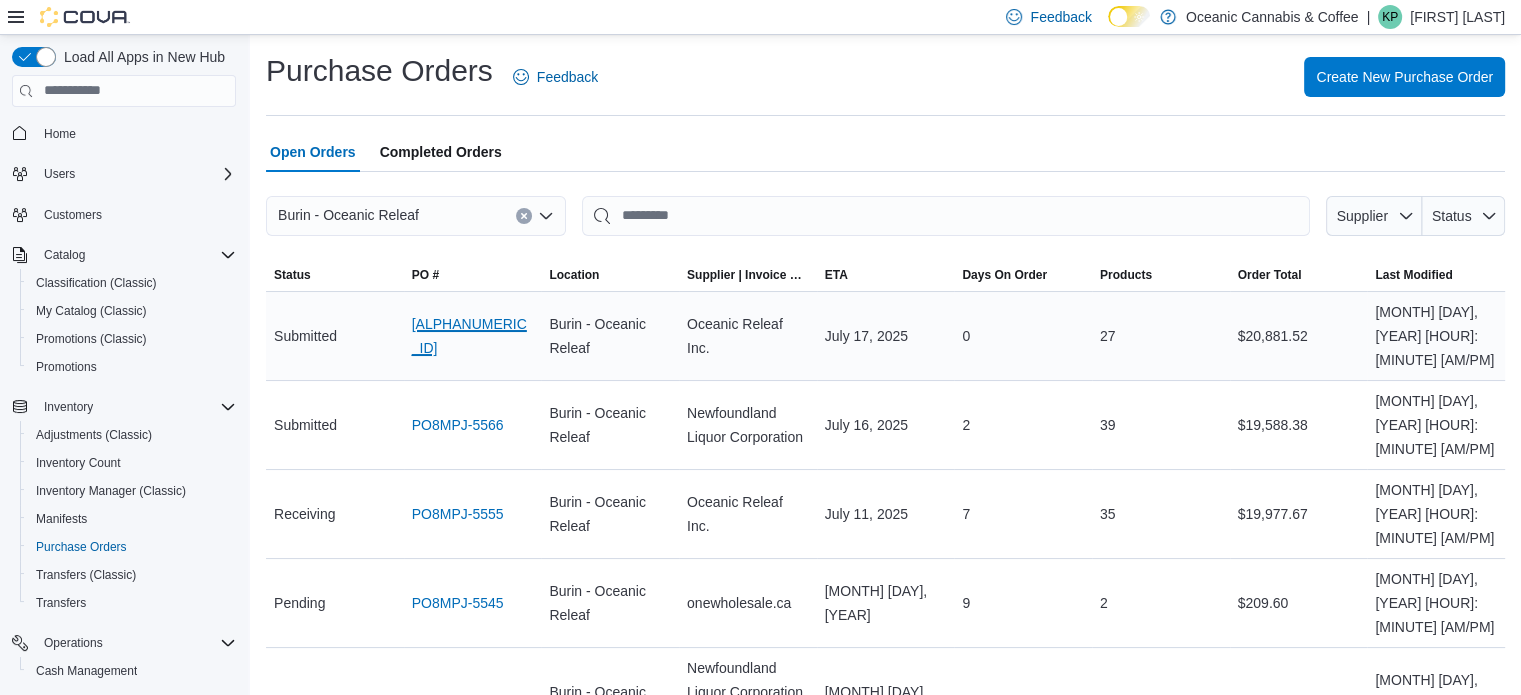 click on "PO8MPJ-5577" at bounding box center [473, 336] 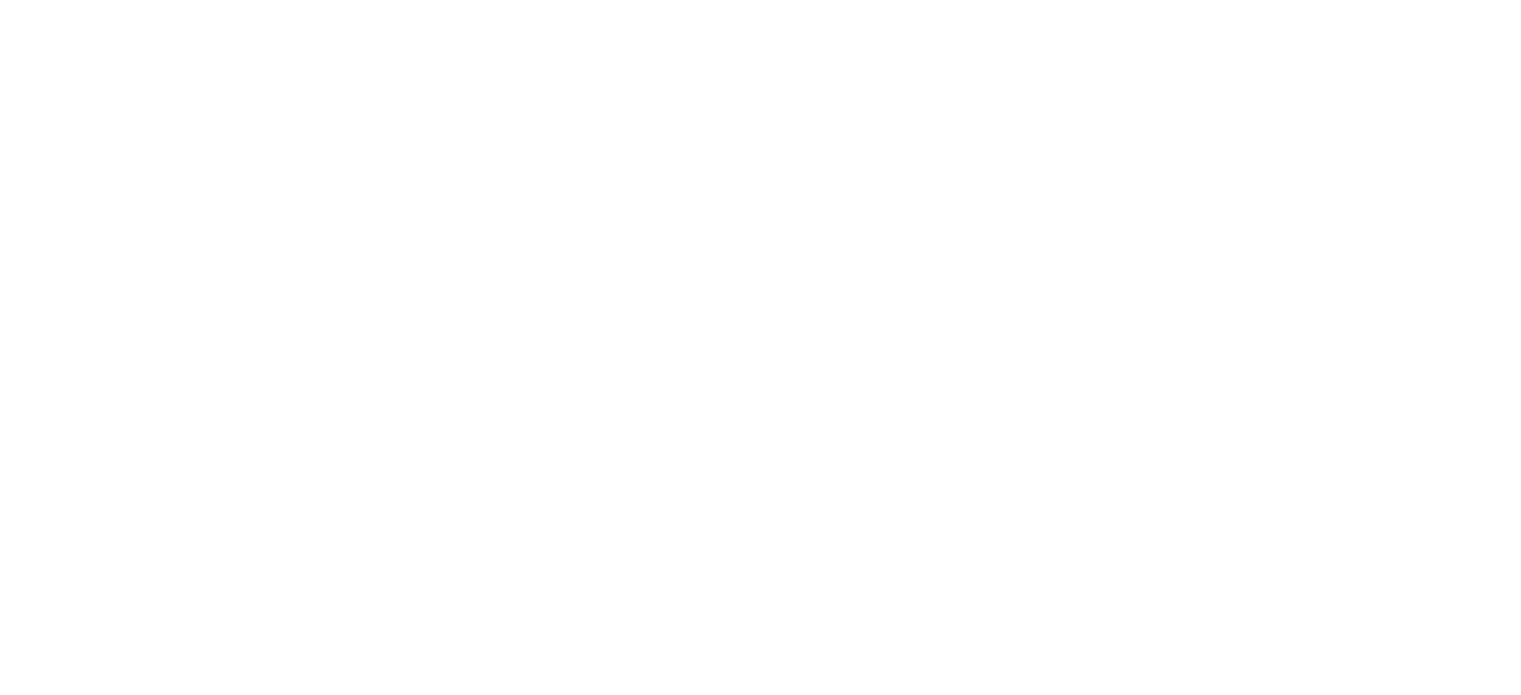 scroll, scrollTop: 0, scrollLeft: 0, axis: both 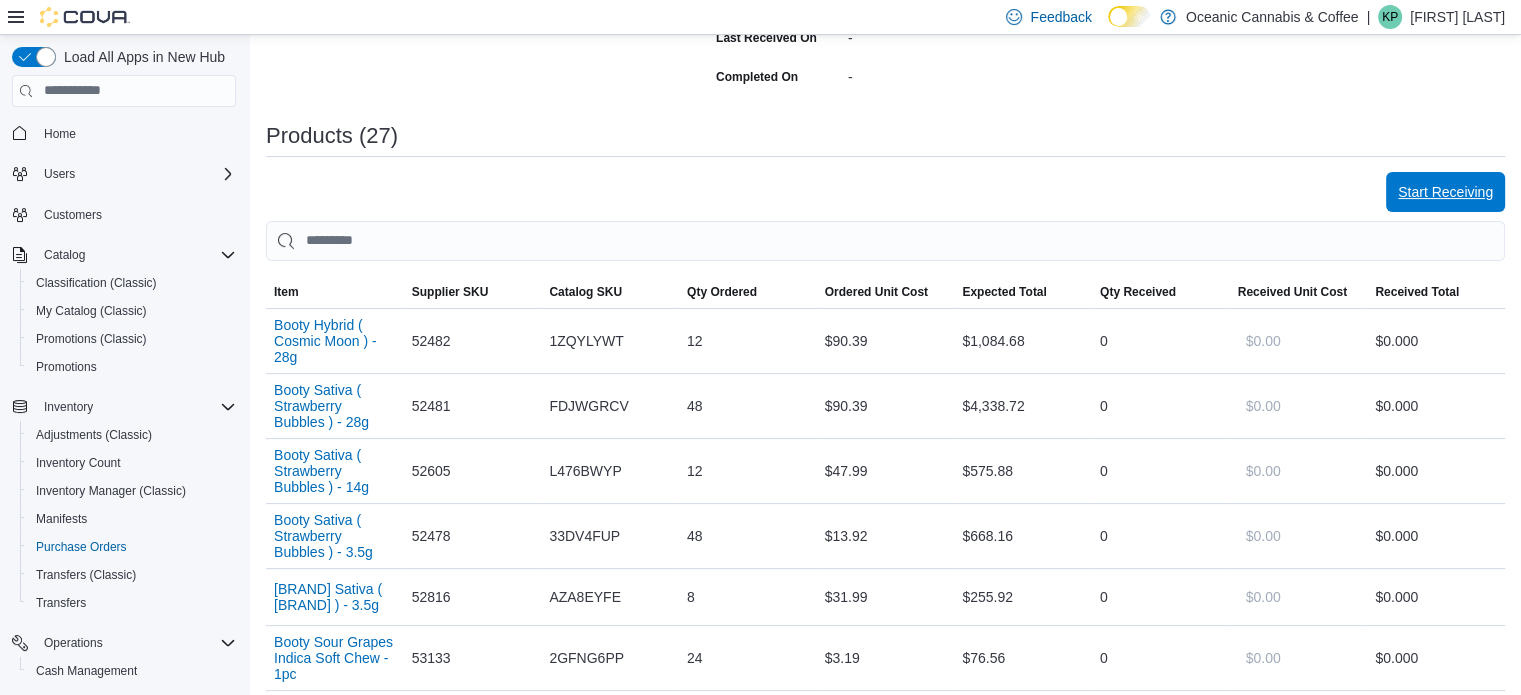 click on "Start Receiving" at bounding box center (1445, 192) 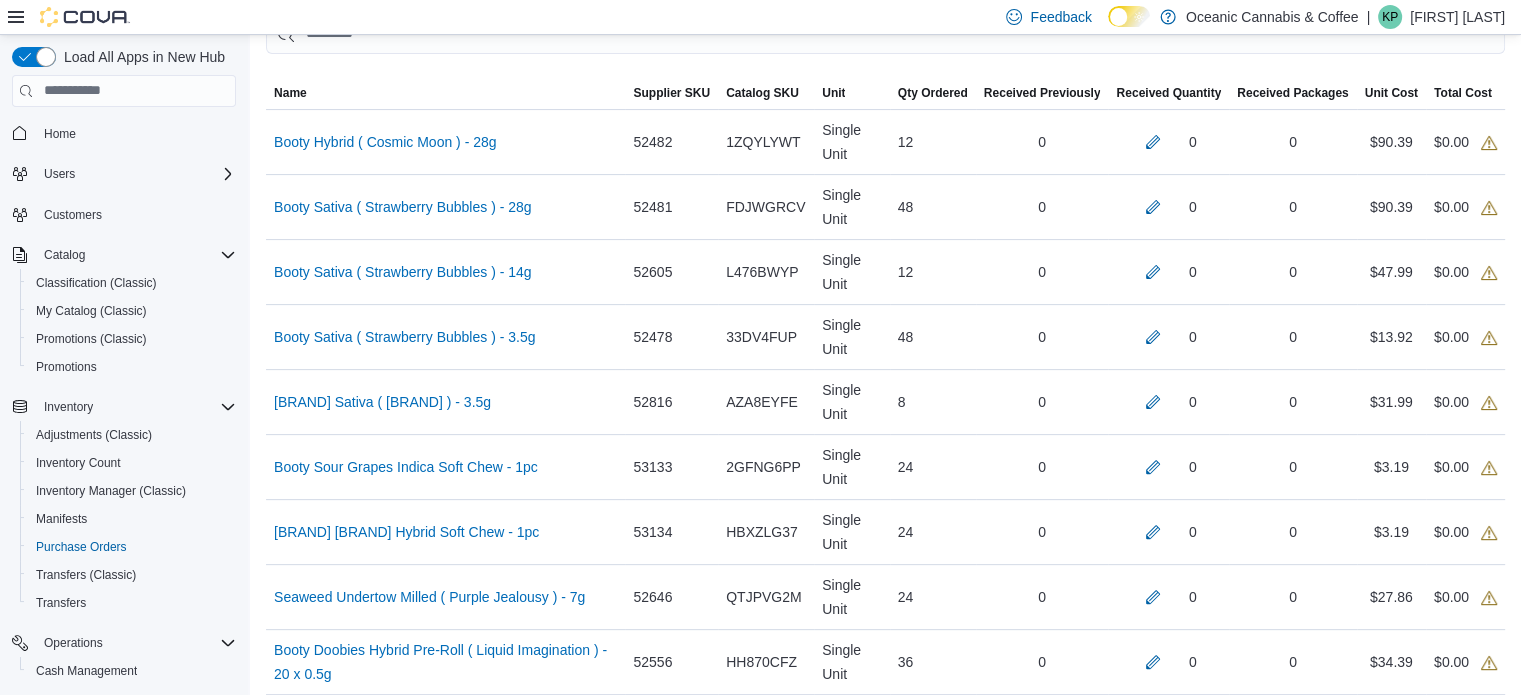 scroll, scrollTop: 514, scrollLeft: 0, axis: vertical 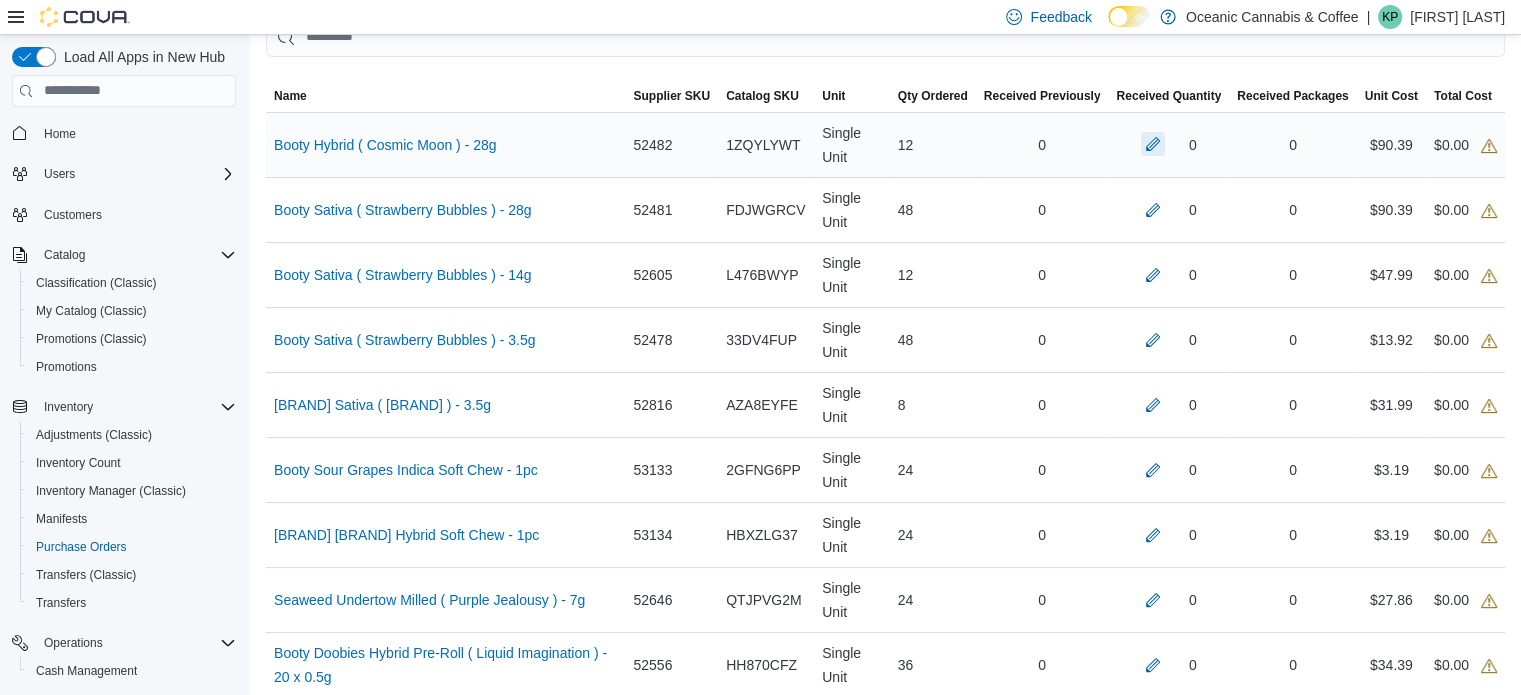 click at bounding box center (1153, 144) 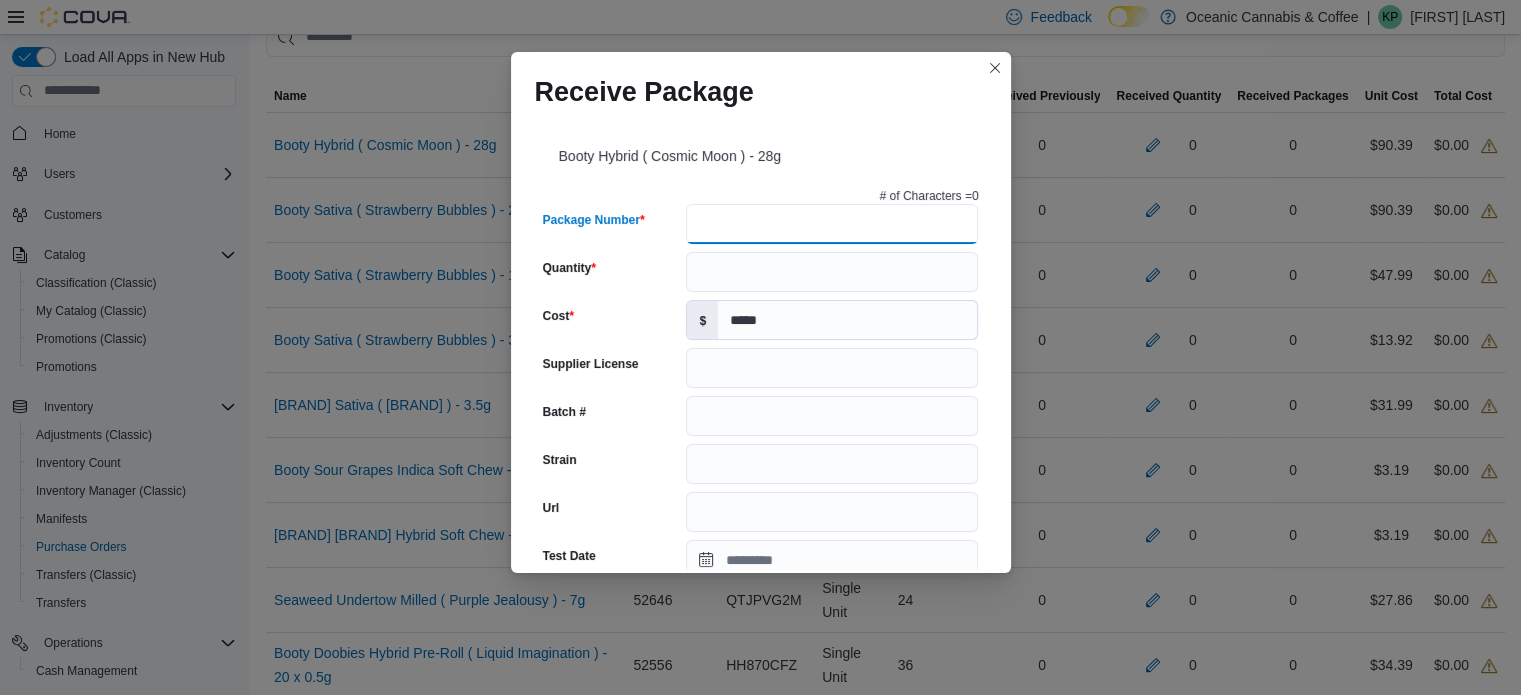 click on "Package Number" at bounding box center (832, 224) 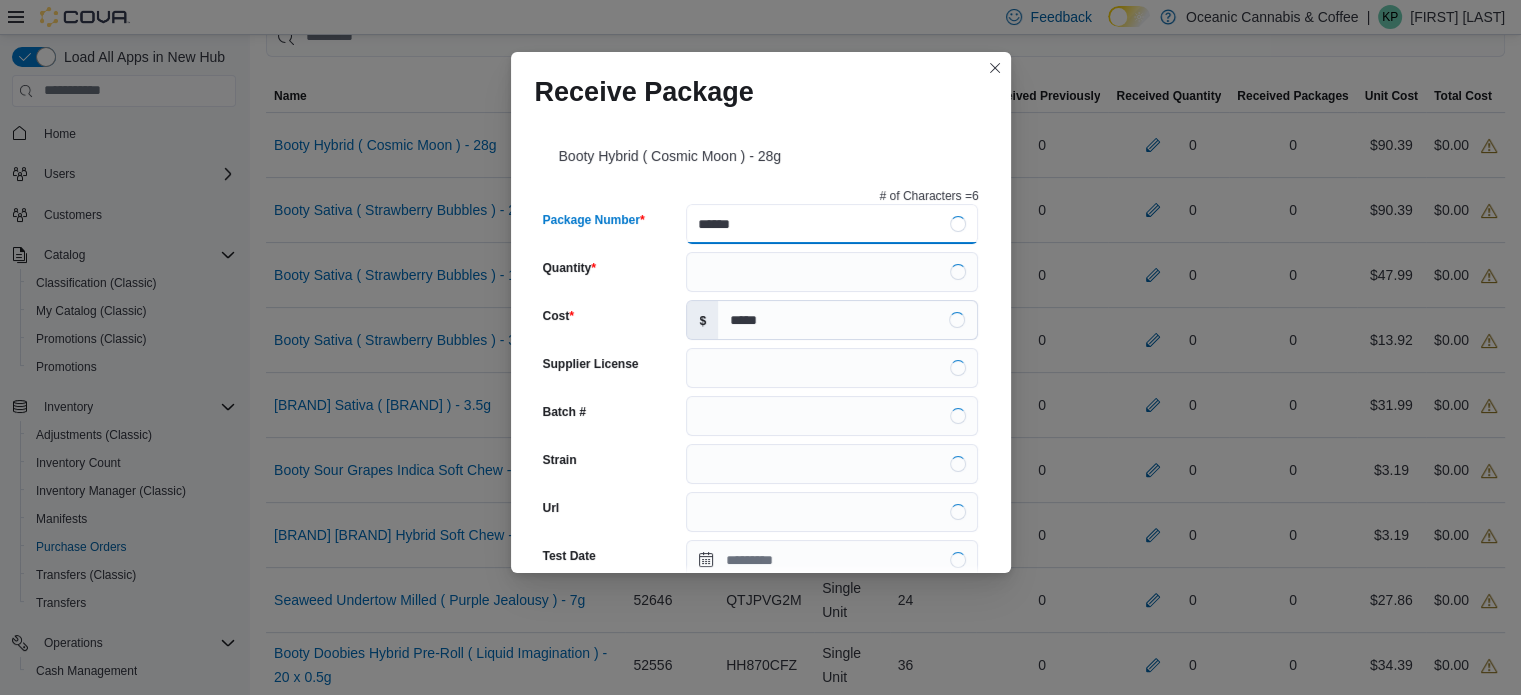 type on "*******" 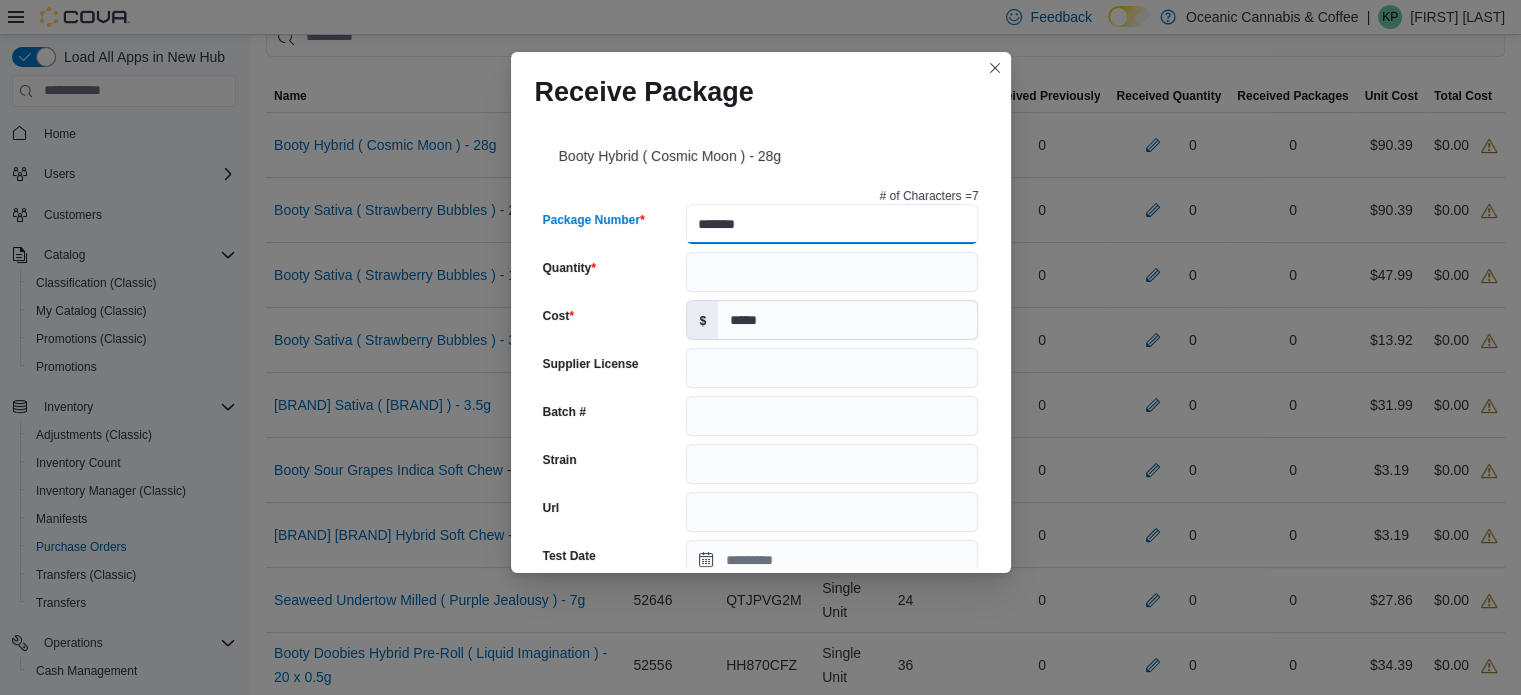 type on "*****" 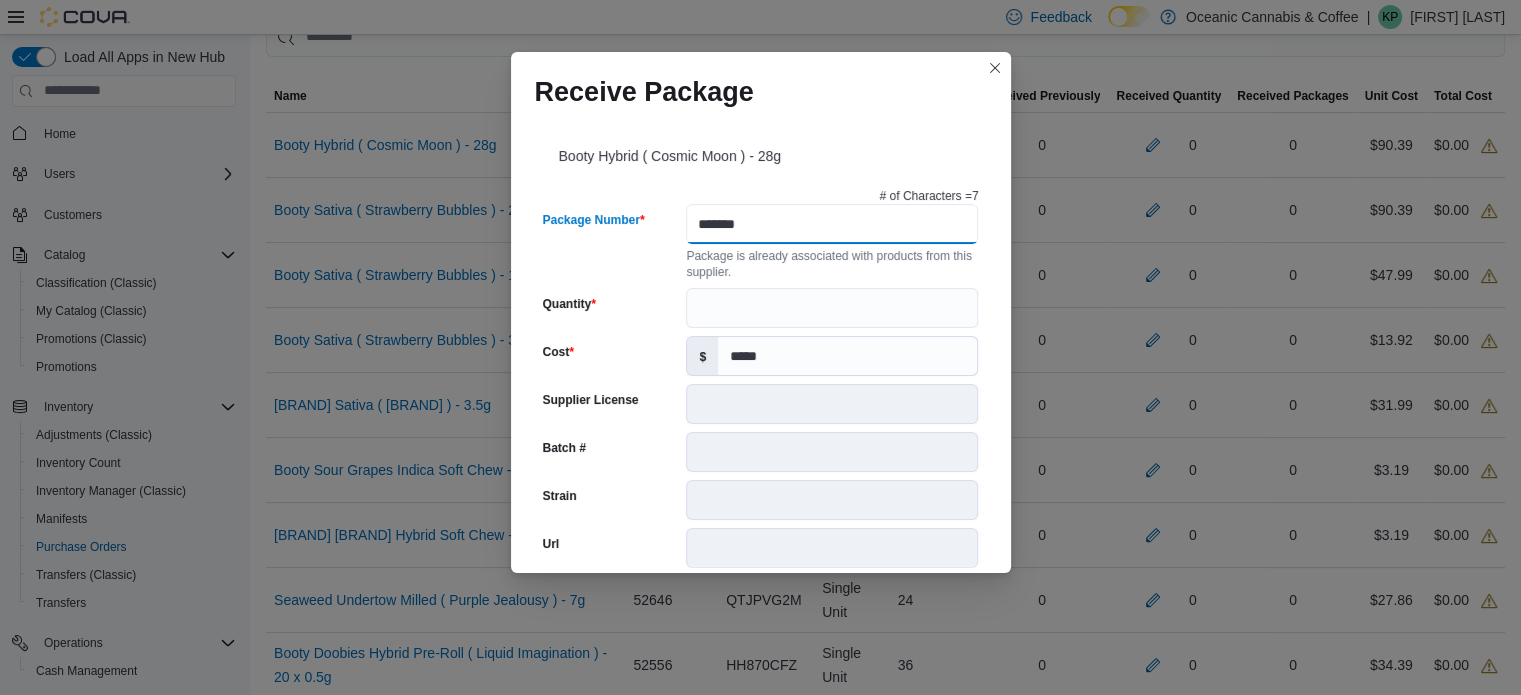 type on "*******" 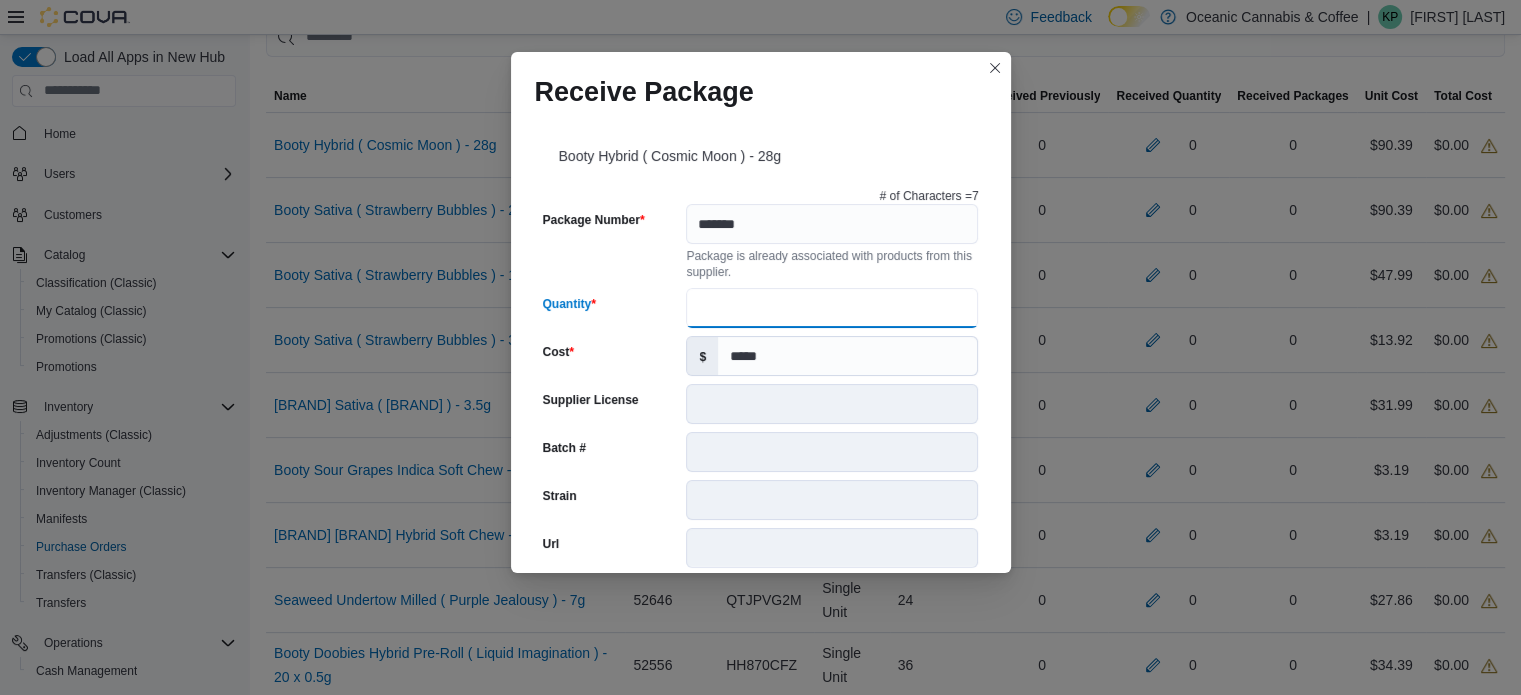 click on "Quantity" at bounding box center [832, 308] 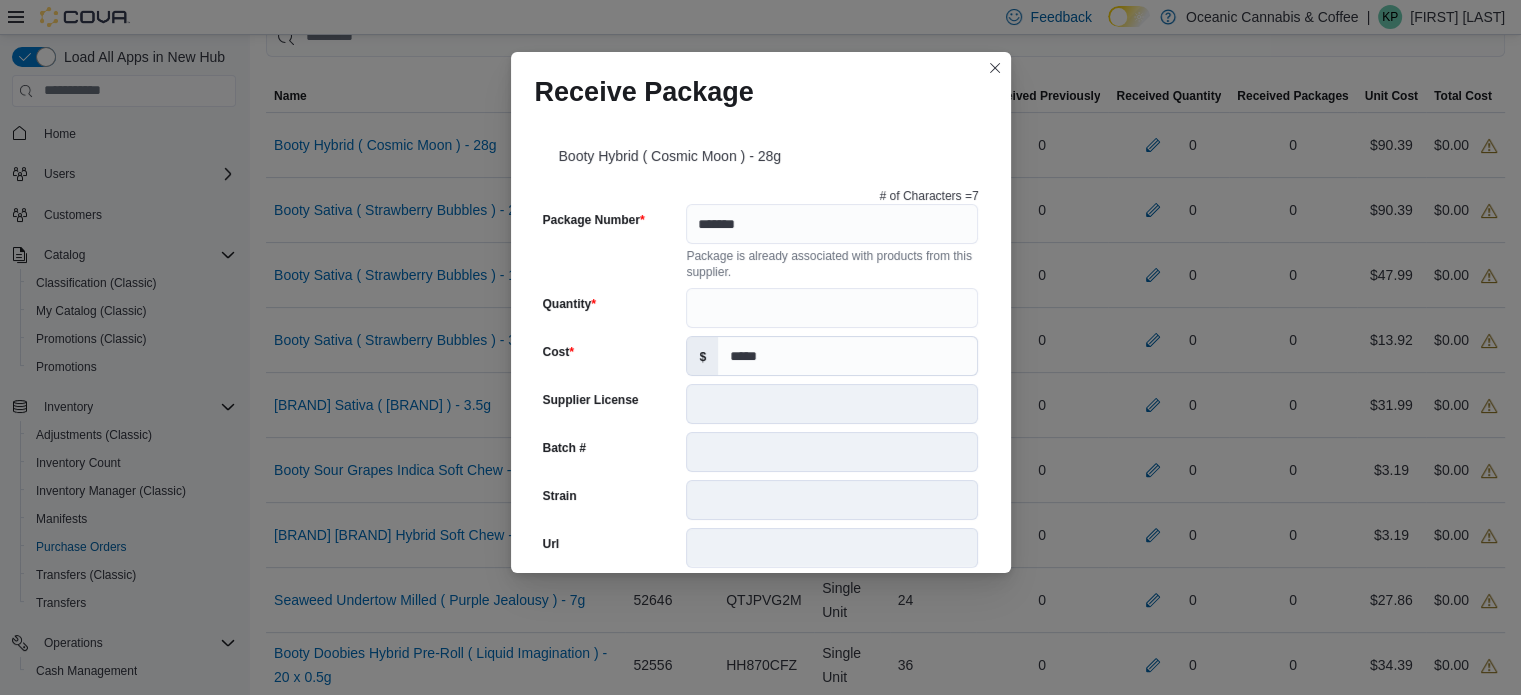 scroll, scrollTop: 706, scrollLeft: 0, axis: vertical 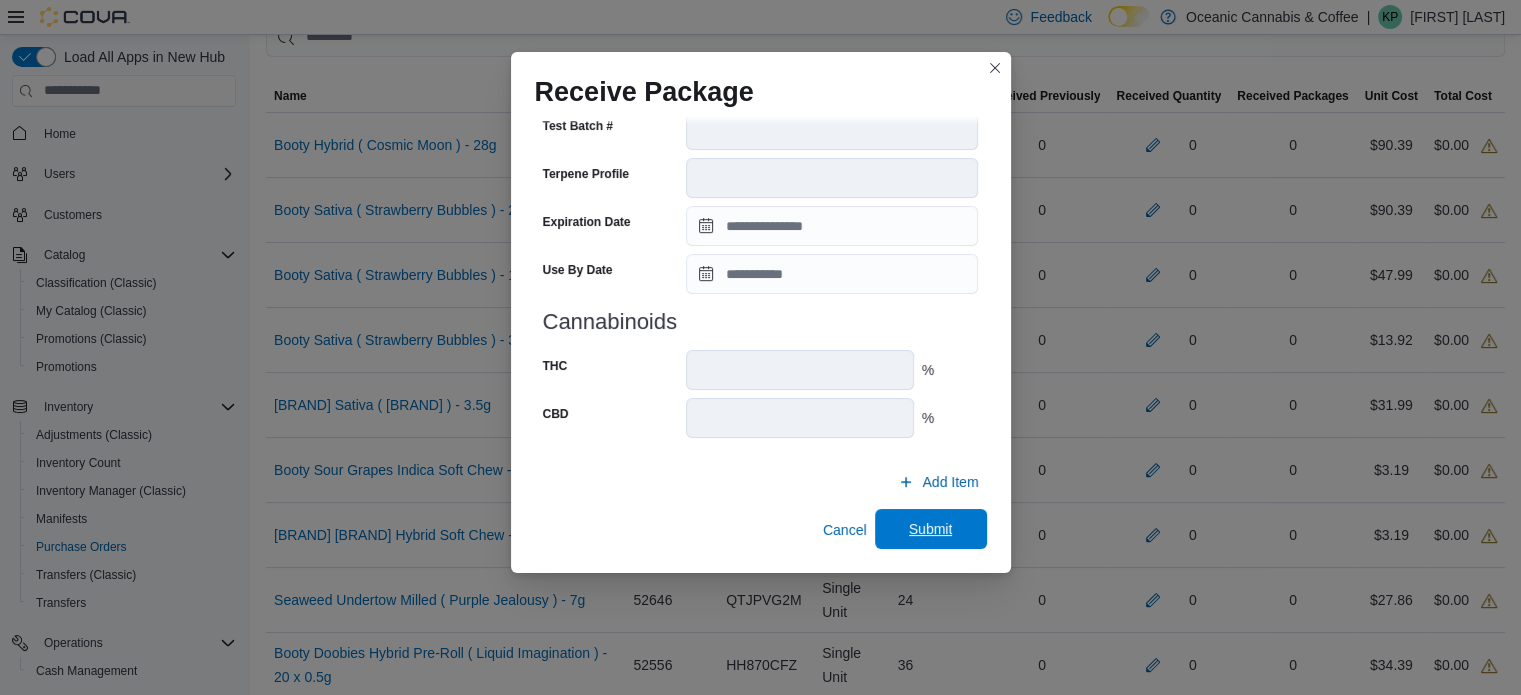 click on "Submit" at bounding box center (931, 529) 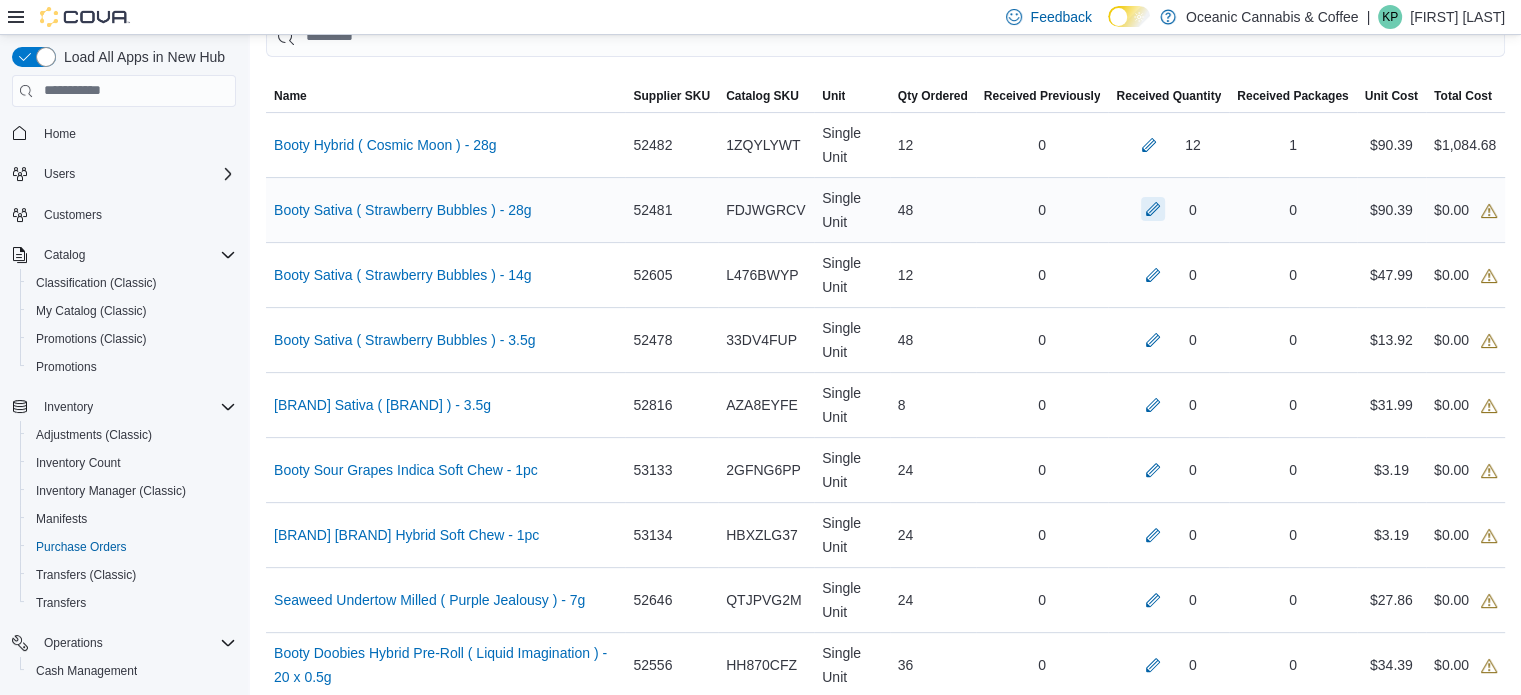 click at bounding box center [1153, 209] 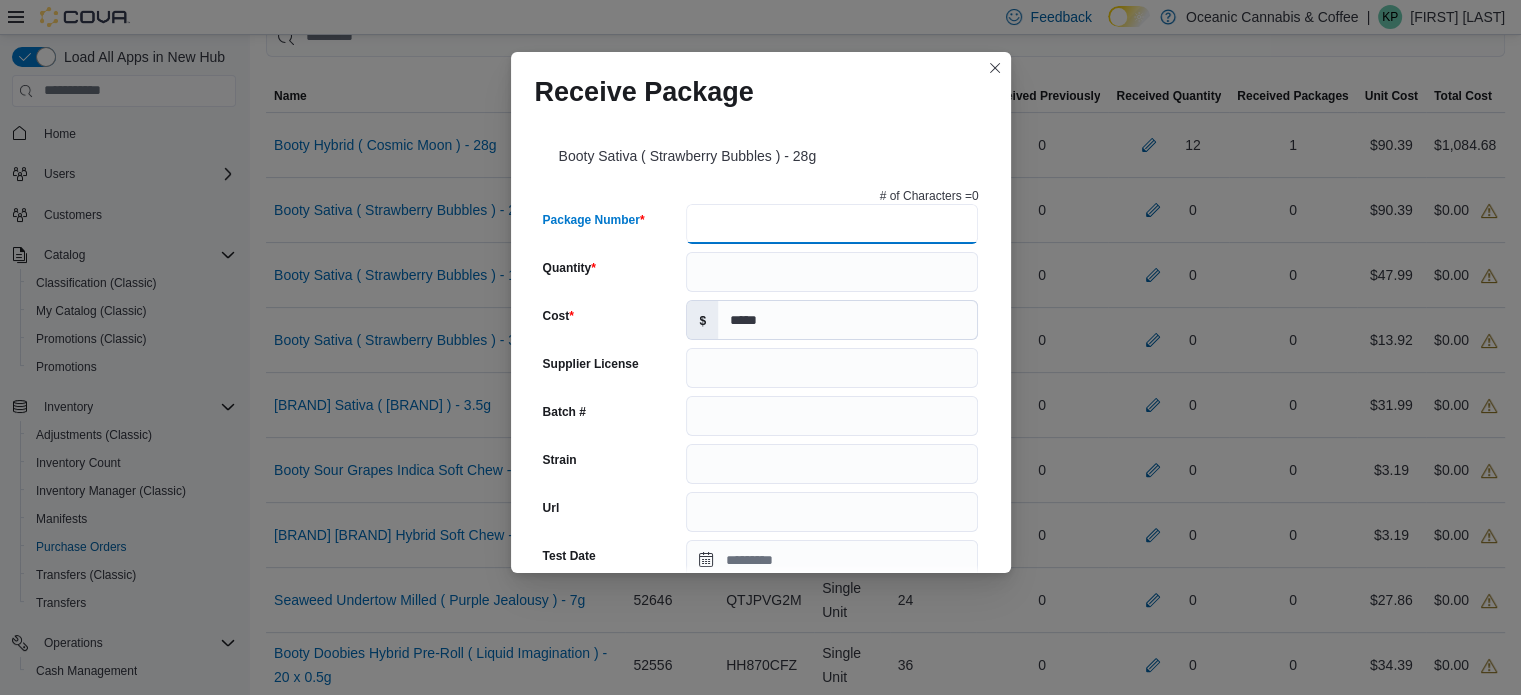 click on "Package Number" at bounding box center [832, 224] 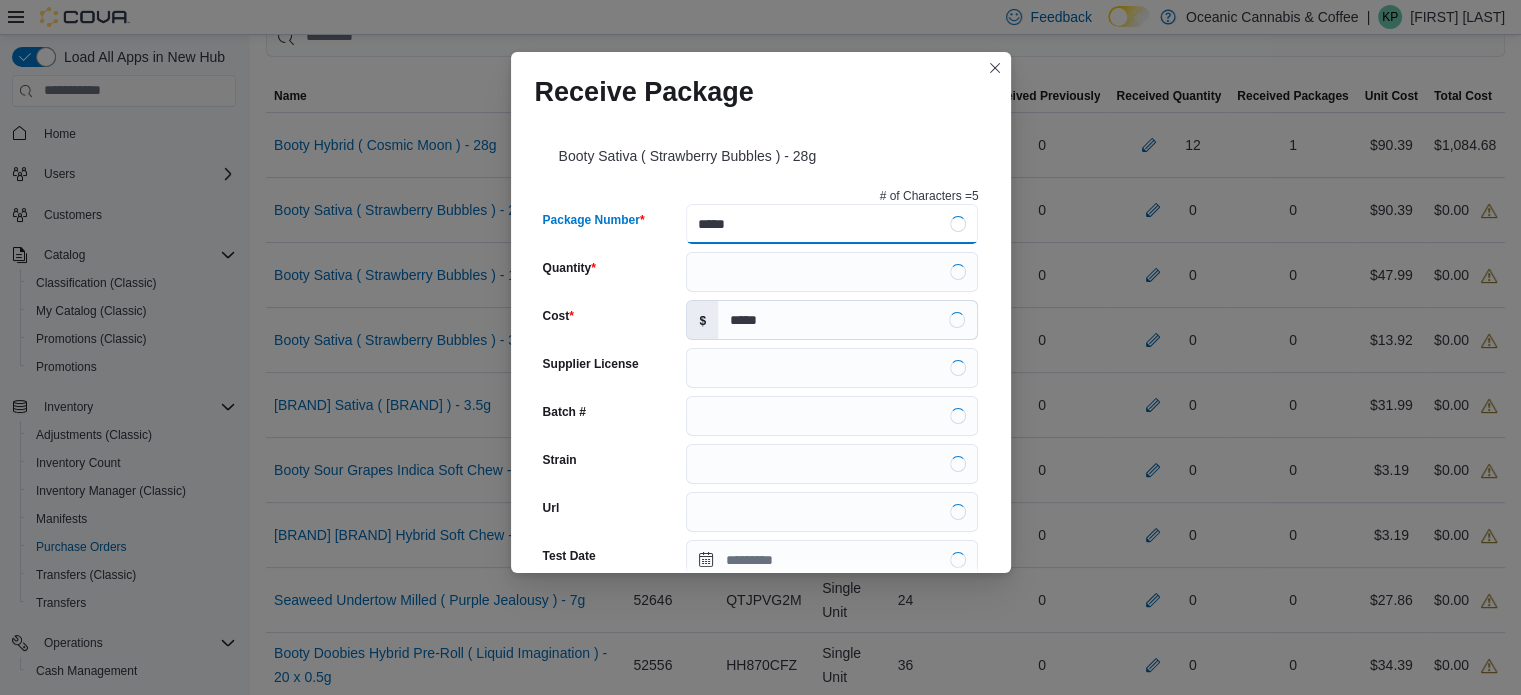 type on "******" 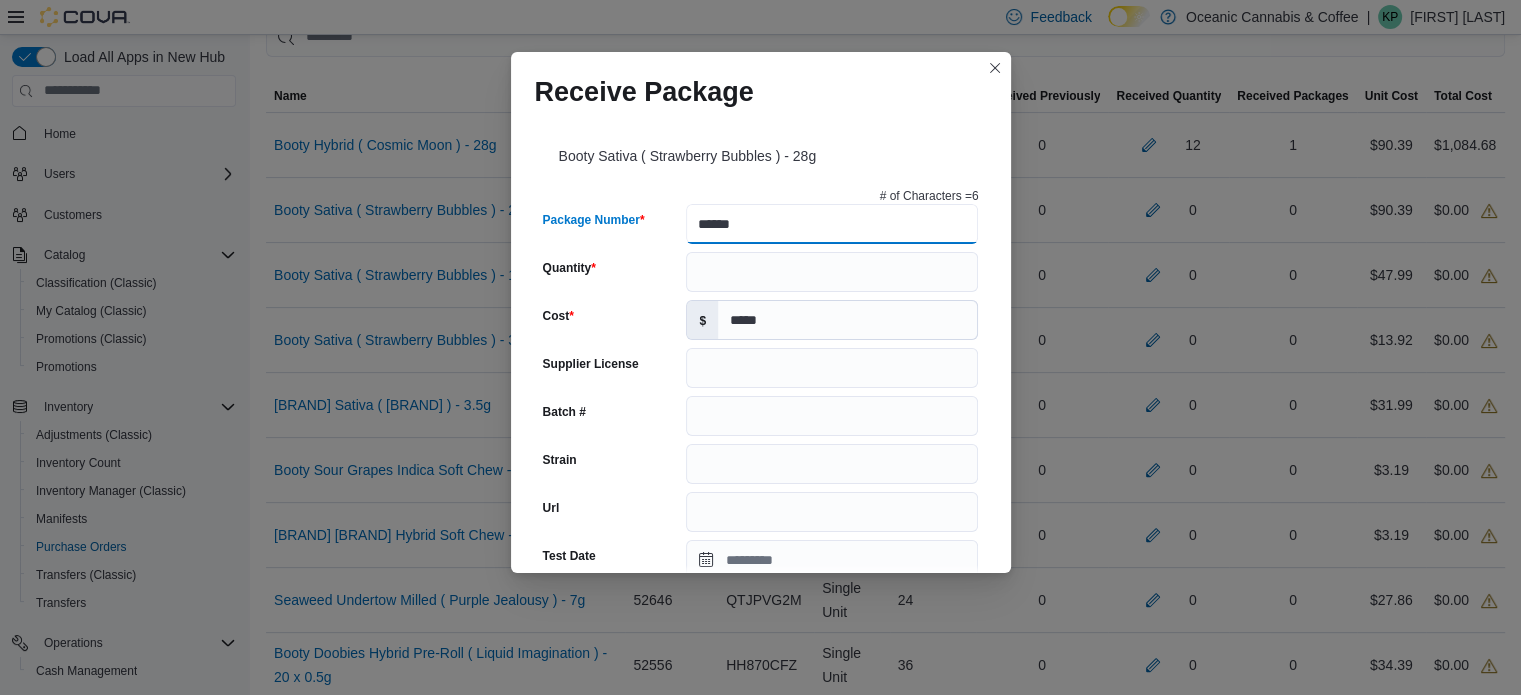 type on "*****" 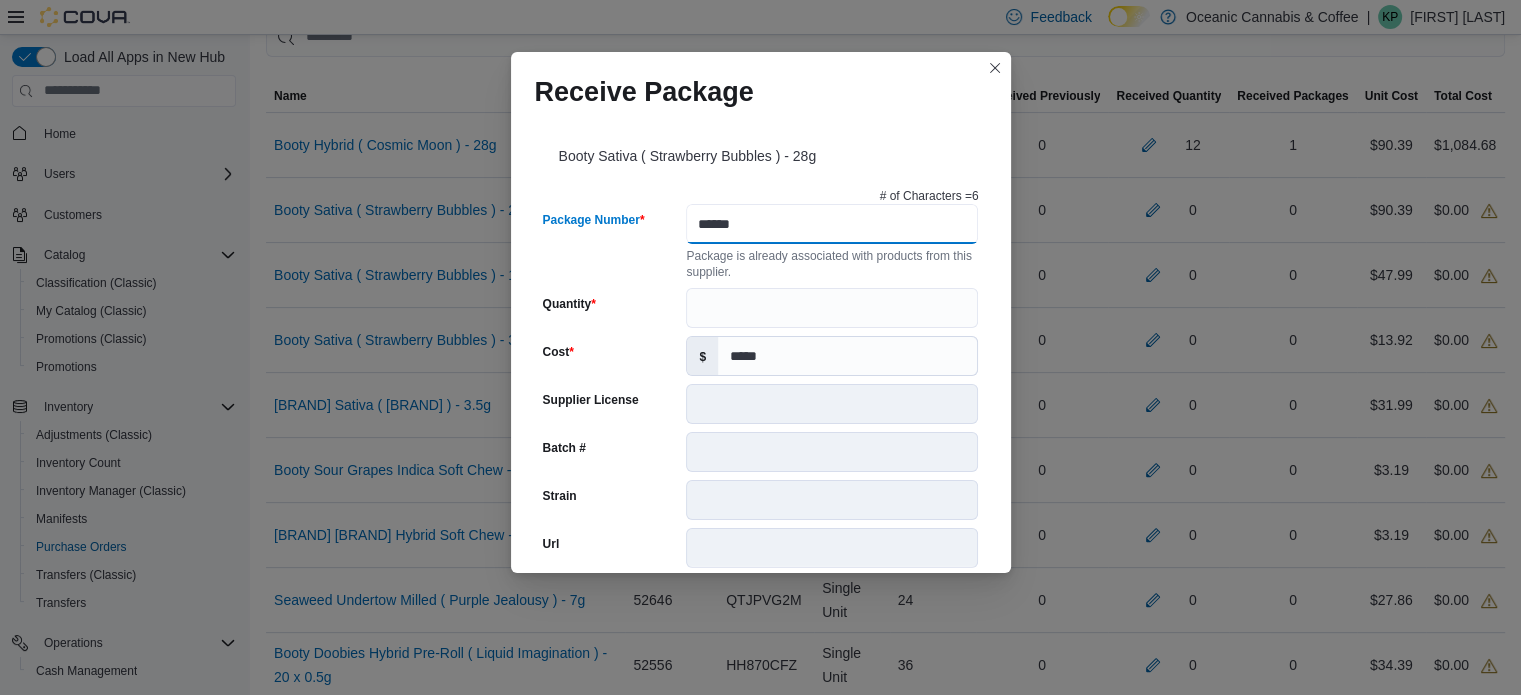 type on "******" 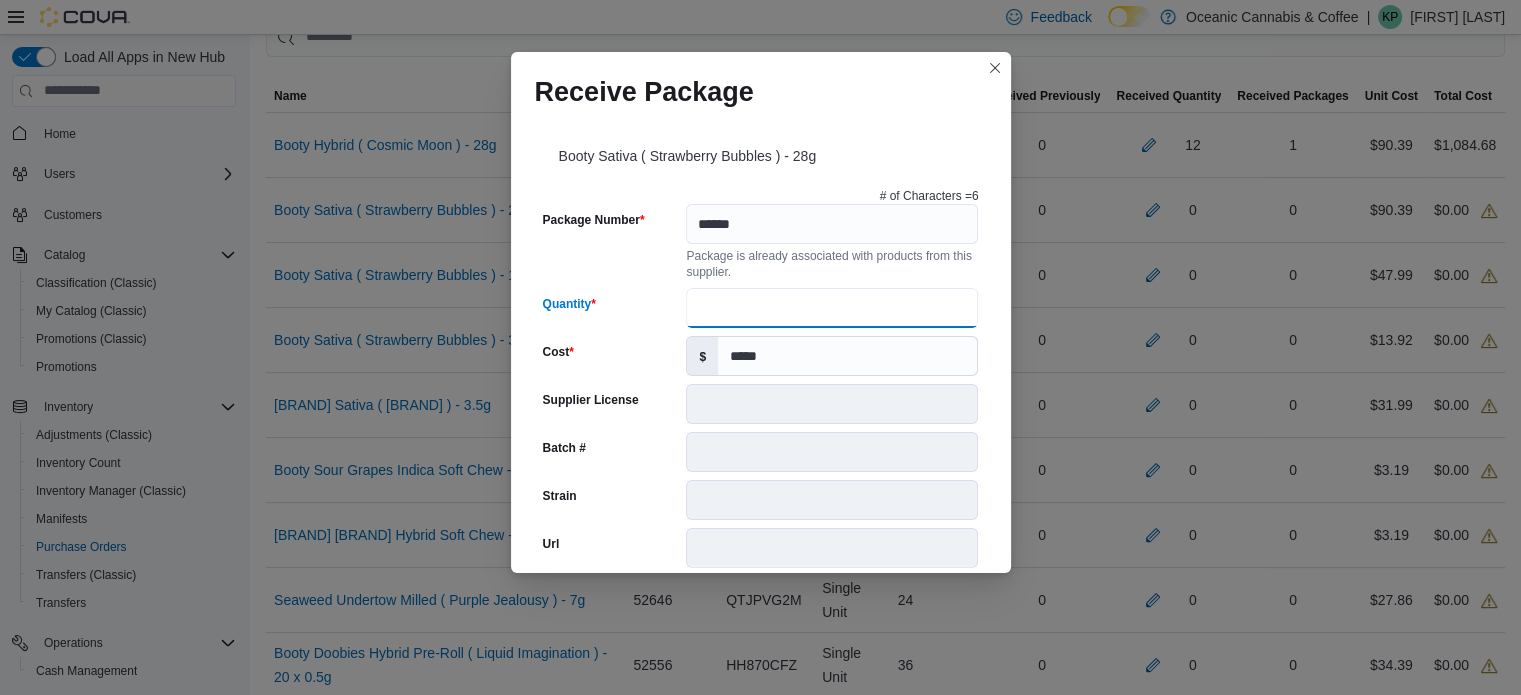 click on "Quantity" at bounding box center [832, 308] 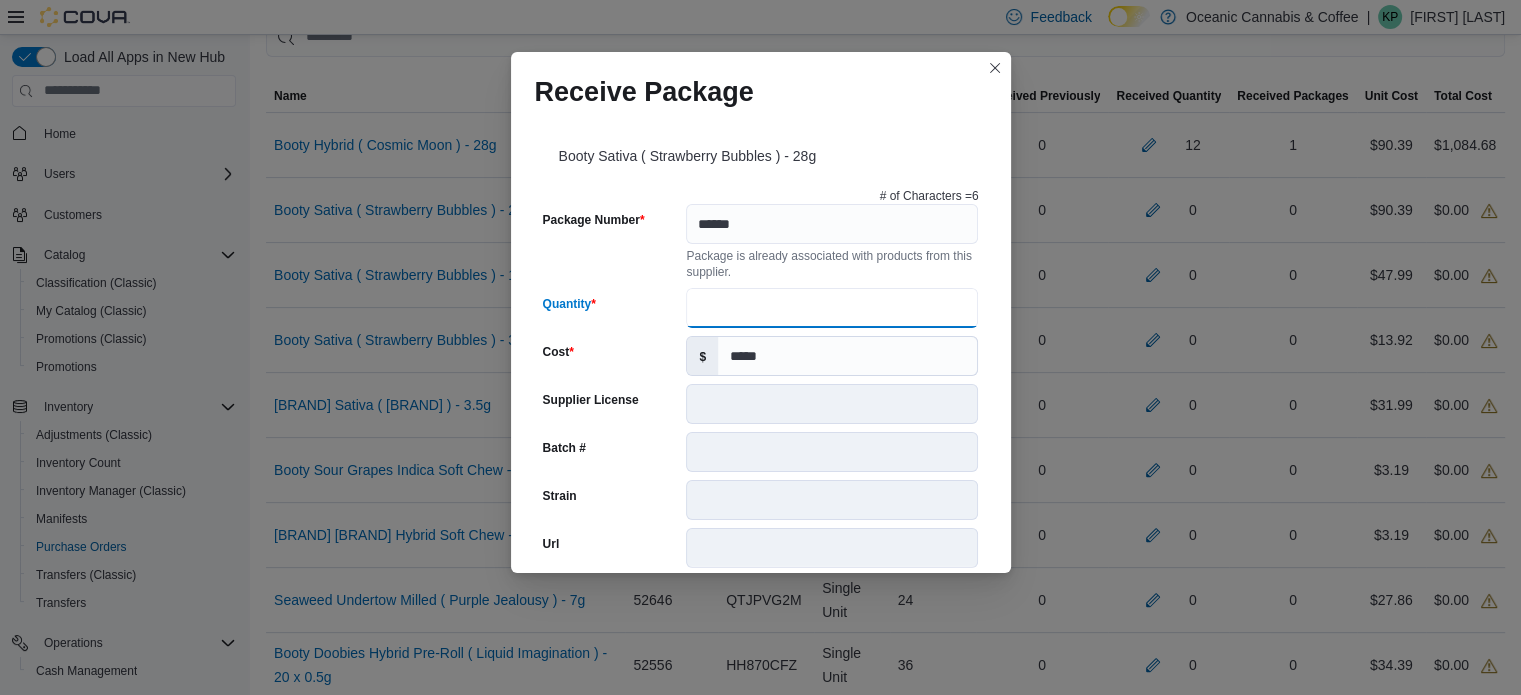 type on "*" 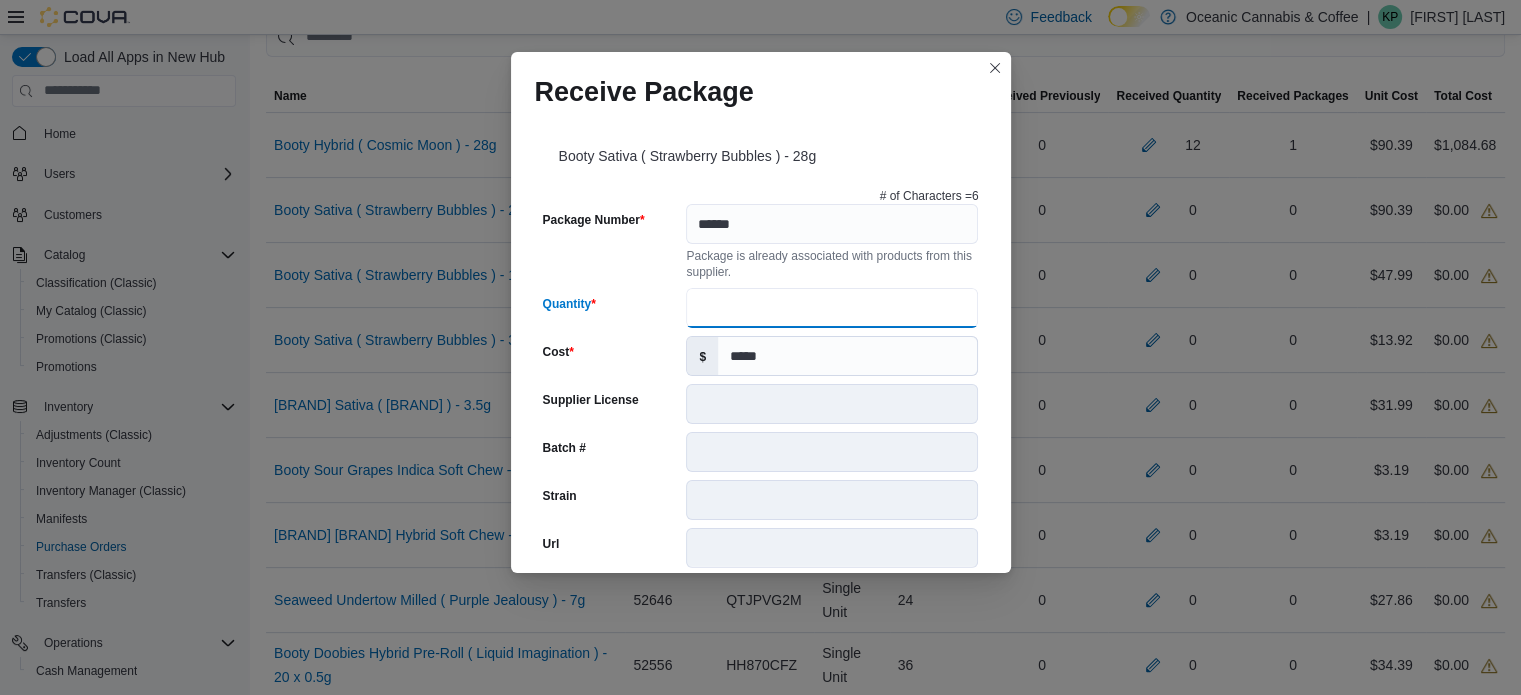 type on "**" 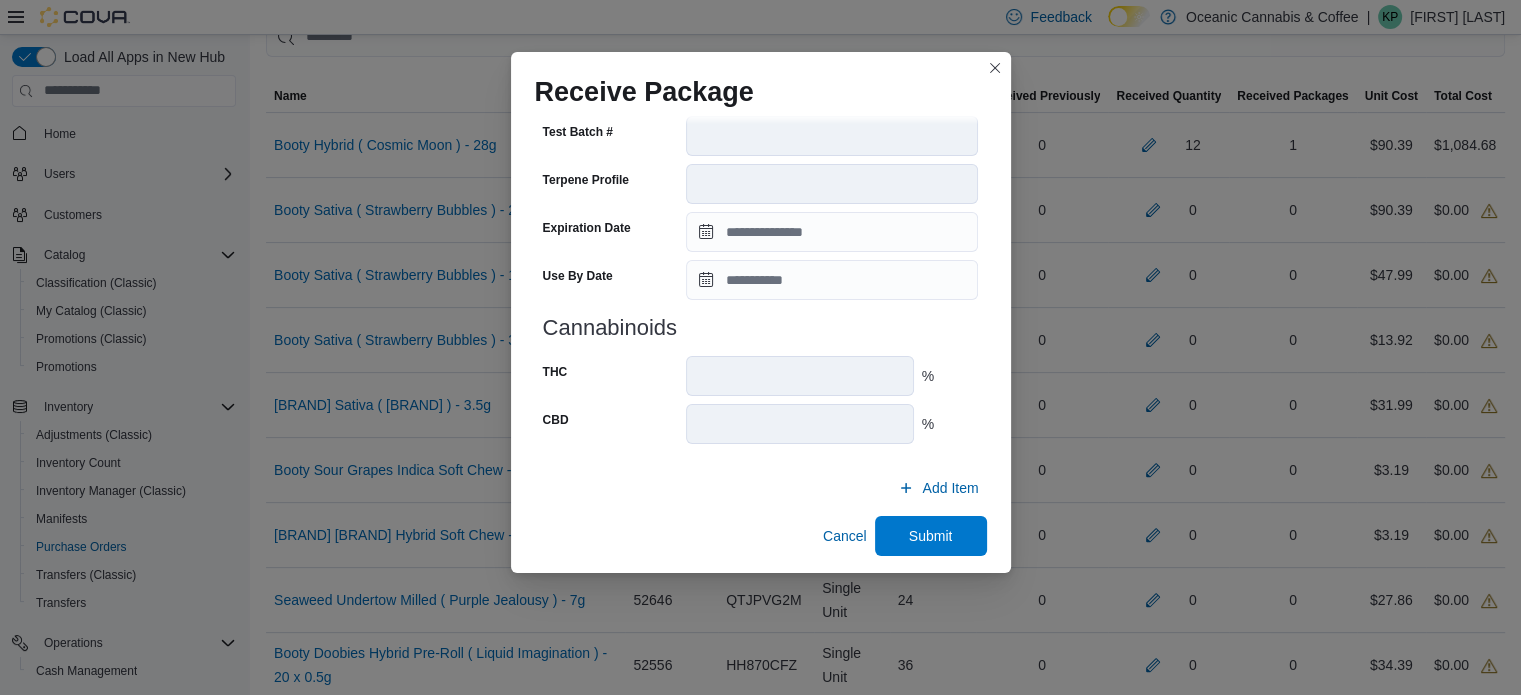 scroll, scrollTop: 706, scrollLeft: 0, axis: vertical 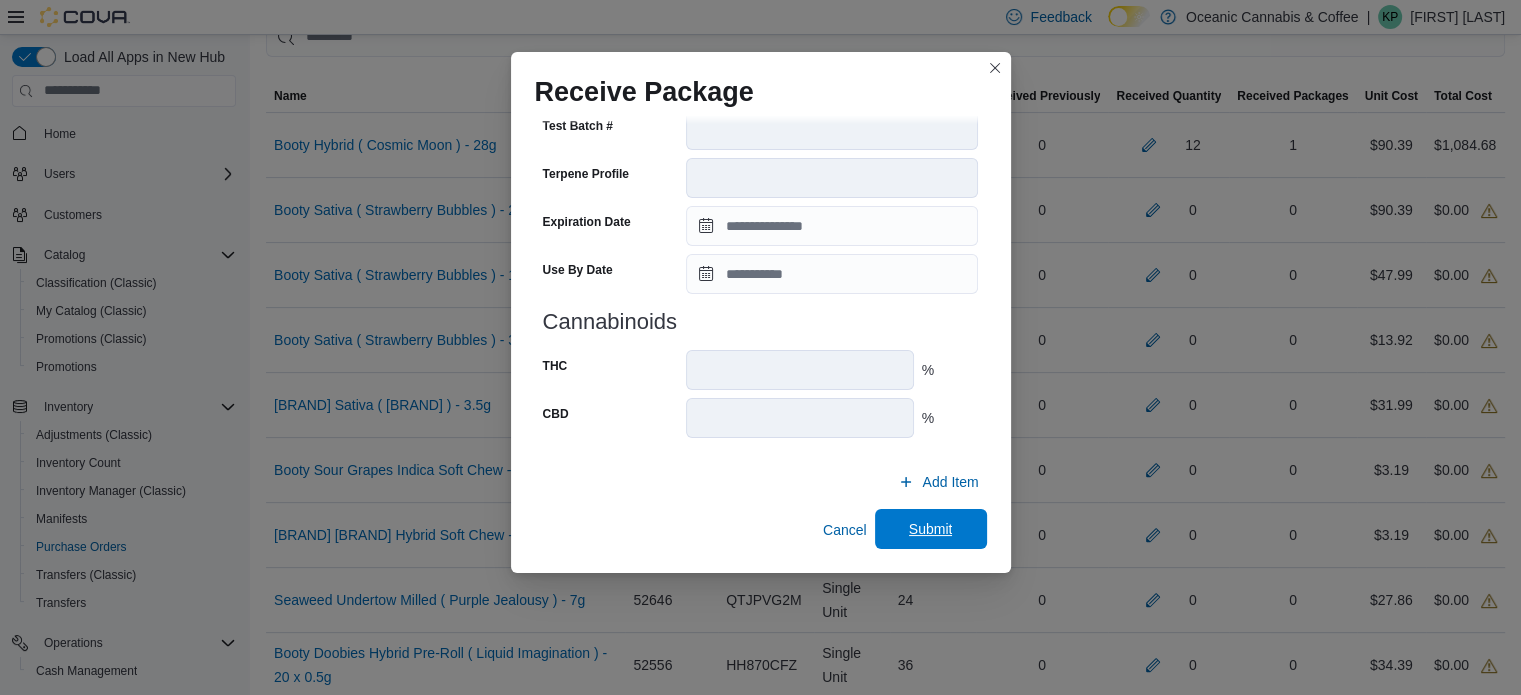 click on "Submit" at bounding box center [931, 529] 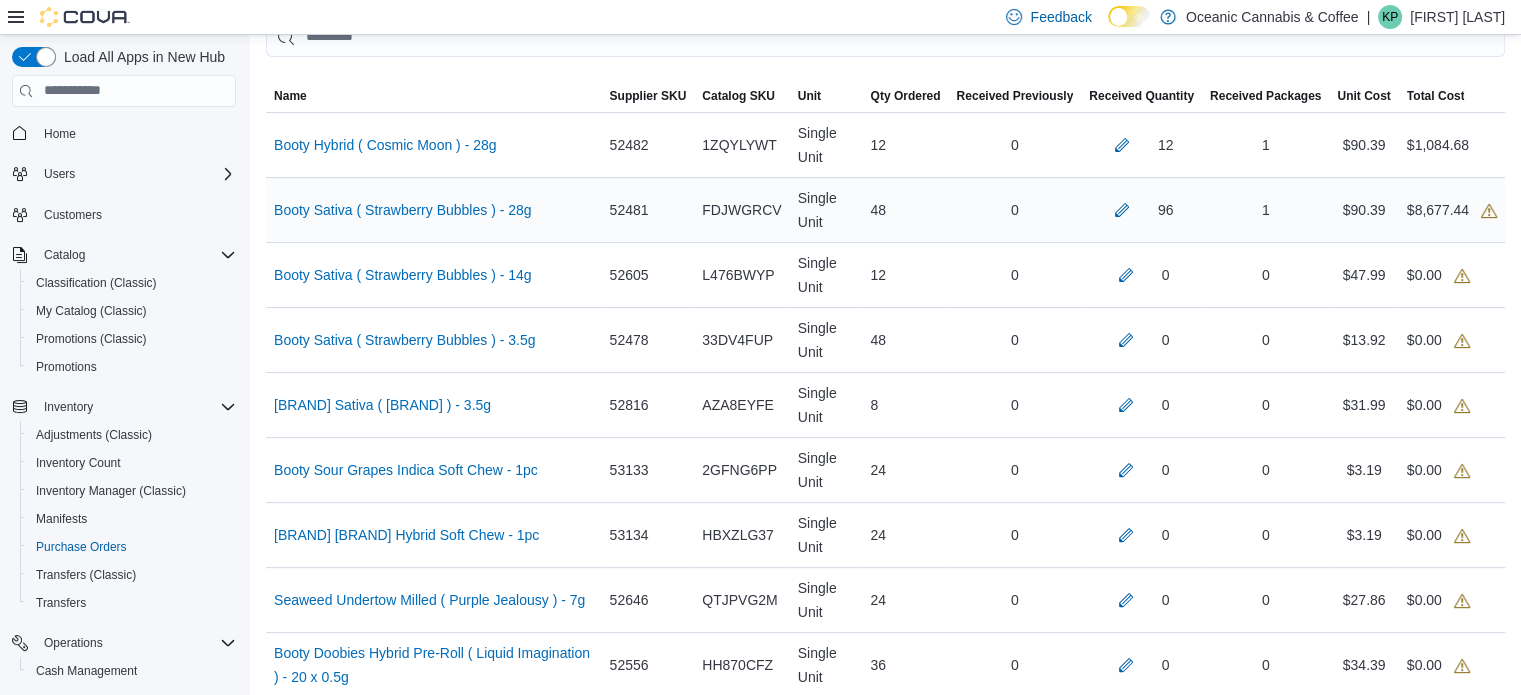 click on "96" at bounding box center (1141, 210) 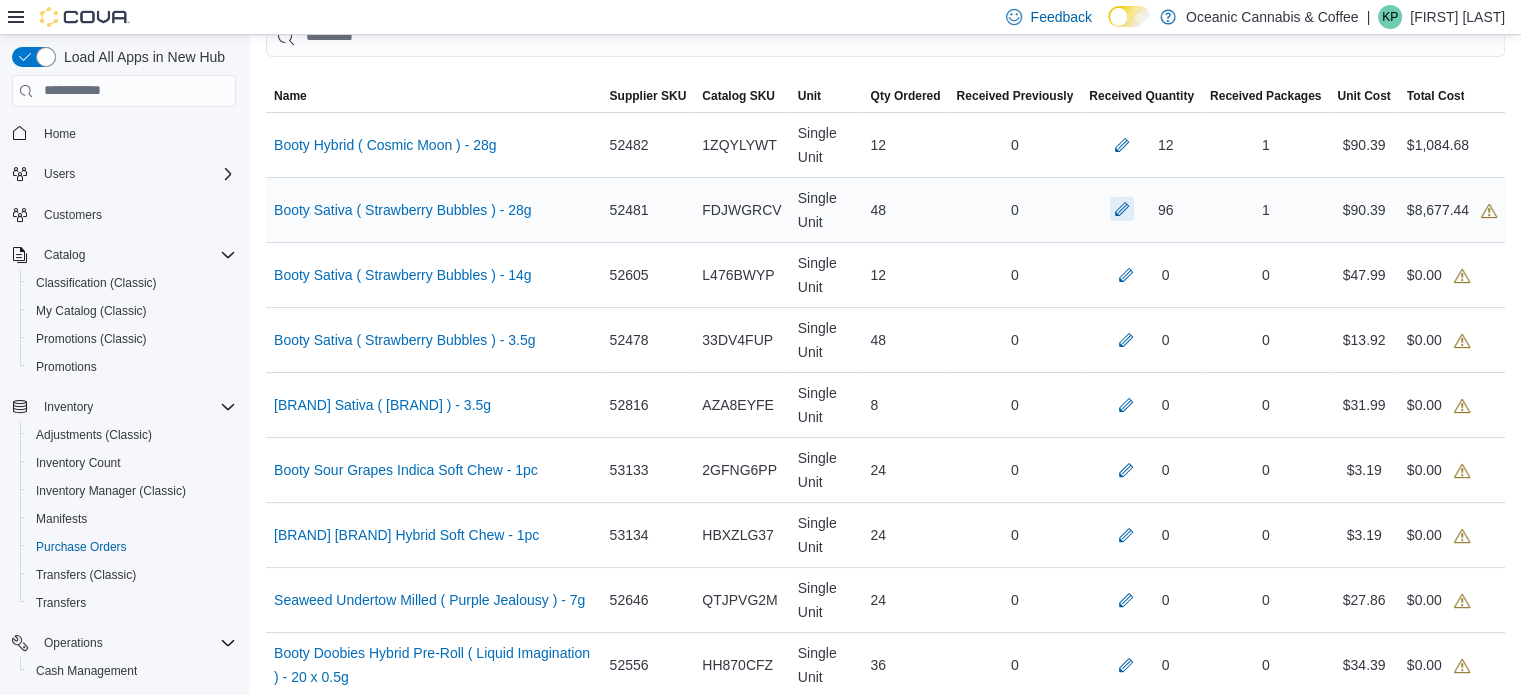 click at bounding box center [1122, 209] 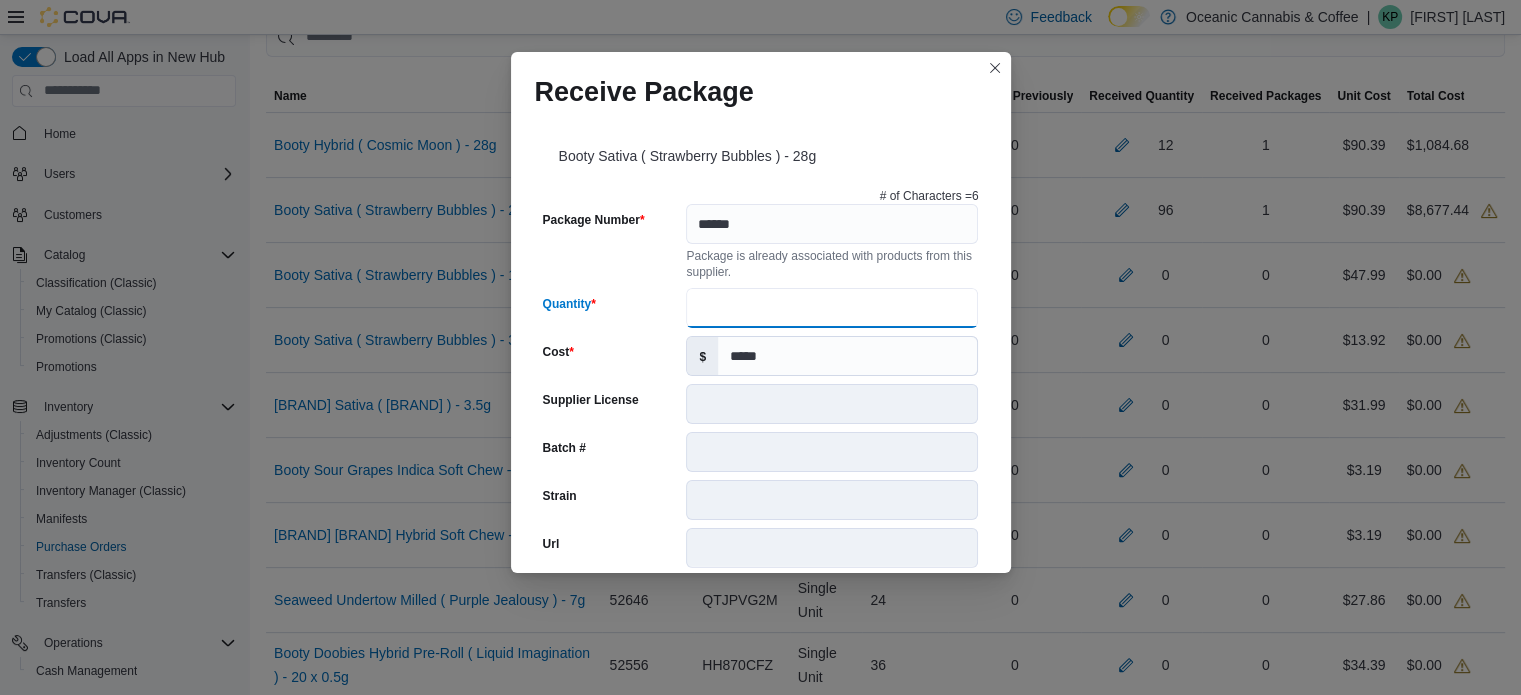 click on "**" at bounding box center (832, 308) 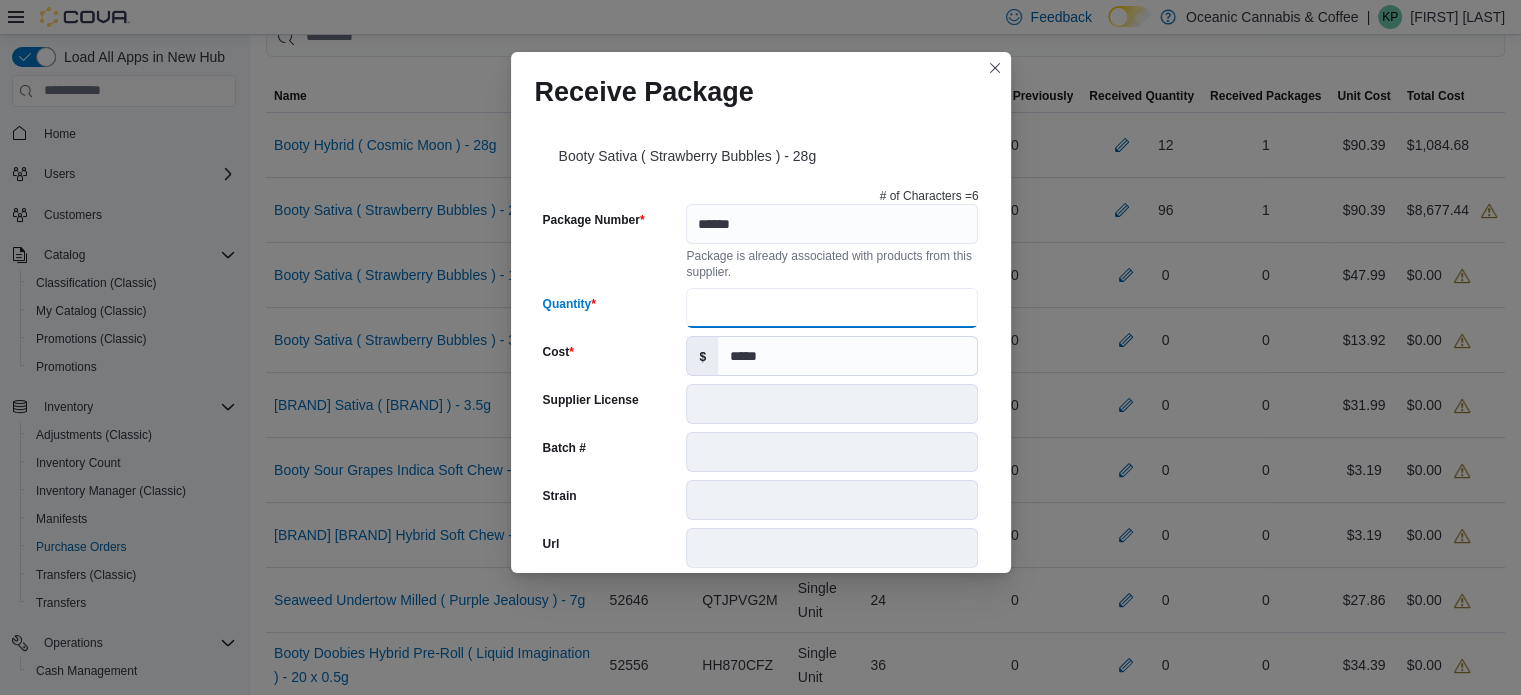 type on "**" 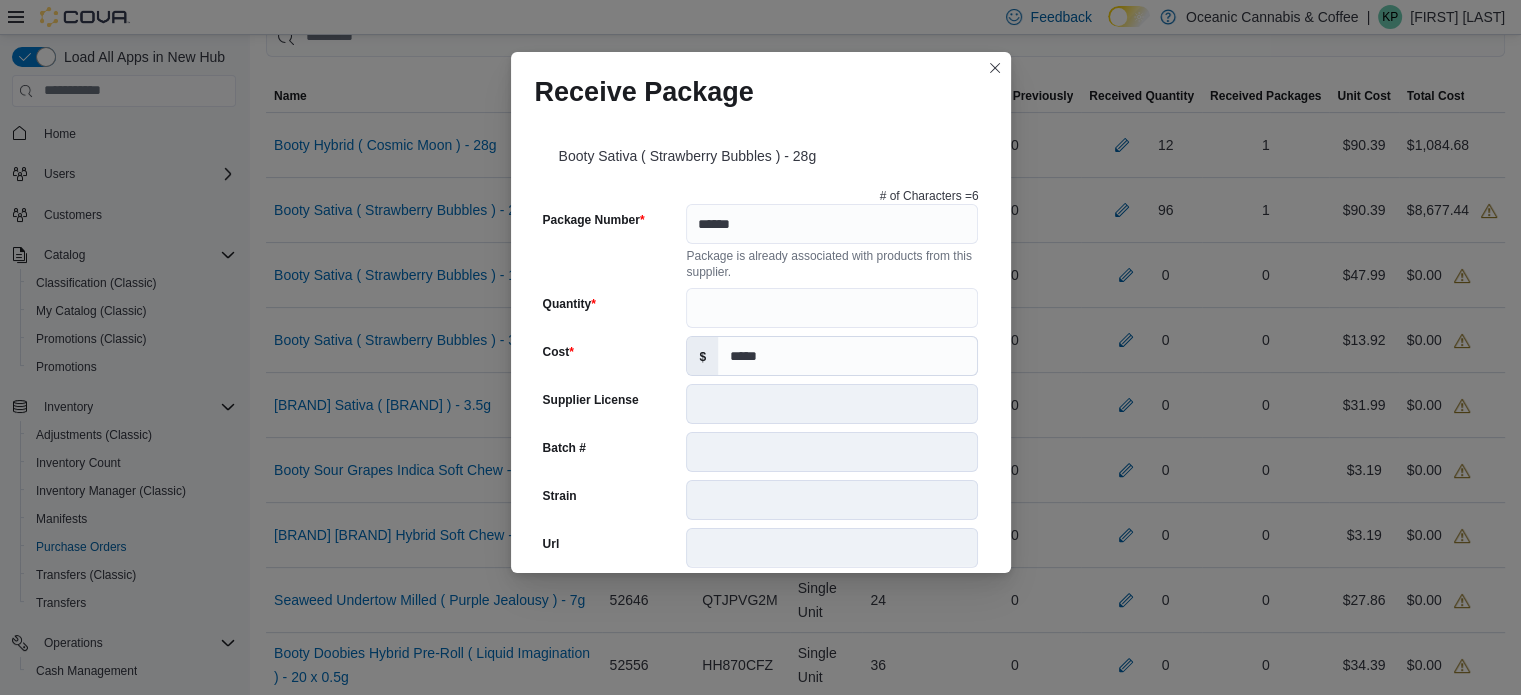 scroll, scrollTop: 706, scrollLeft: 0, axis: vertical 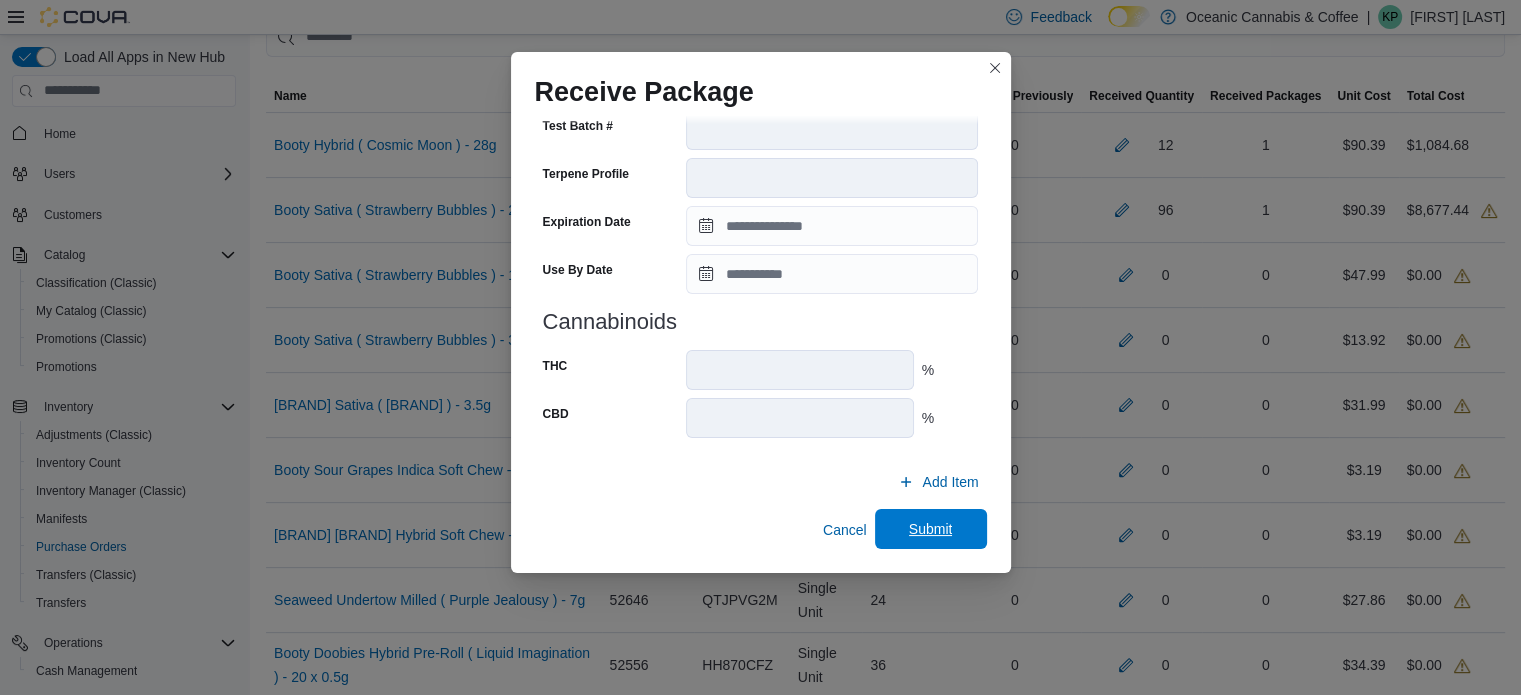 click on "Submit" at bounding box center (931, 529) 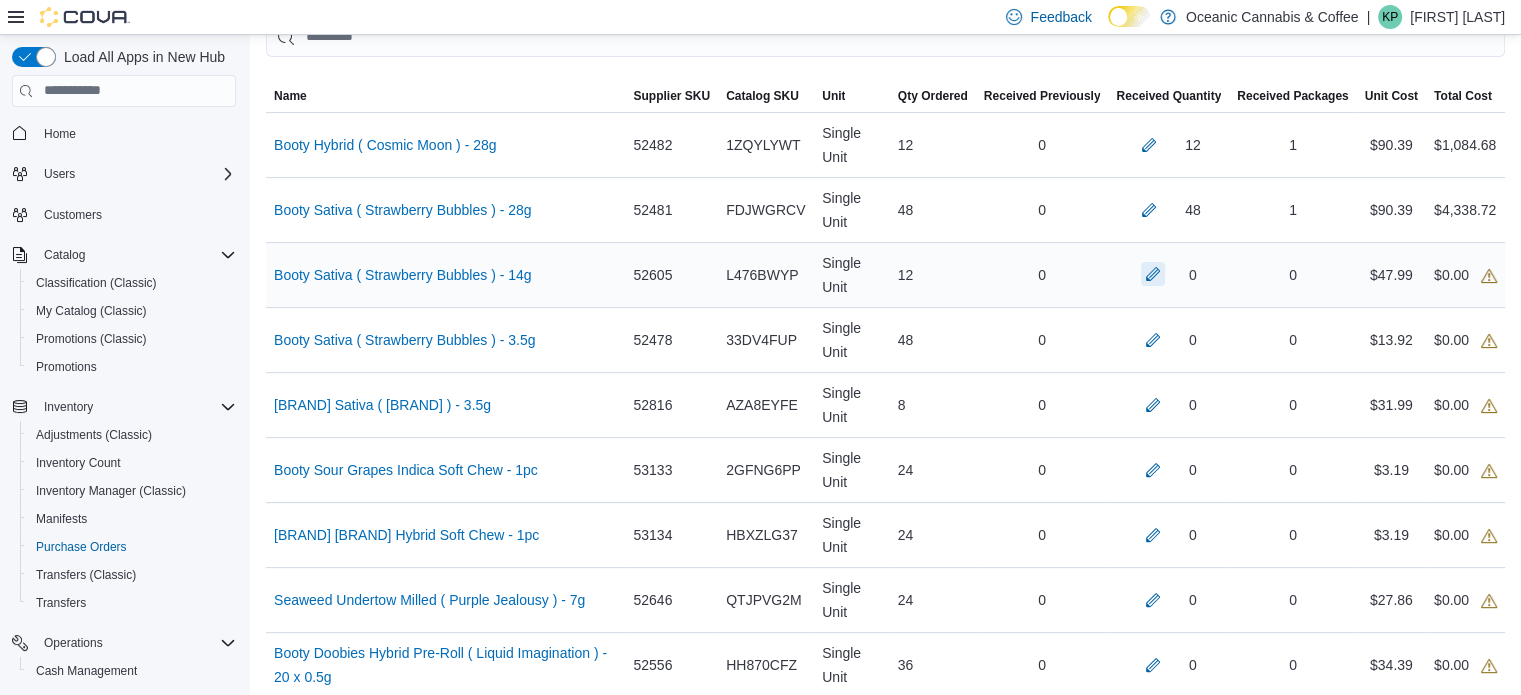 click at bounding box center (1153, 274) 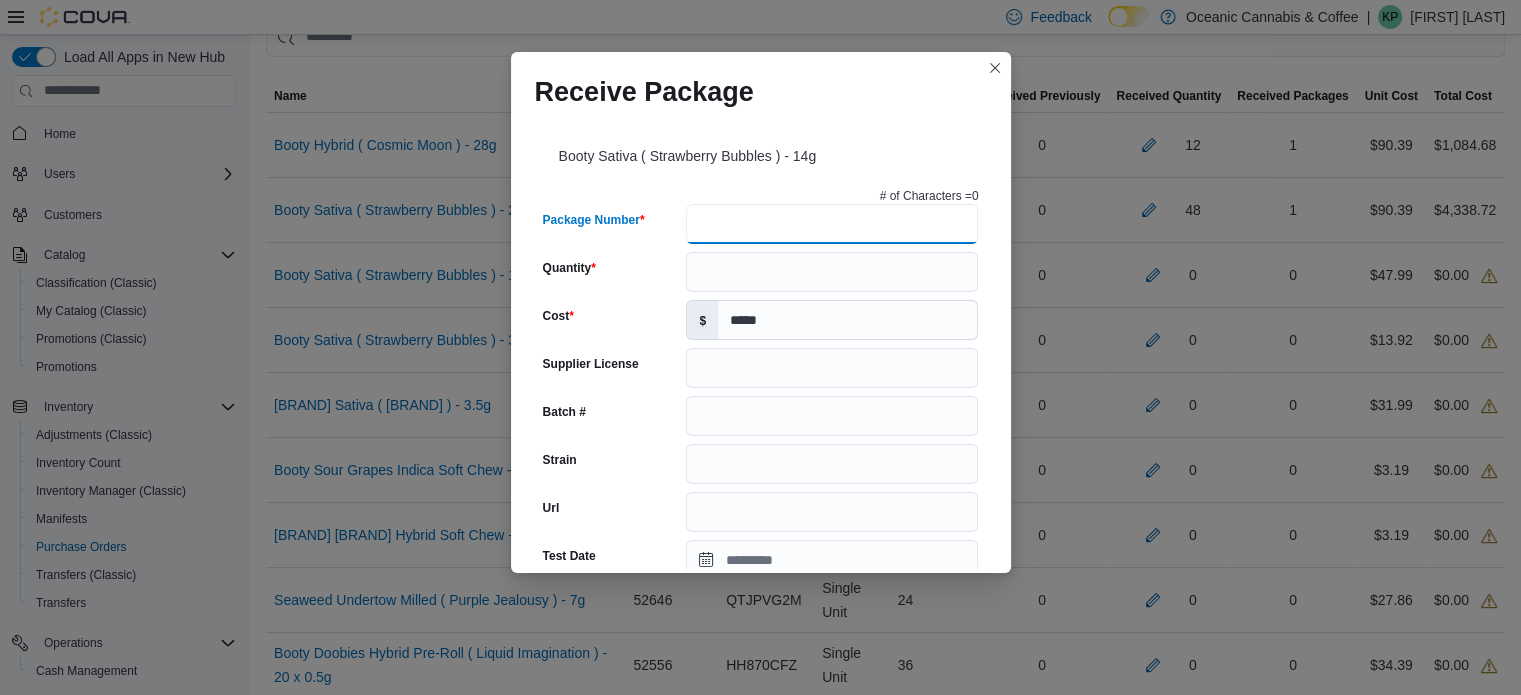 click on "Package Number" at bounding box center [832, 224] 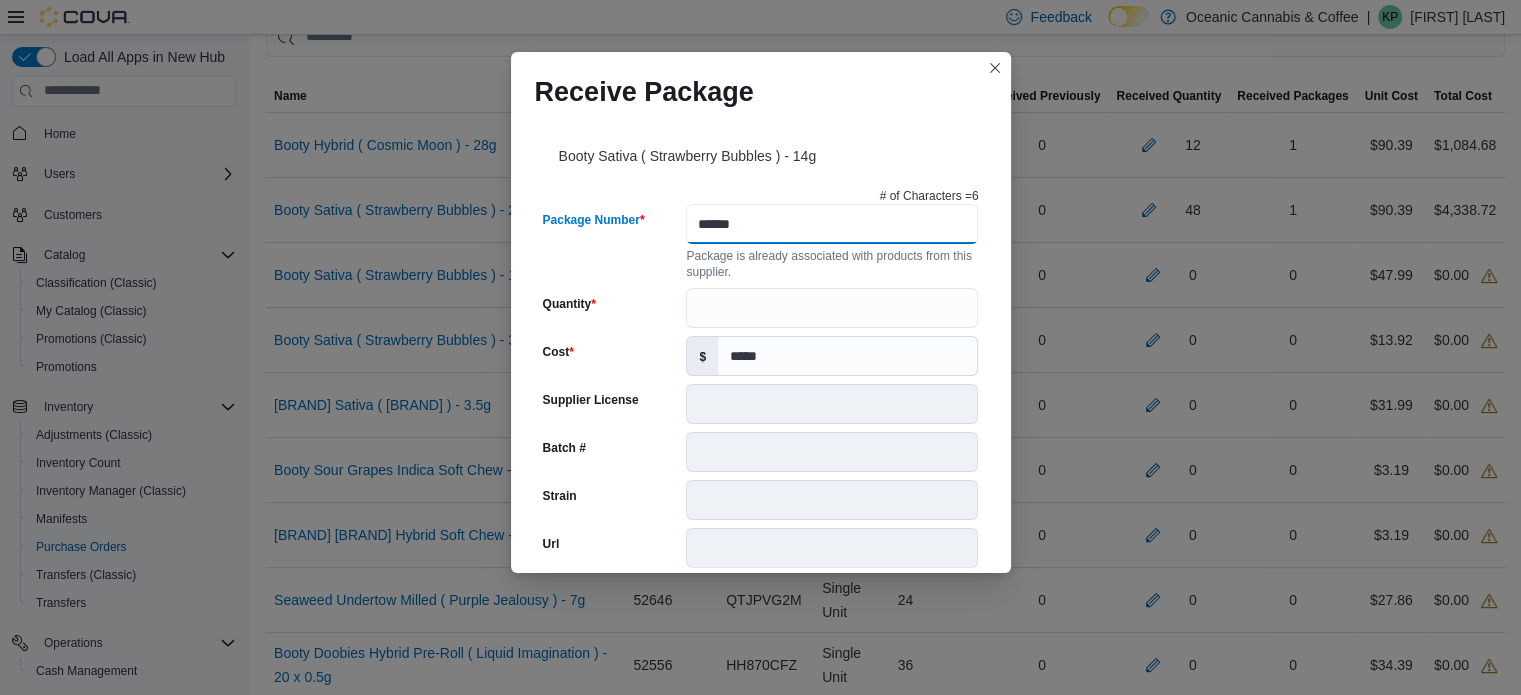 type on "******" 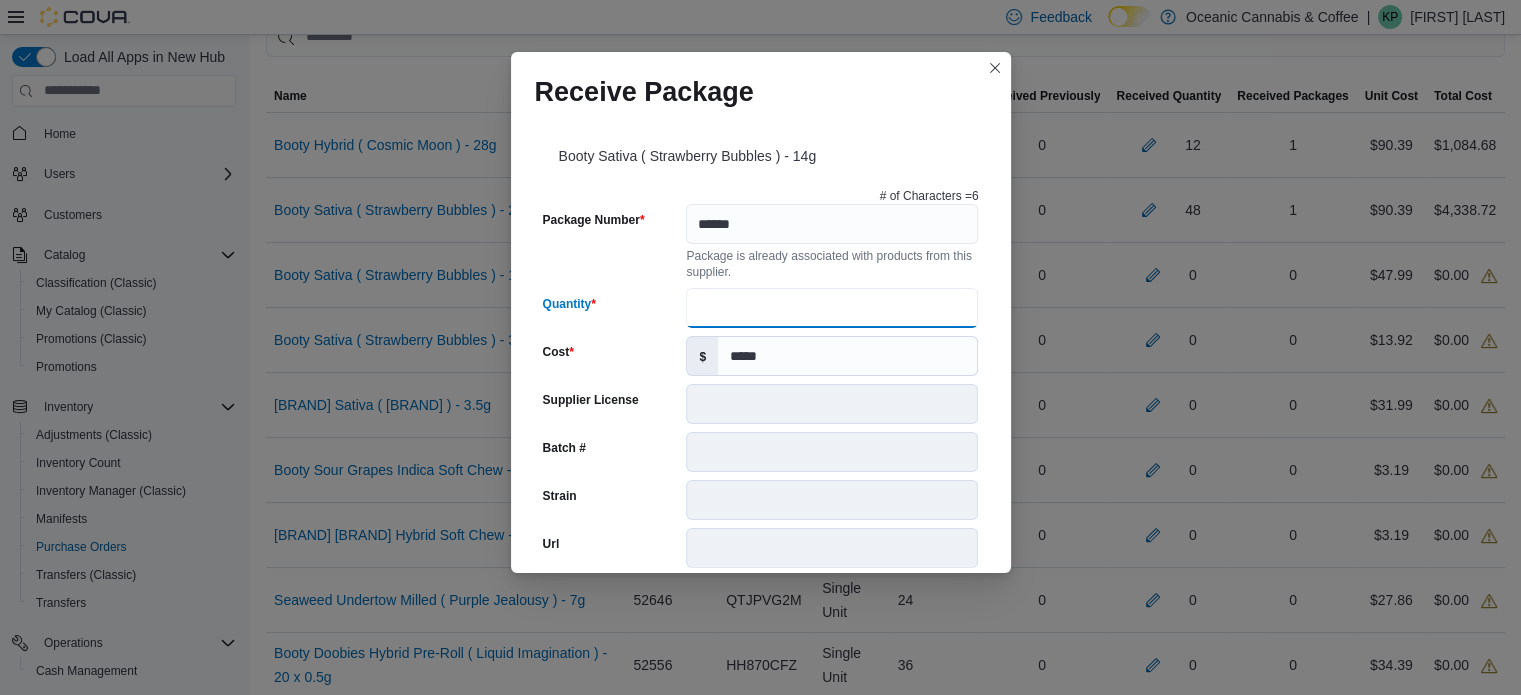 click on "Quantity" at bounding box center (832, 308) 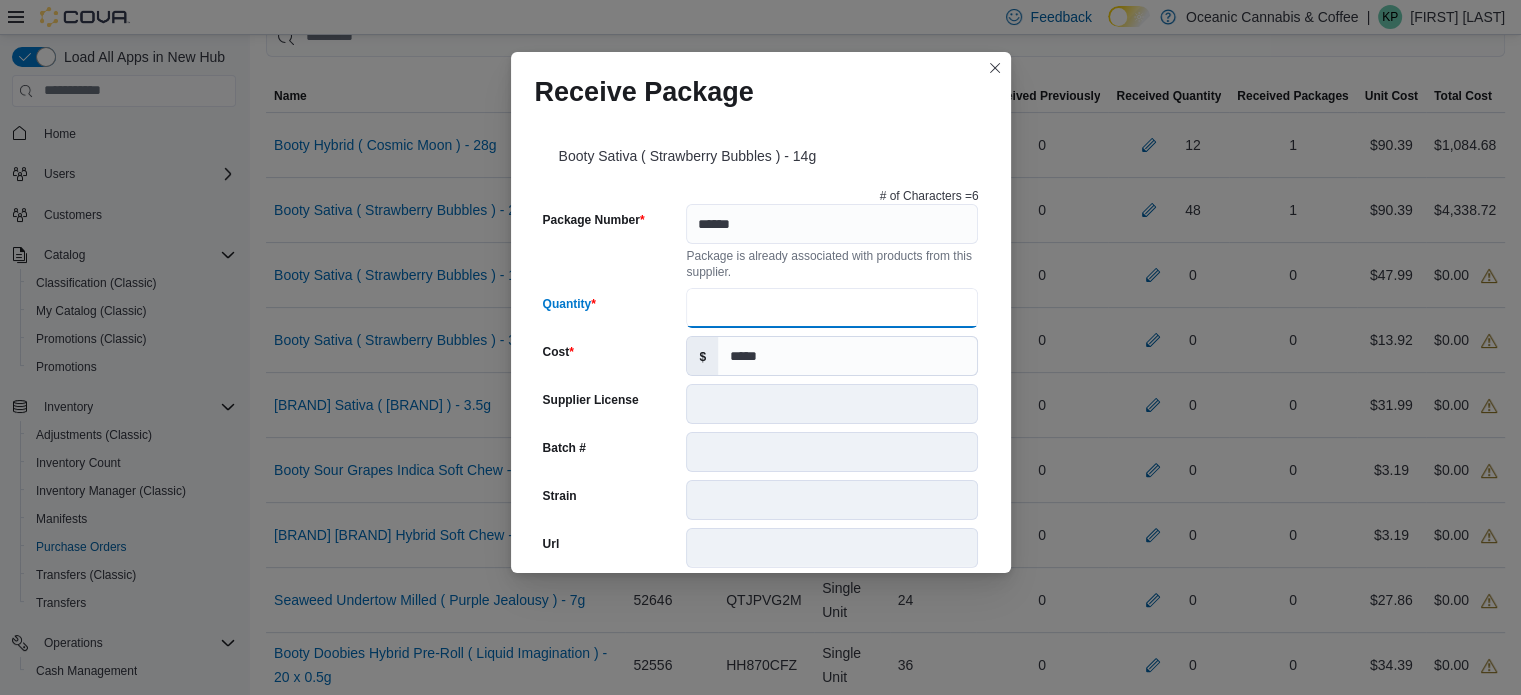 type on "**" 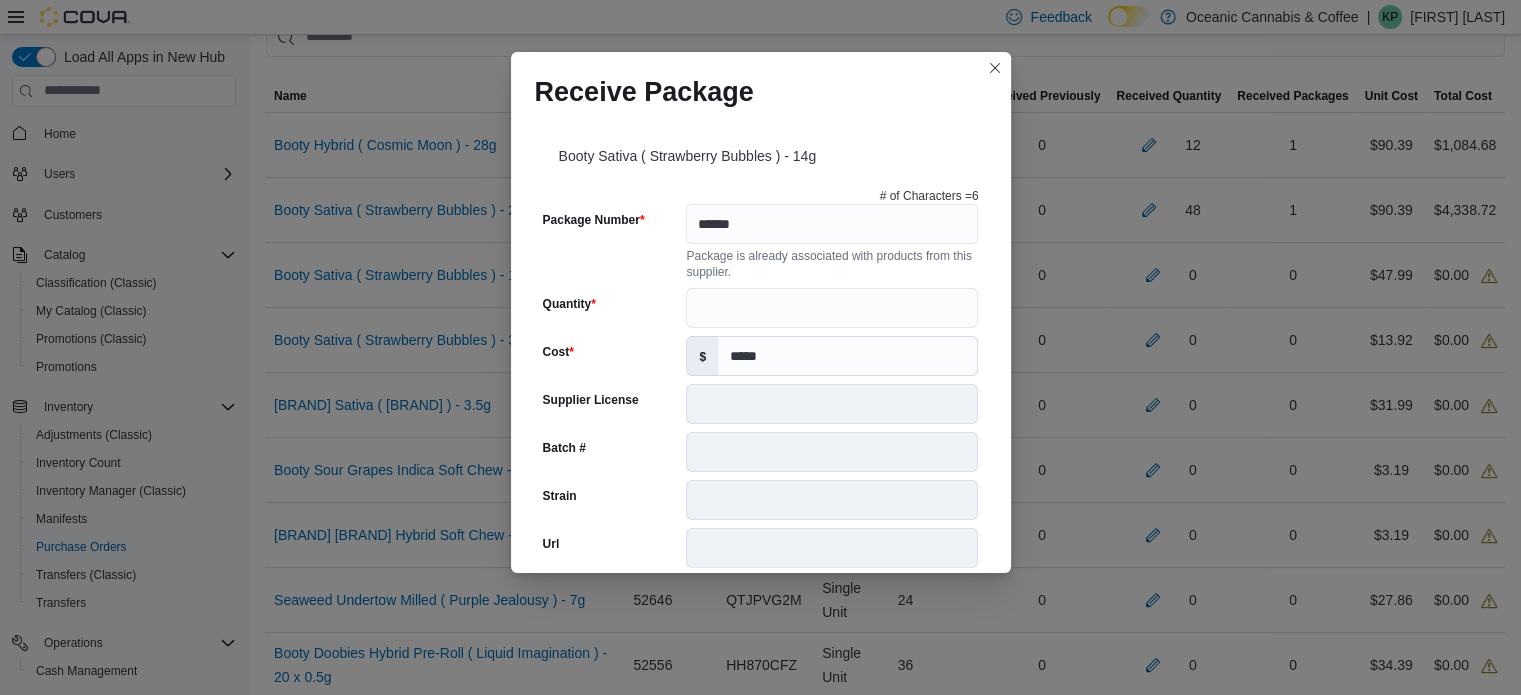 scroll, scrollTop: 706, scrollLeft: 0, axis: vertical 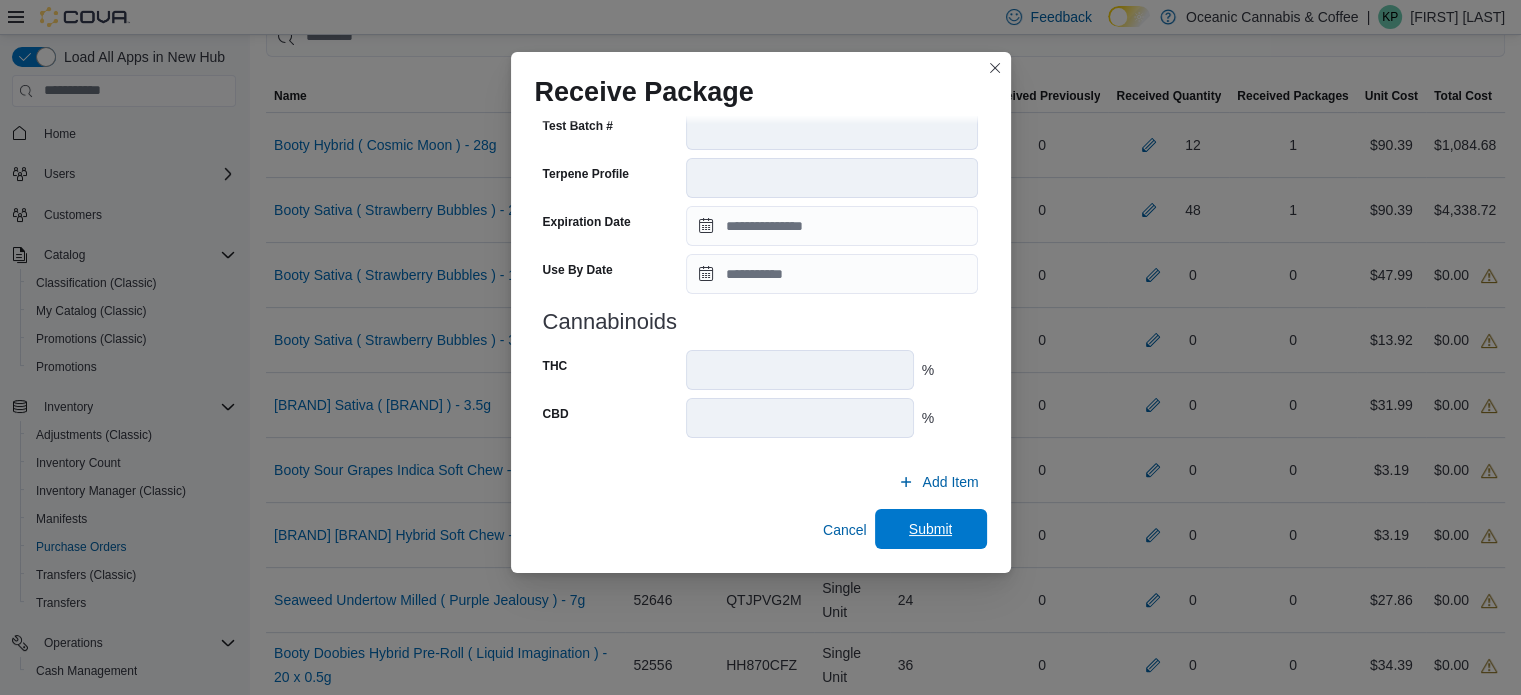 click on "Submit" at bounding box center [931, 529] 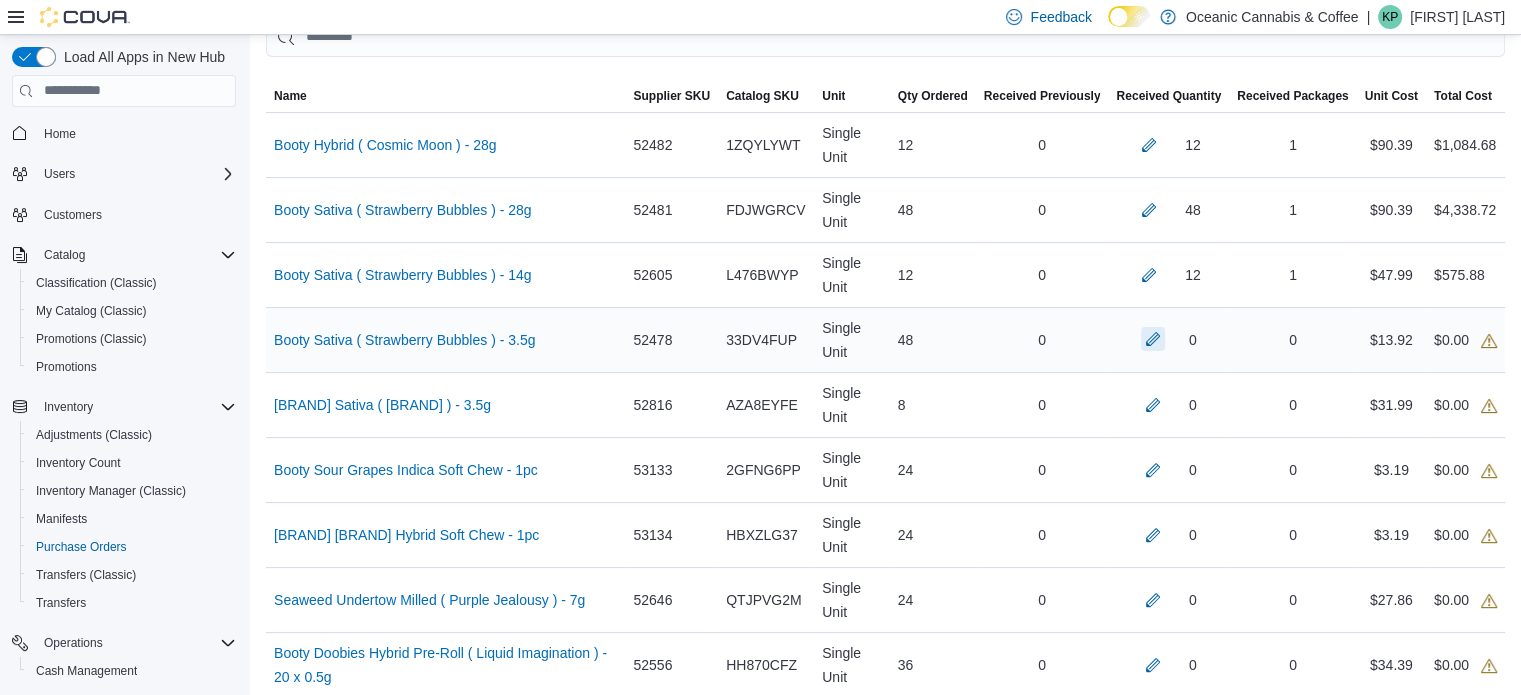 click at bounding box center (1153, 339) 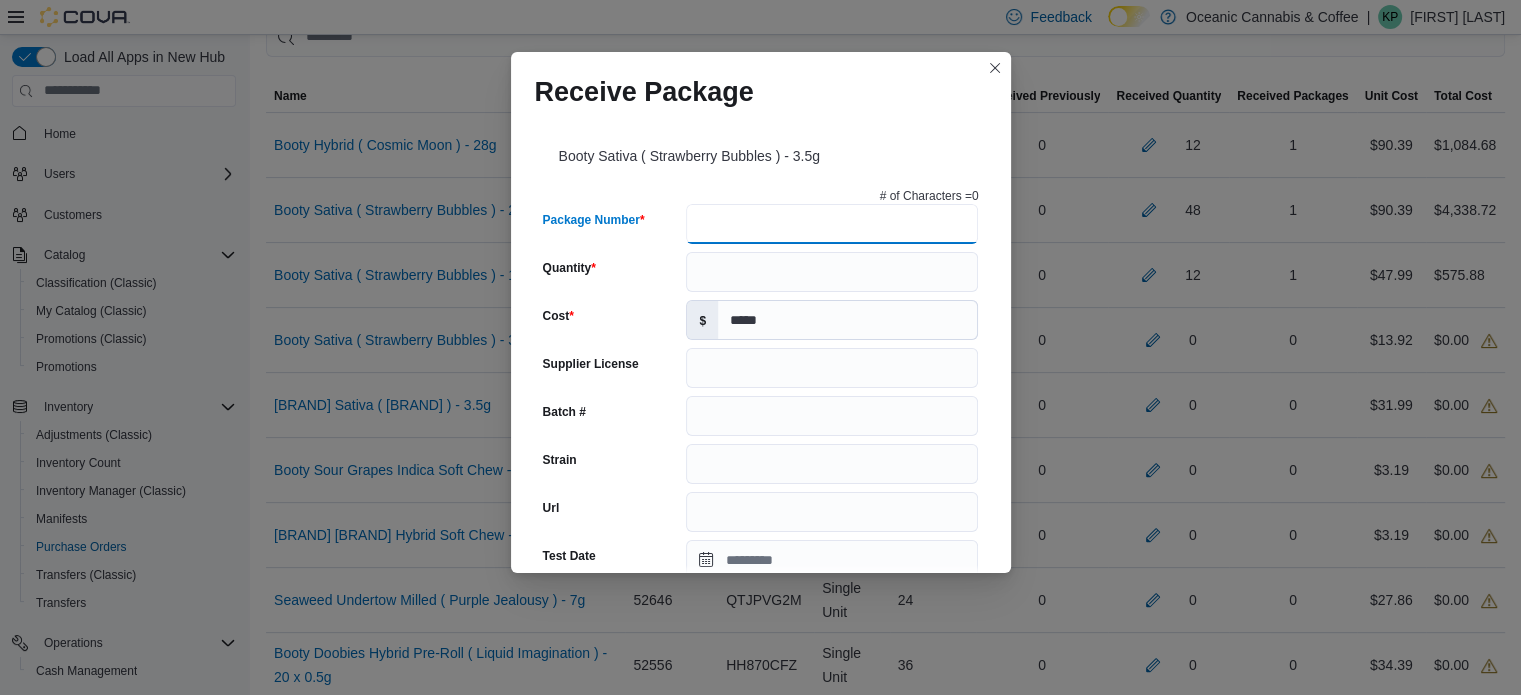 click on "Package Number" at bounding box center [832, 224] 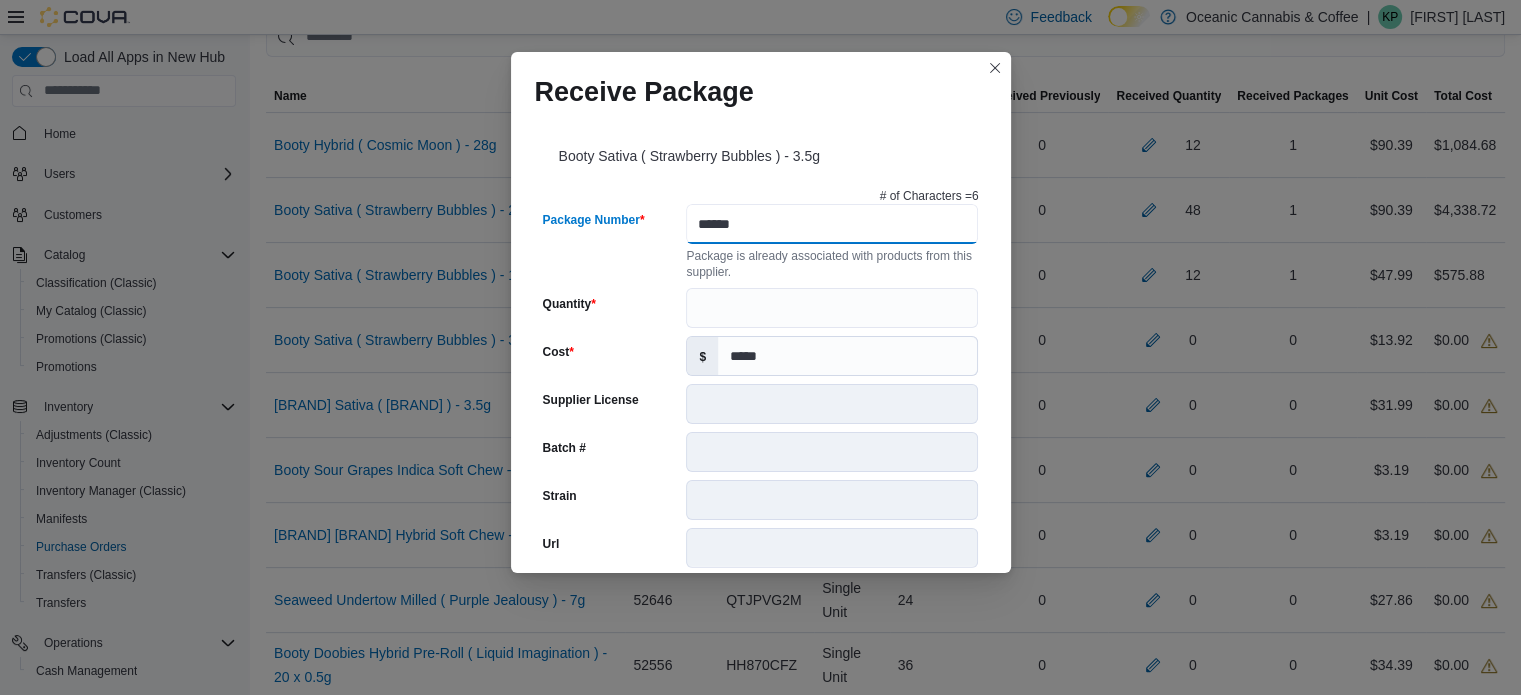 type on "******" 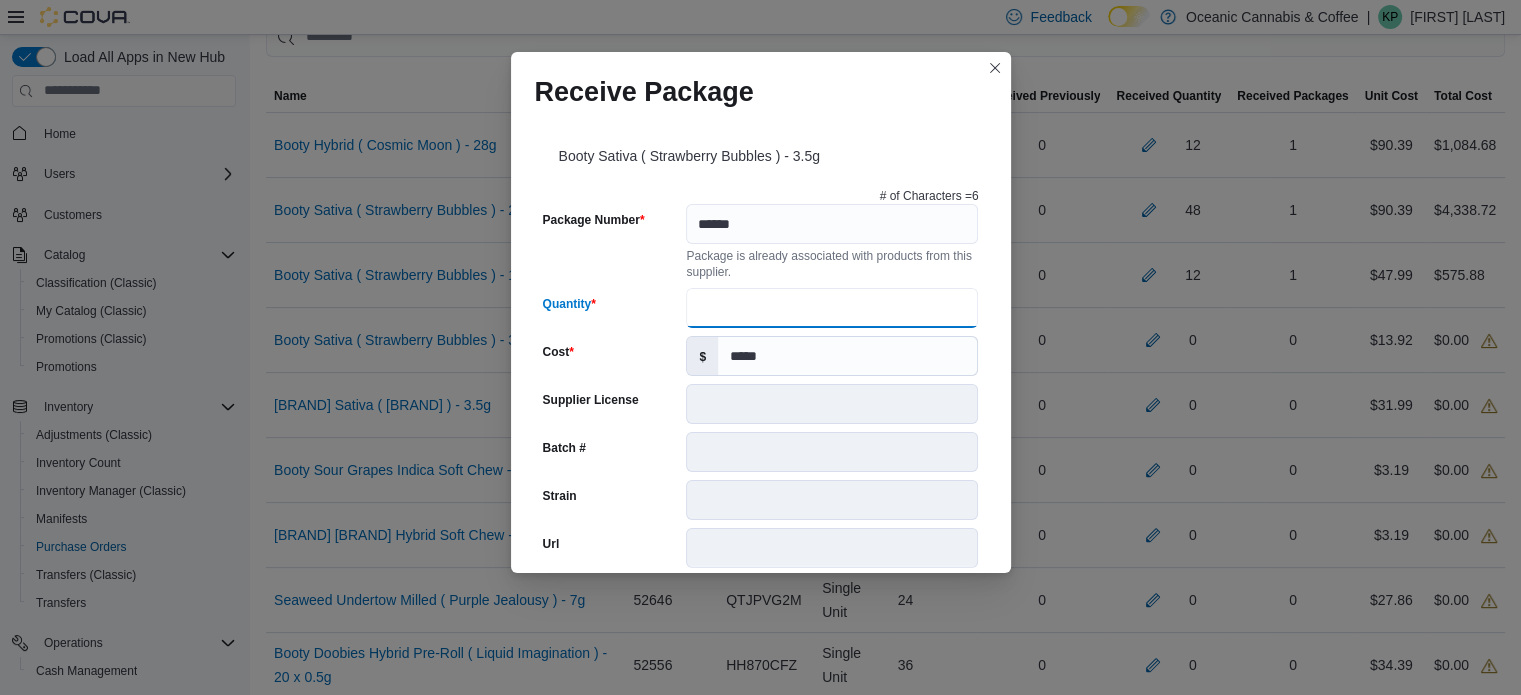 click on "Quantity" at bounding box center [832, 308] 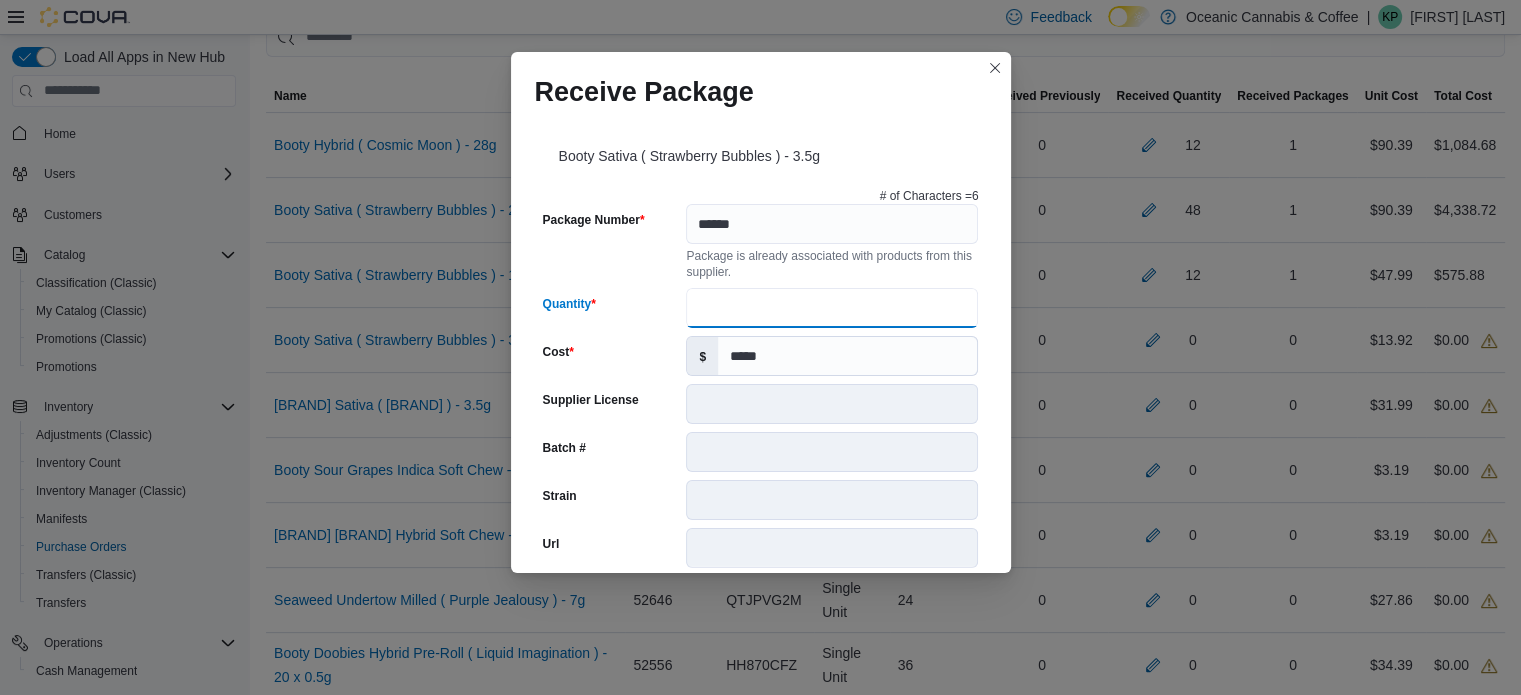 type on "**" 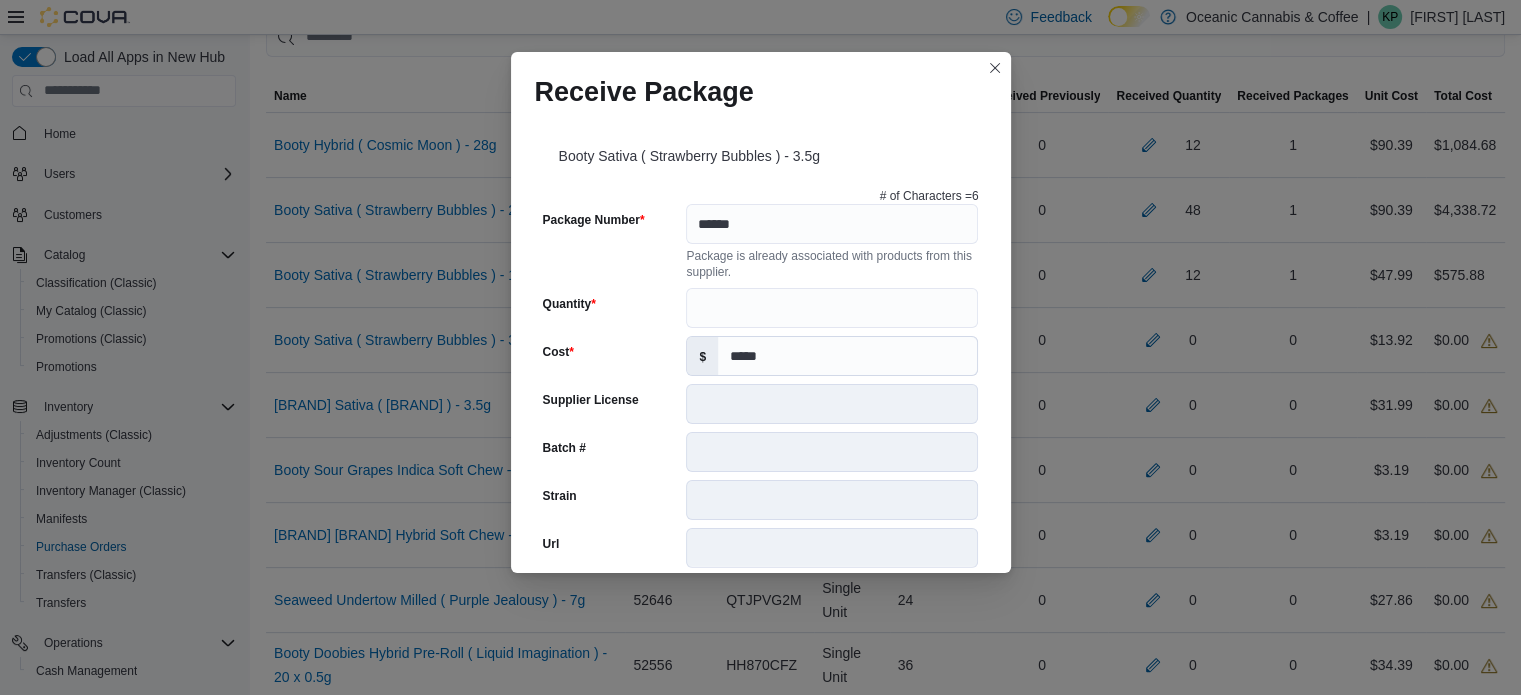 scroll, scrollTop: 706, scrollLeft: 0, axis: vertical 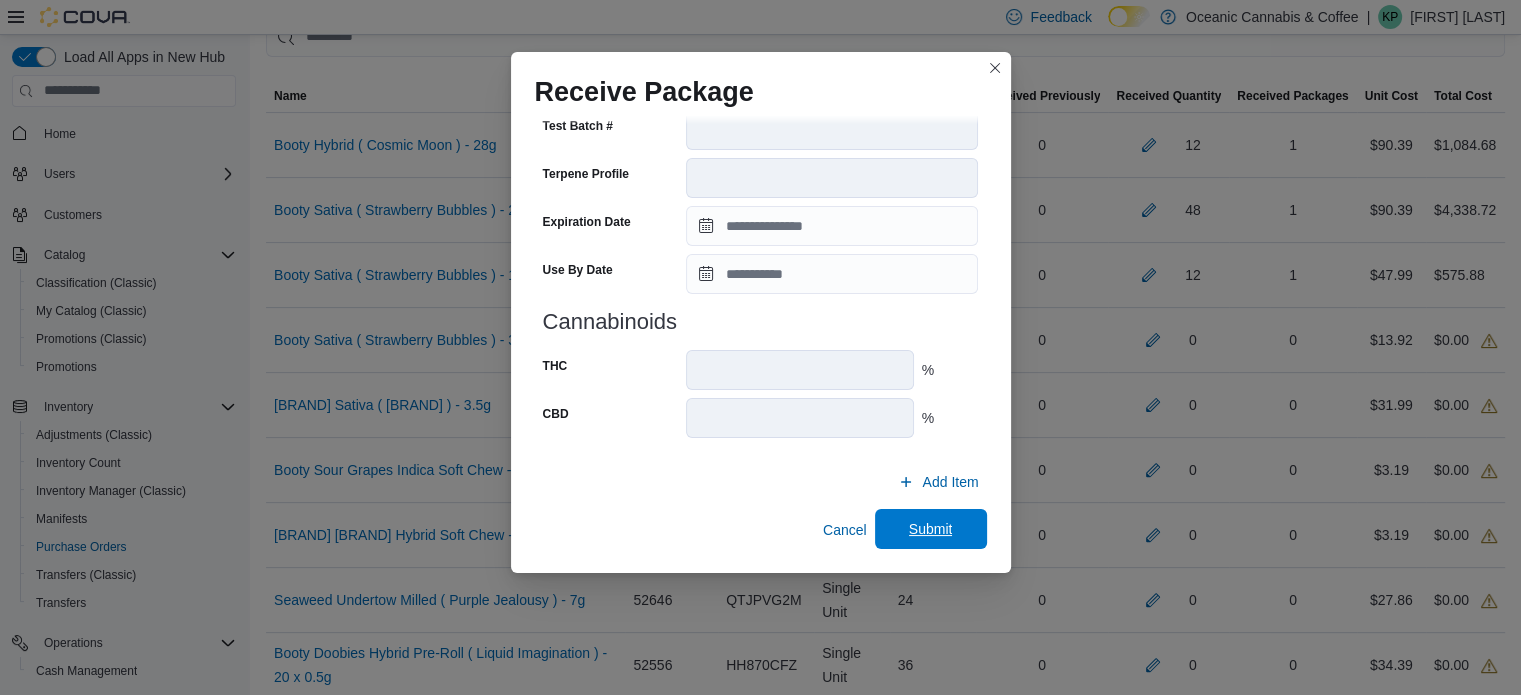 click on "Submit" at bounding box center [931, 529] 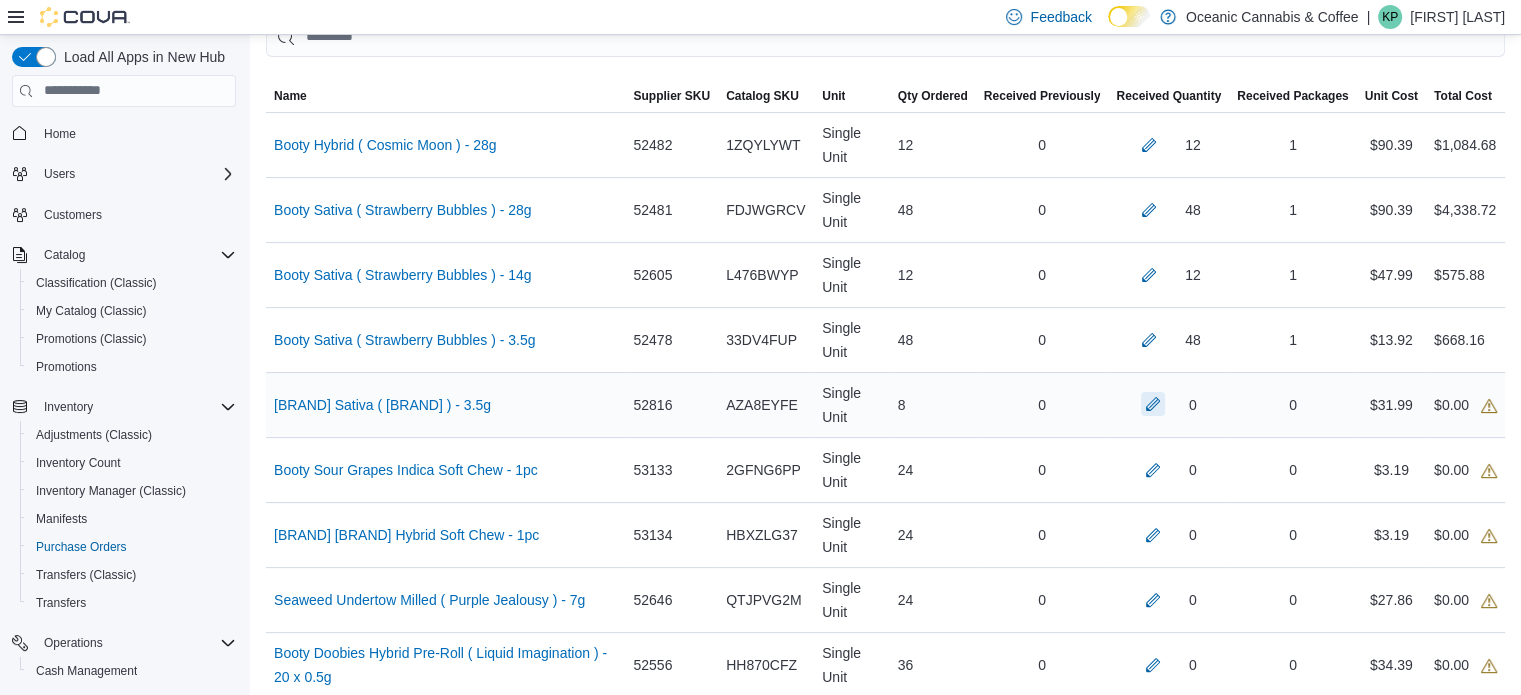 click at bounding box center [1153, 404] 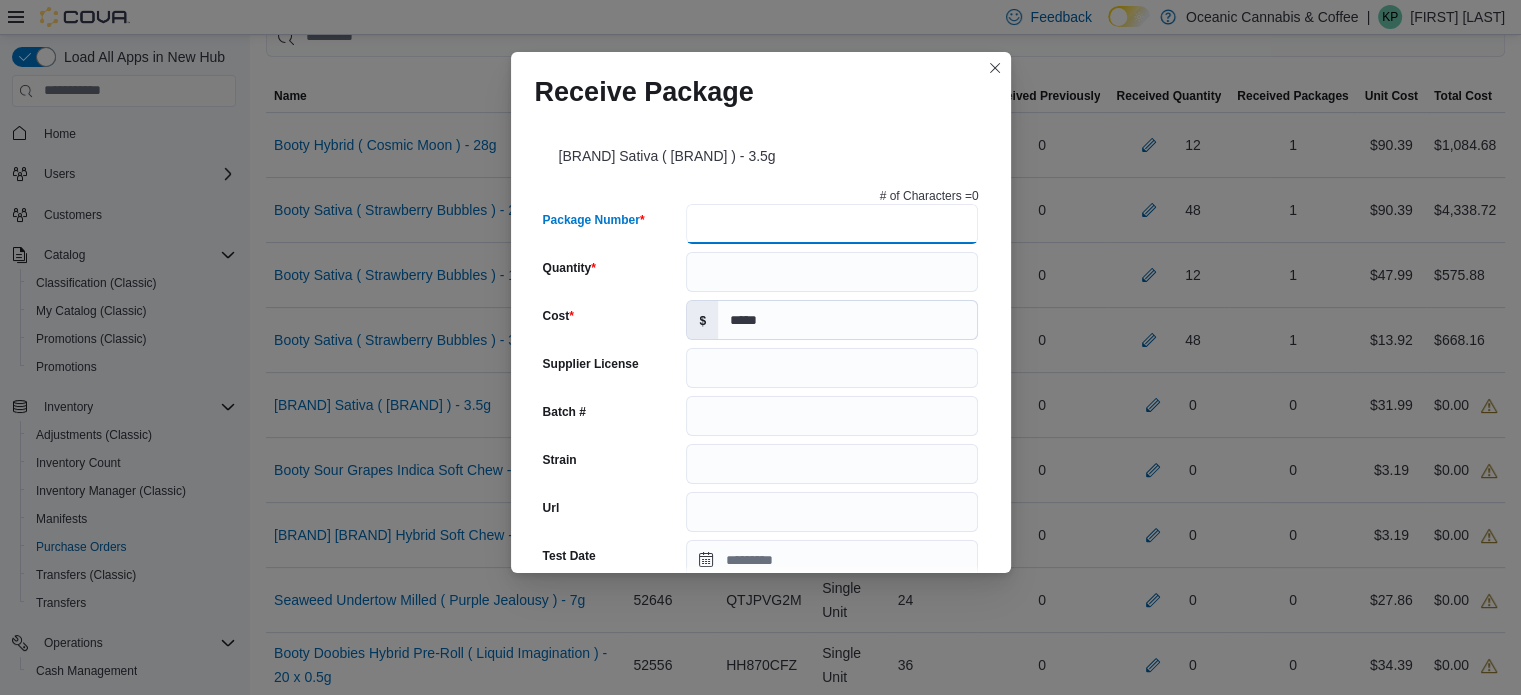 click on "Package Number" at bounding box center (832, 224) 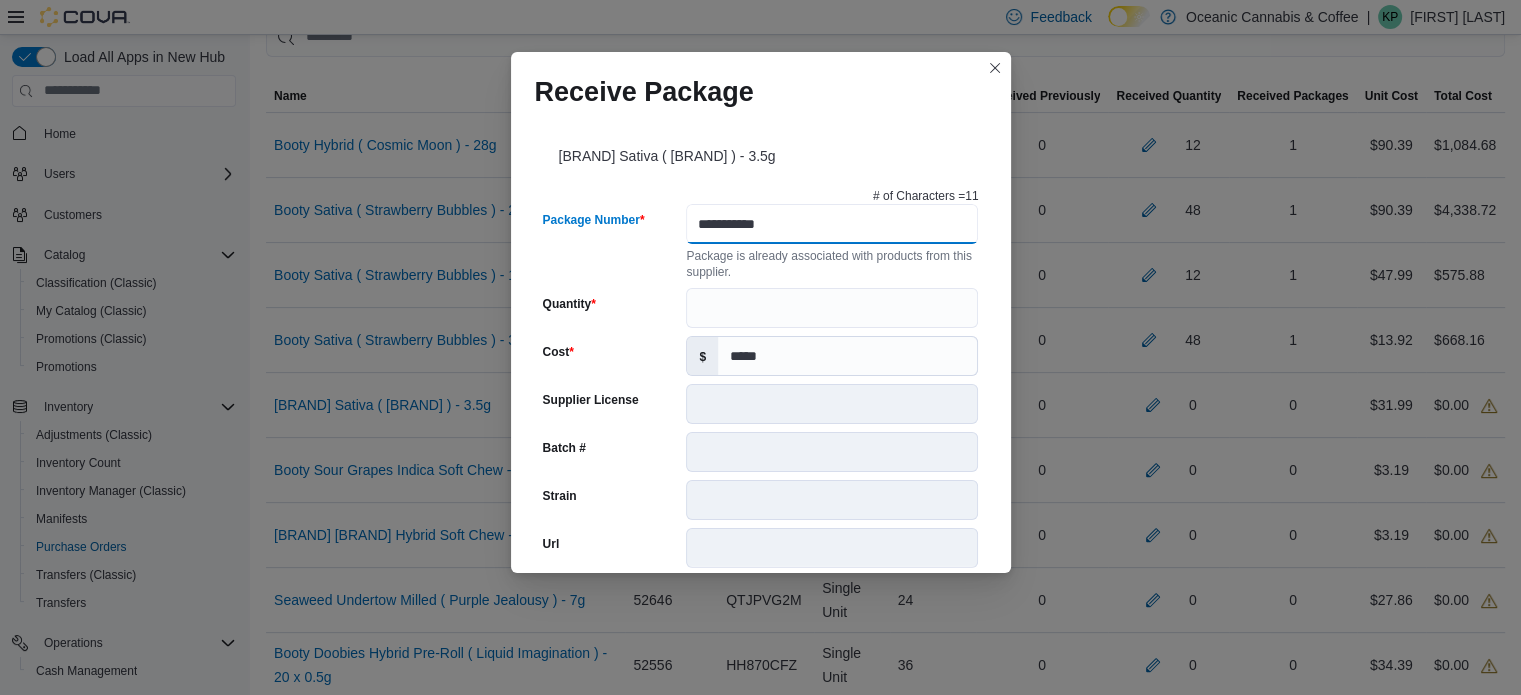 type on "**********" 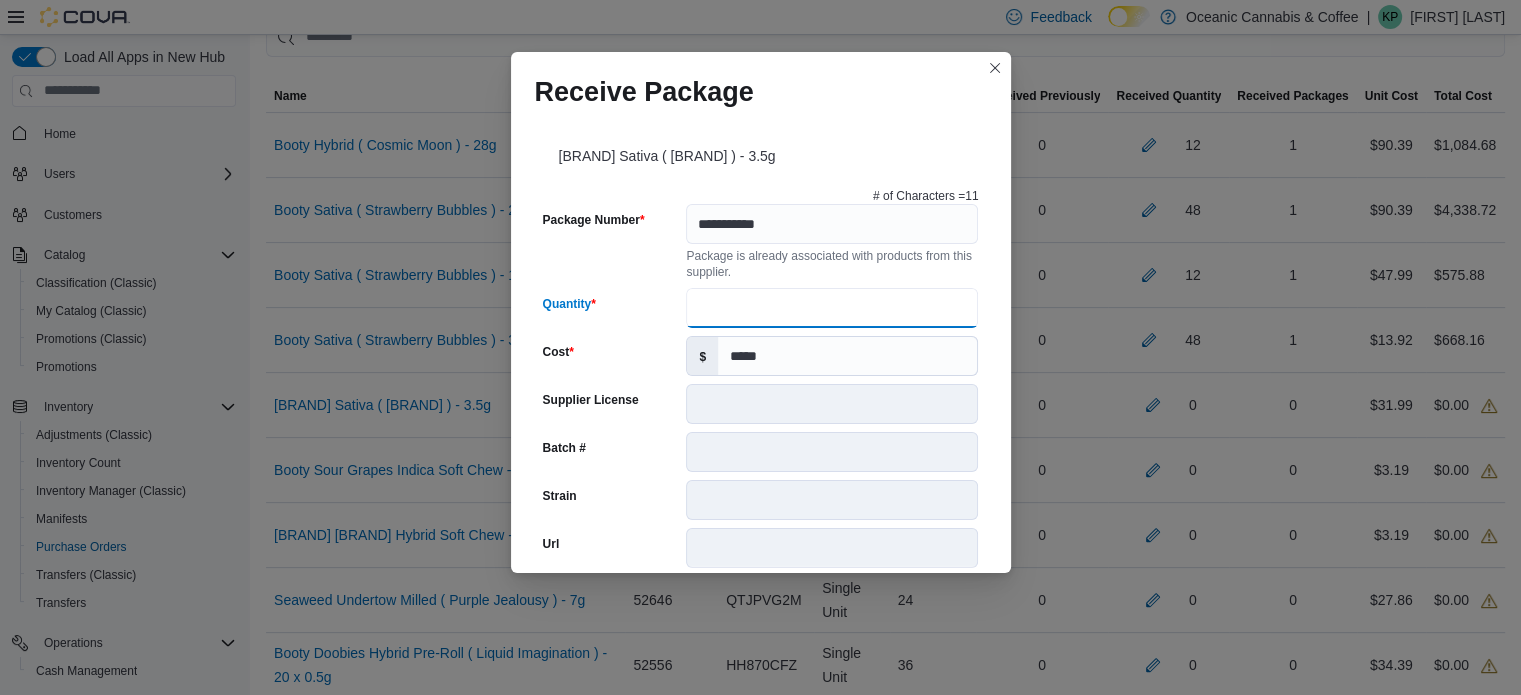 click on "Quantity" at bounding box center [832, 308] 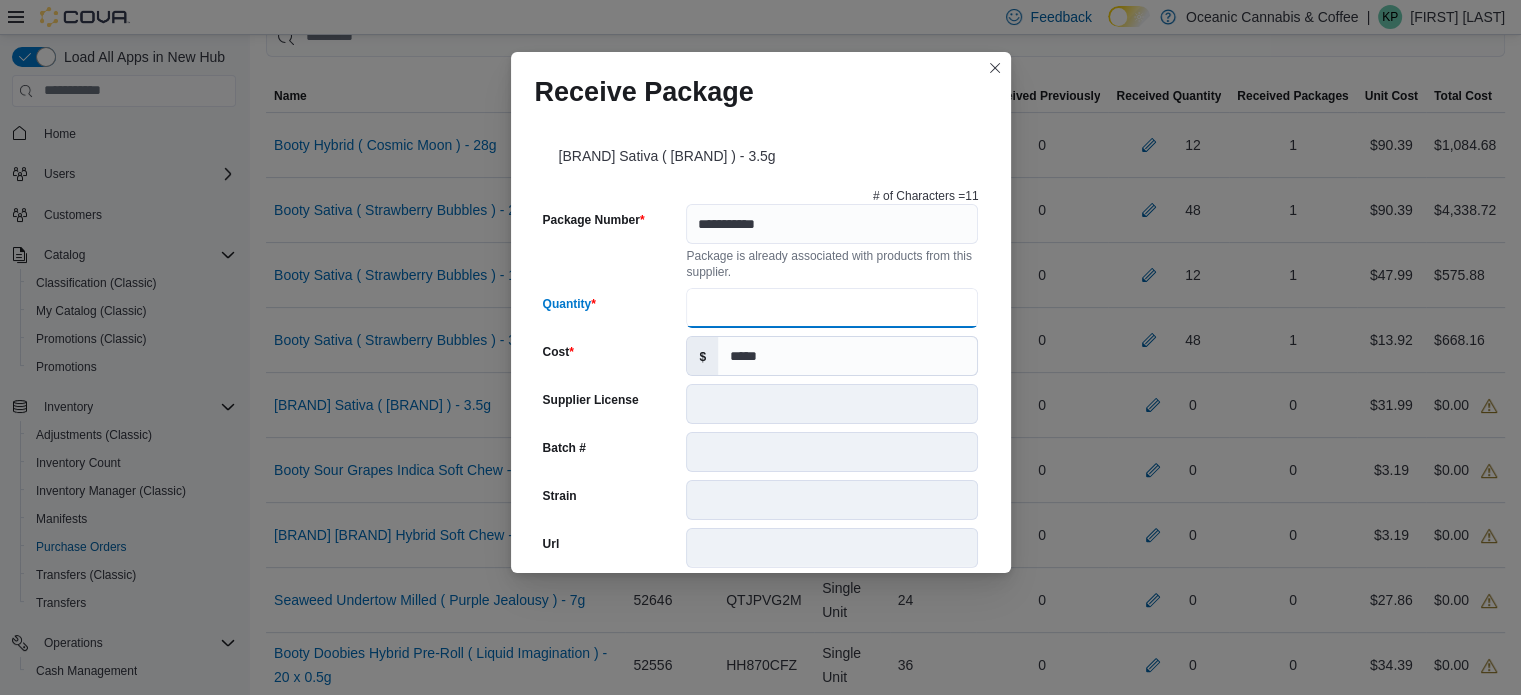 type on "*" 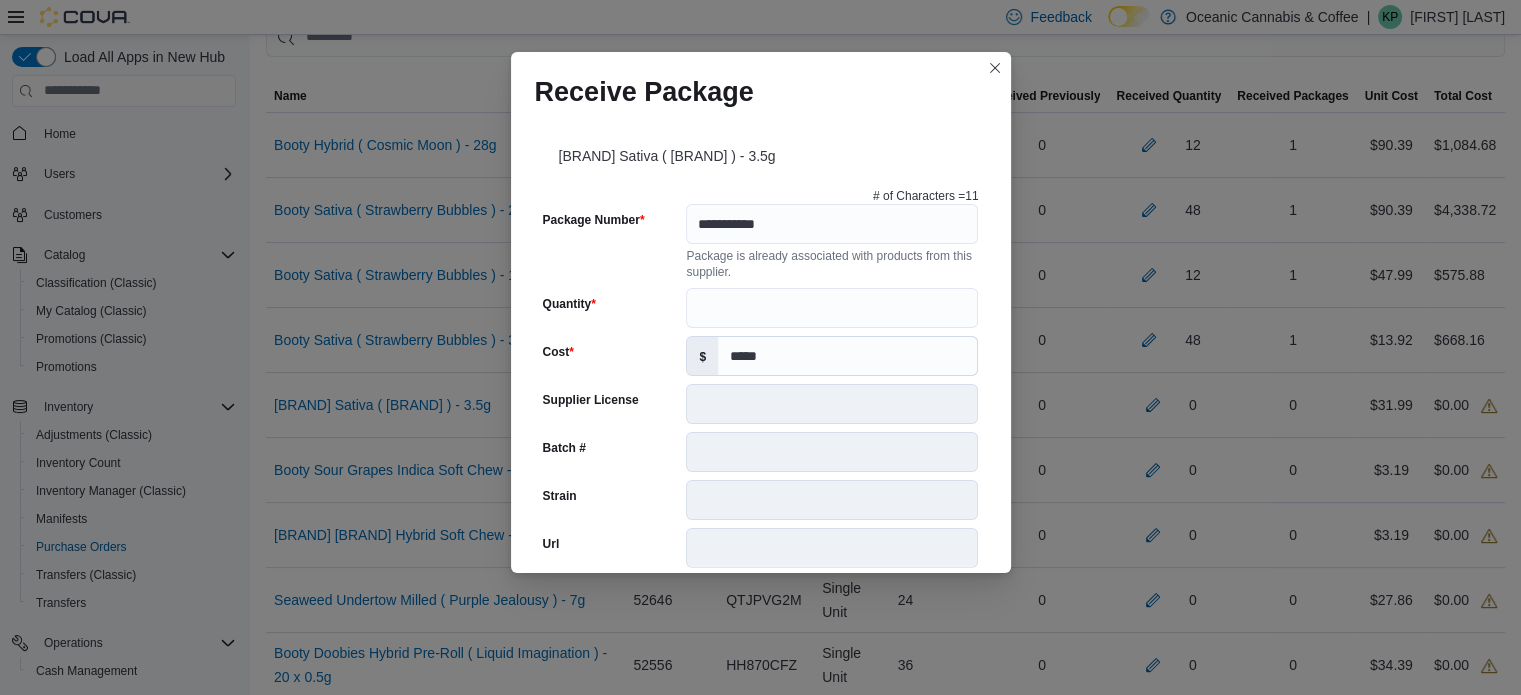 scroll, scrollTop: 706, scrollLeft: 0, axis: vertical 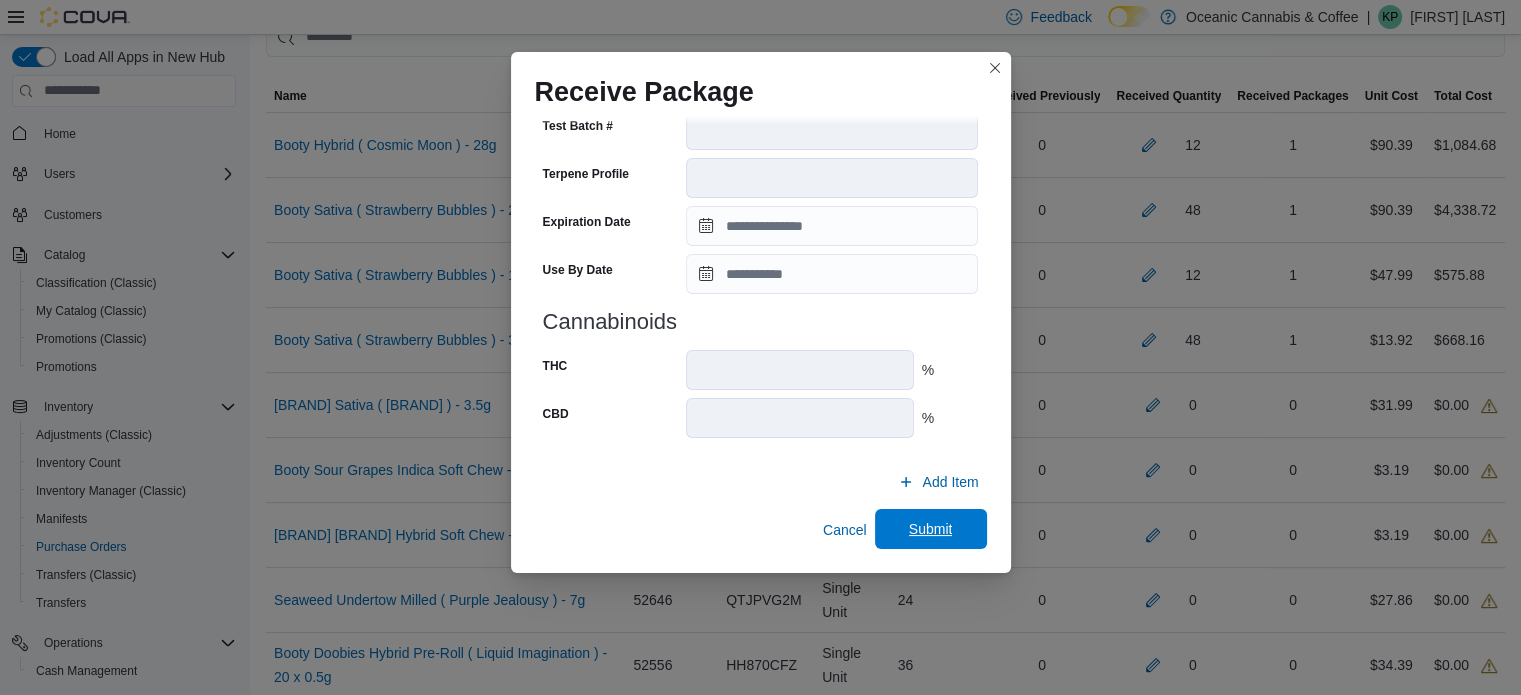 click on "Submit" at bounding box center (931, 529) 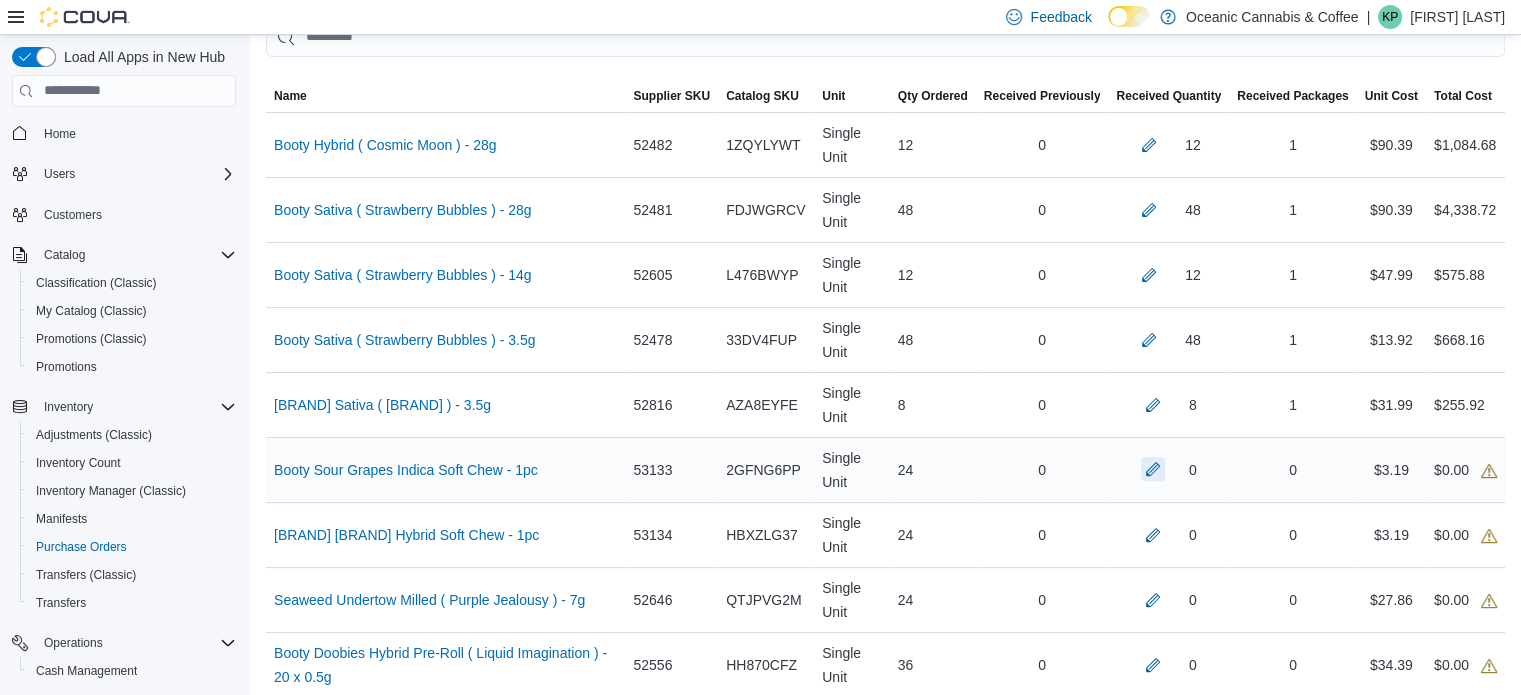 click at bounding box center (1153, 469) 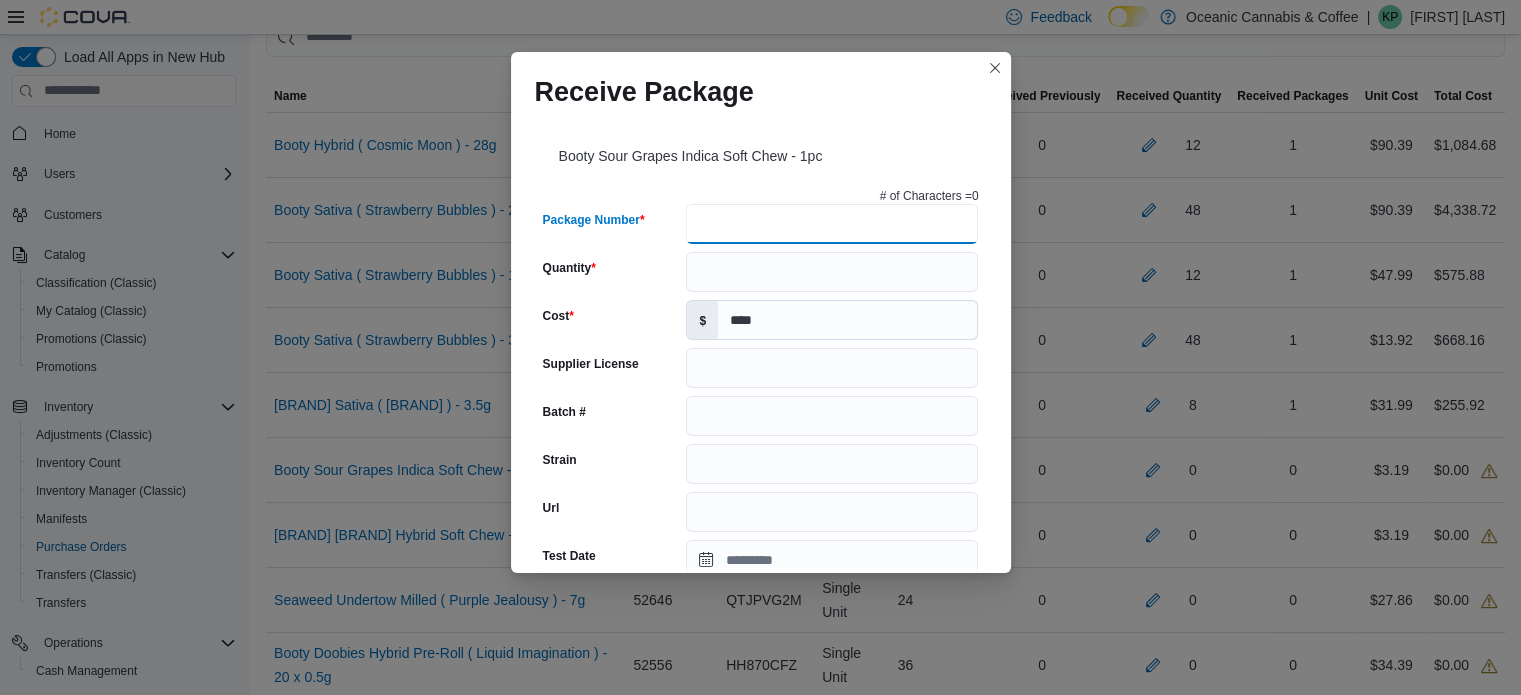 click on "Package Number" at bounding box center [832, 224] 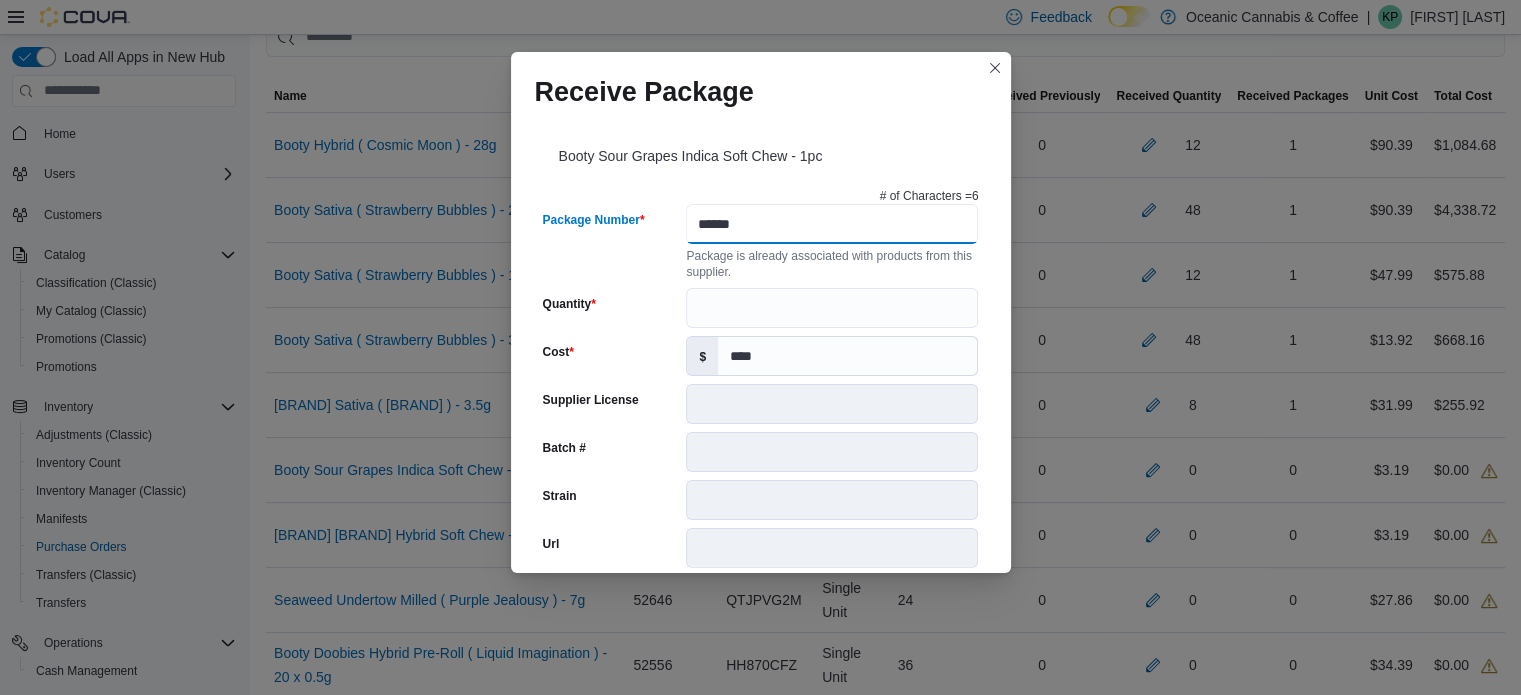 type on "******" 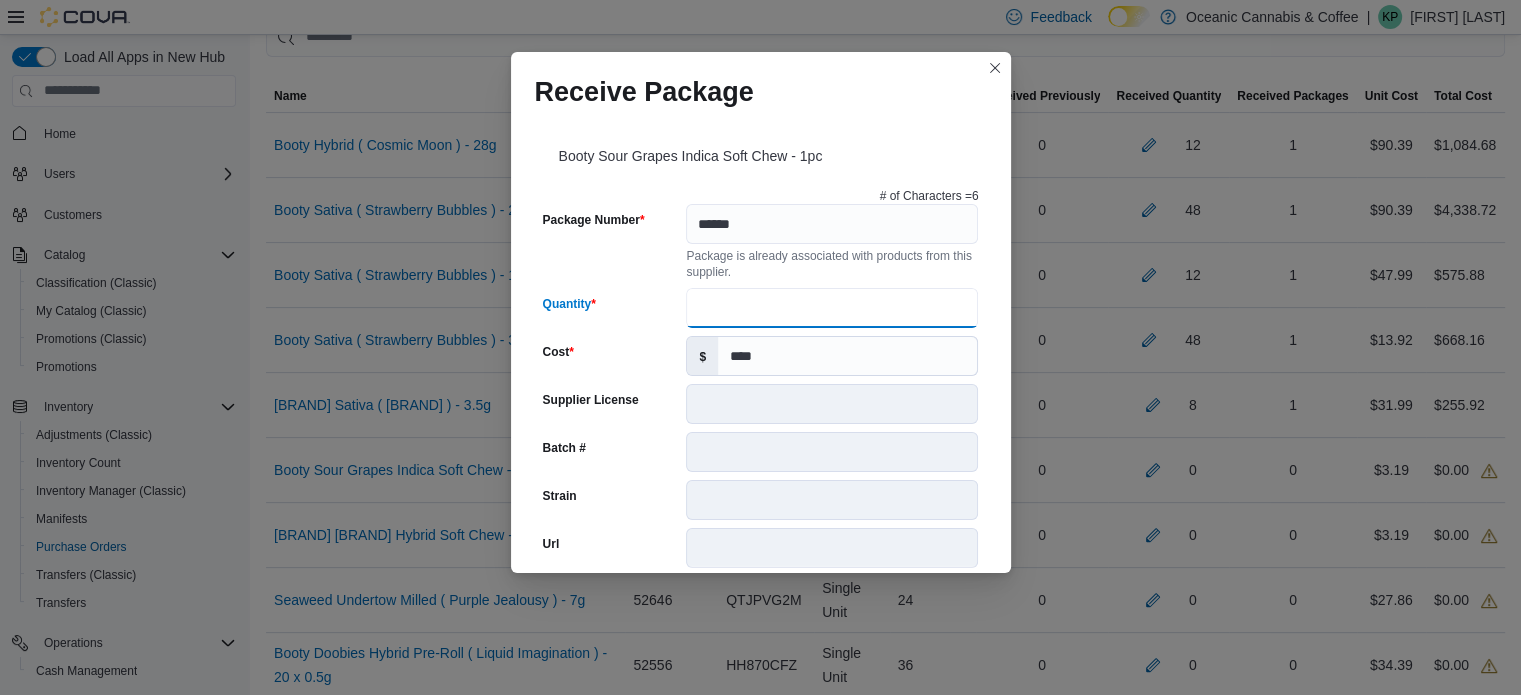 click on "Quantity" at bounding box center (832, 308) 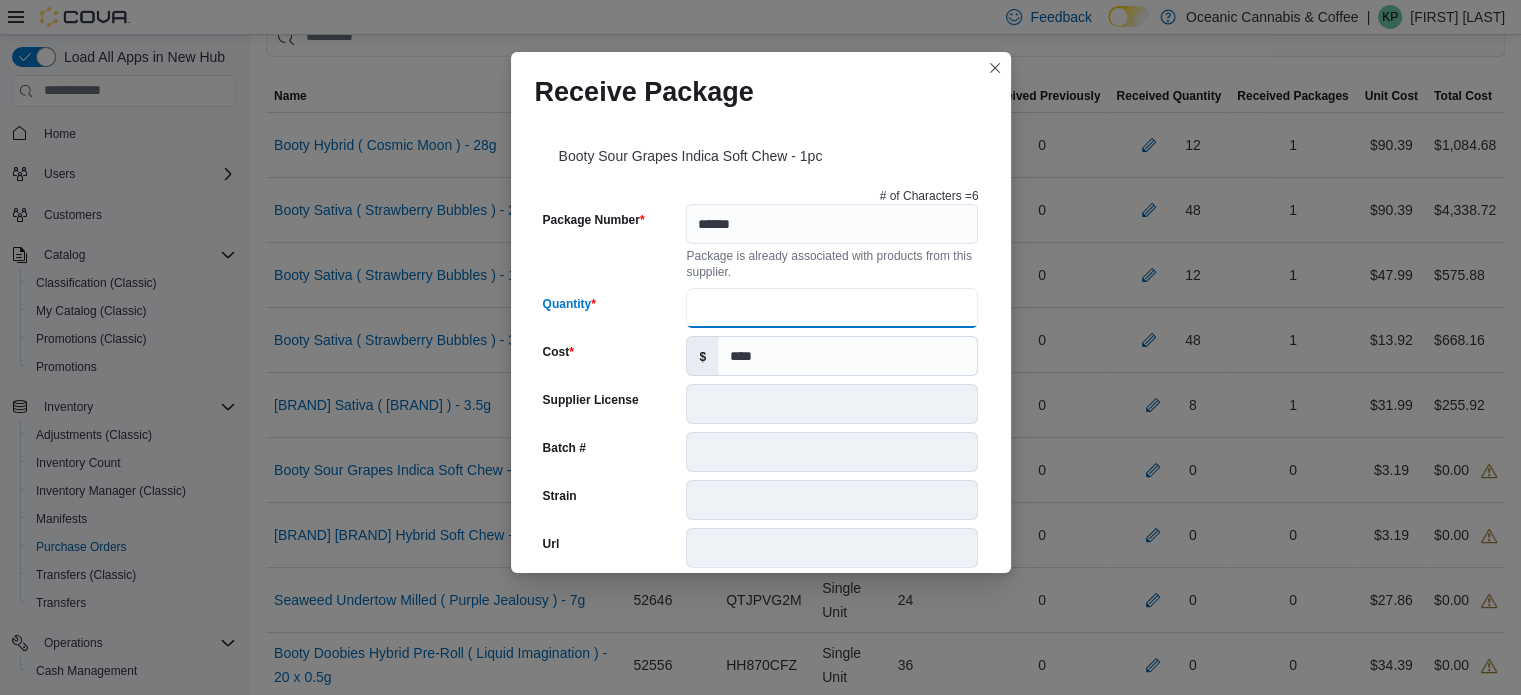 type on "**" 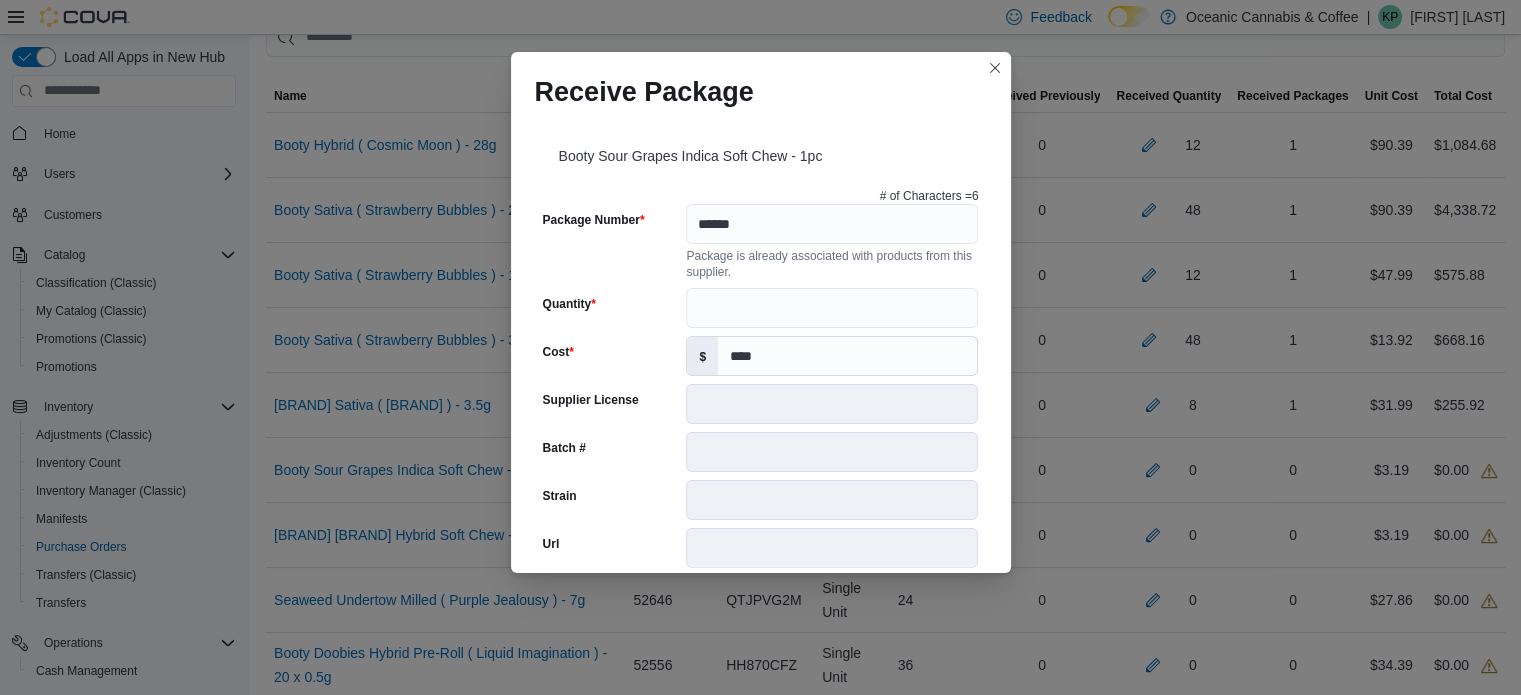 scroll, scrollTop: 706, scrollLeft: 0, axis: vertical 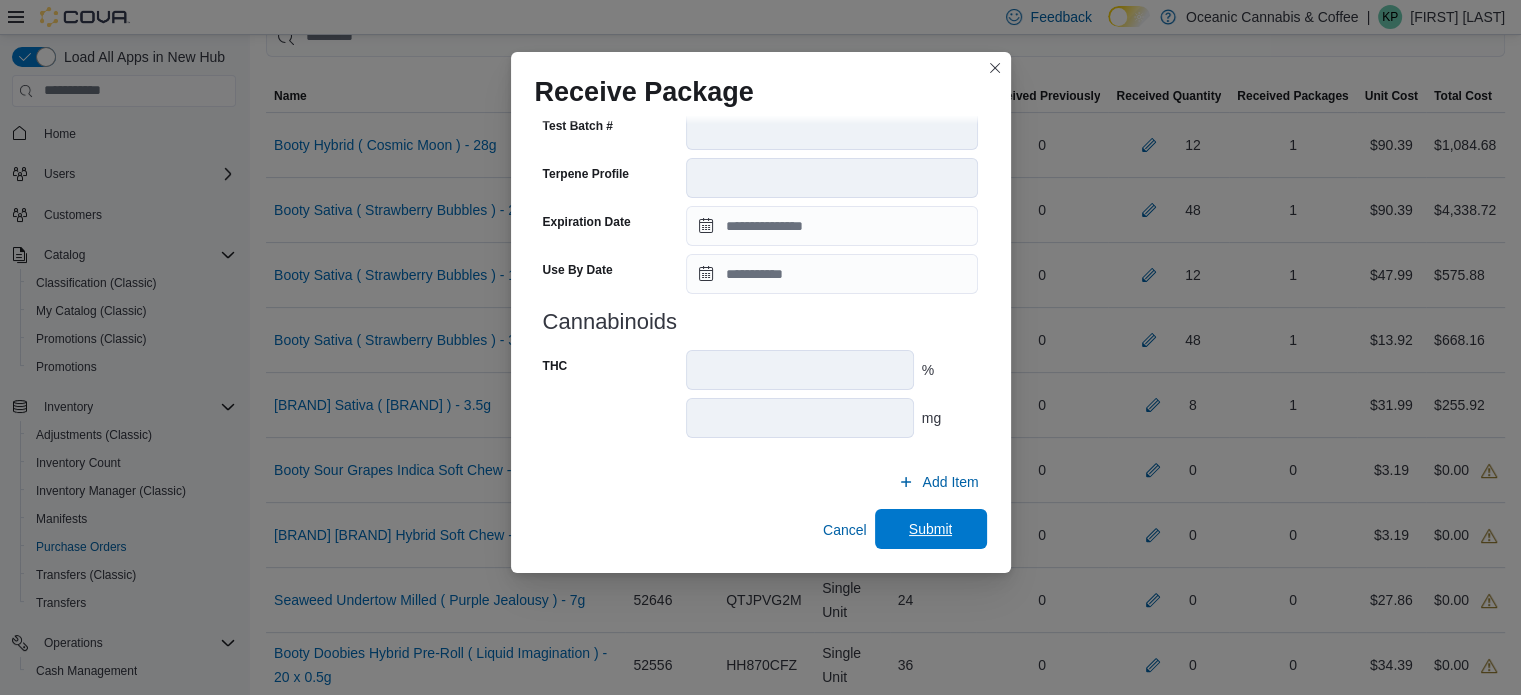click on "Submit" at bounding box center [931, 529] 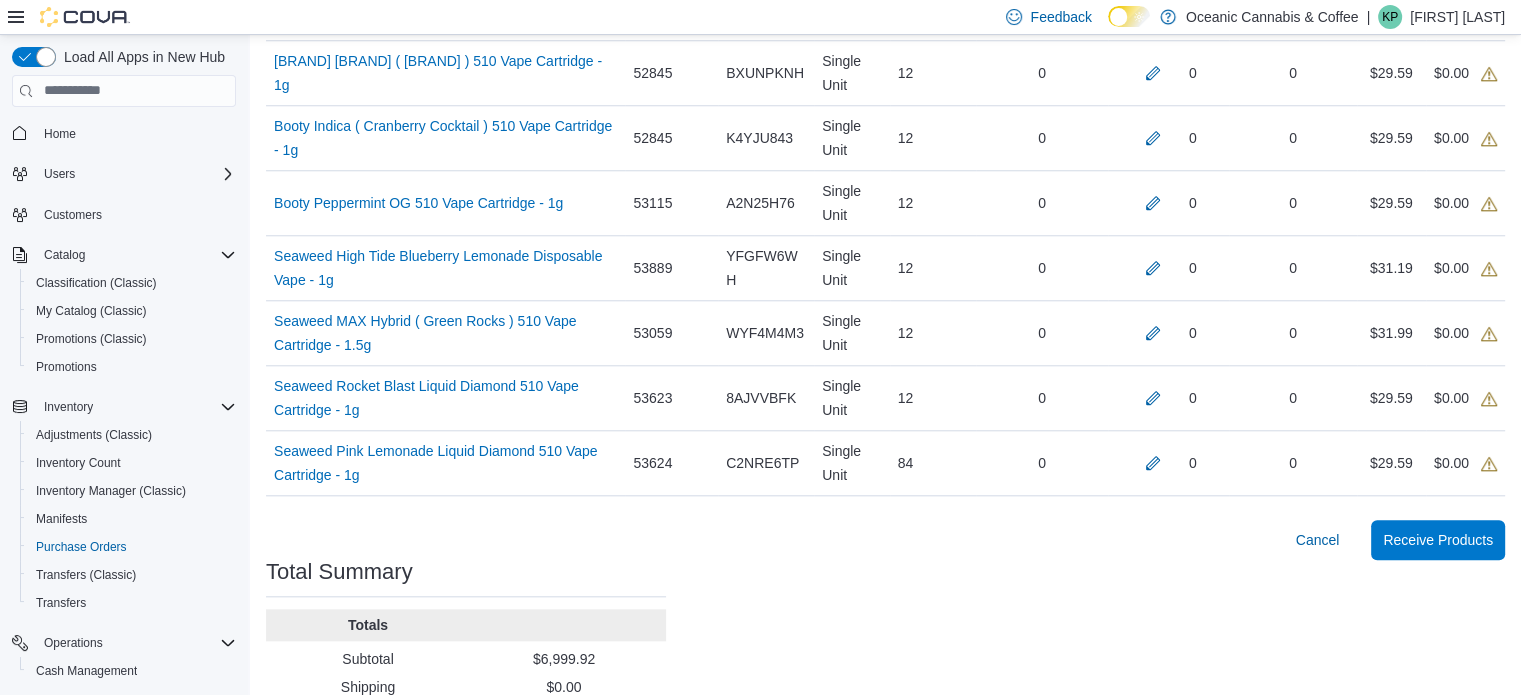 scroll, scrollTop: 1863, scrollLeft: 0, axis: vertical 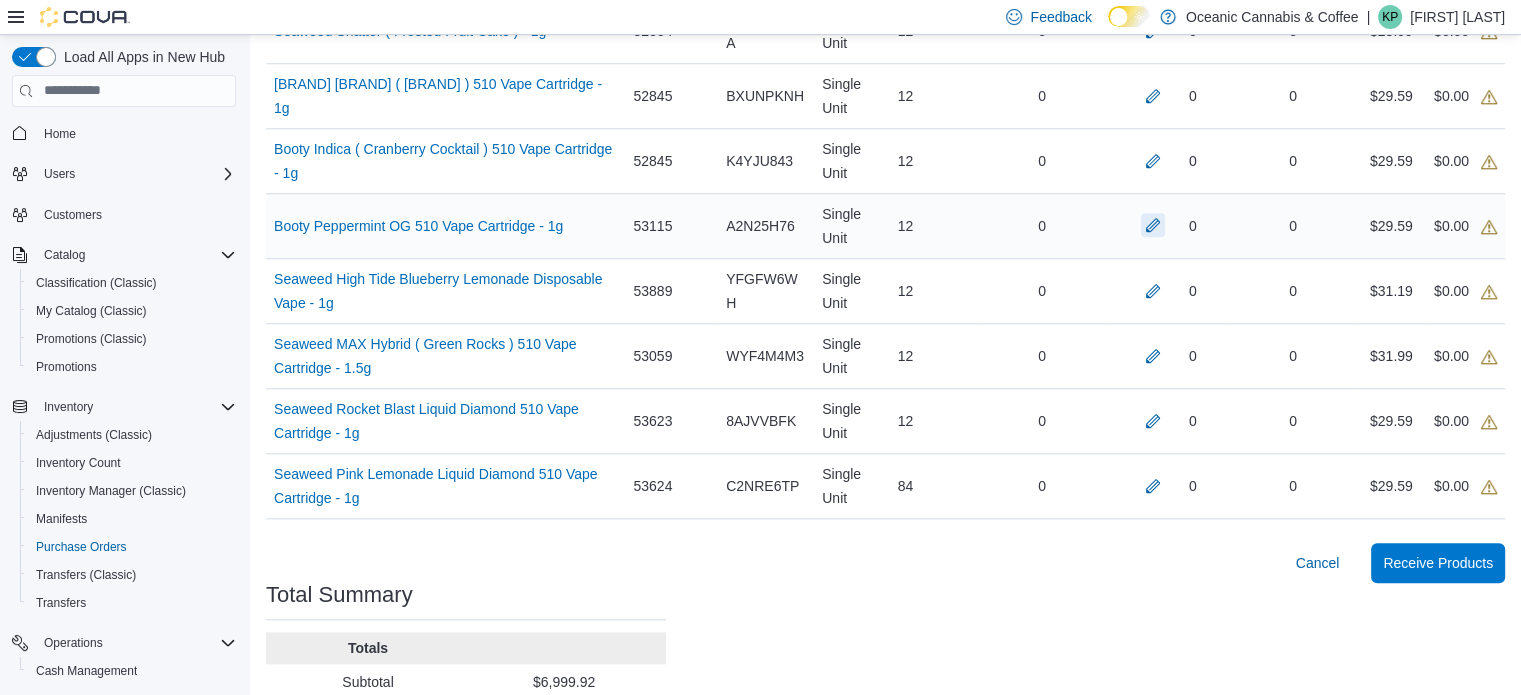 click at bounding box center (1153, 225) 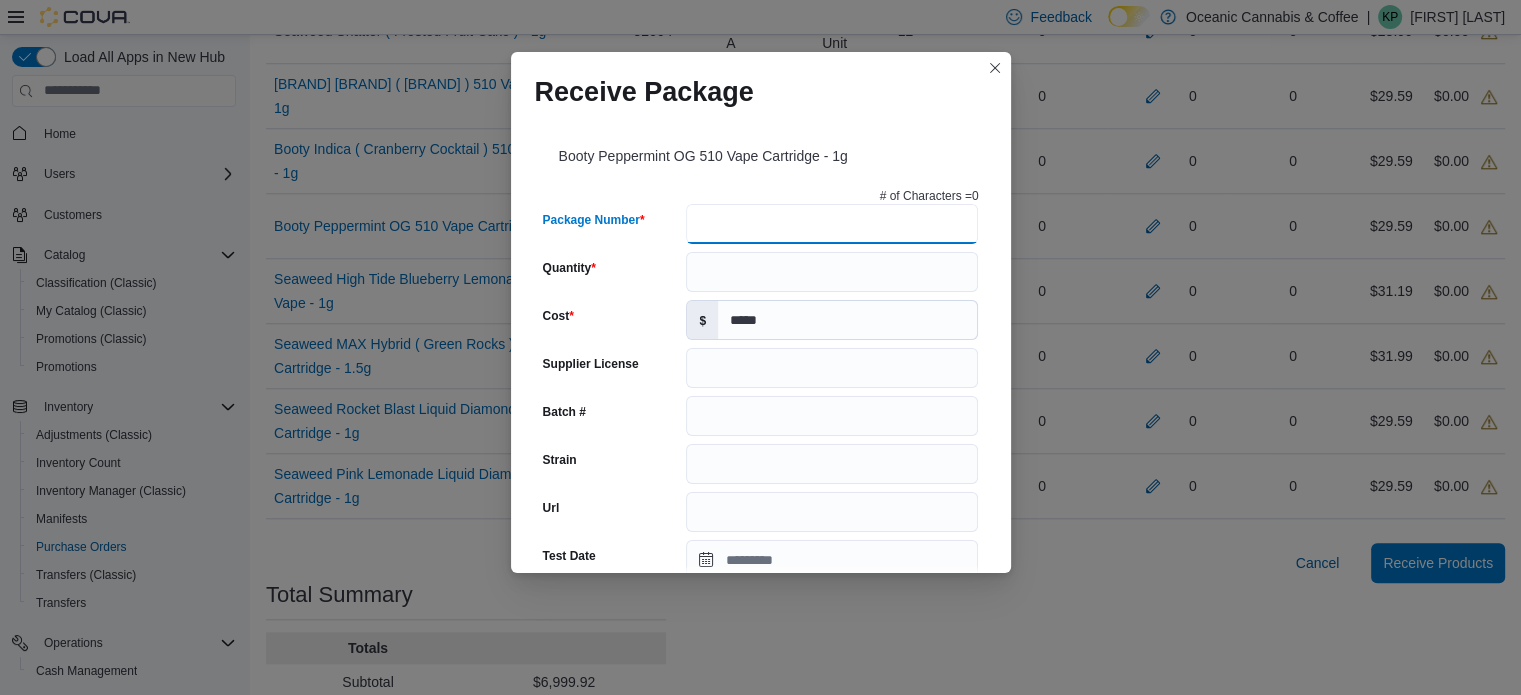 click on "Package Number" at bounding box center (832, 224) 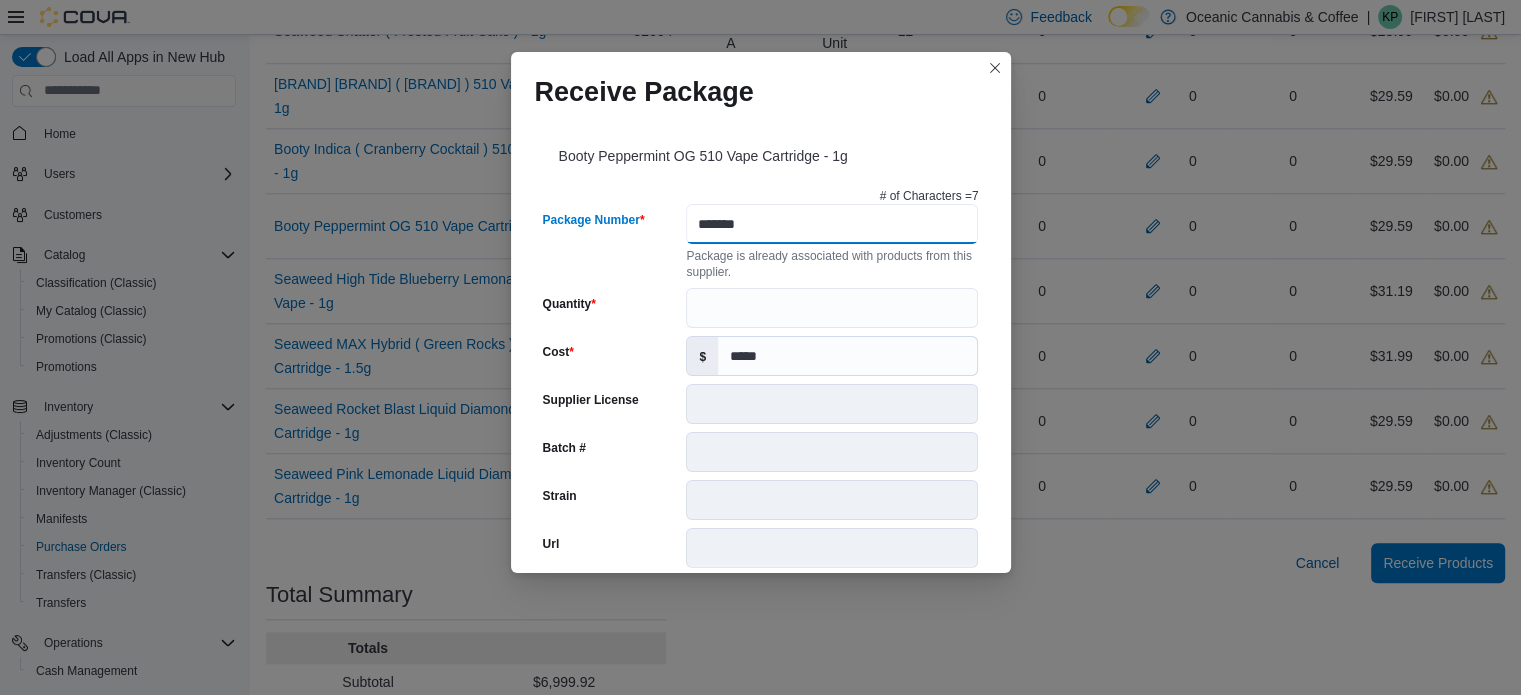 type on "*******" 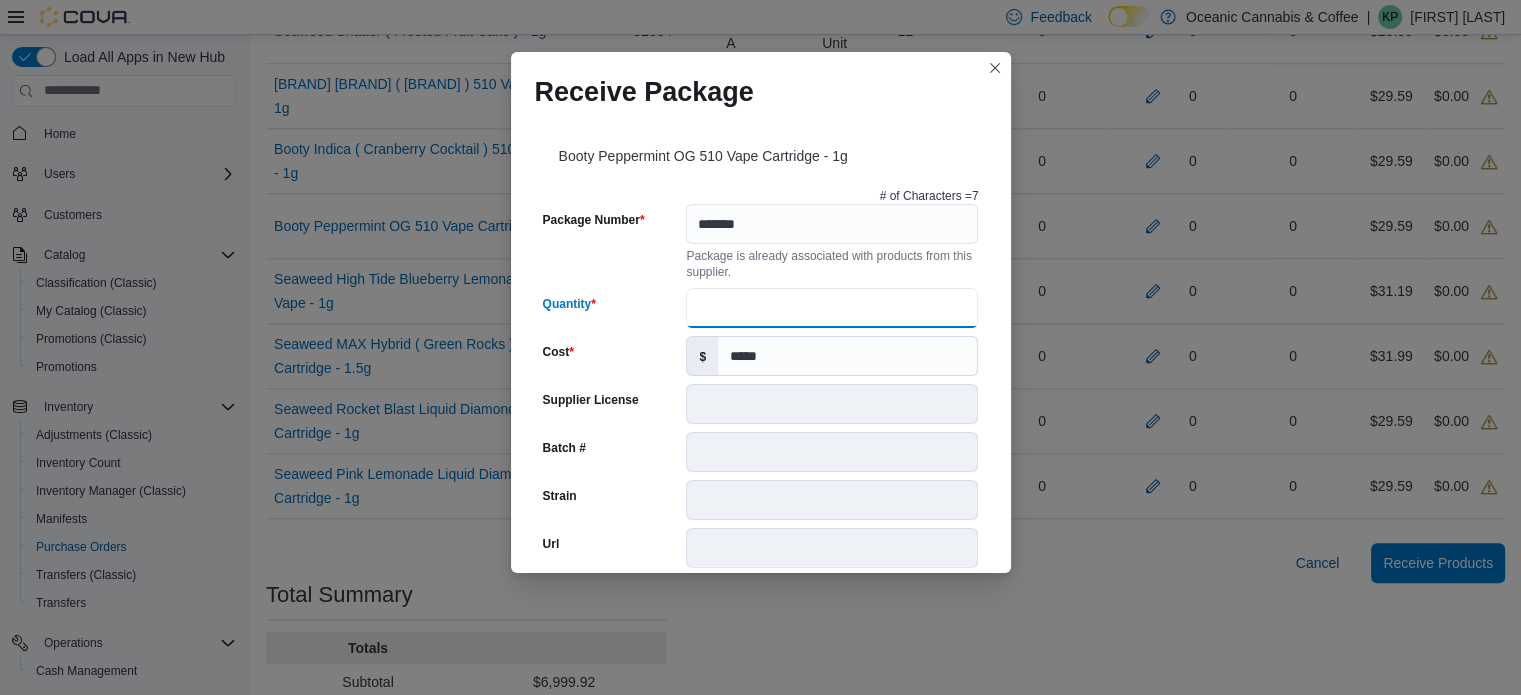 click on "Quantity" at bounding box center (832, 308) 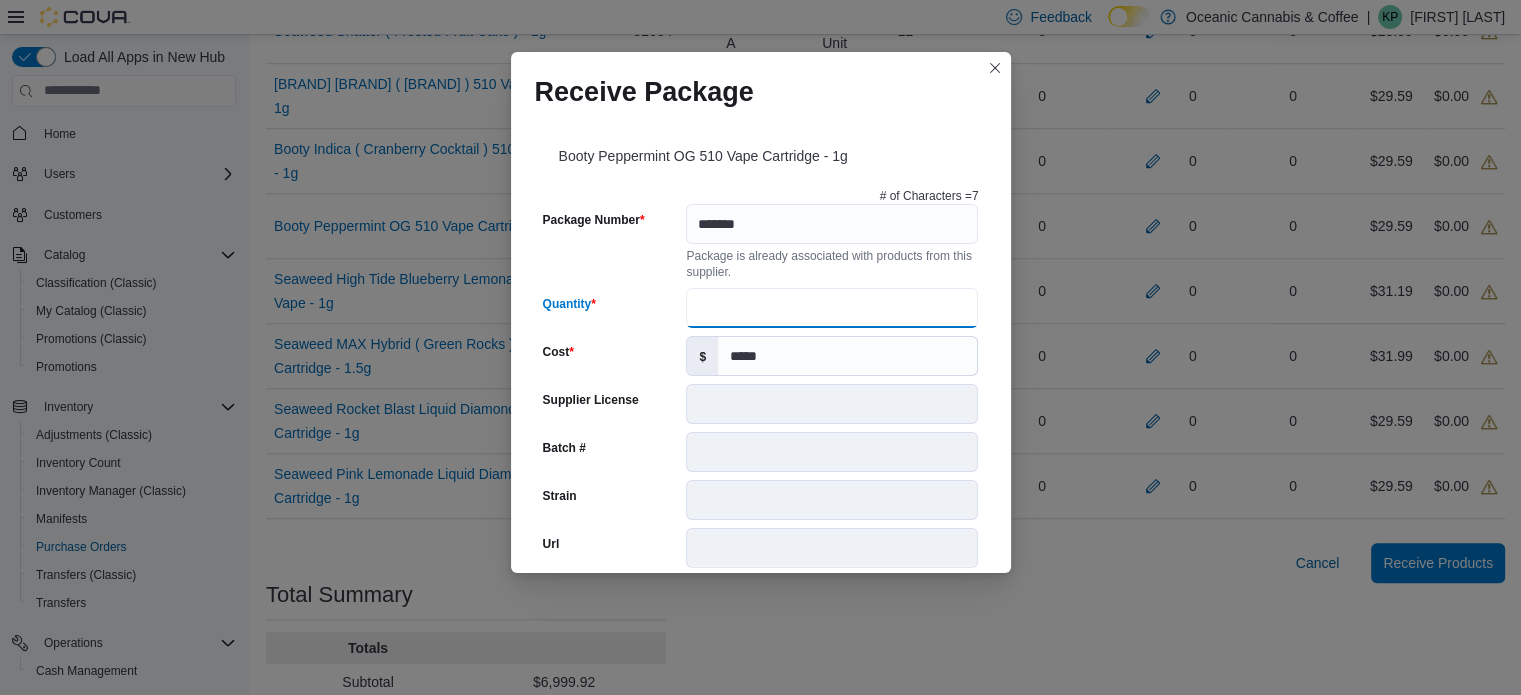 type on "**" 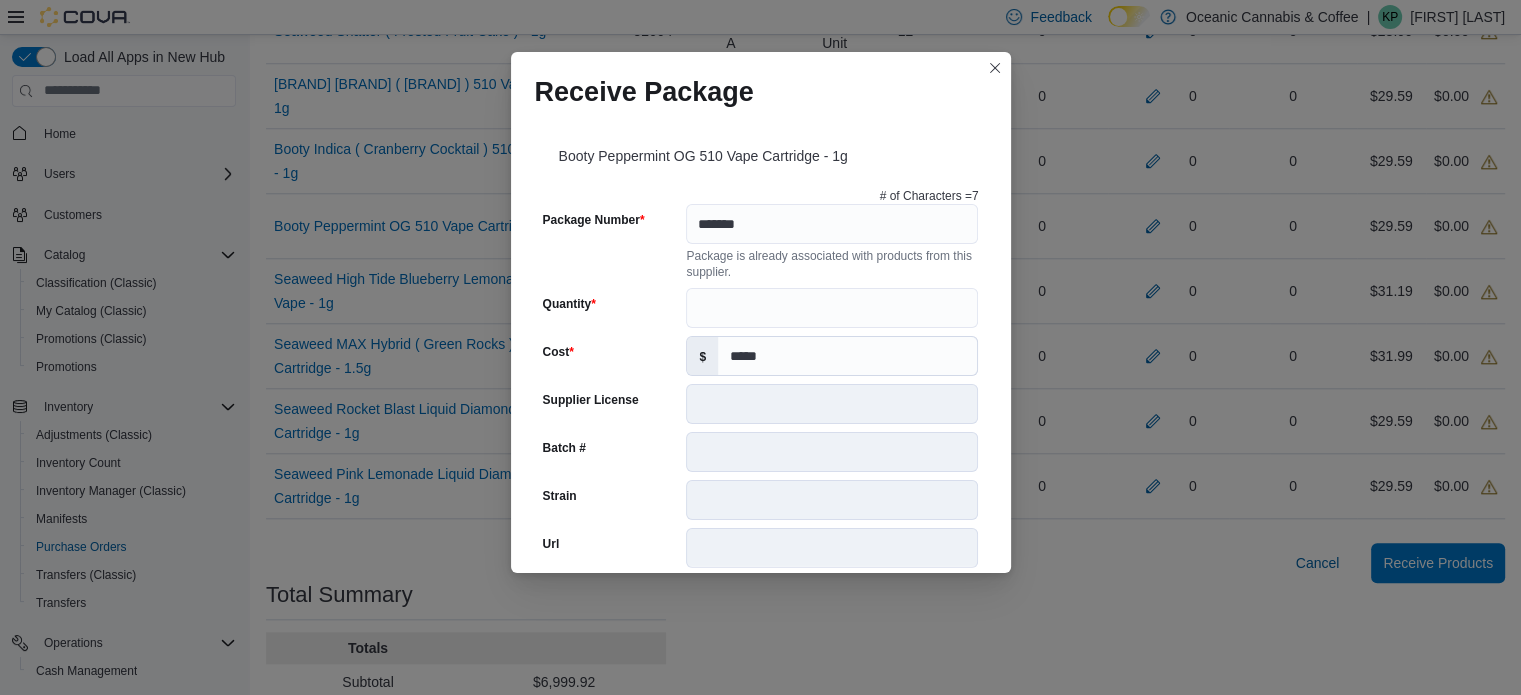 scroll, scrollTop: 802, scrollLeft: 0, axis: vertical 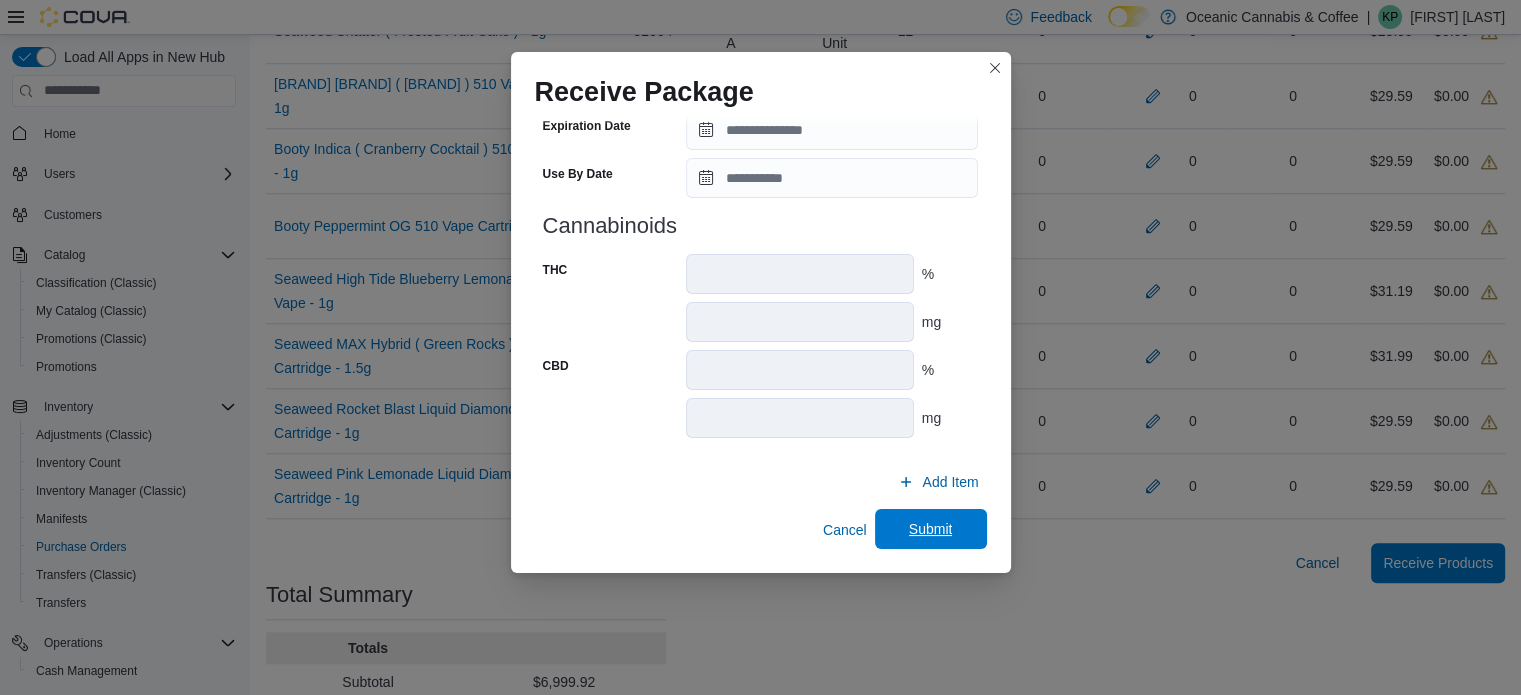 click on "Submit" at bounding box center (931, 529) 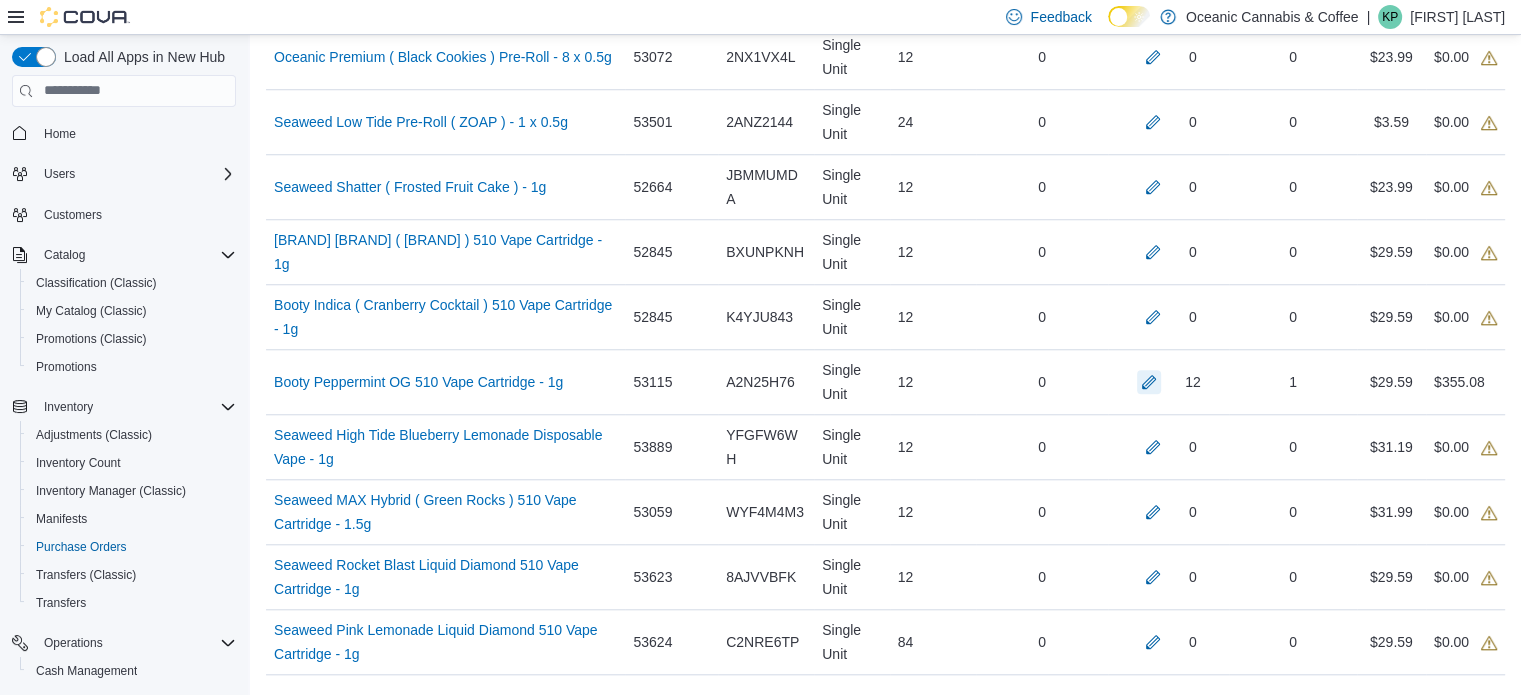 scroll, scrollTop: 1684, scrollLeft: 0, axis: vertical 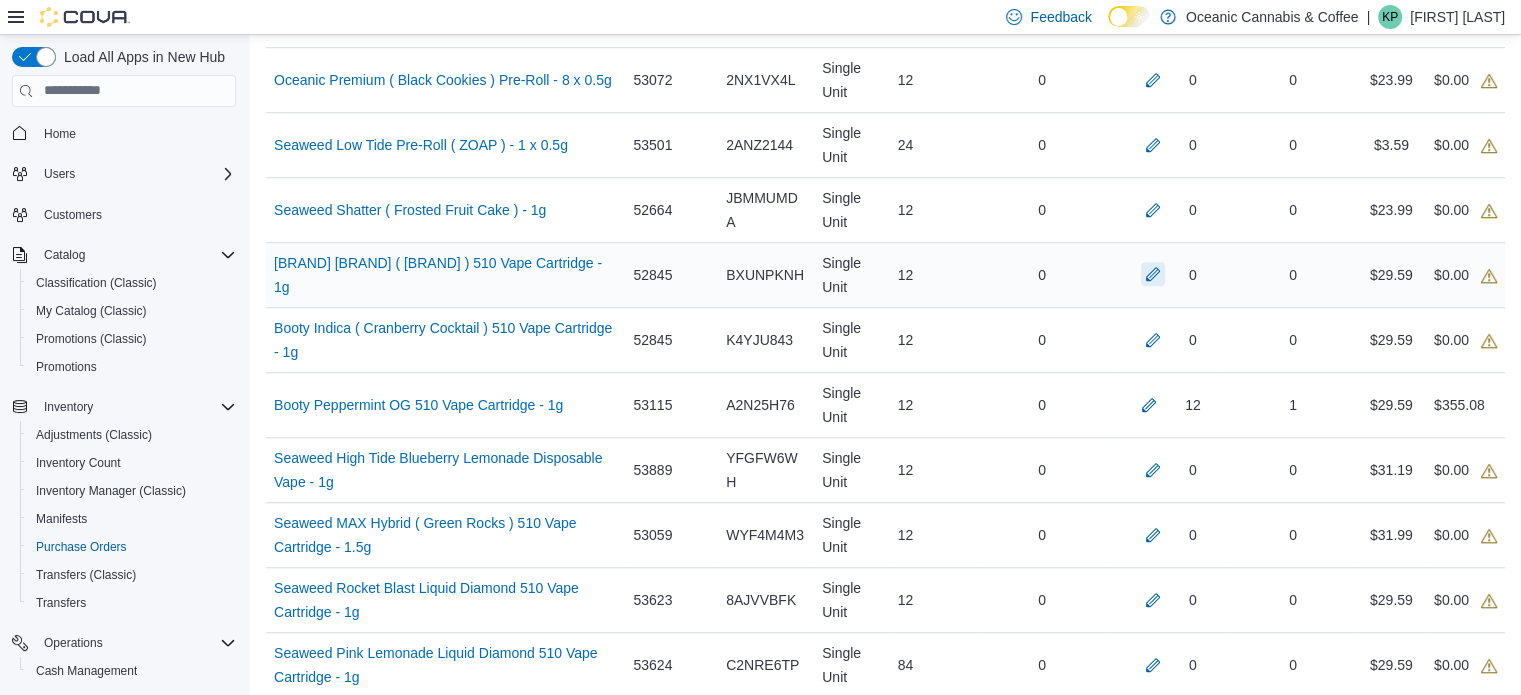 click at bounding box center (1153, 274) 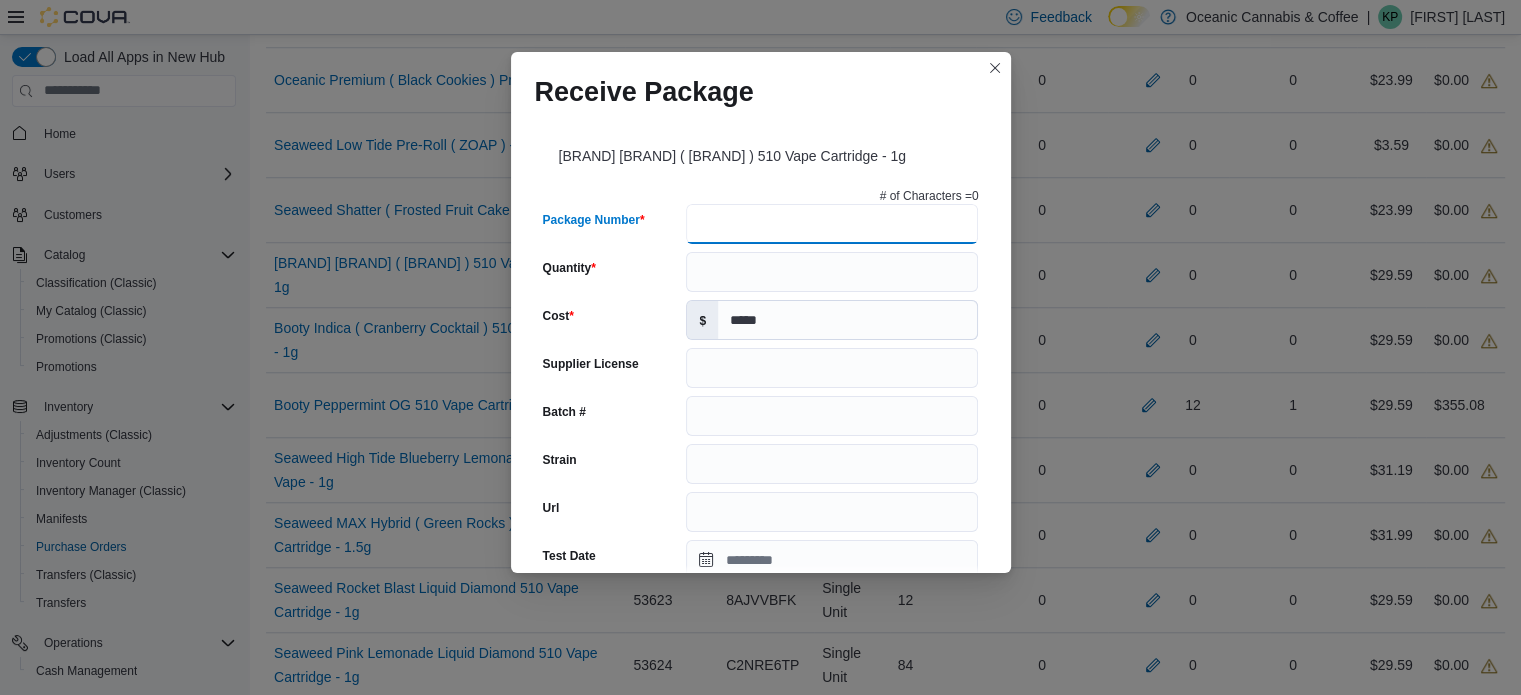 click on "Package Number" at bounding box center (832, 224) 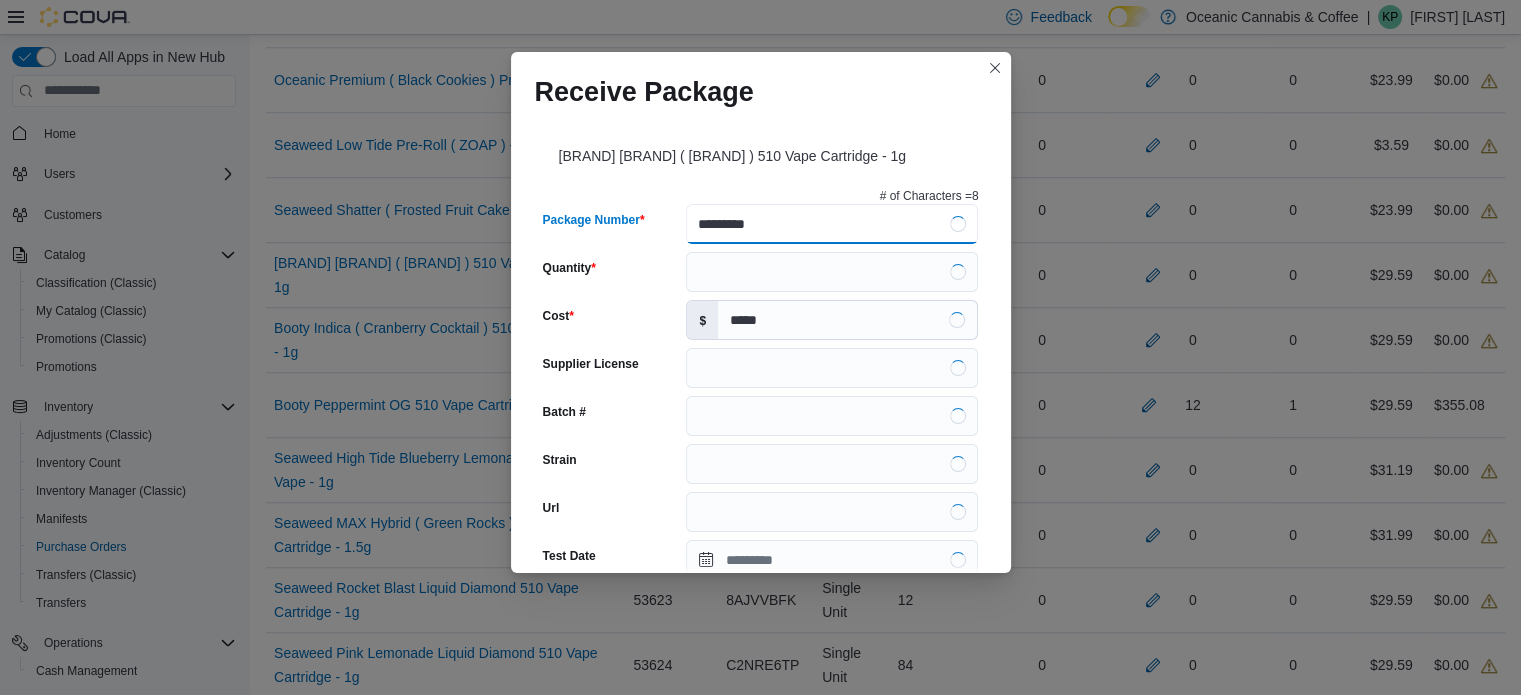 type on "**********" 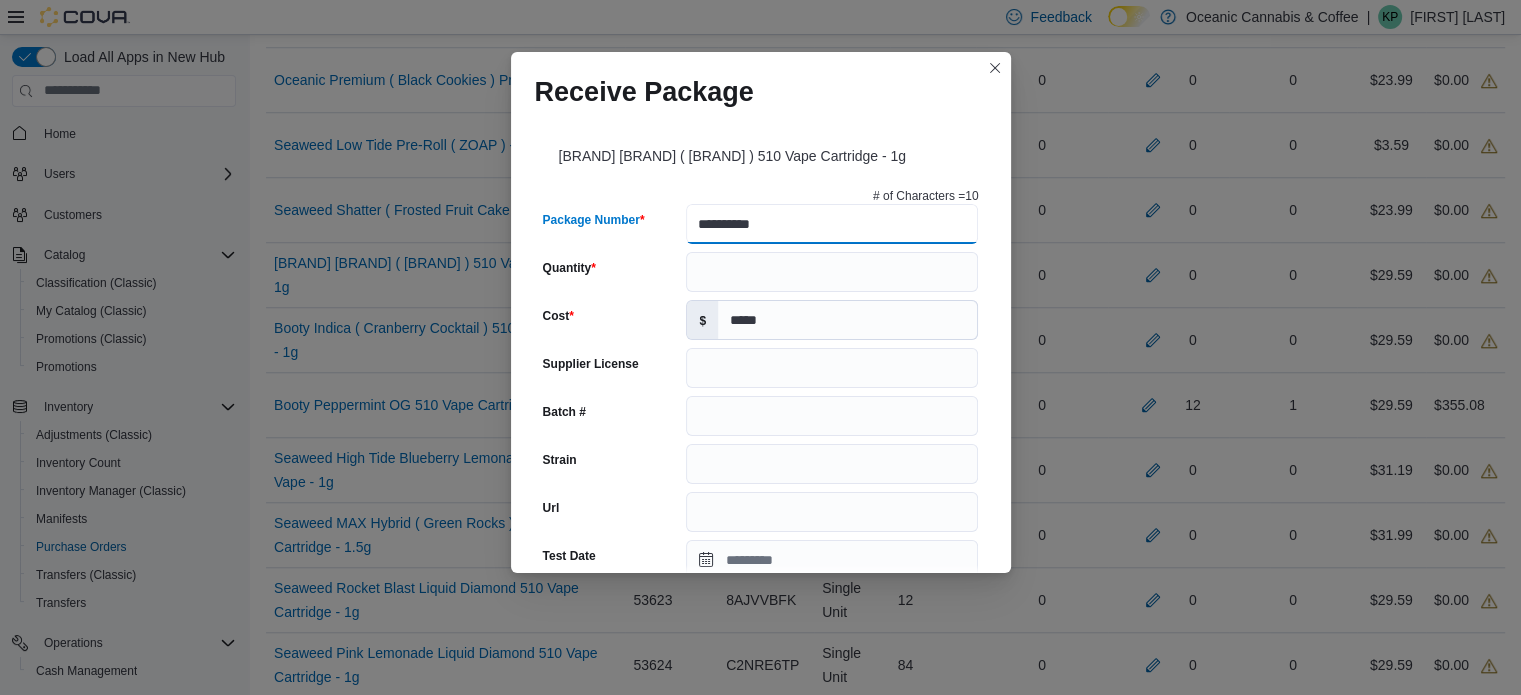 type on "*****" 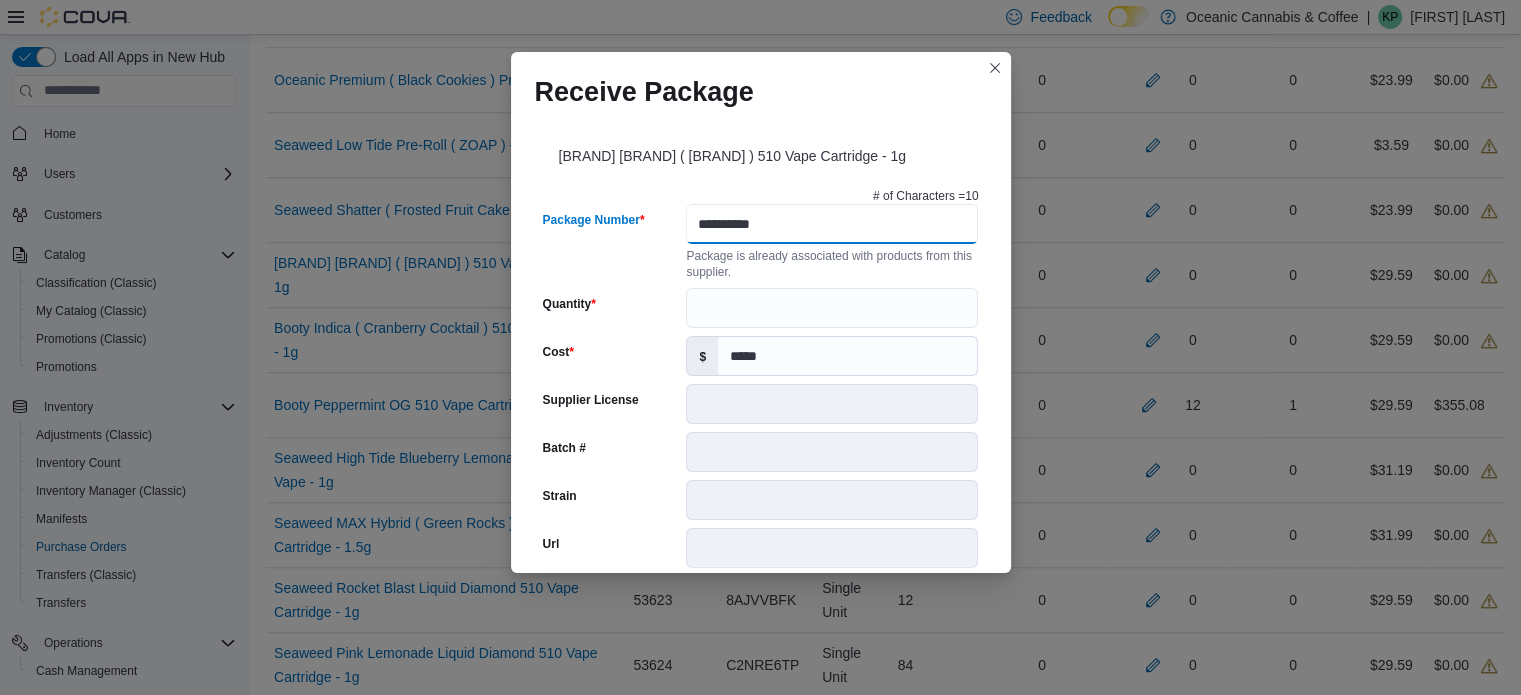 type on "**********" 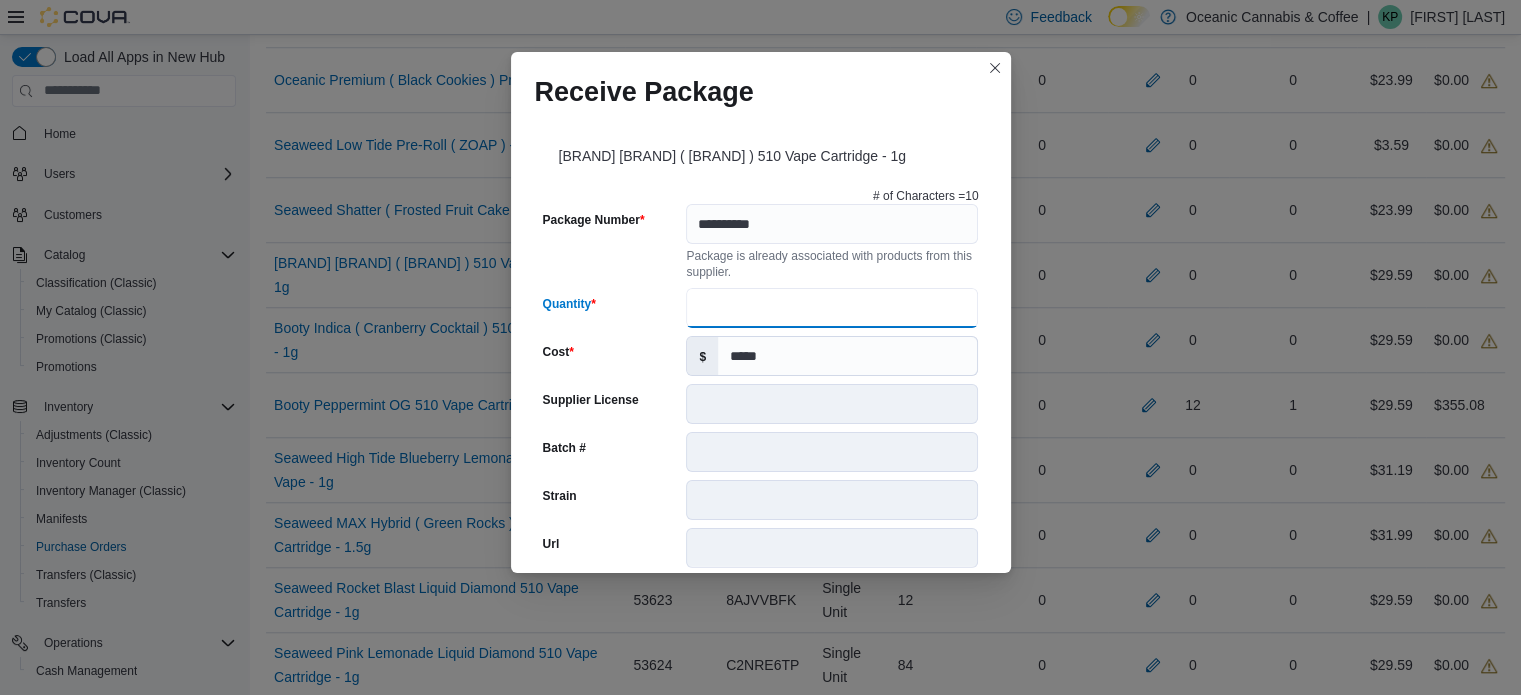 click on "Quantity" at bounding box center (832, 308) 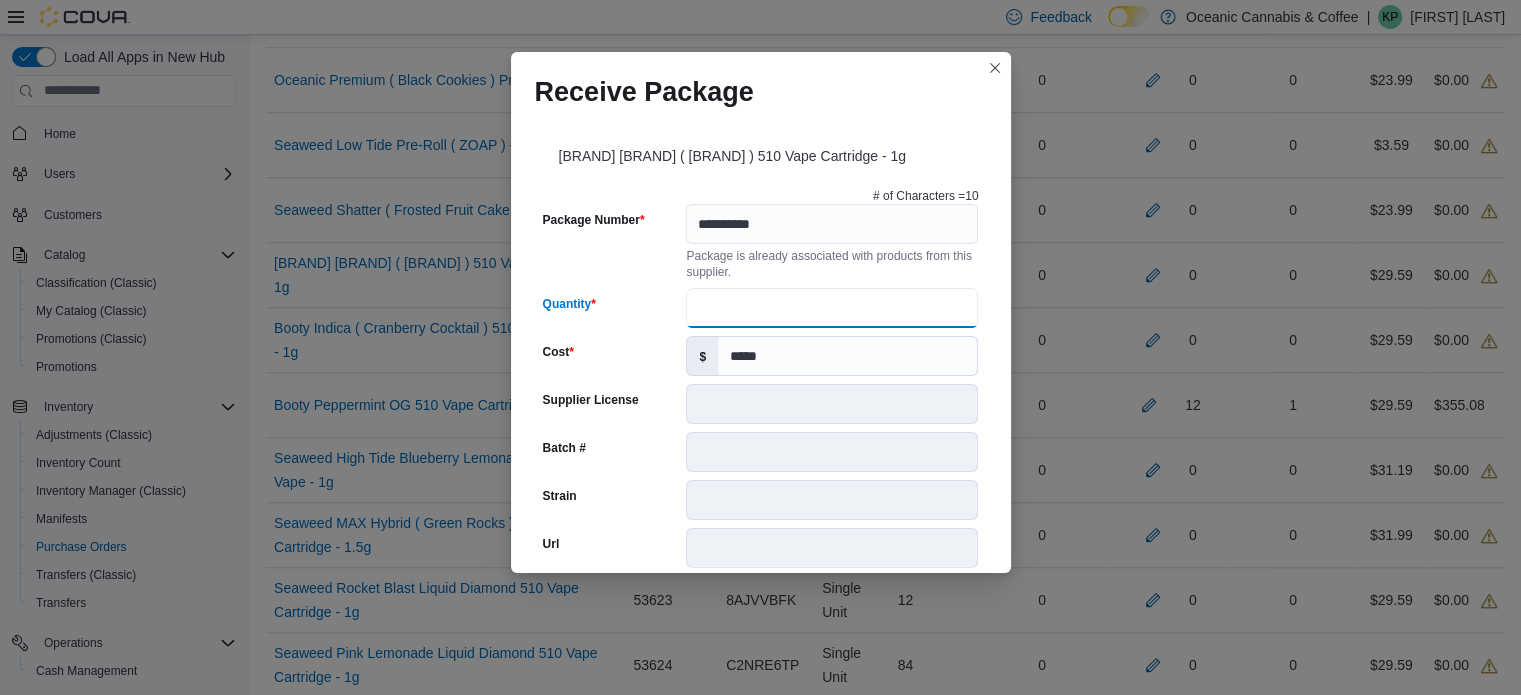 type on "**" 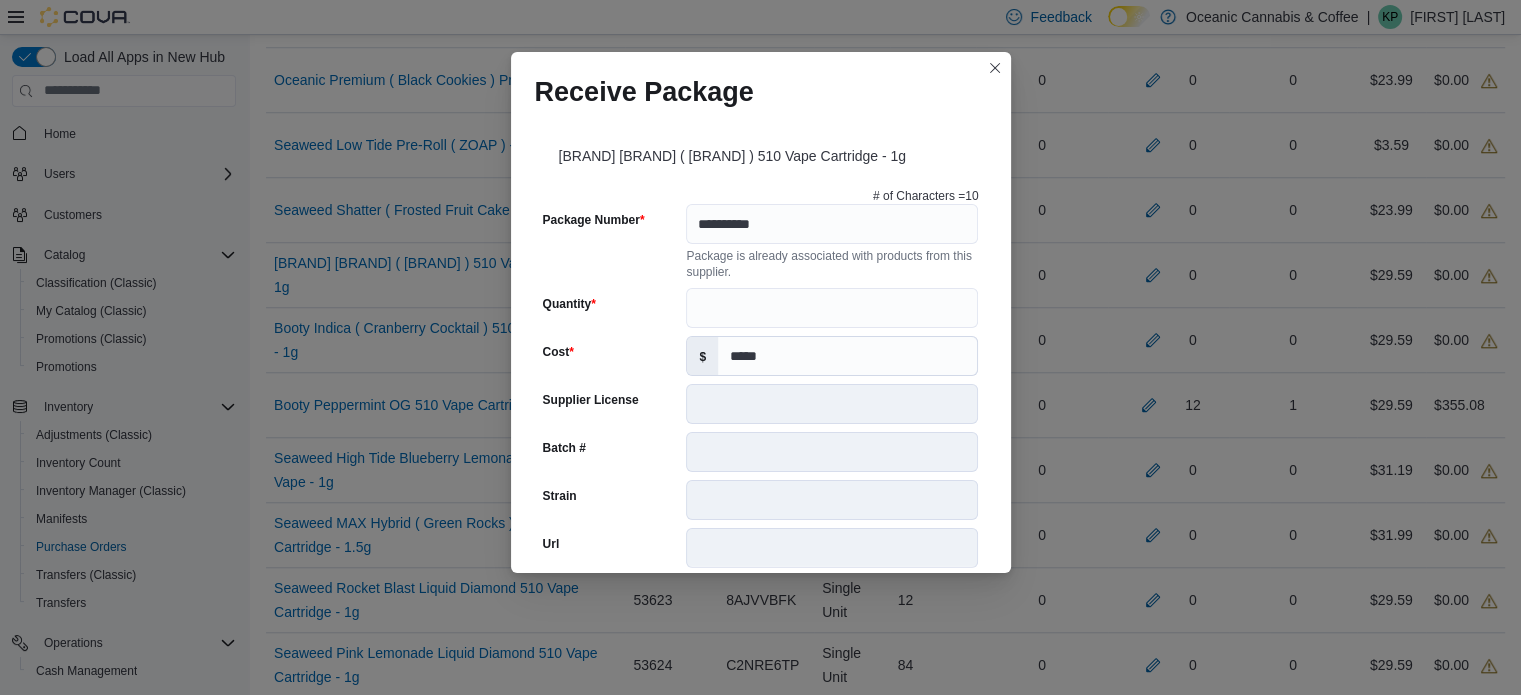 scroll, scrollTop: 802, scrollLeft: 0, axis: vertical 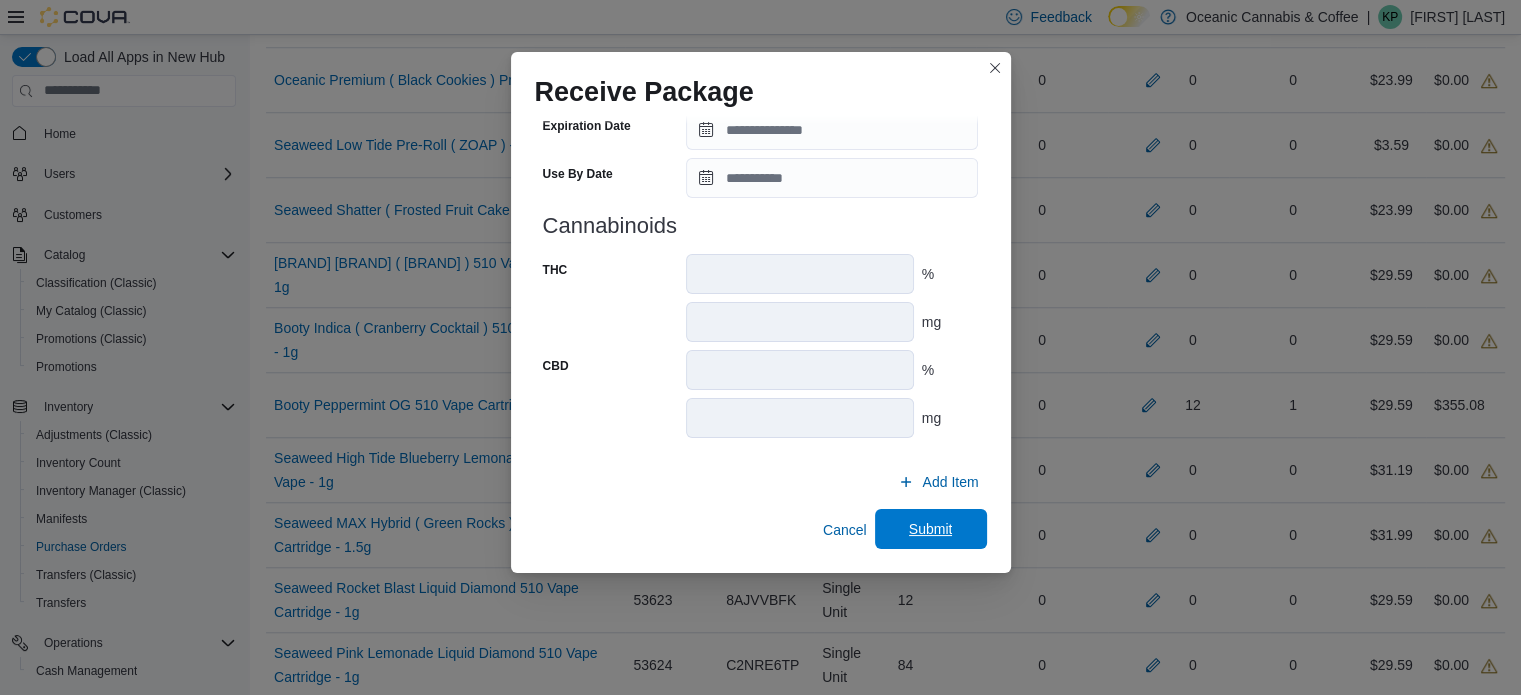 click on "Submit" at bounding box center [931, 529] 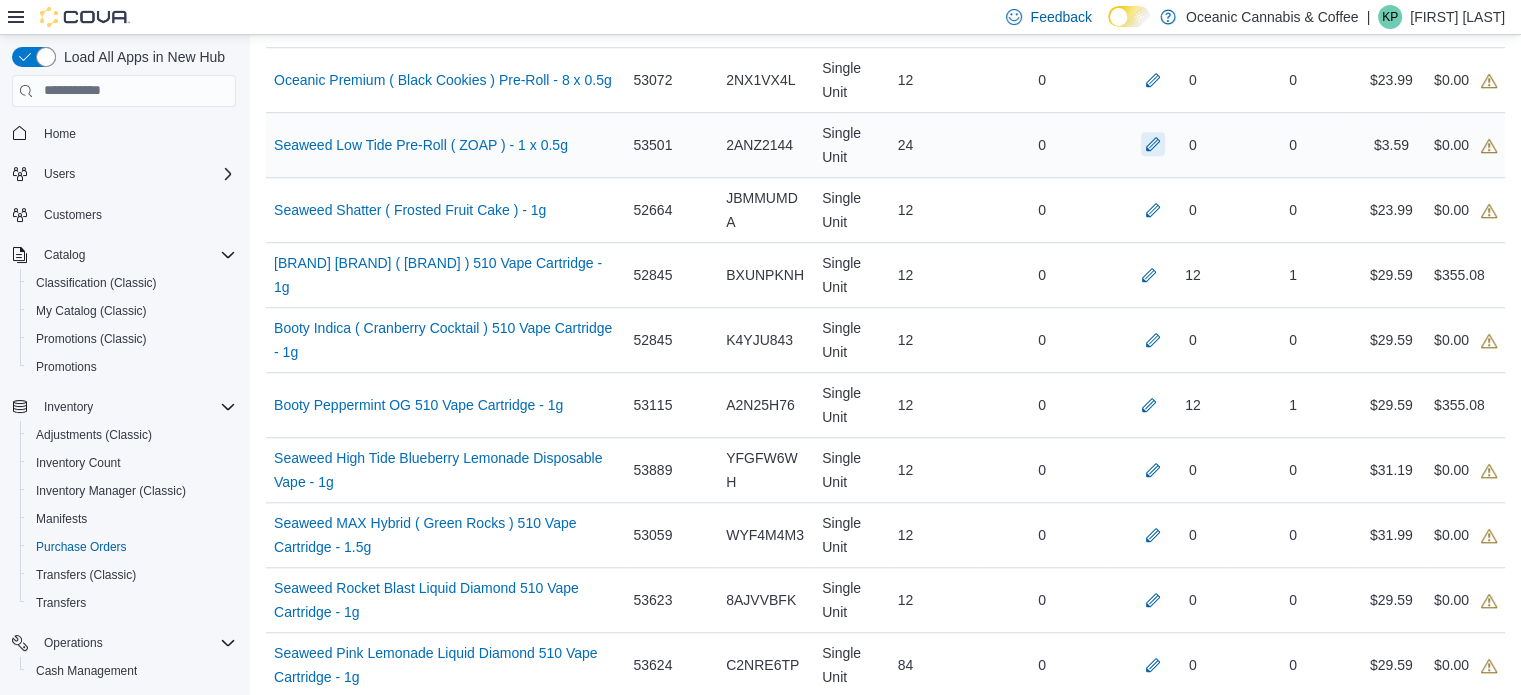 click at bounding box center [1153, 144] 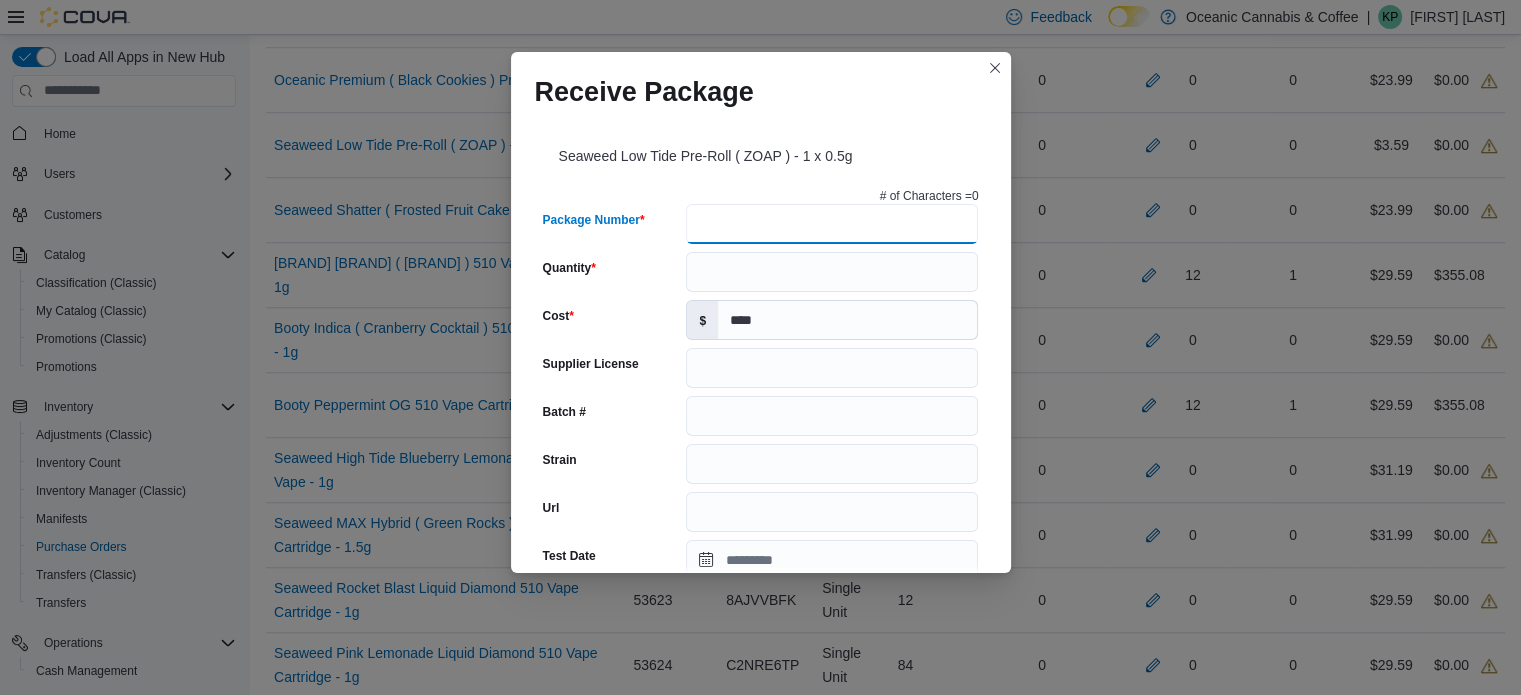 click on "Package Number" at bounding box center (832, 224) 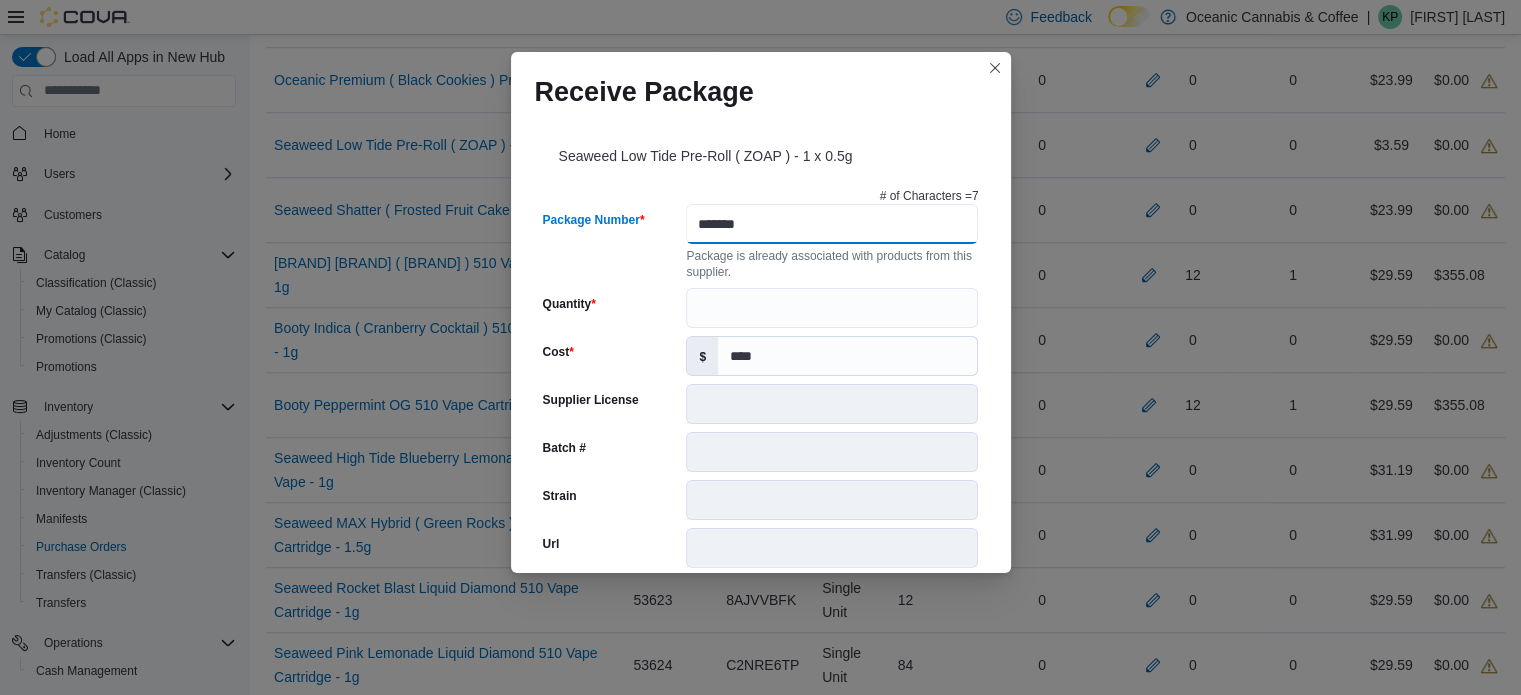 type on "*******" 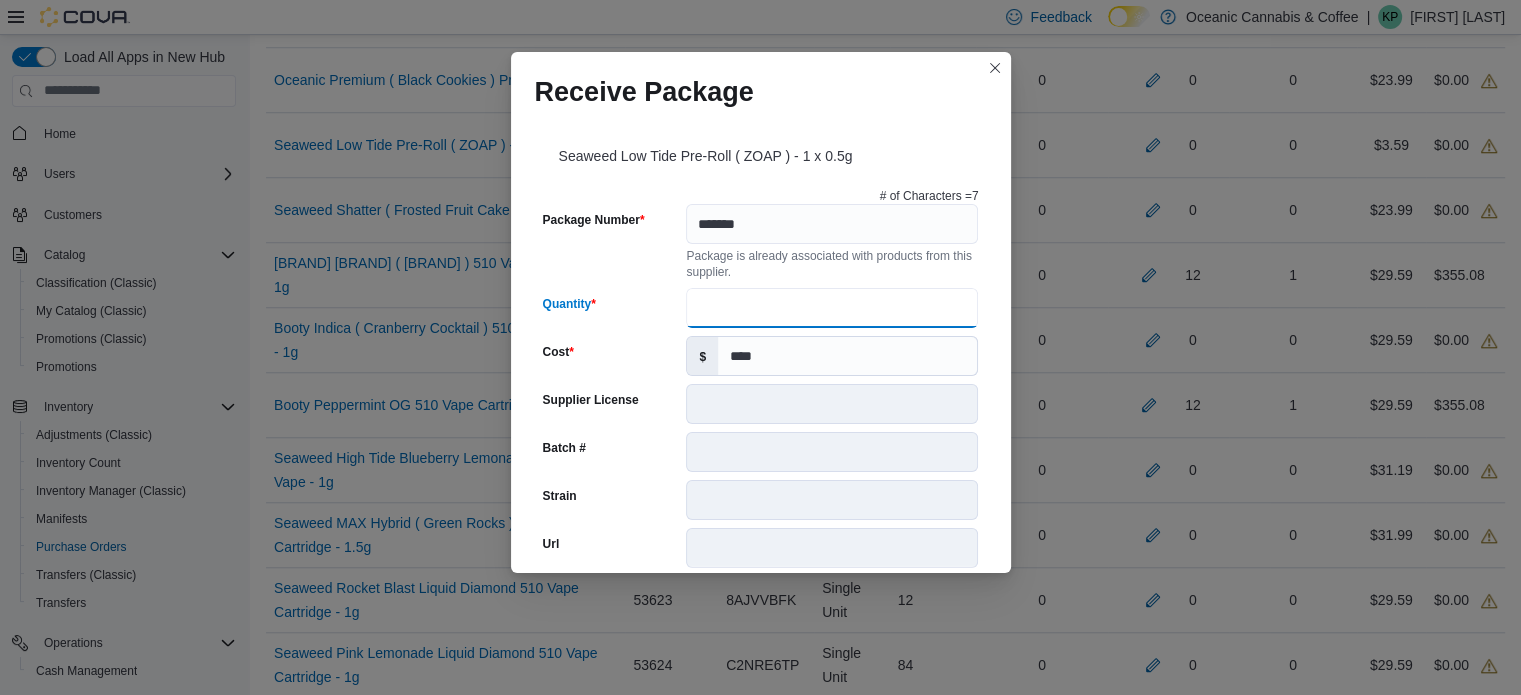 click on "Quantity" at bounding box center (832, 308) 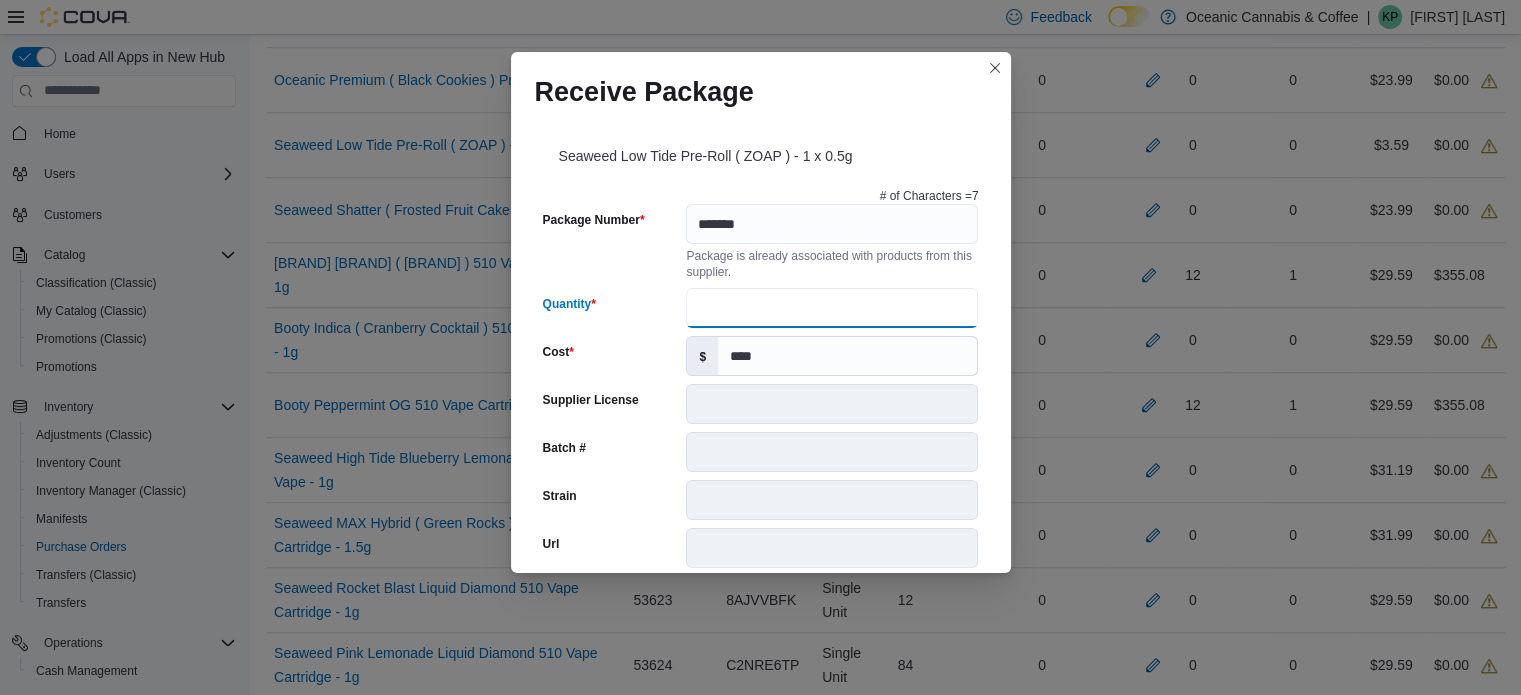 type on "**" 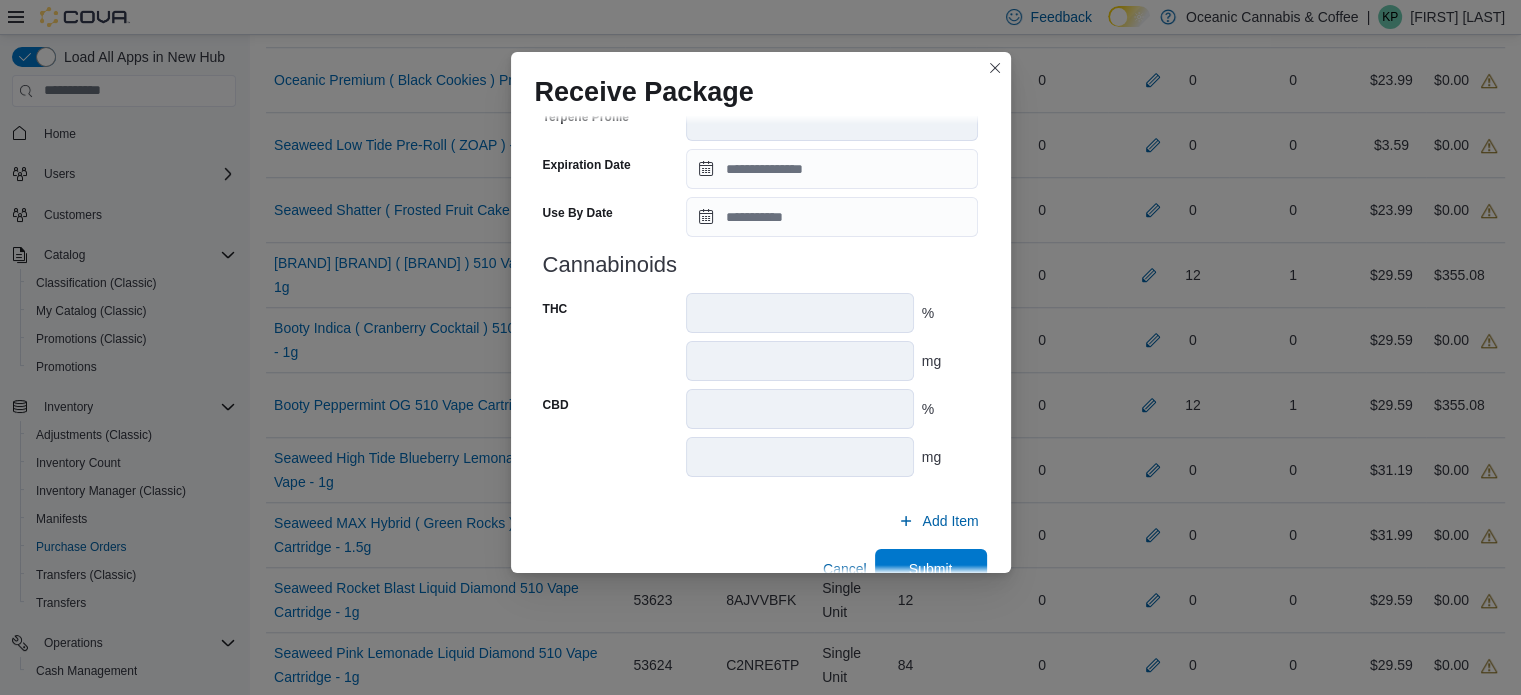 scroll, scrollTop: 802, scrollLeft: 0, axis: vertical 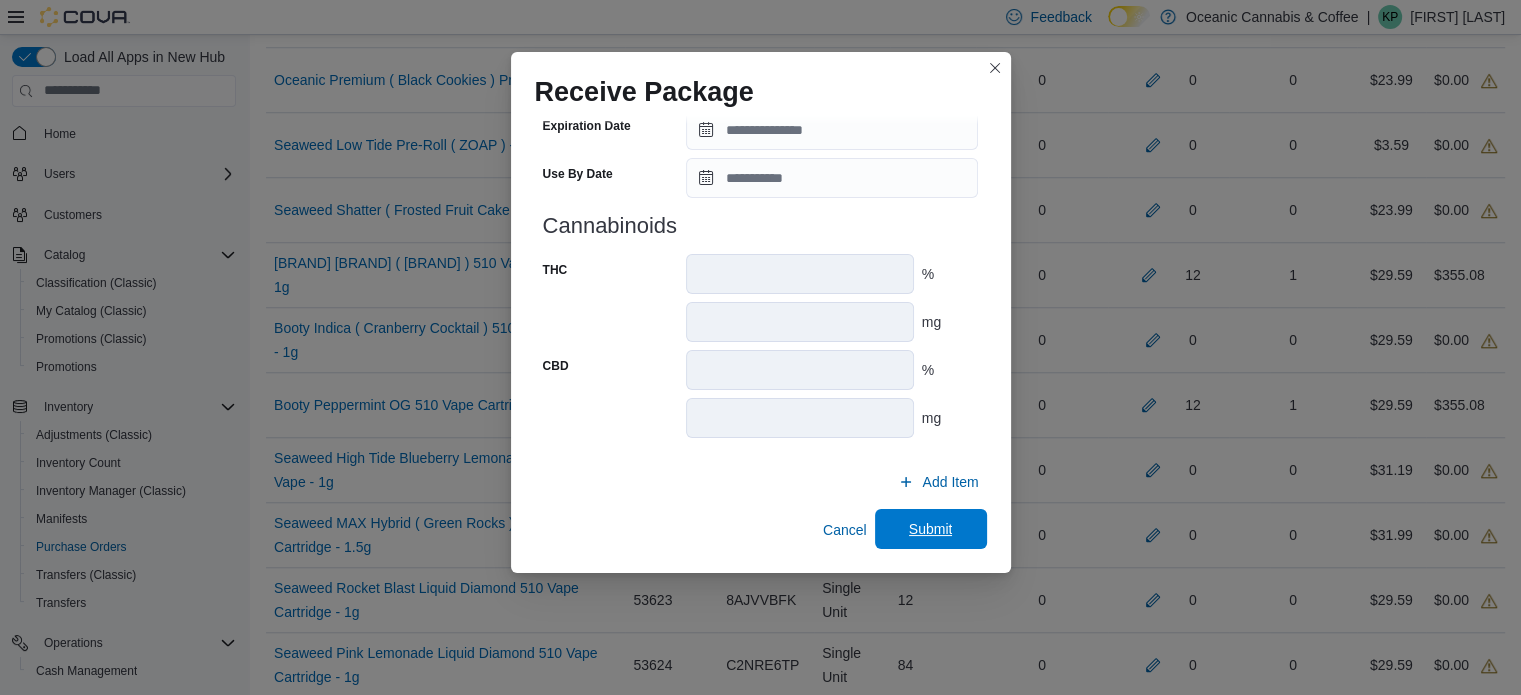 click on "Submit" at bounding box center (931, 529) 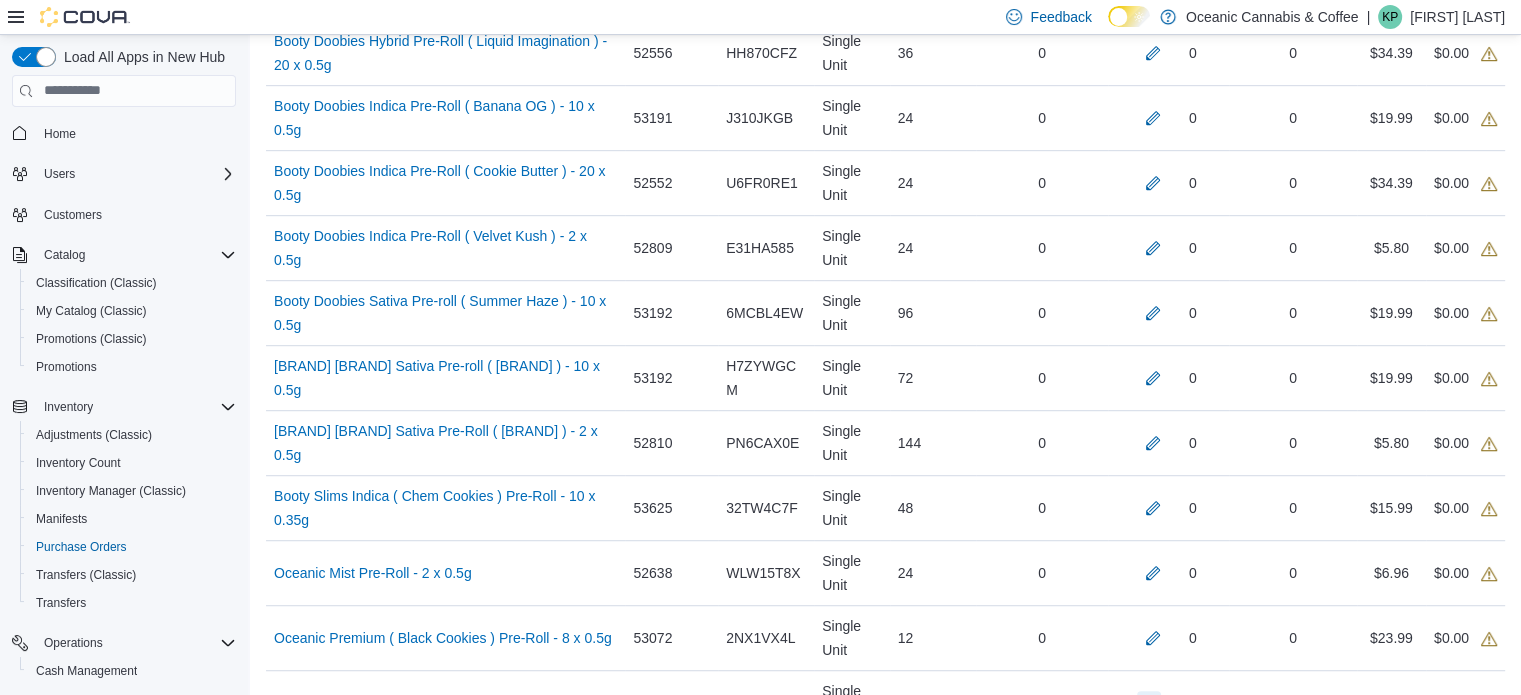 scroll, scrollTop: 1123, scrollLeft: 0, axis: vertical 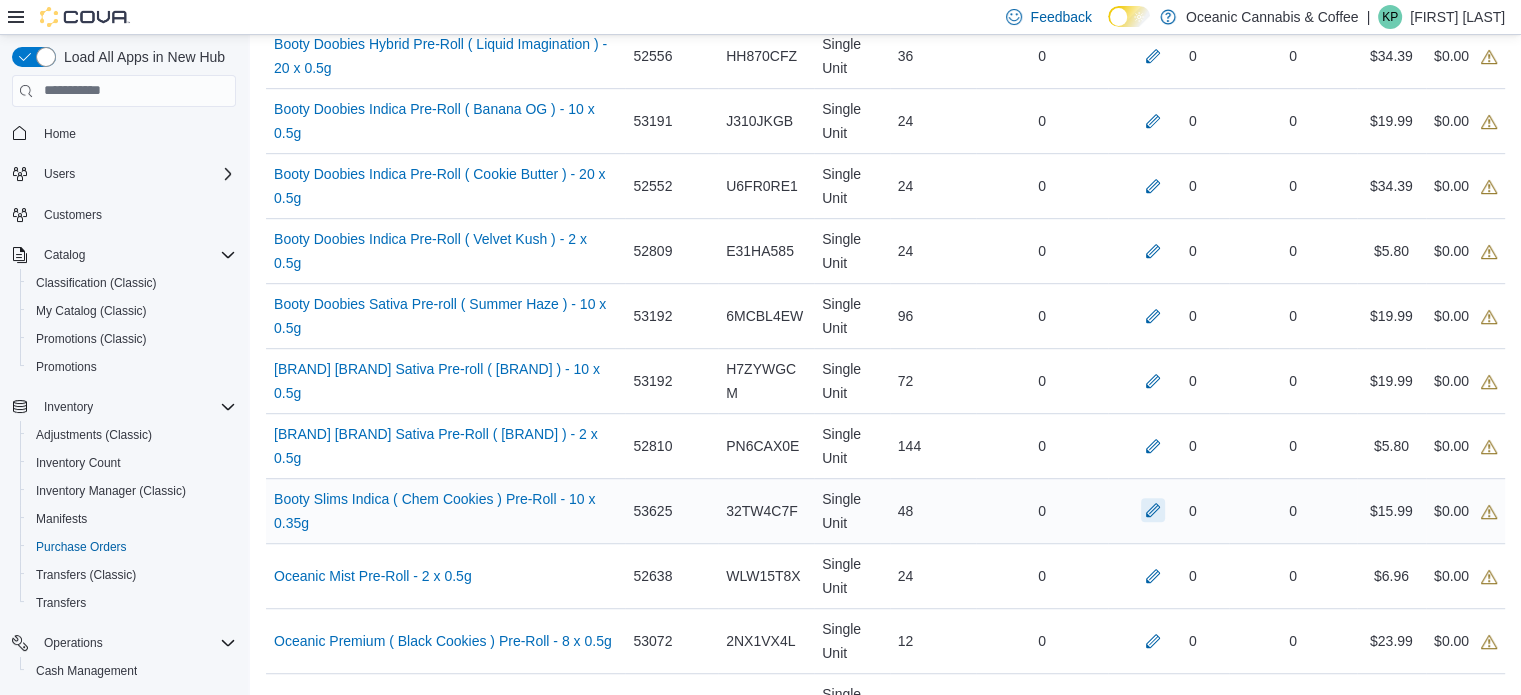 click at bounding box center (1153, 510) 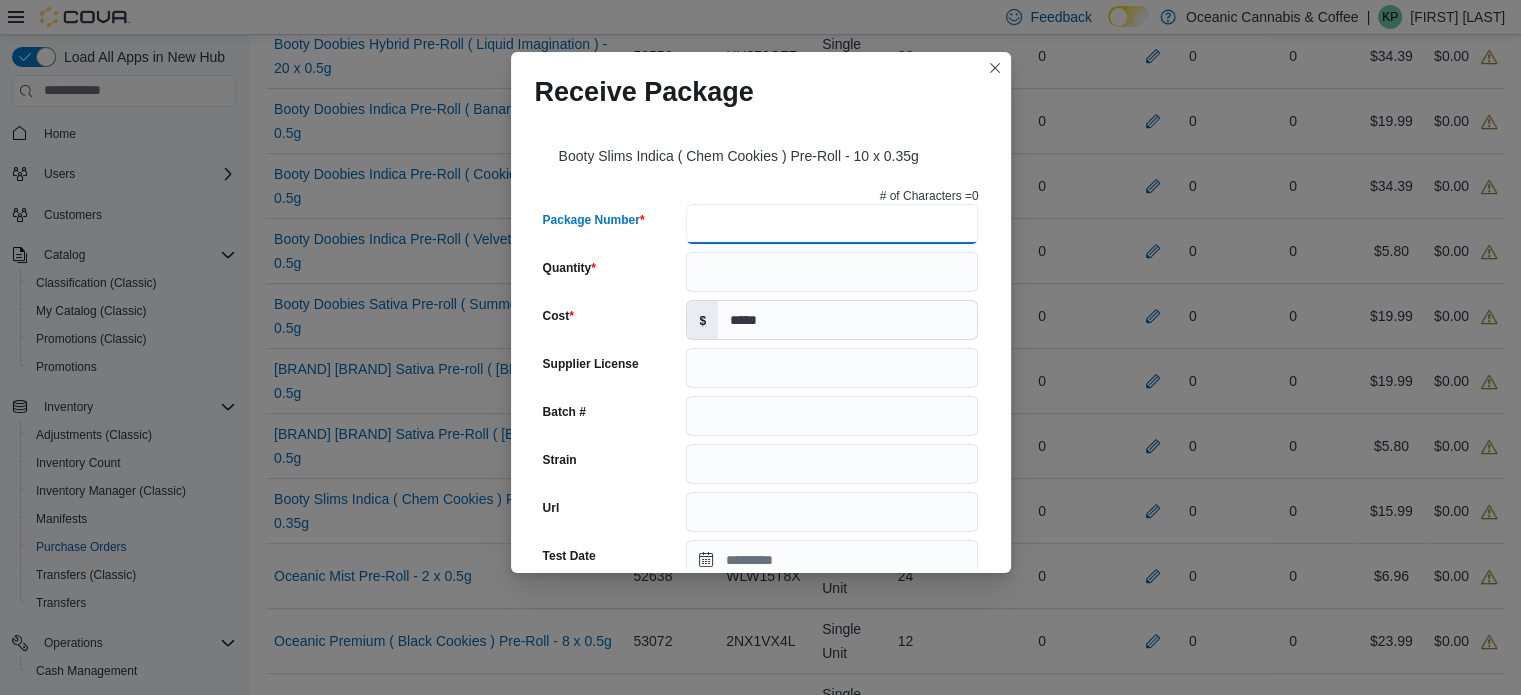 click on "Package Number" at bounding box center (832, 224) 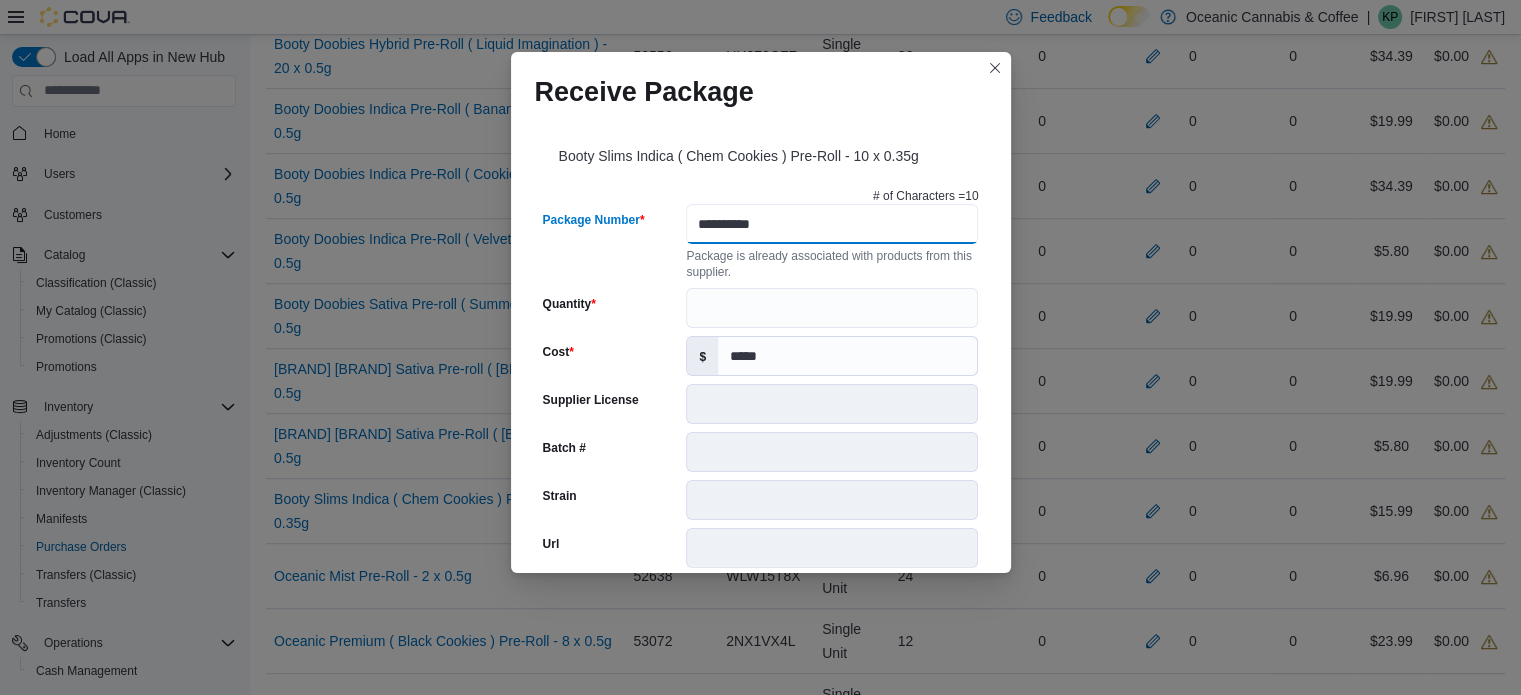 type on "**********" 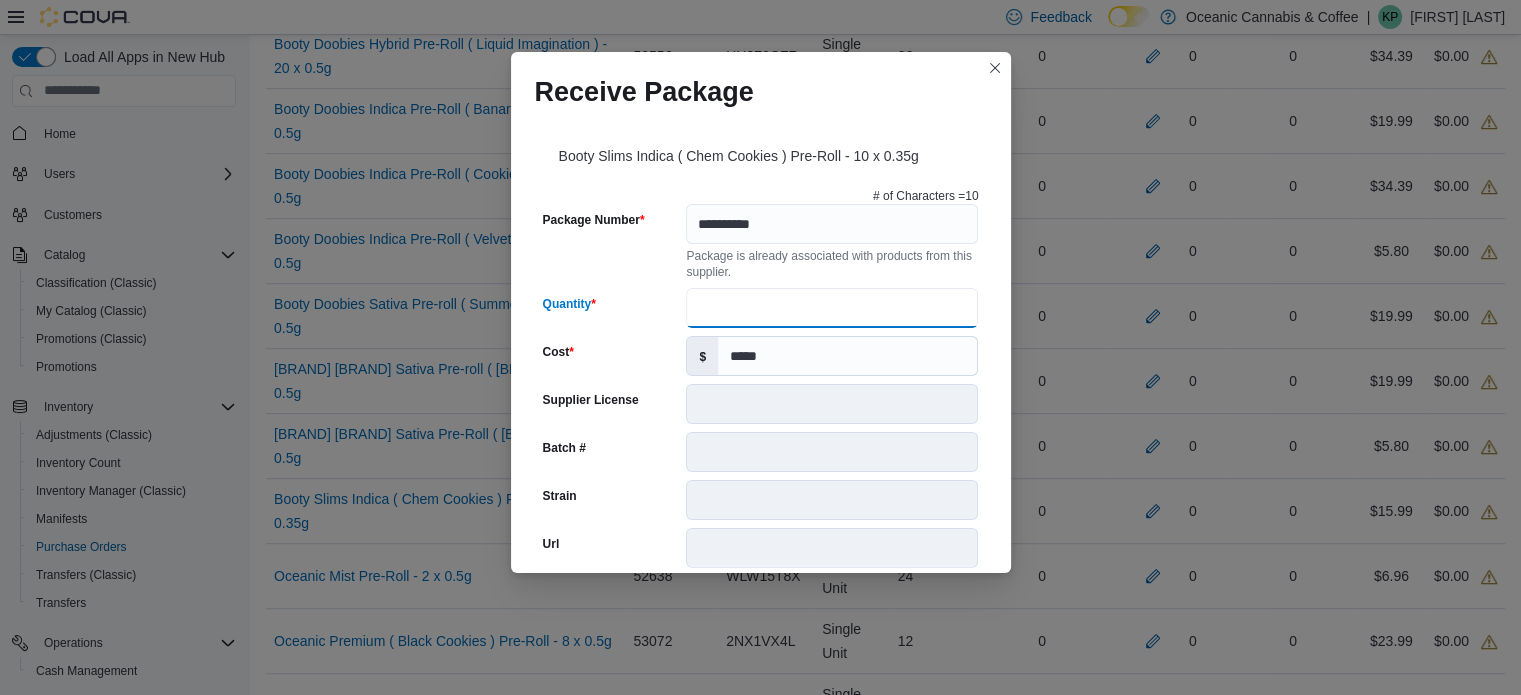 click on "Quantity" at bounding box center [832, 308] 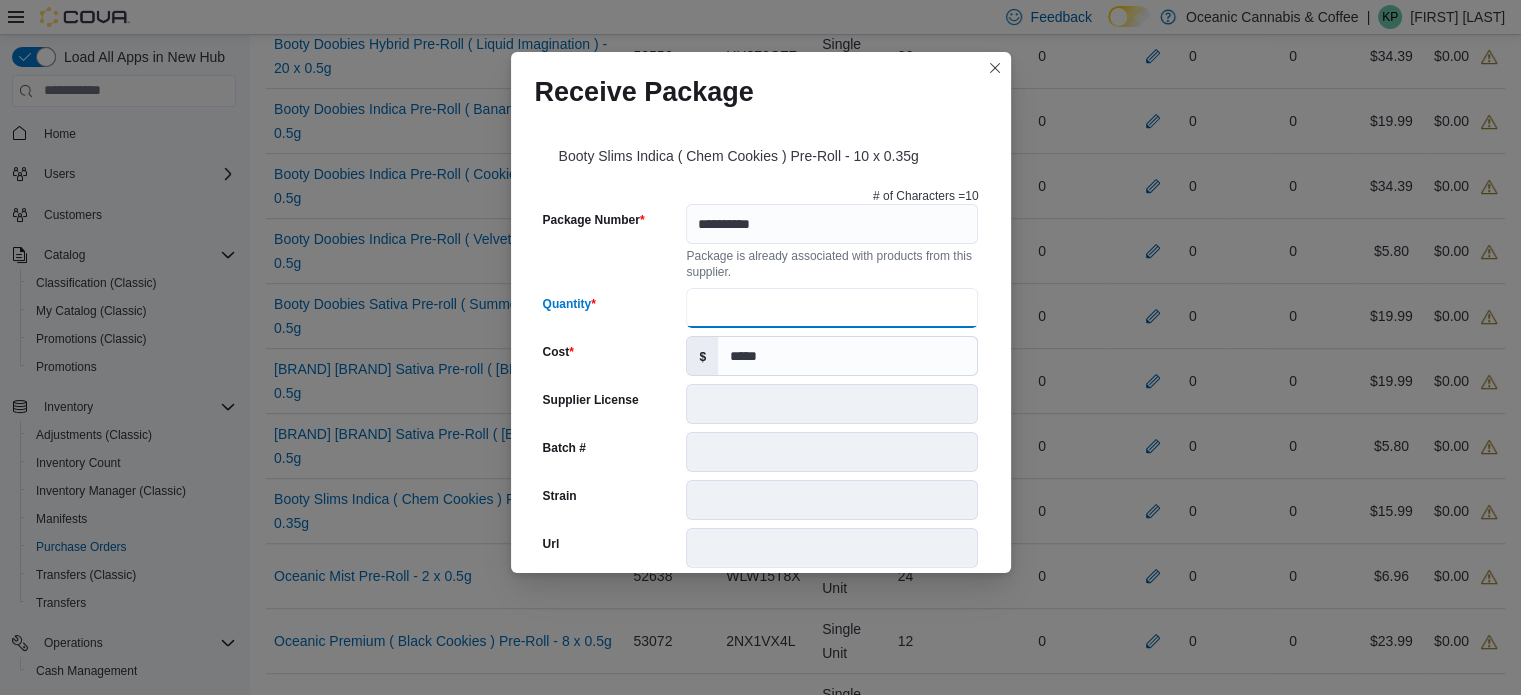 type on "**" 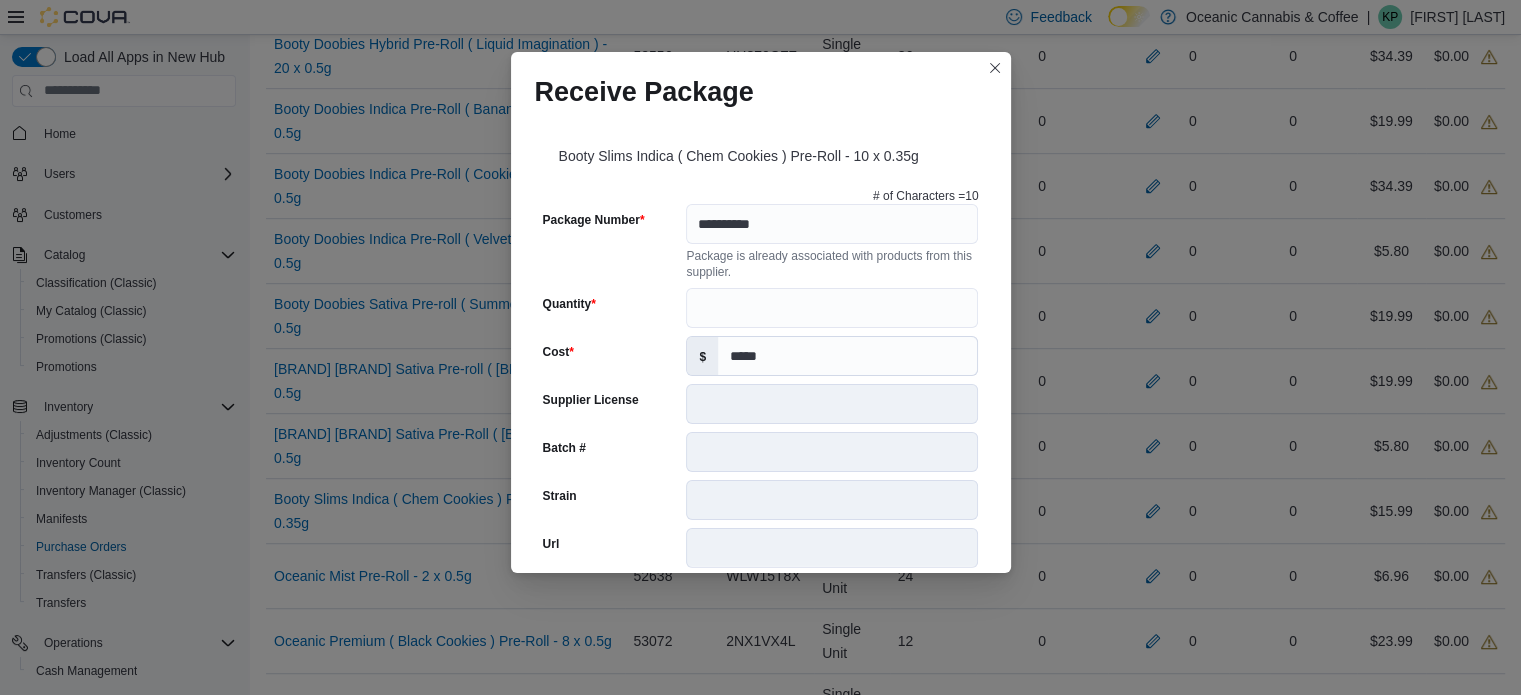 scroll, scrollTop: 802, scrollLeft: 0, axis: vertical 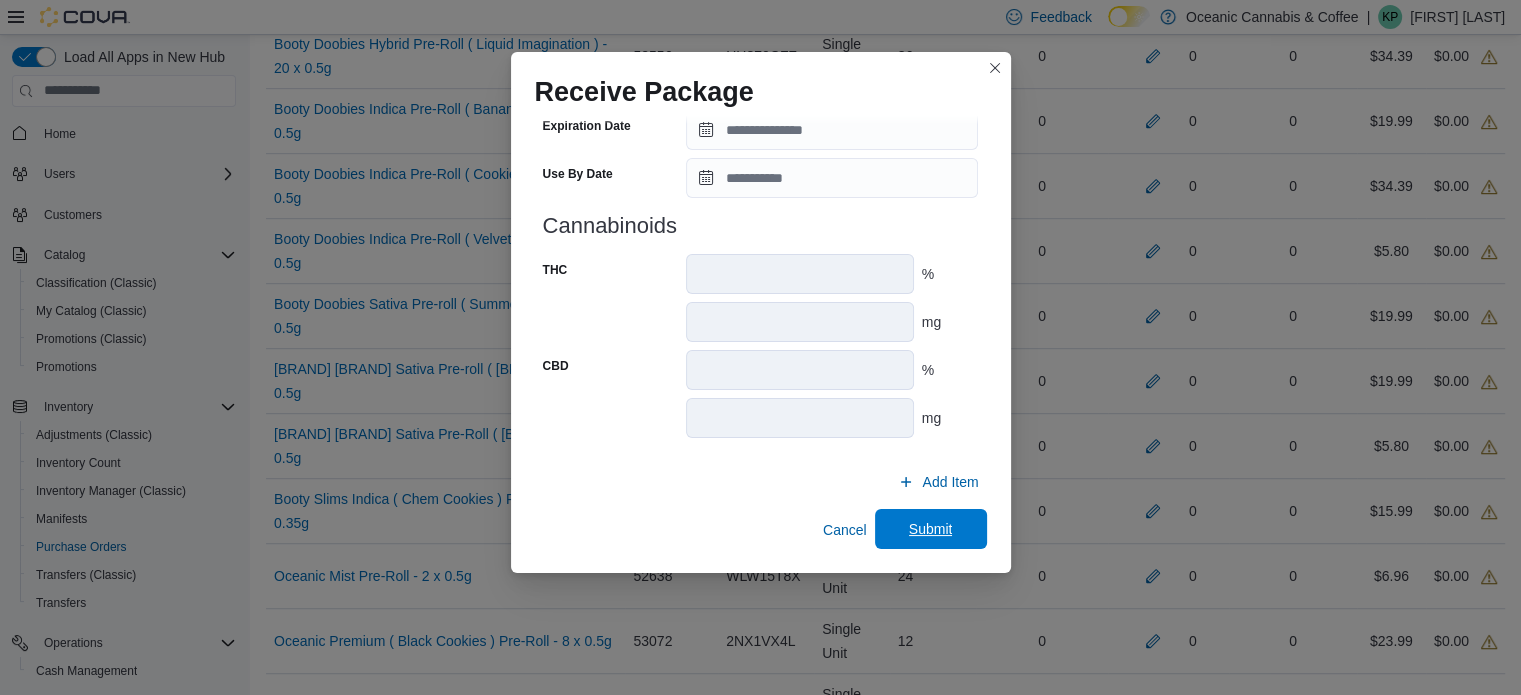 click on "Submit" at bounding box center [931, 529] 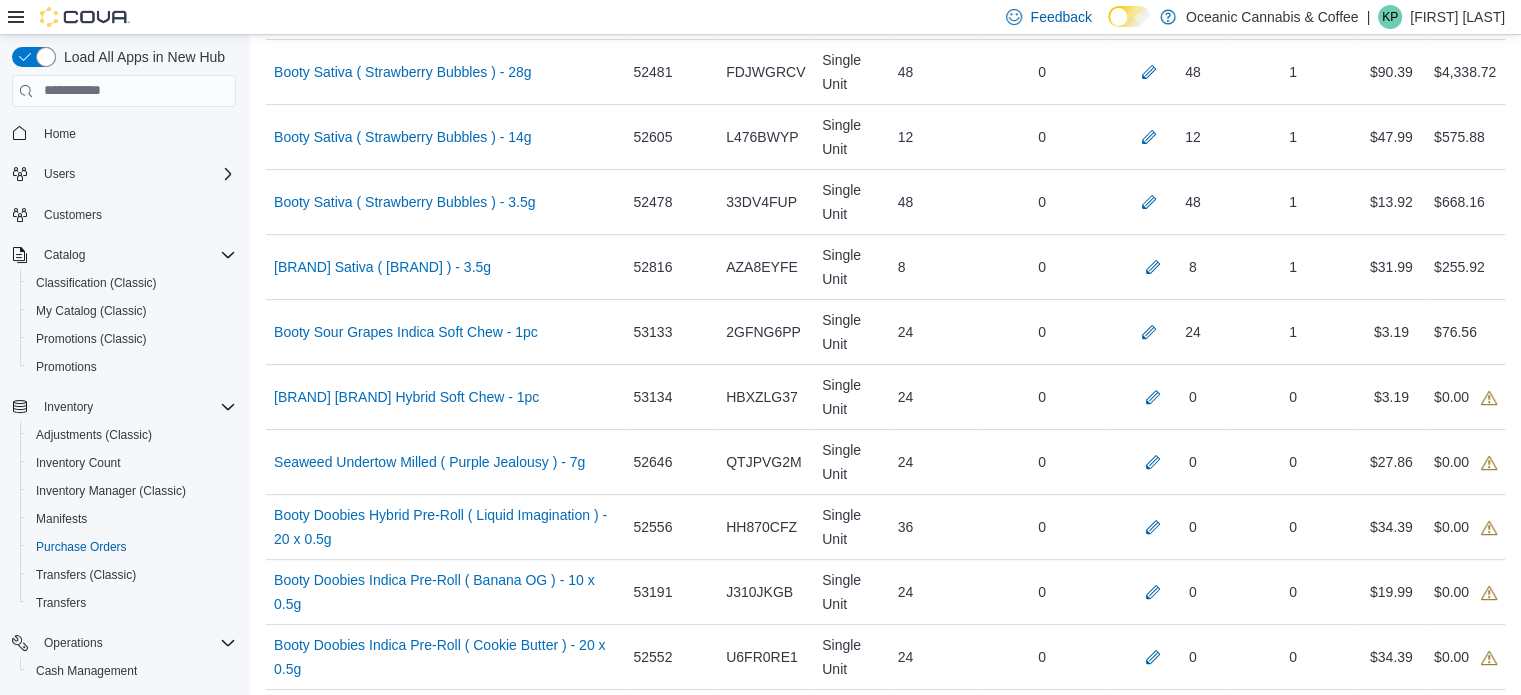 scroll, scrollTop: 656, scrollLeft: 0, axis: vertical 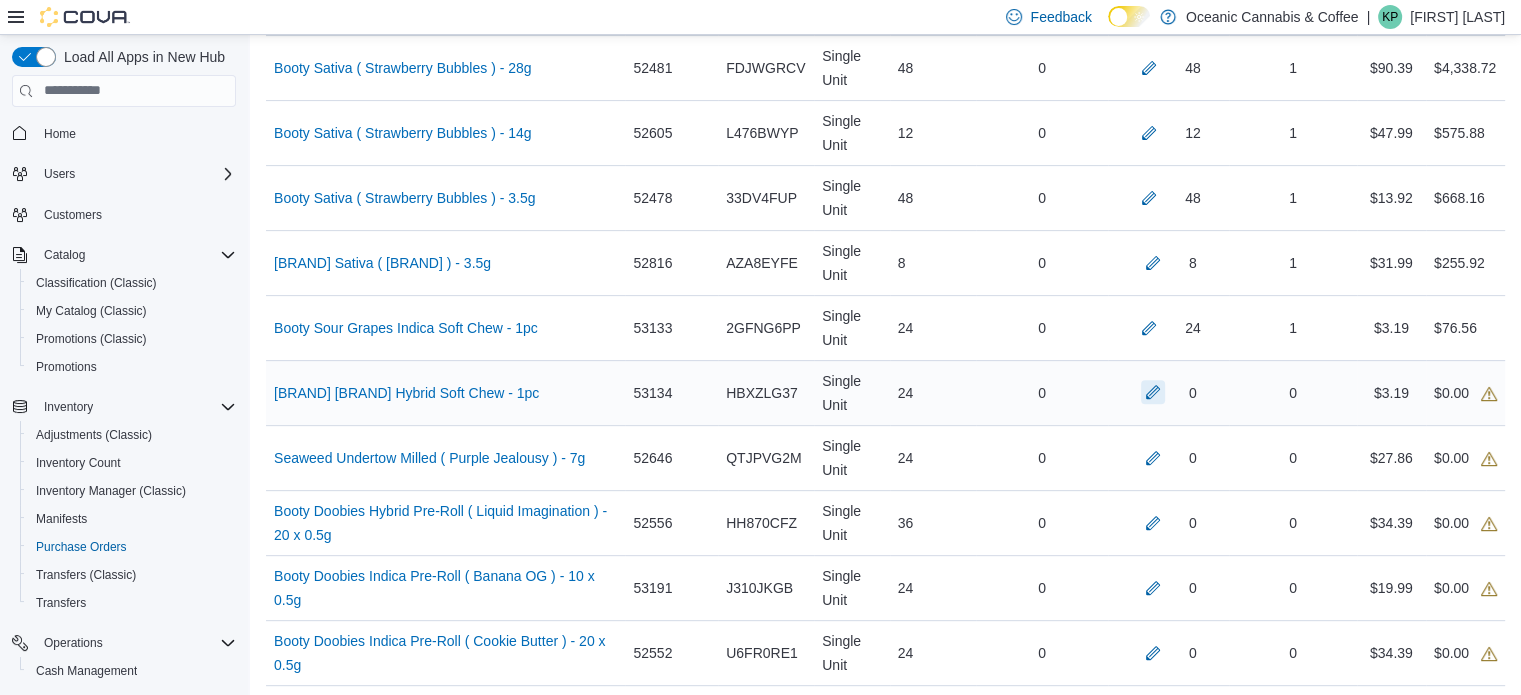 click at bounding box center (1153, 392) 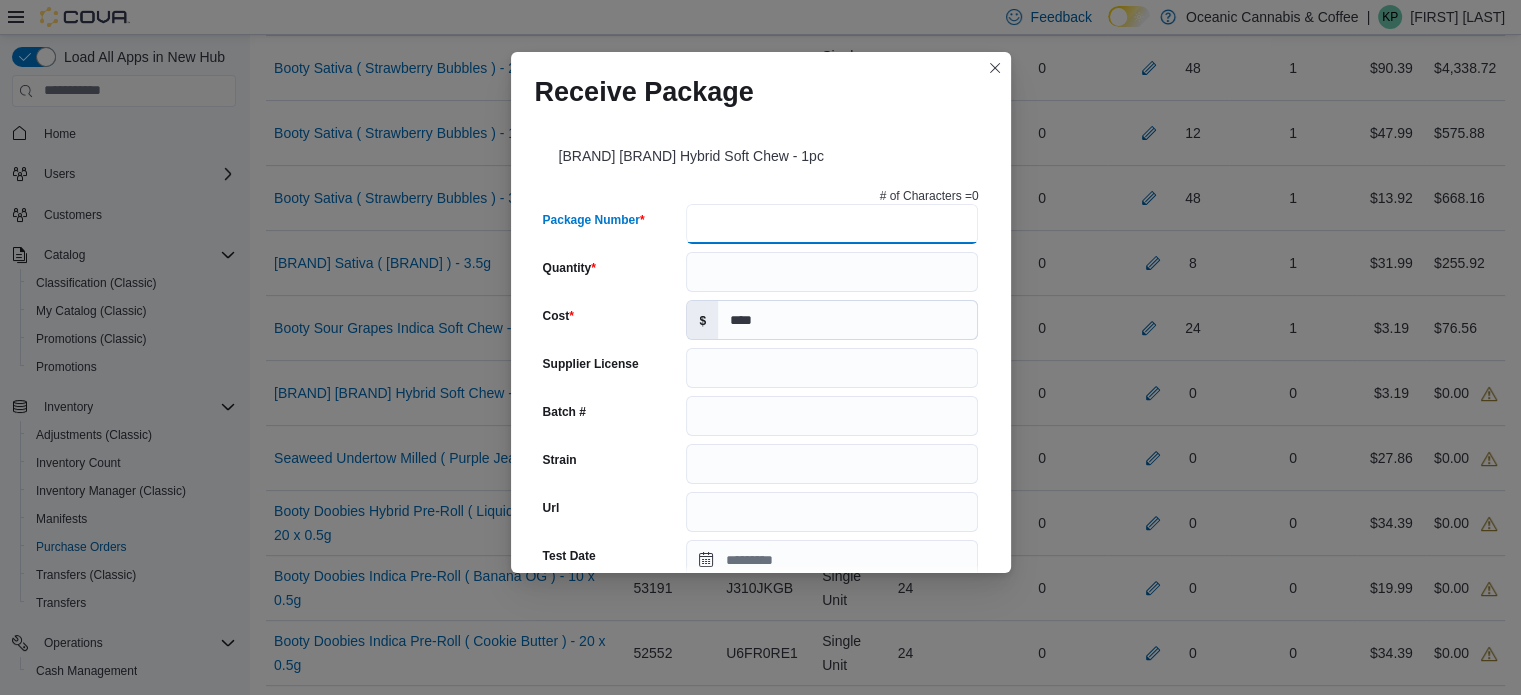 click on "Package Number" at bounding box center (832, 224) 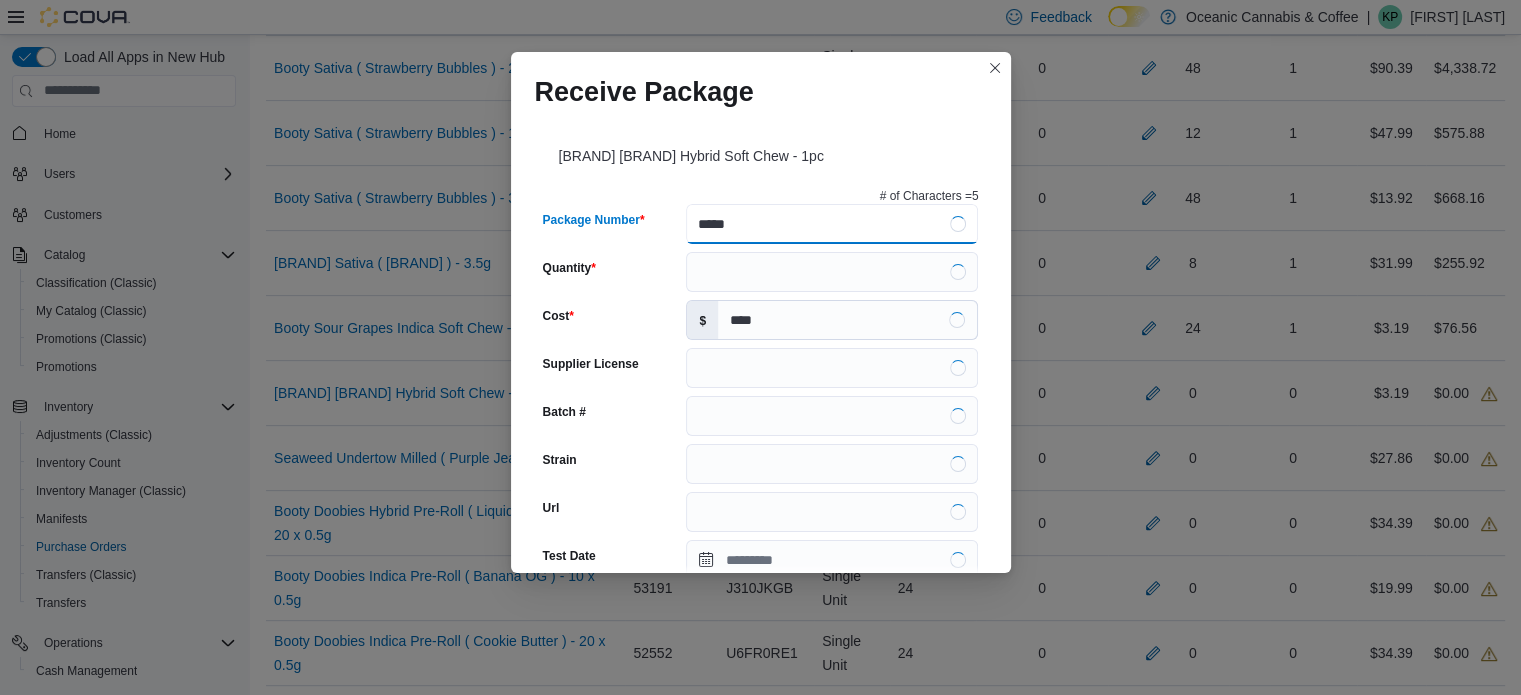 type on "******" 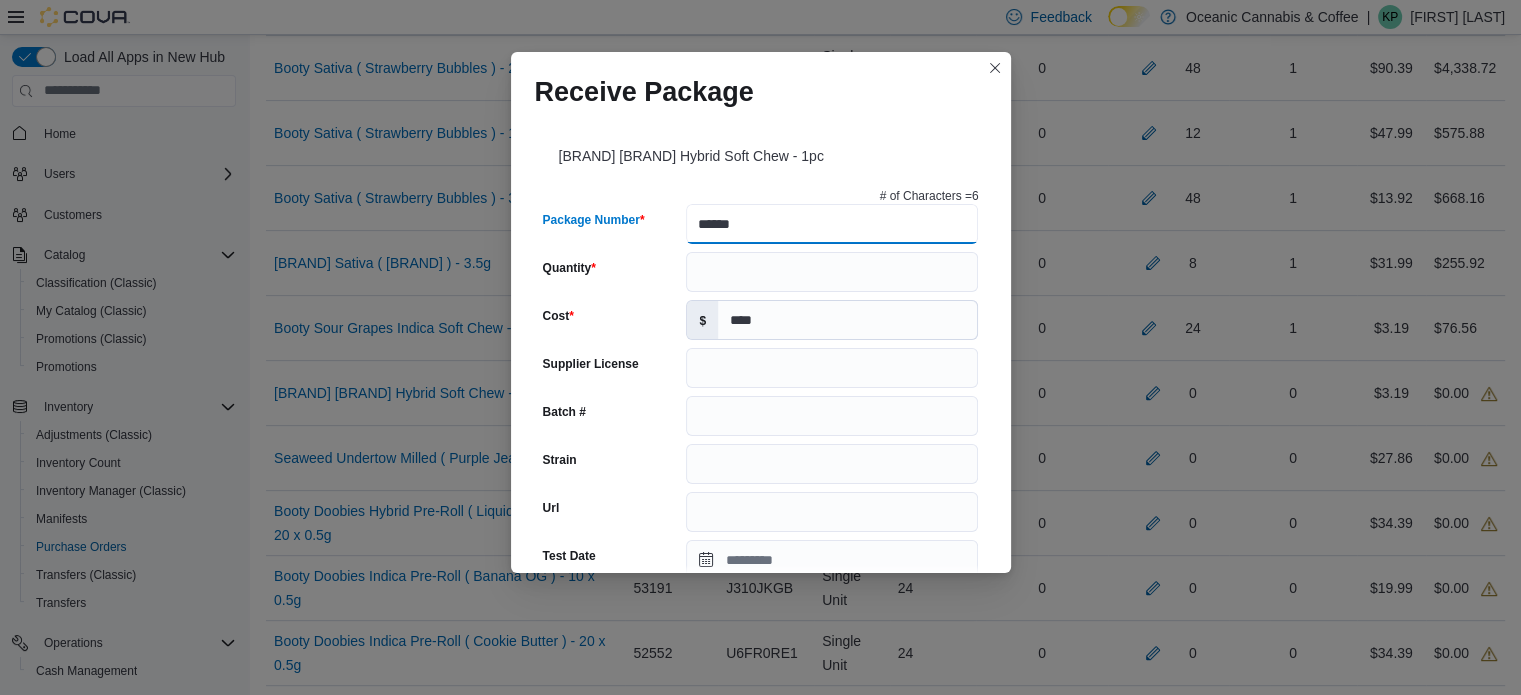 type on "**" 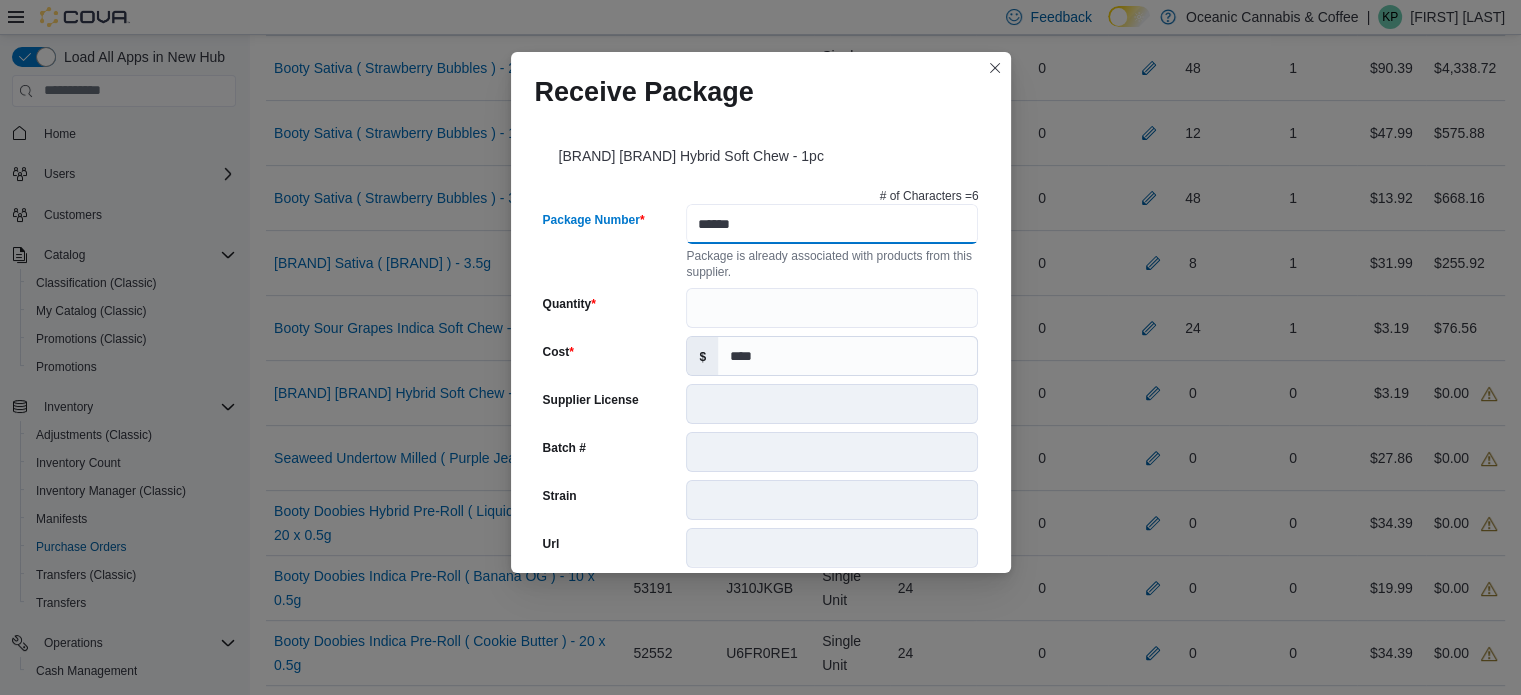 type on "******" 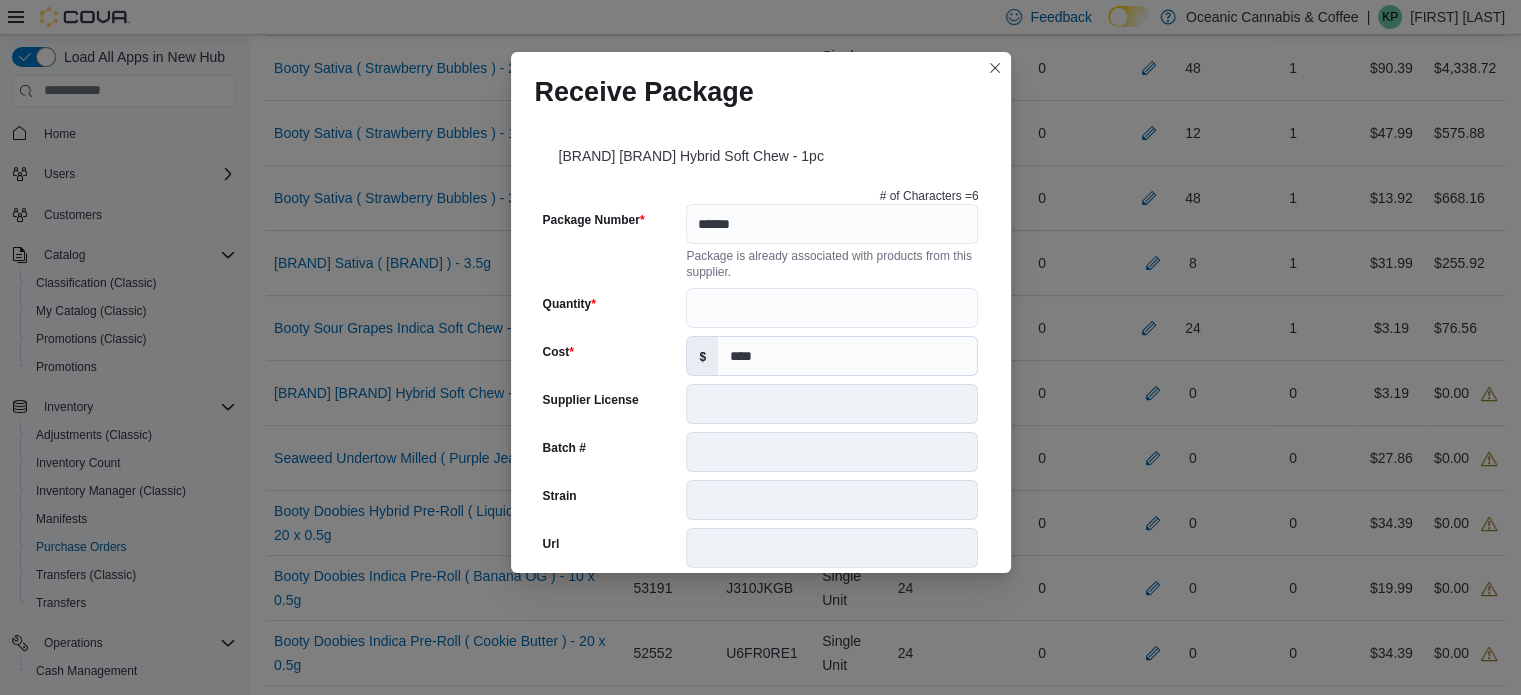 click on "# of Characters =  6 Package Number ****** Package is already associated with products from this supplier. Quantity Cost $ **** Supplier License Batch # Strain Url Test Date Harvest Date Production Date Packaged Date Testing Facility Test Batch # Terpene Profile Expiration Date Use By Date Cannabinoids THC %     ** mg" at bounding box center [761, 670] 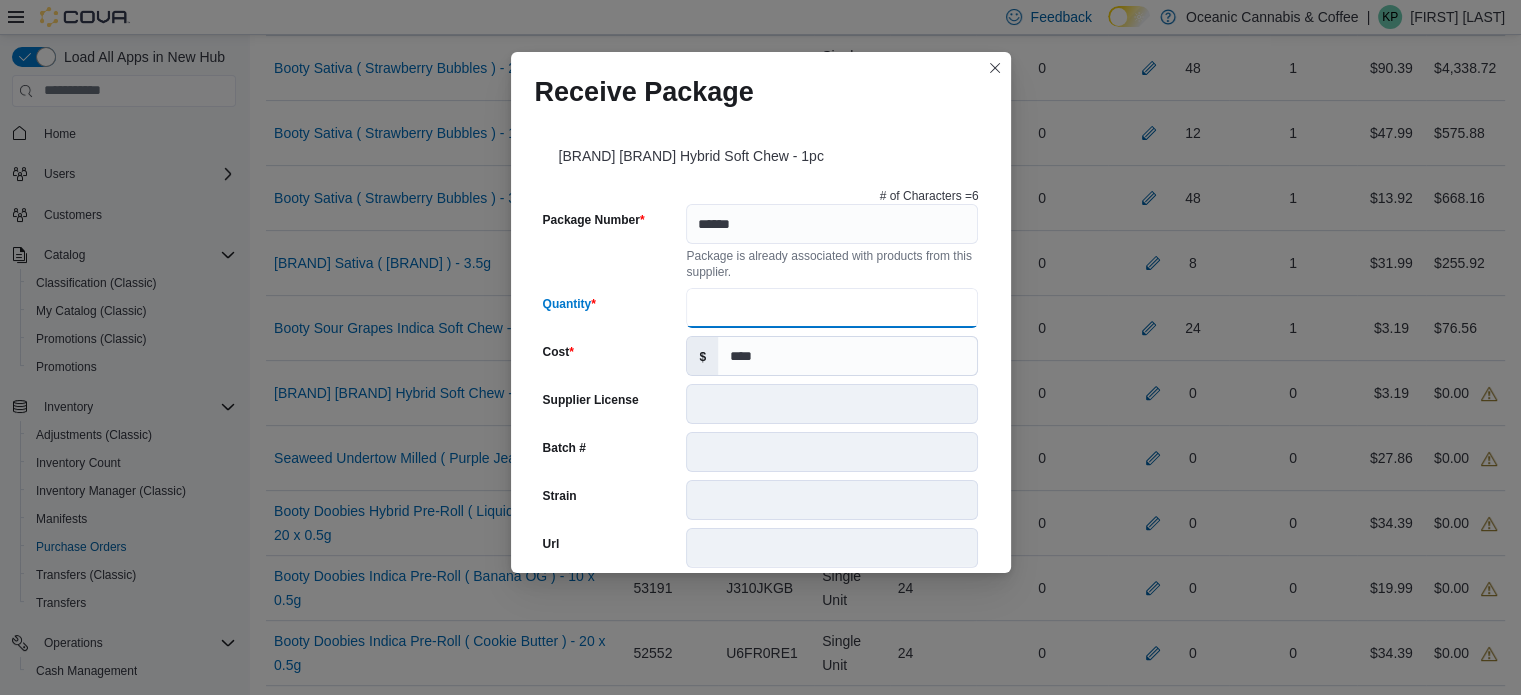 click on "Quantity" at bounding box center (832, 308) 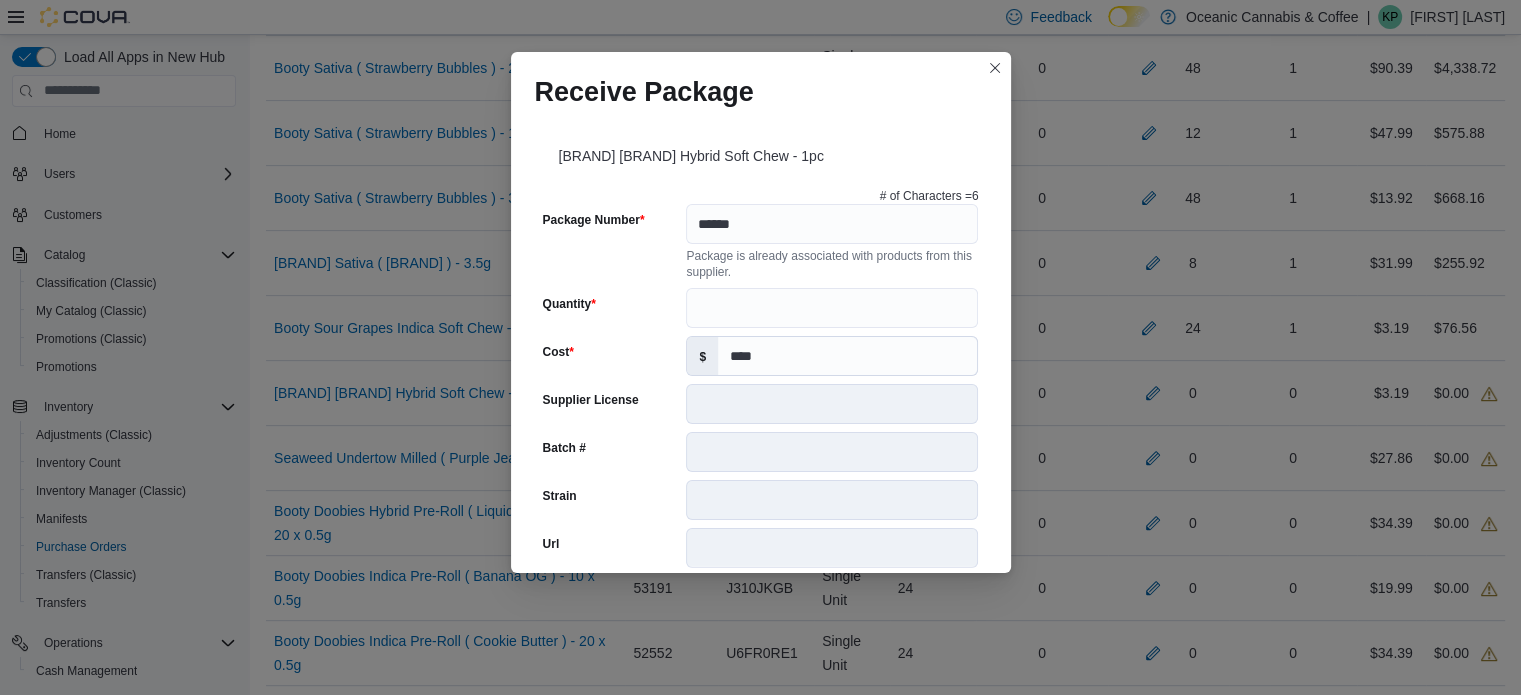 scroll, scrollTop: 706, scrollLeft: 0, axis: vertical 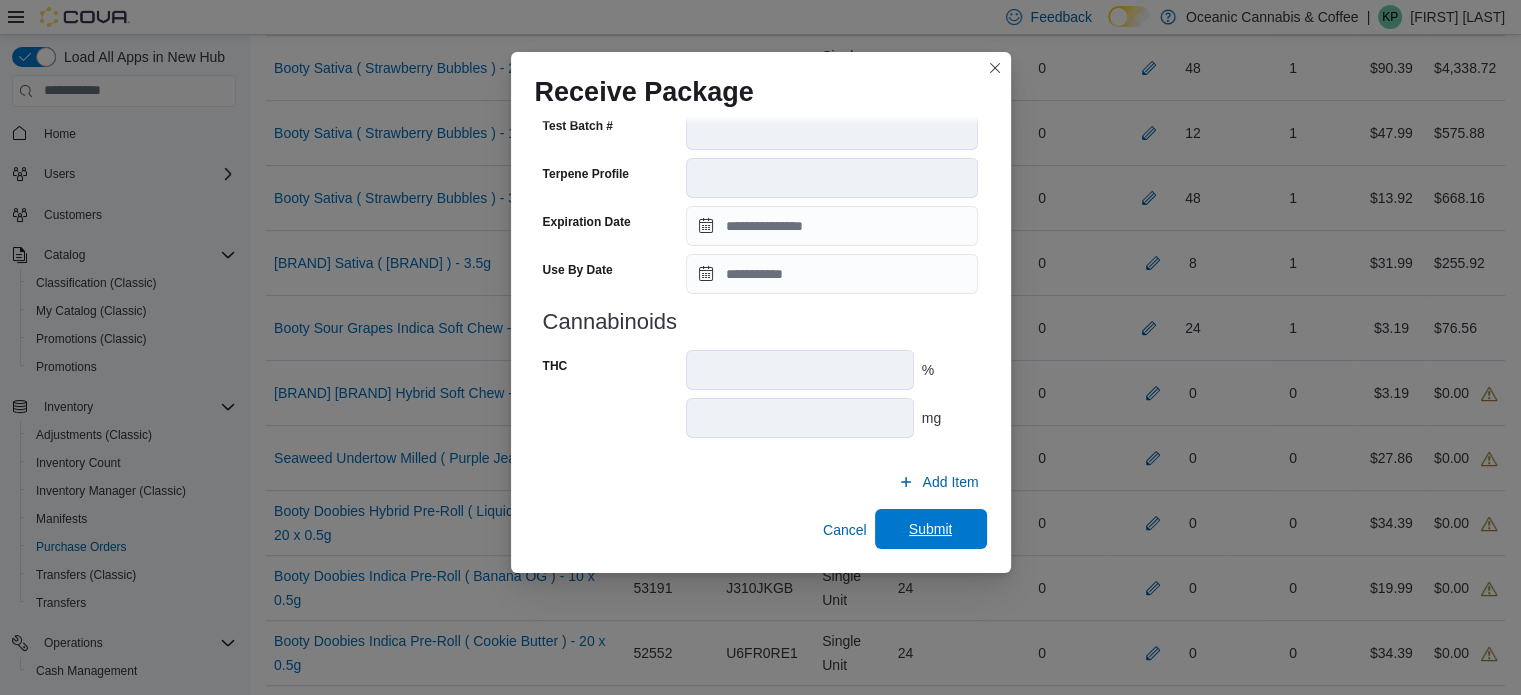 click on "Submit" at bounding box center [931, 529] 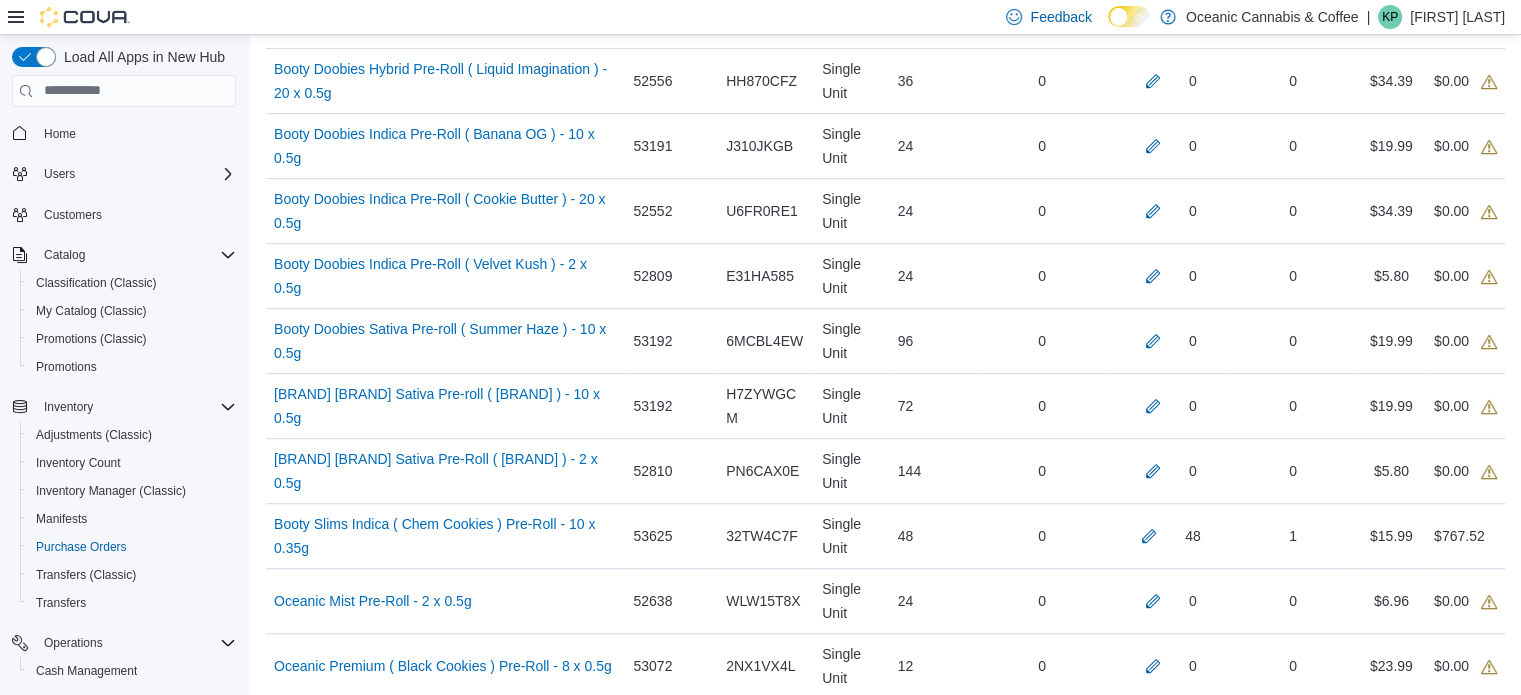 scroll, scrollTop: 1154, scrollLeft: 0, axis: vertical 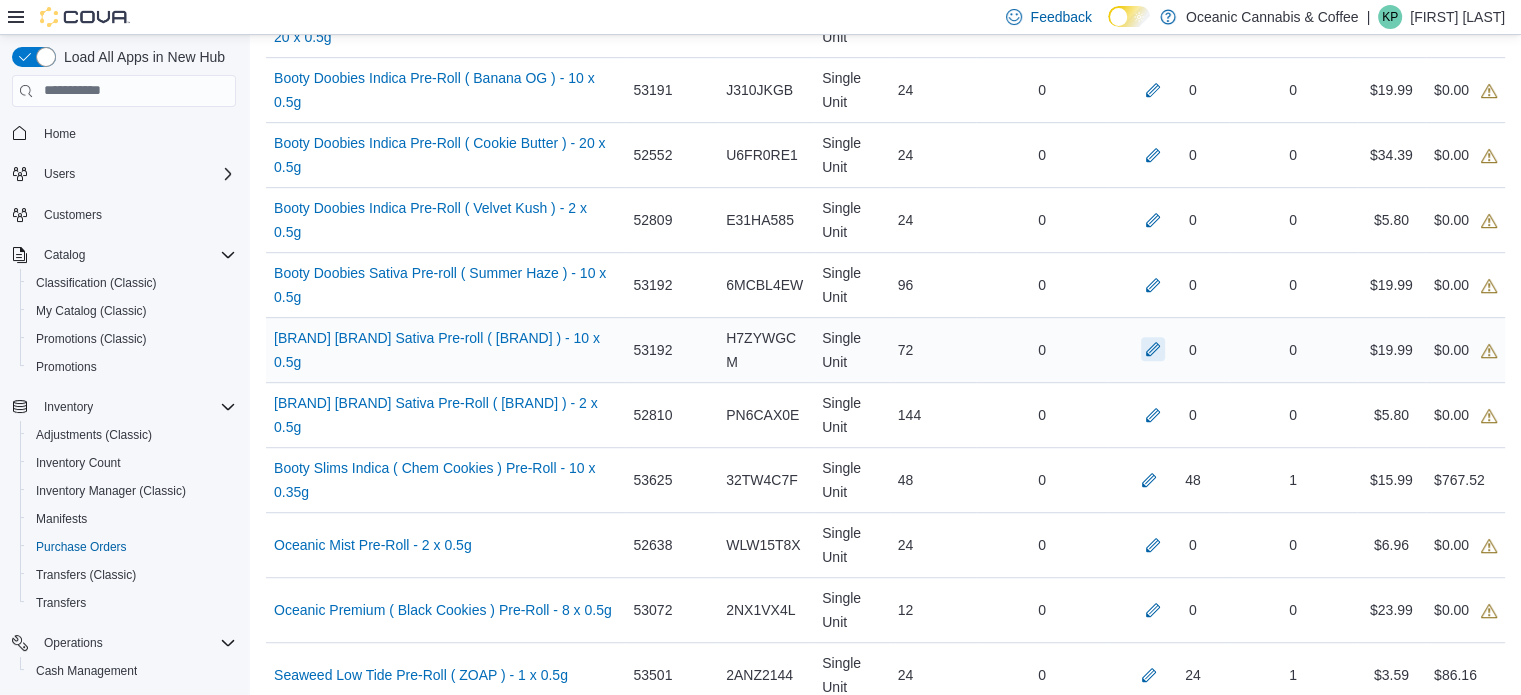 click at bounding box center (1153, 349) 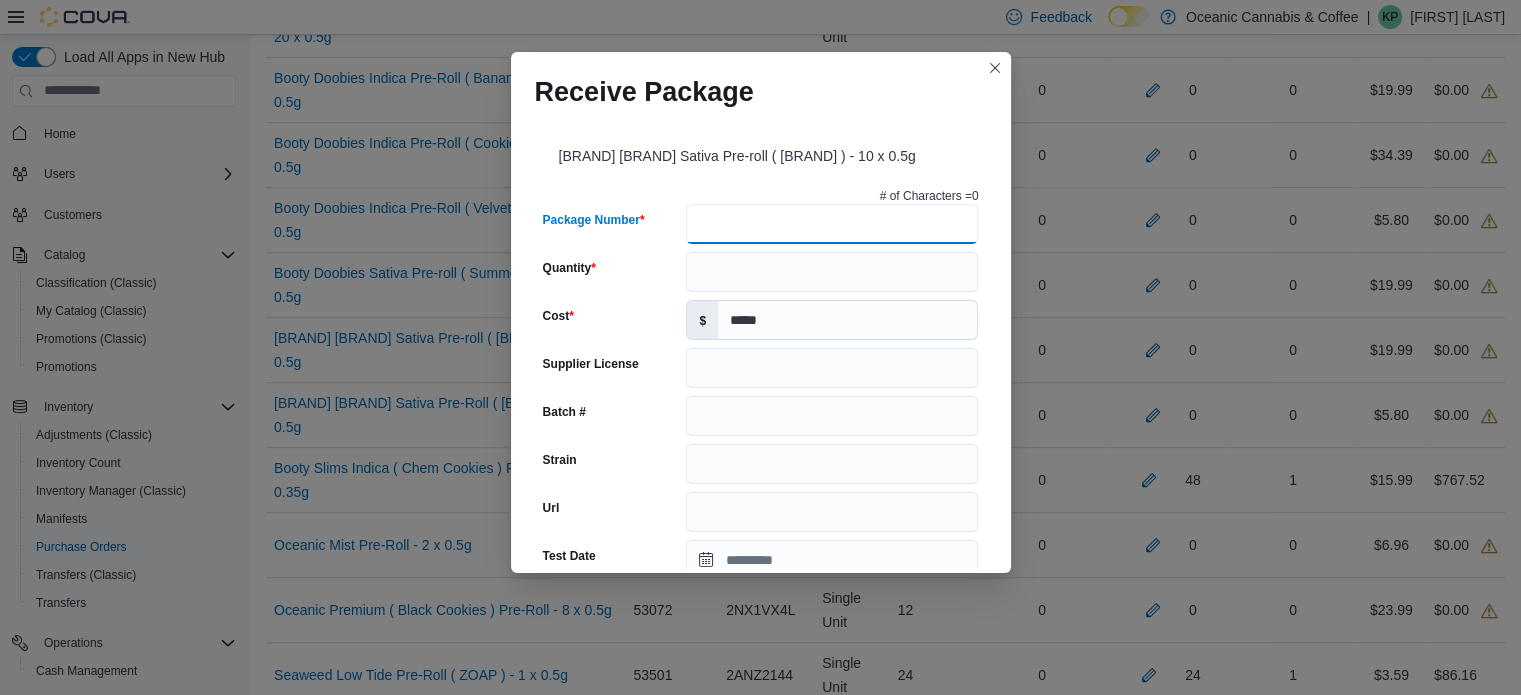 click on "Package Number" at bounding box center [832, 224] 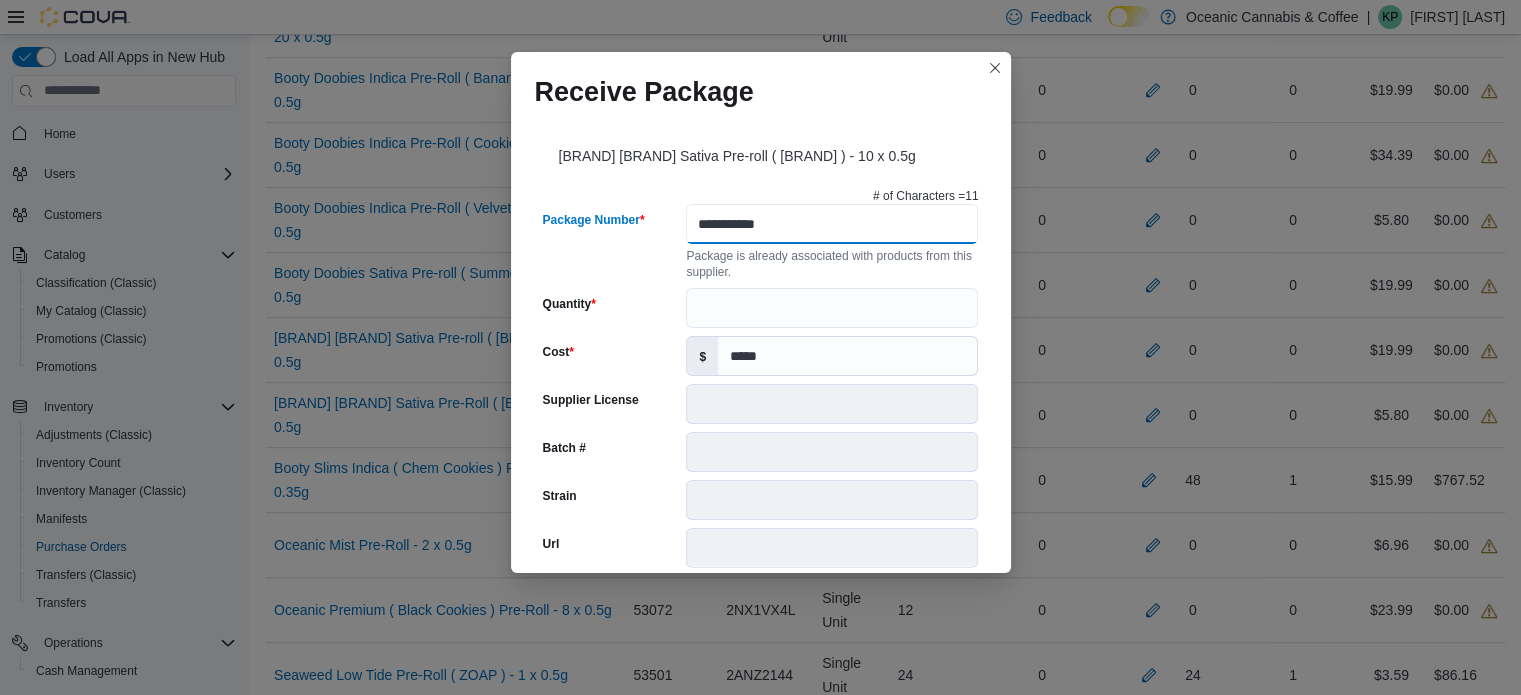 type on "**********" 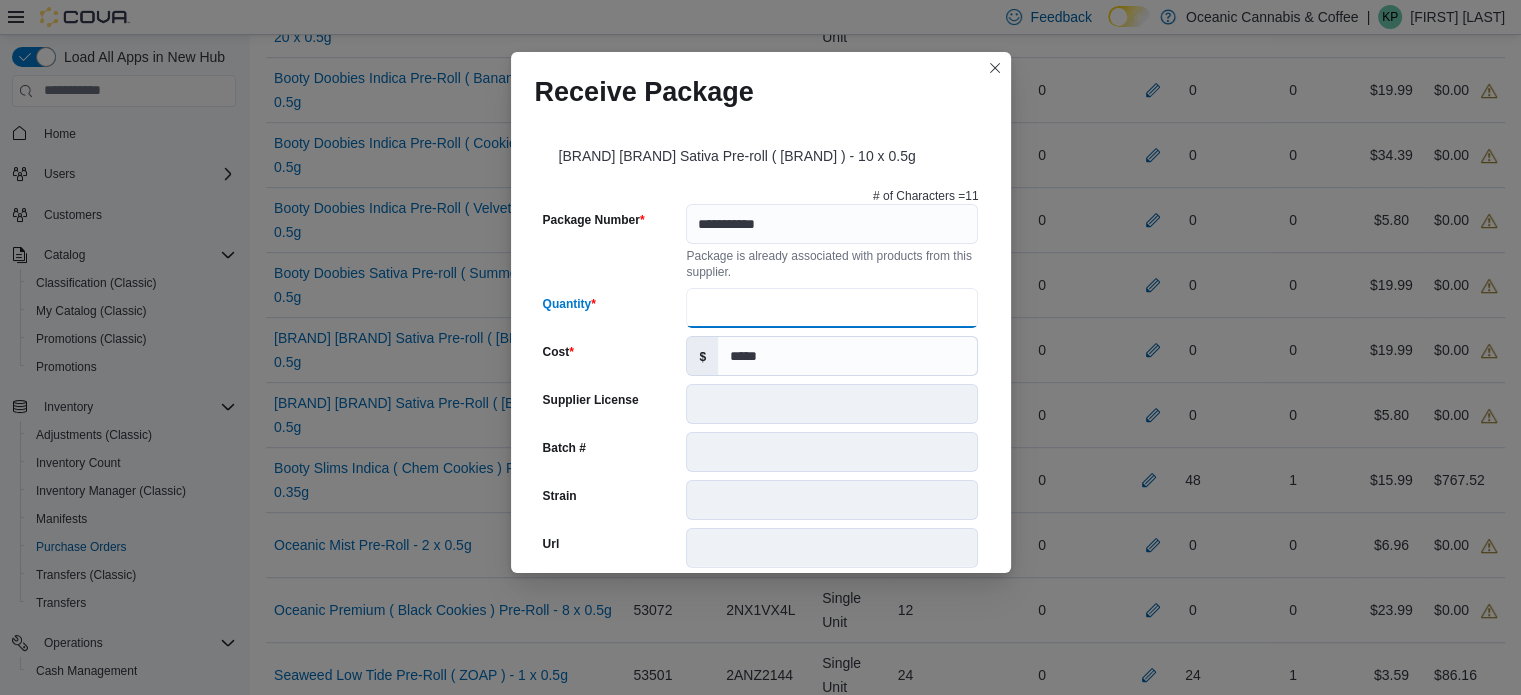 click on "Quantity" at bounding box center (832, 308) 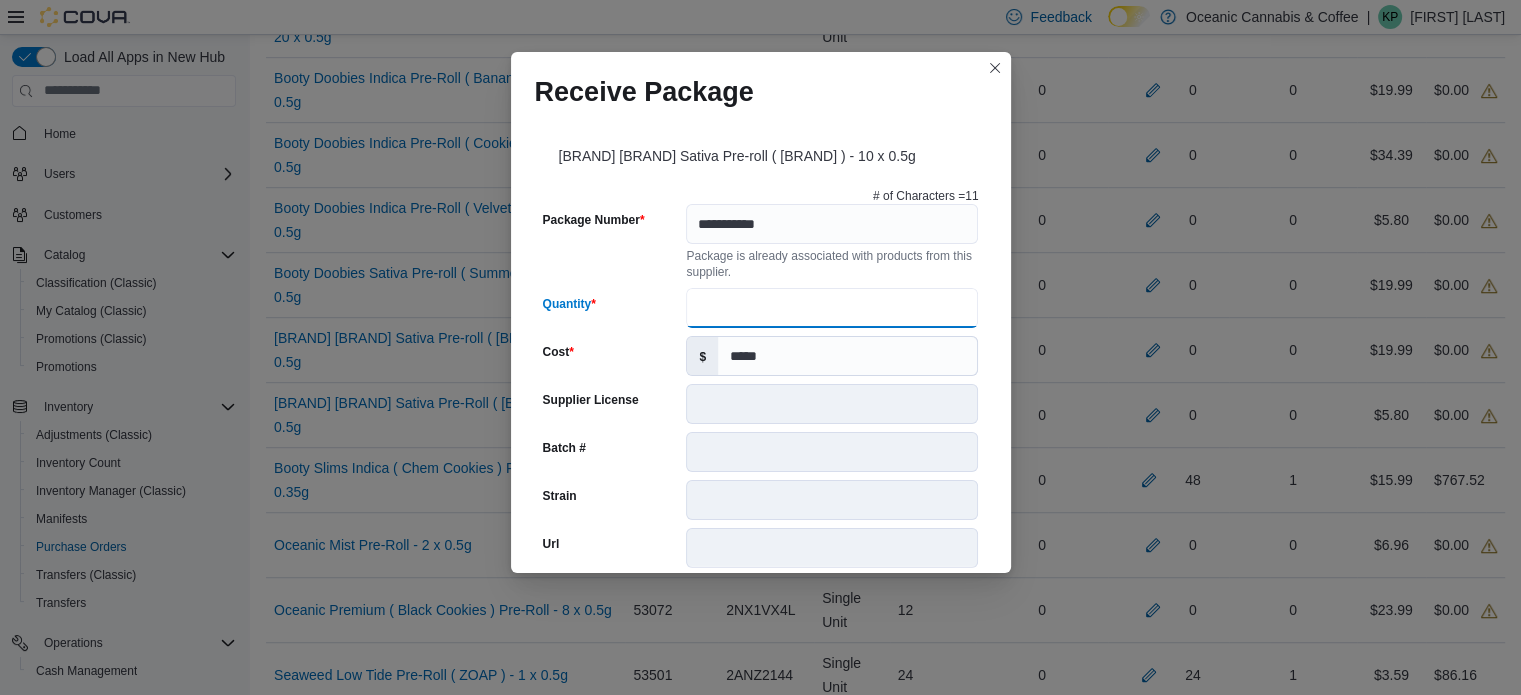 type on "**" 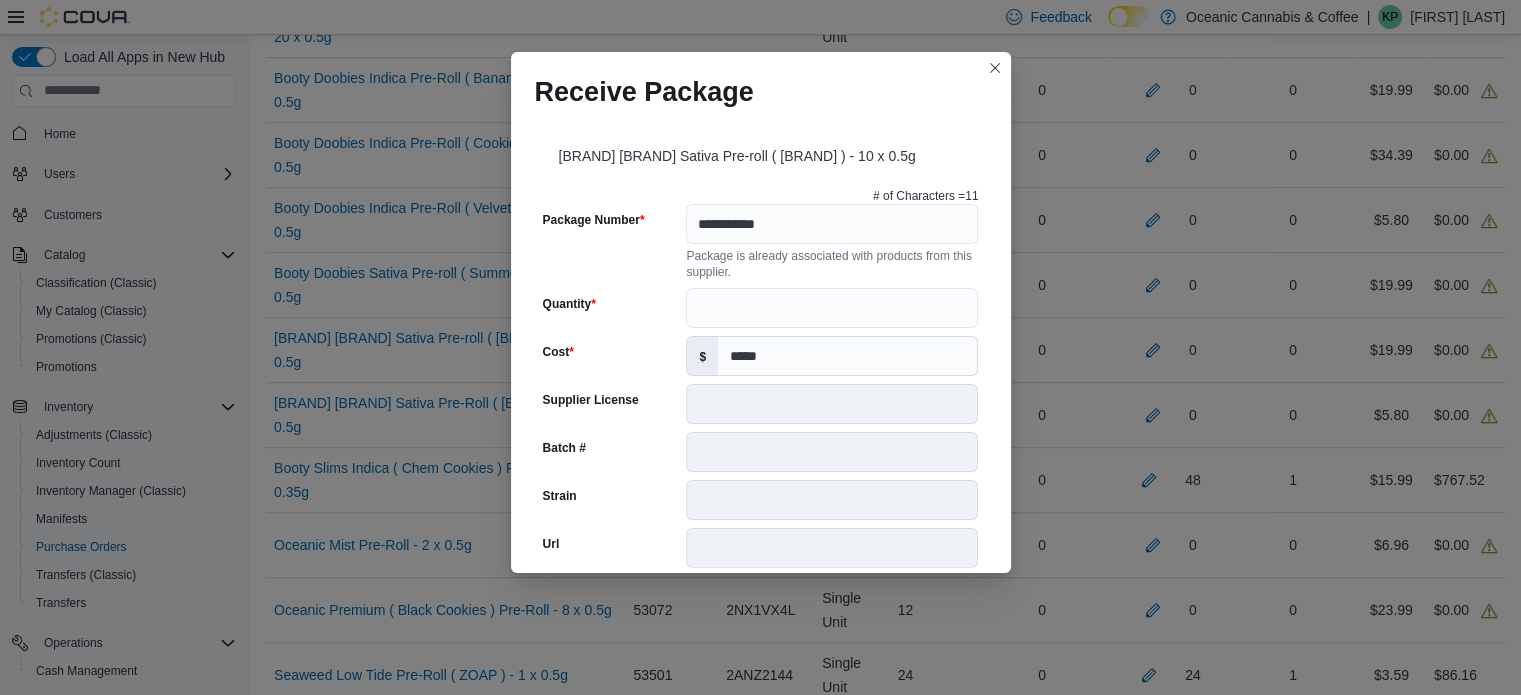 scroll, scrollTop: 802, scrollLeft: 0, axis: vertical 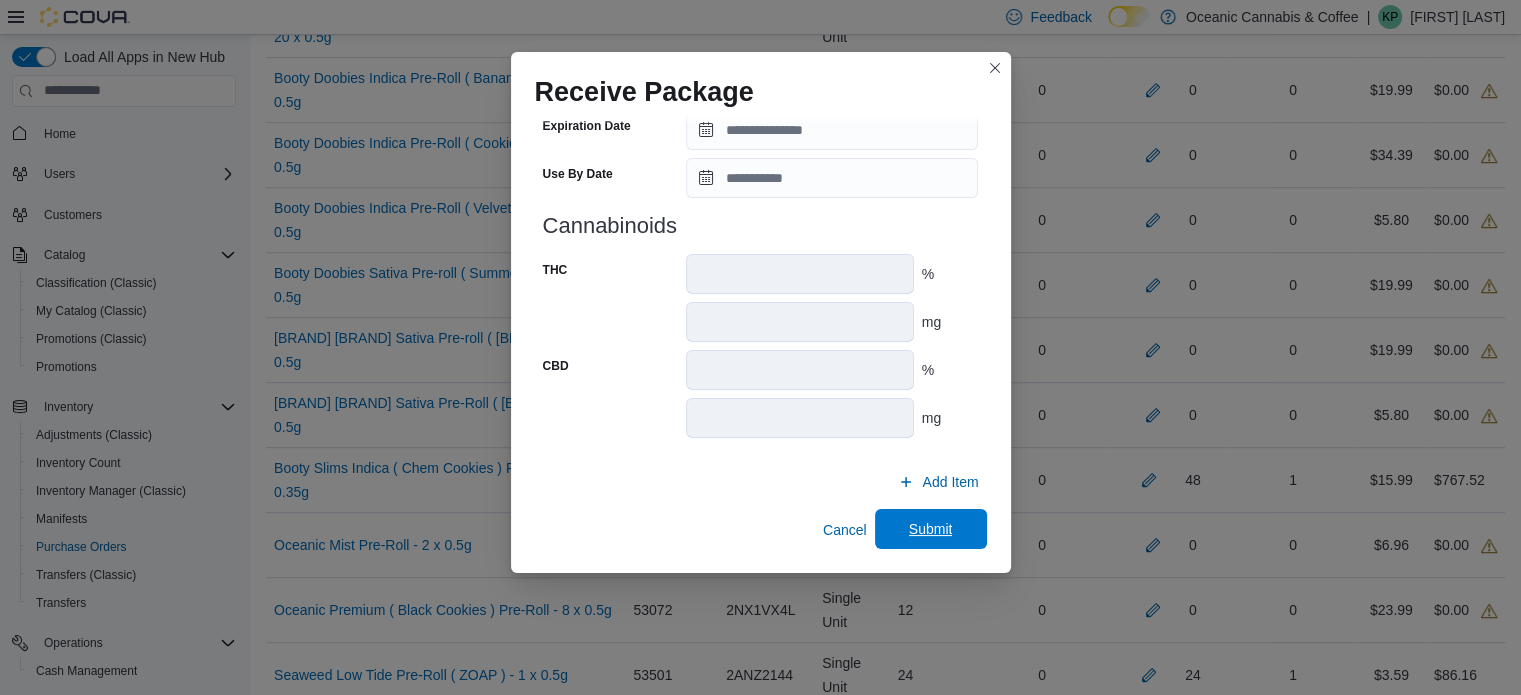 click on "Submit" at bounding box center (931, 529) 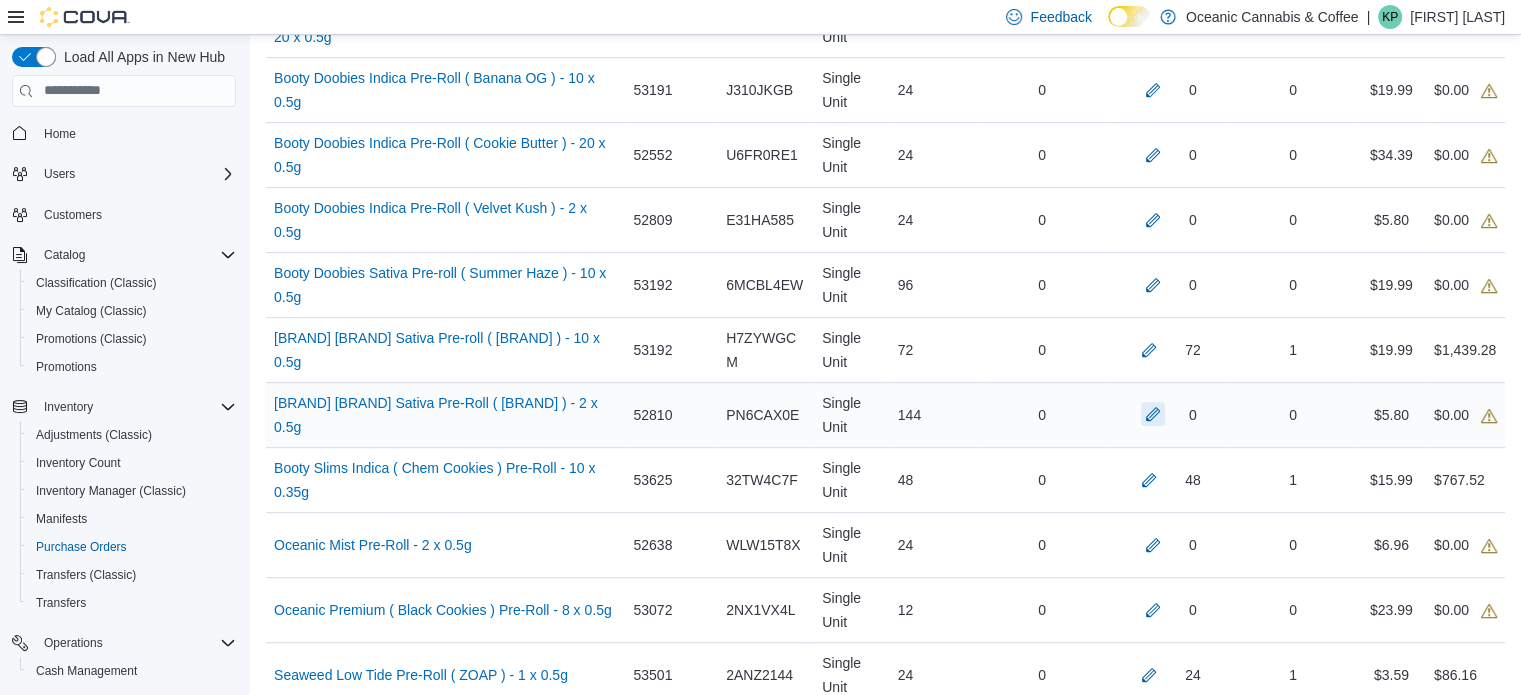 click at bounding box center (1153, 414) 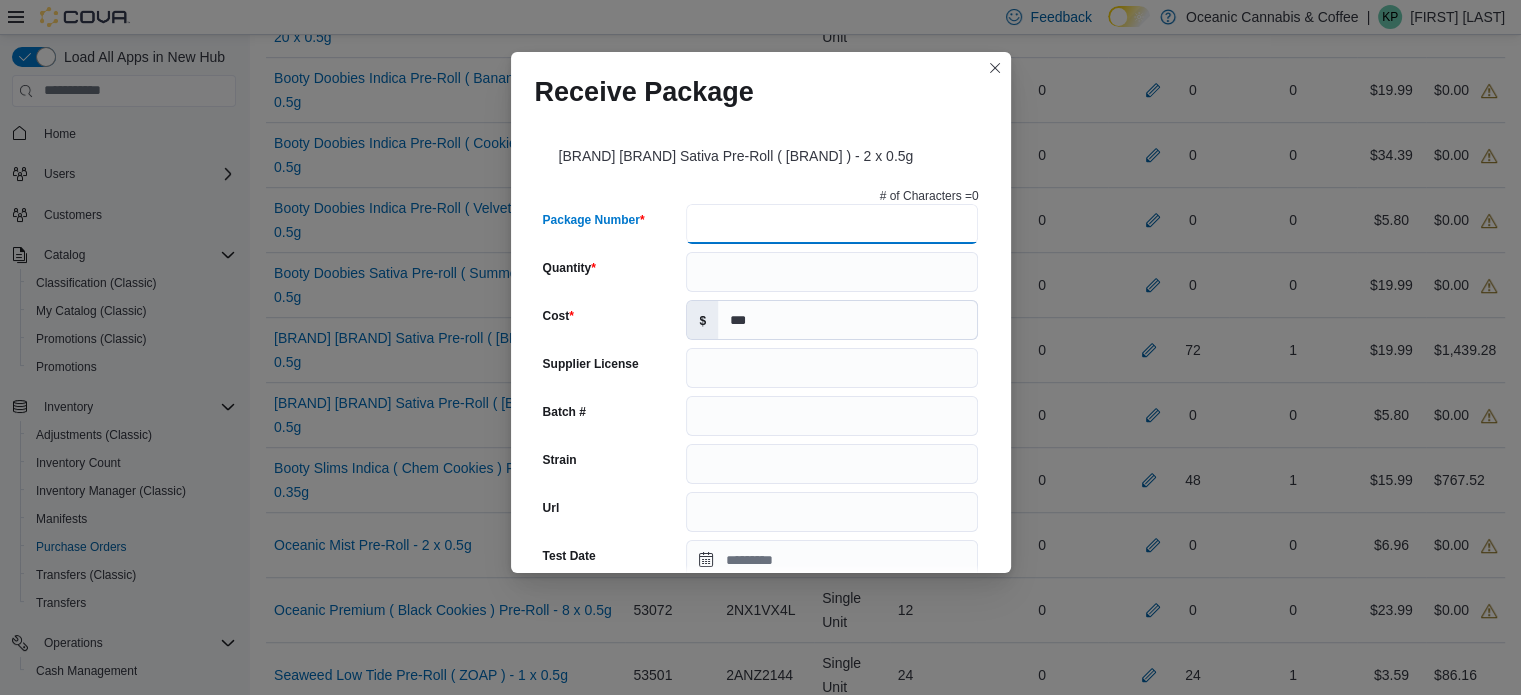 click on "Package Number" at bounding box center [832, 224] 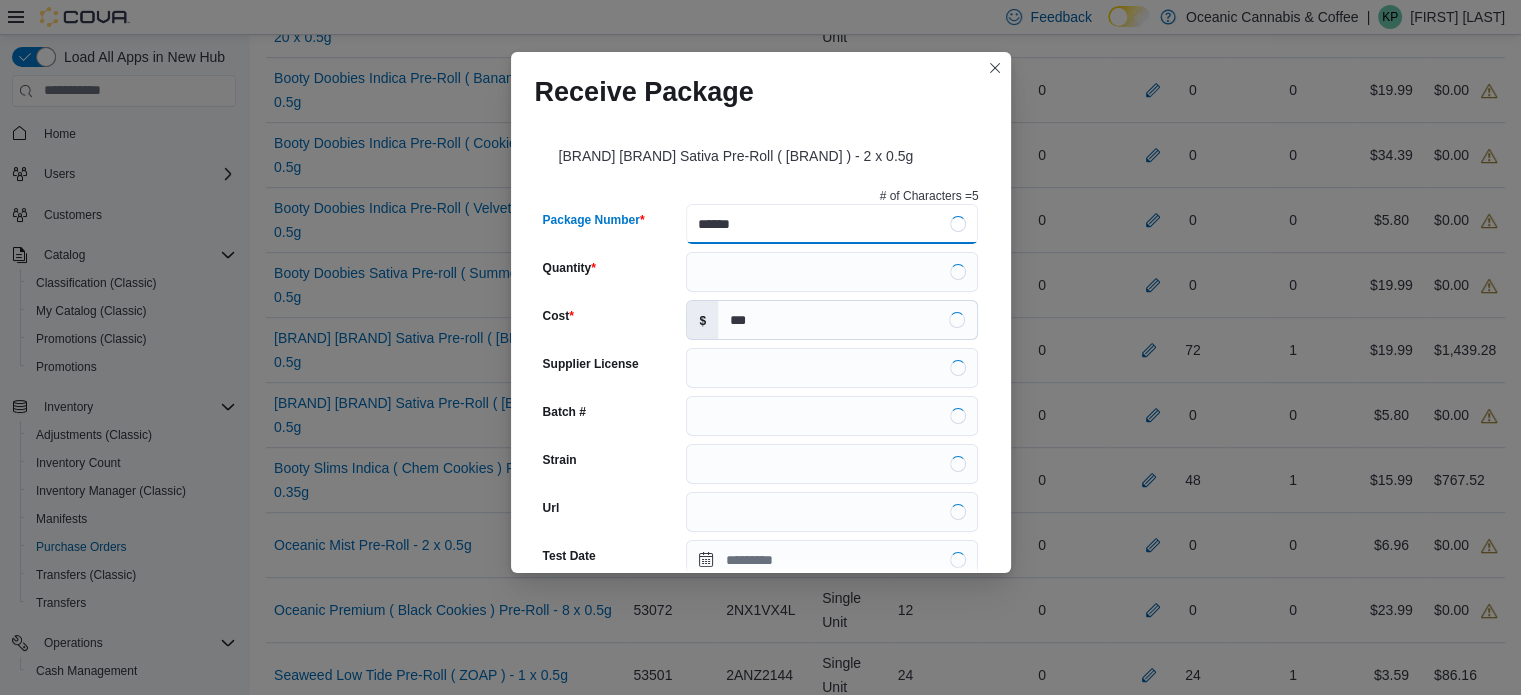 type on "*******" 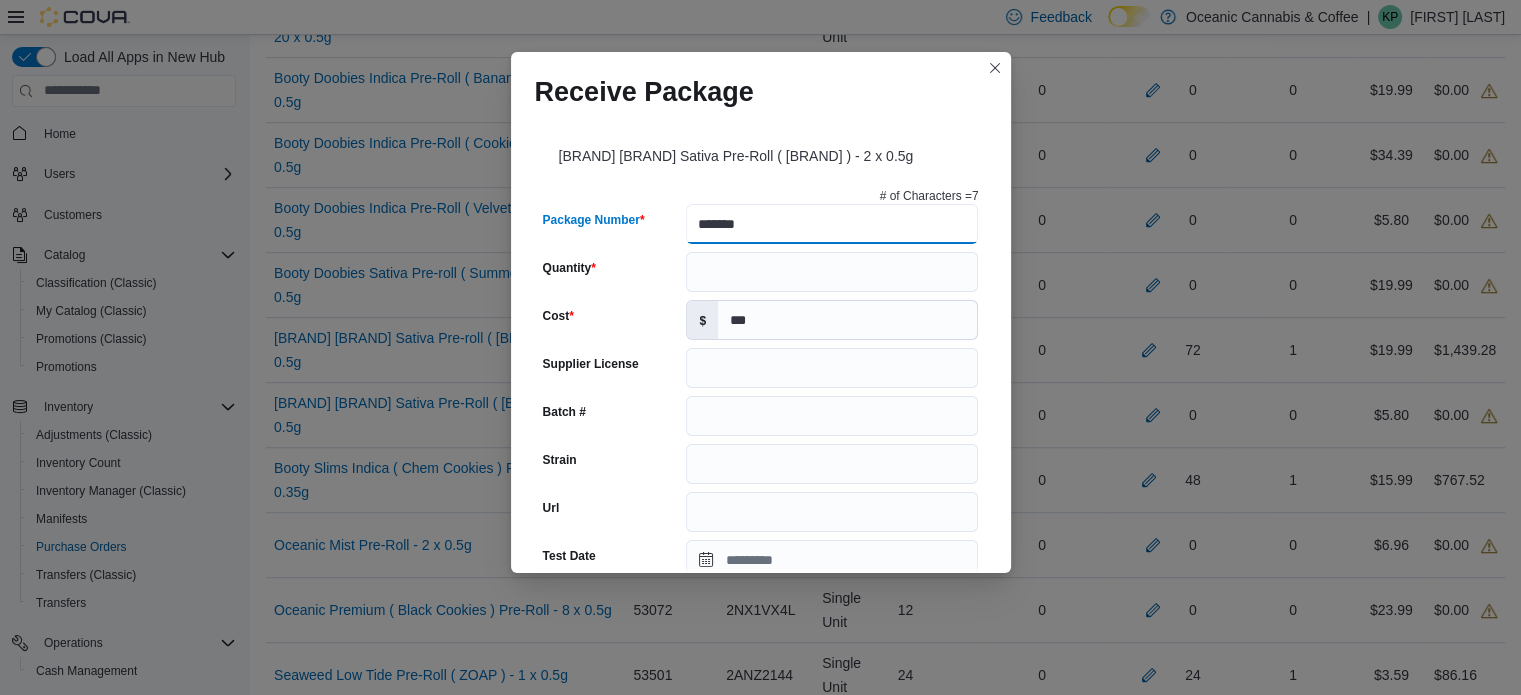 type on "**" 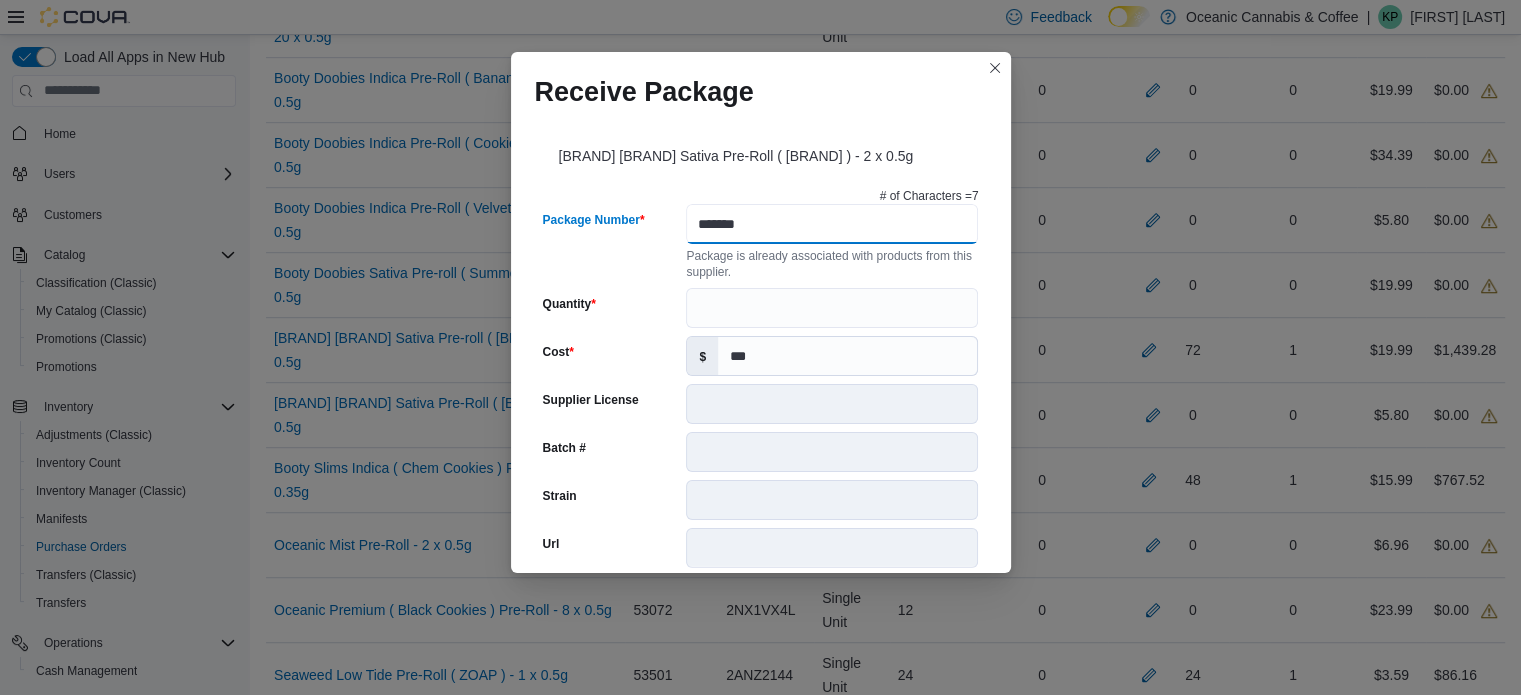 type on "*******" 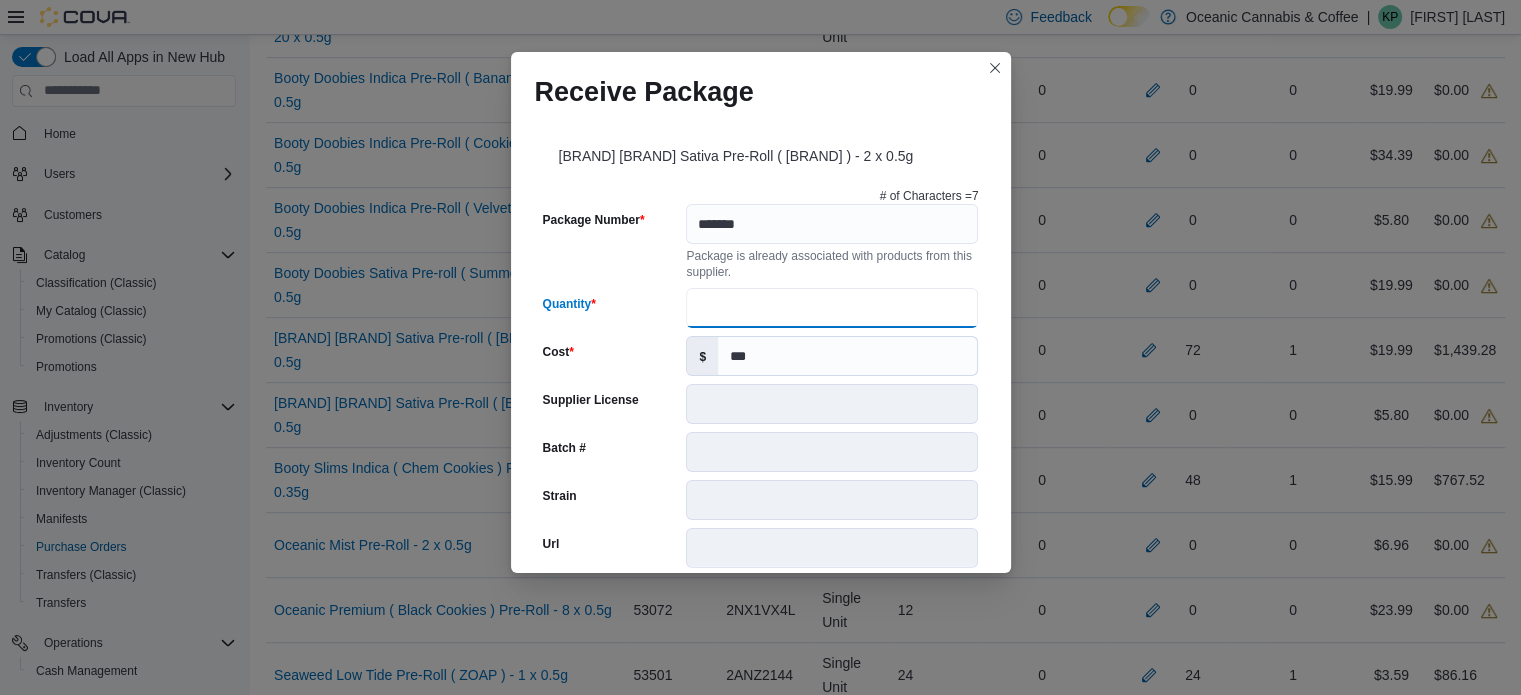 click on "Quantity" at bounding box center (832, 308) 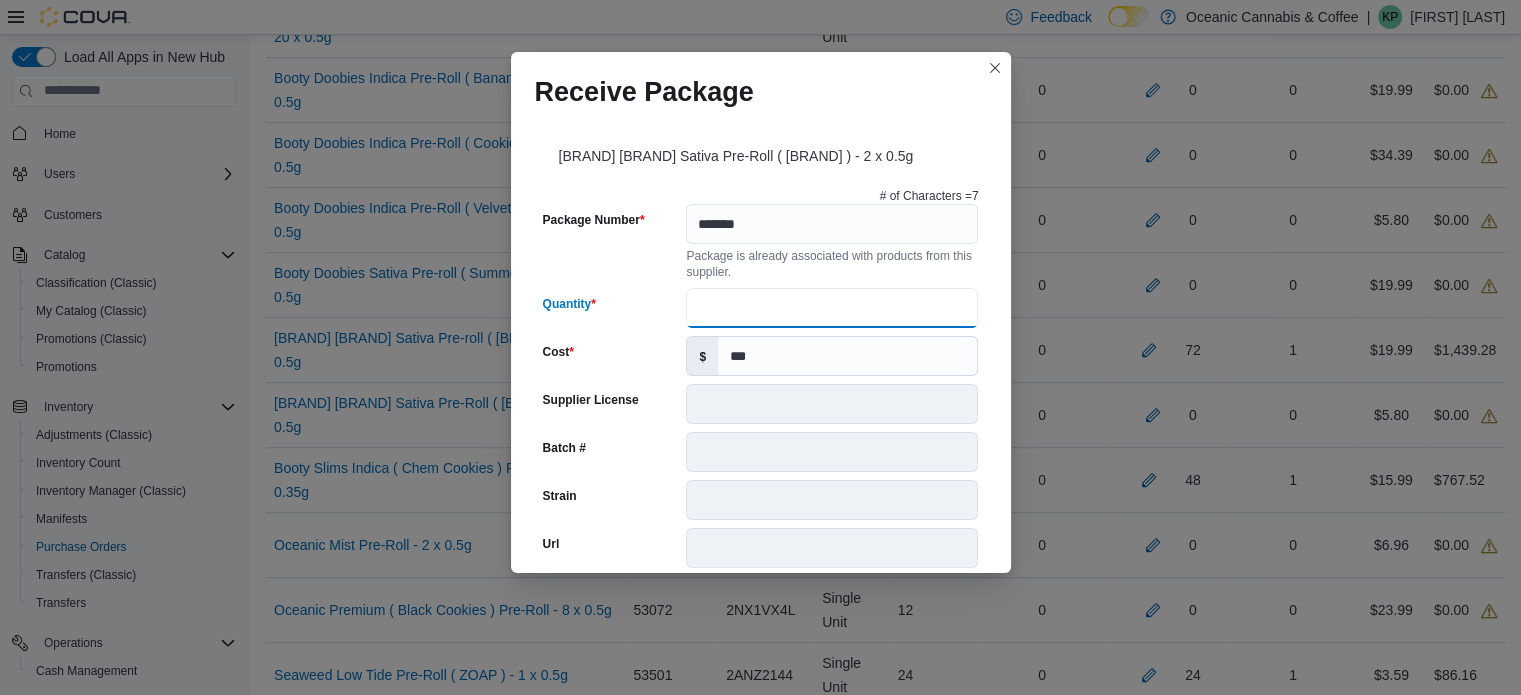 type on "***" 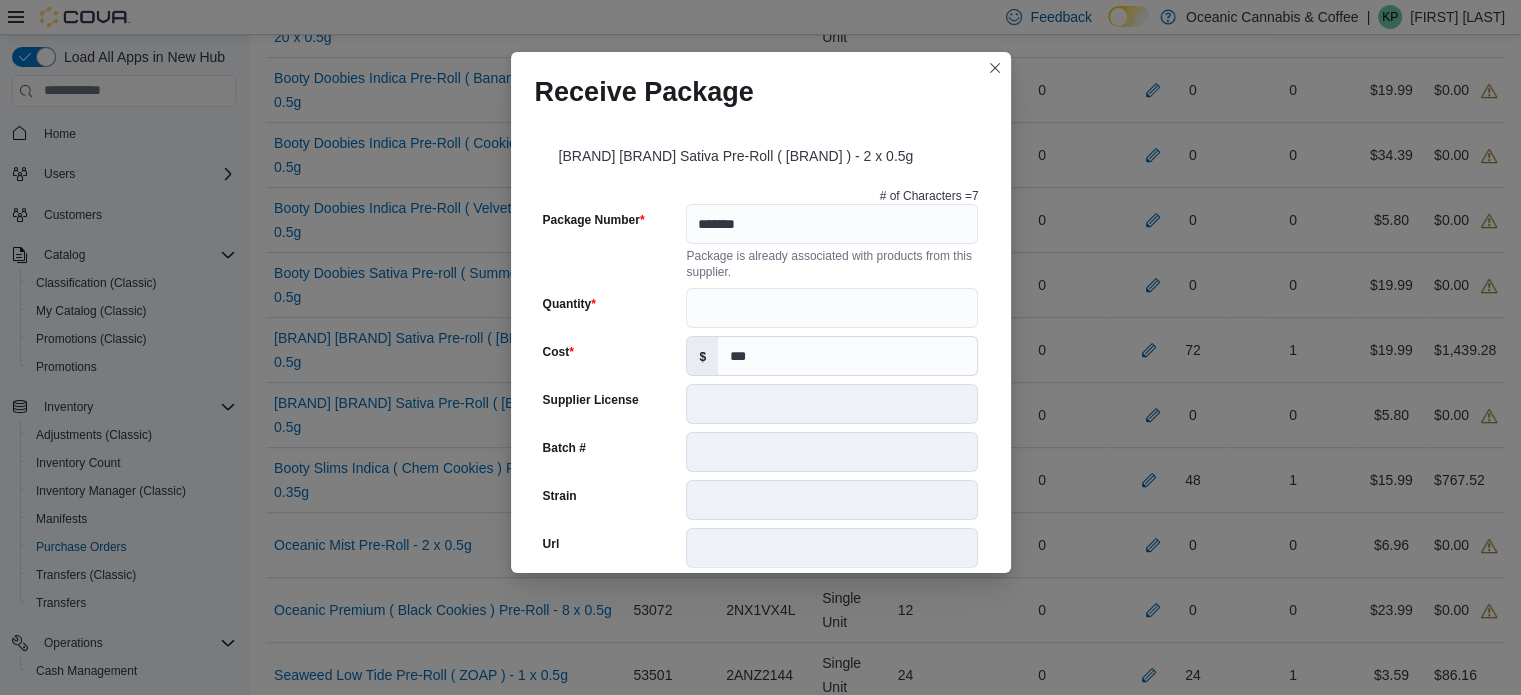 scroll, scrollTop: 802, scrollLeft: 0, axis: vertical 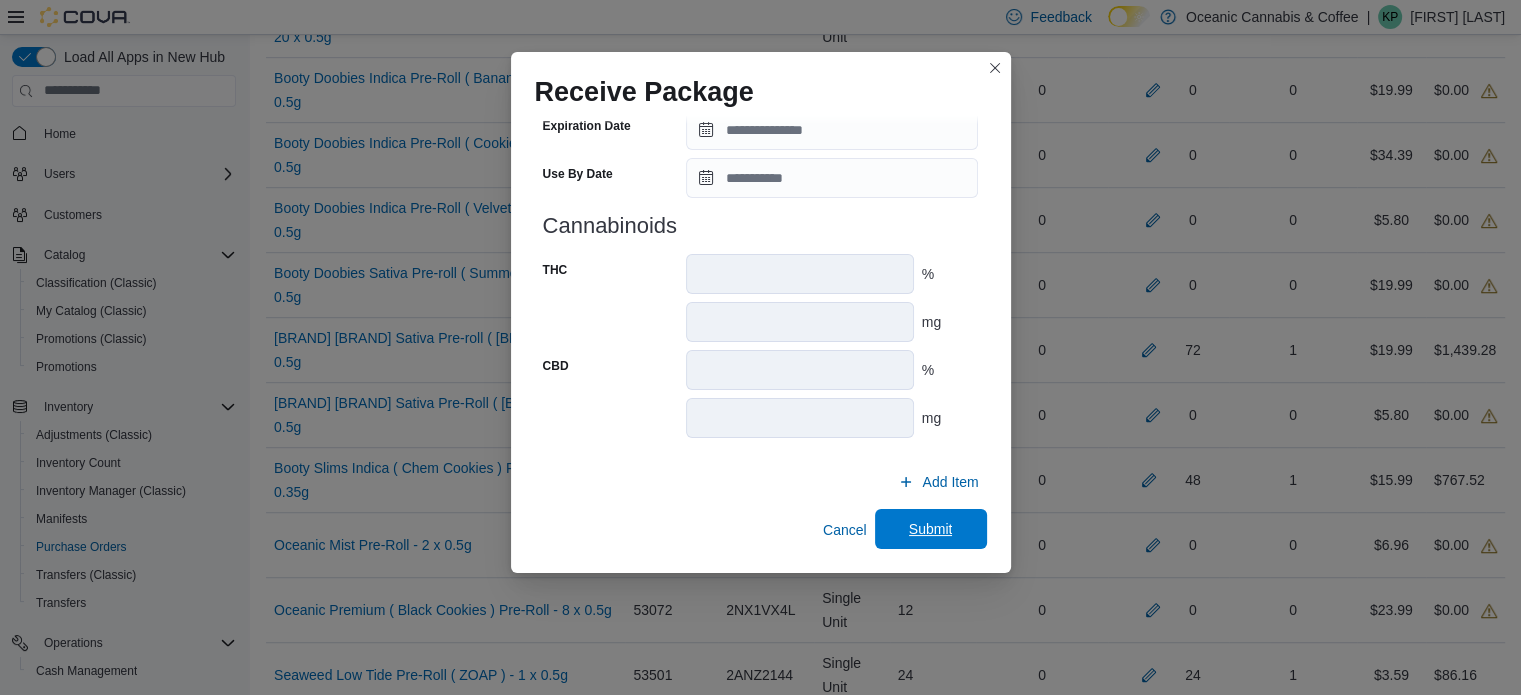 click on "Submit" at bounding box center [931, 529] 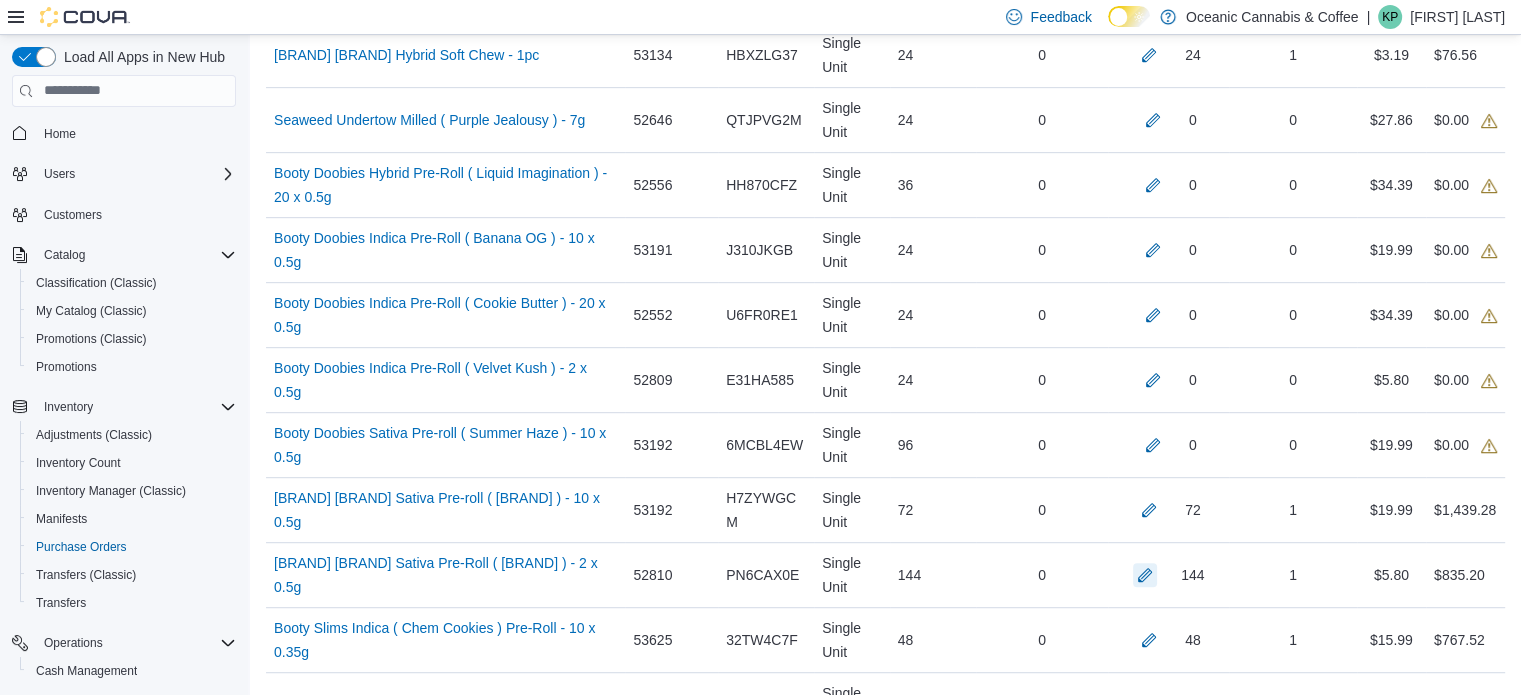 scroll, scrollTop: 968, scrollLeft: 0, axis: vertical 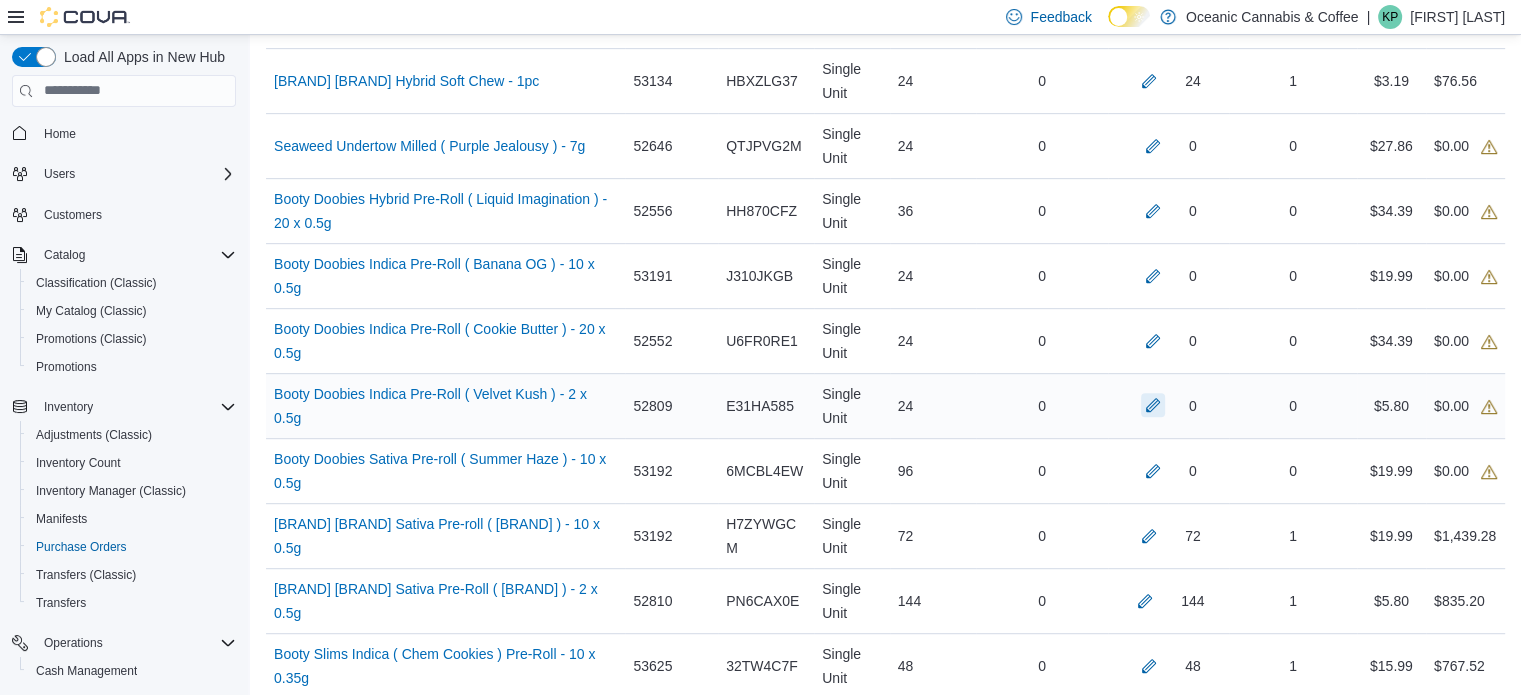 click at bounding box center (1153, 405) 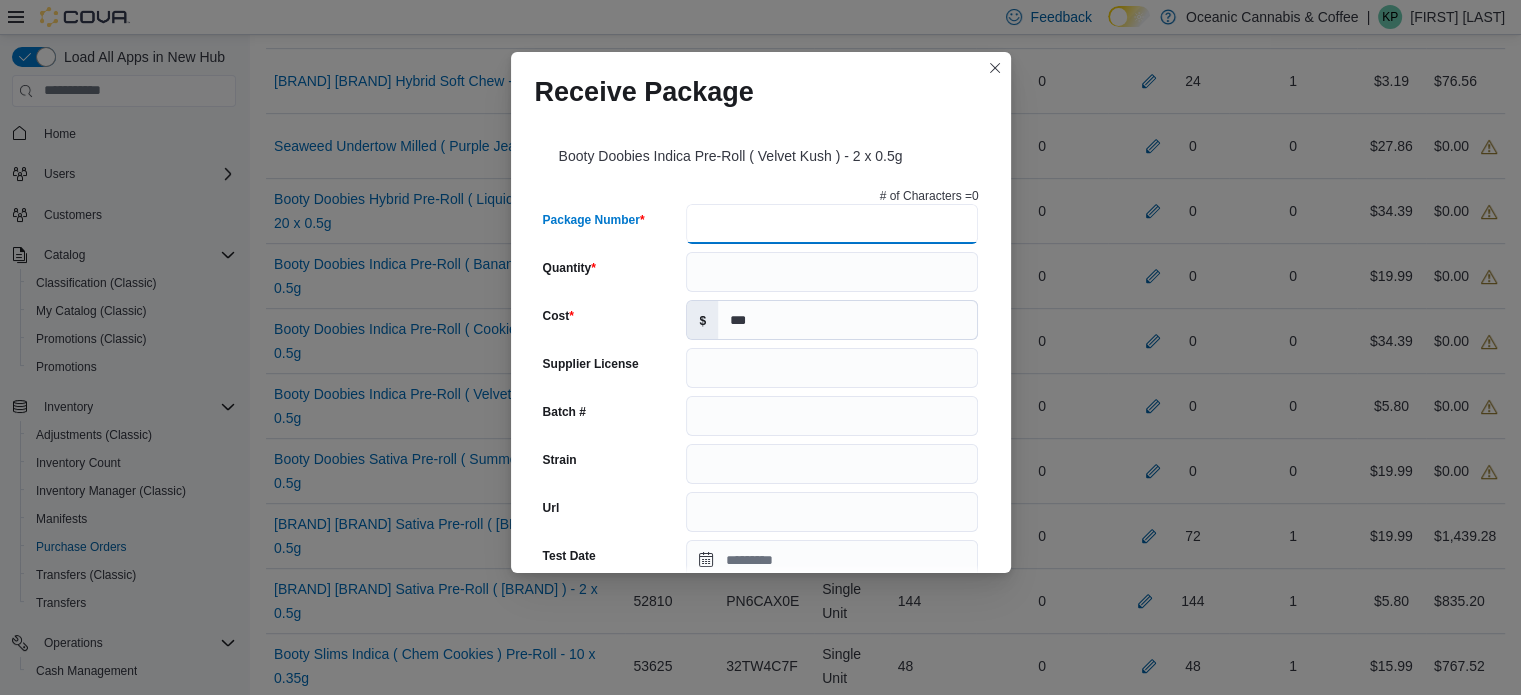 click on "Package Number" at bounding box center (832, 224) 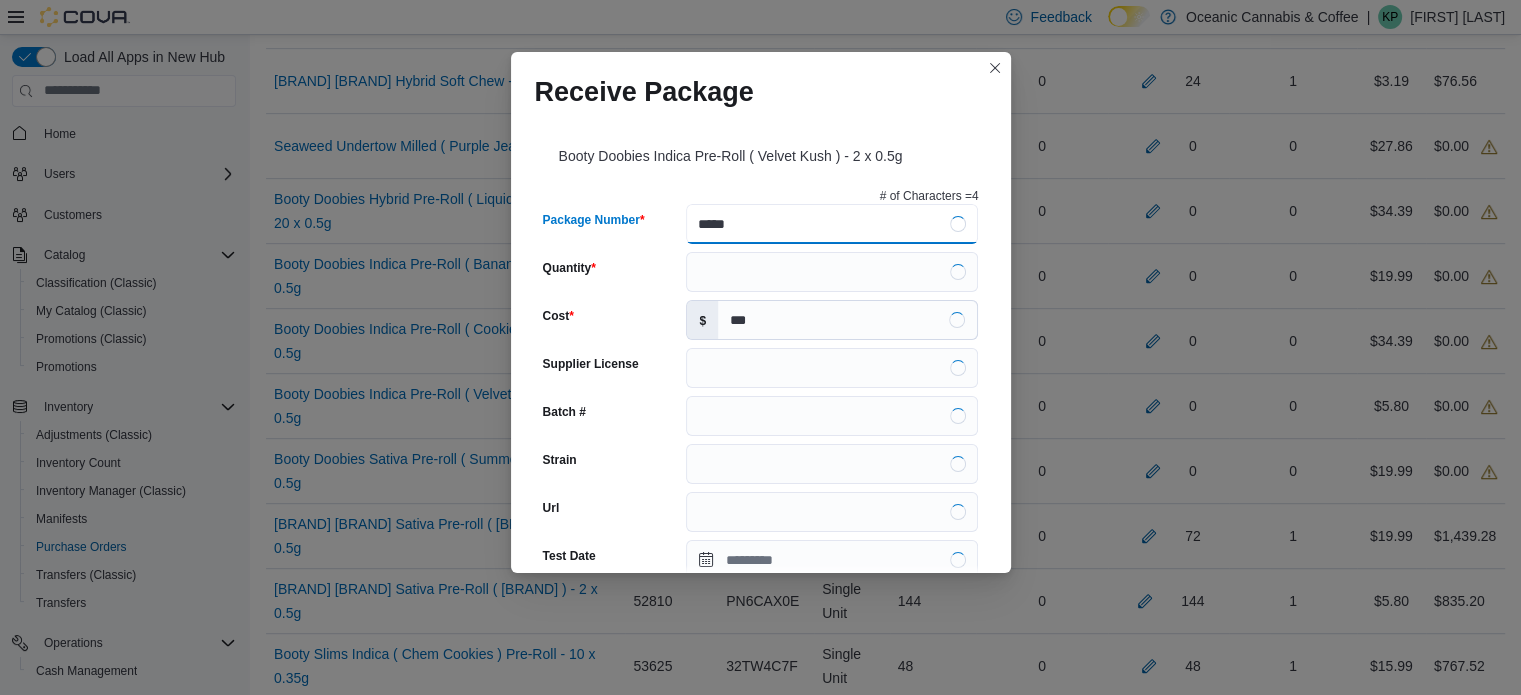 type on "******" 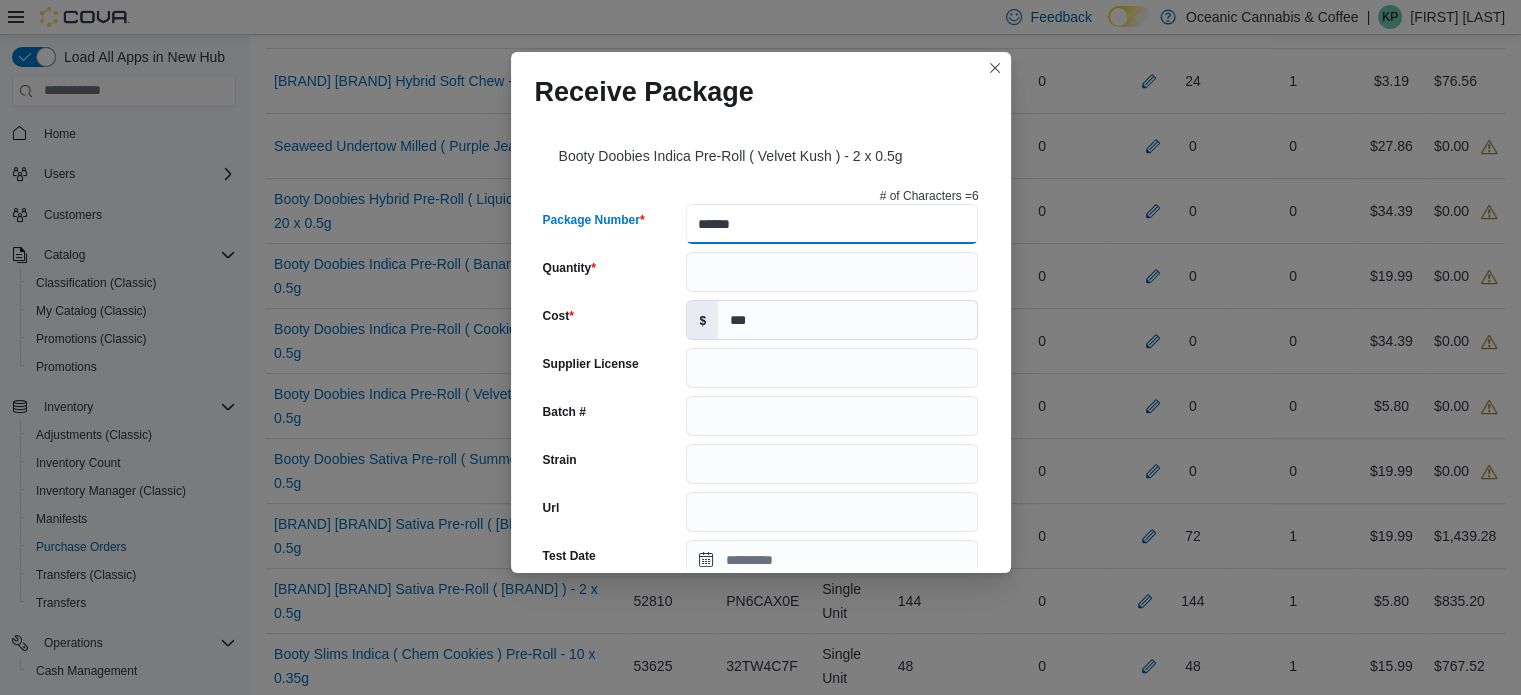 type on "*****" 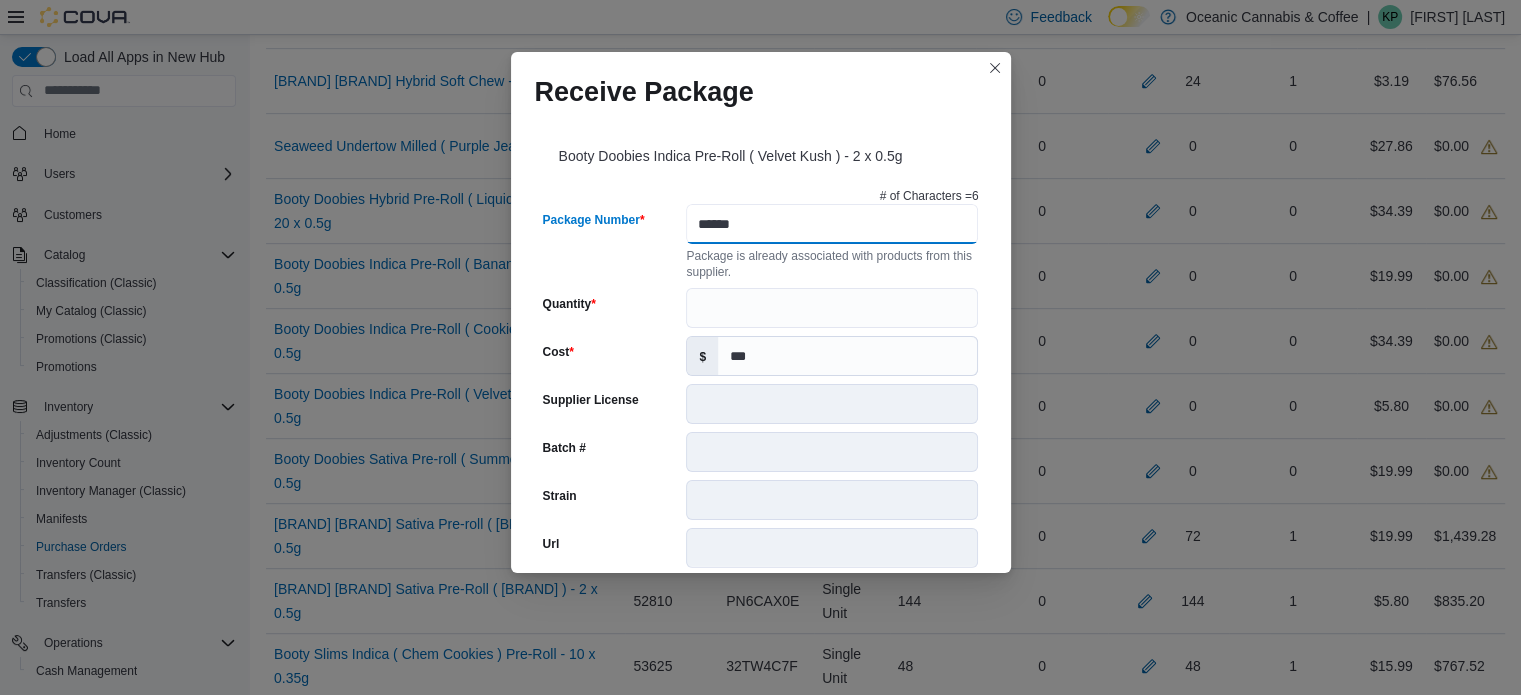 type on "******" 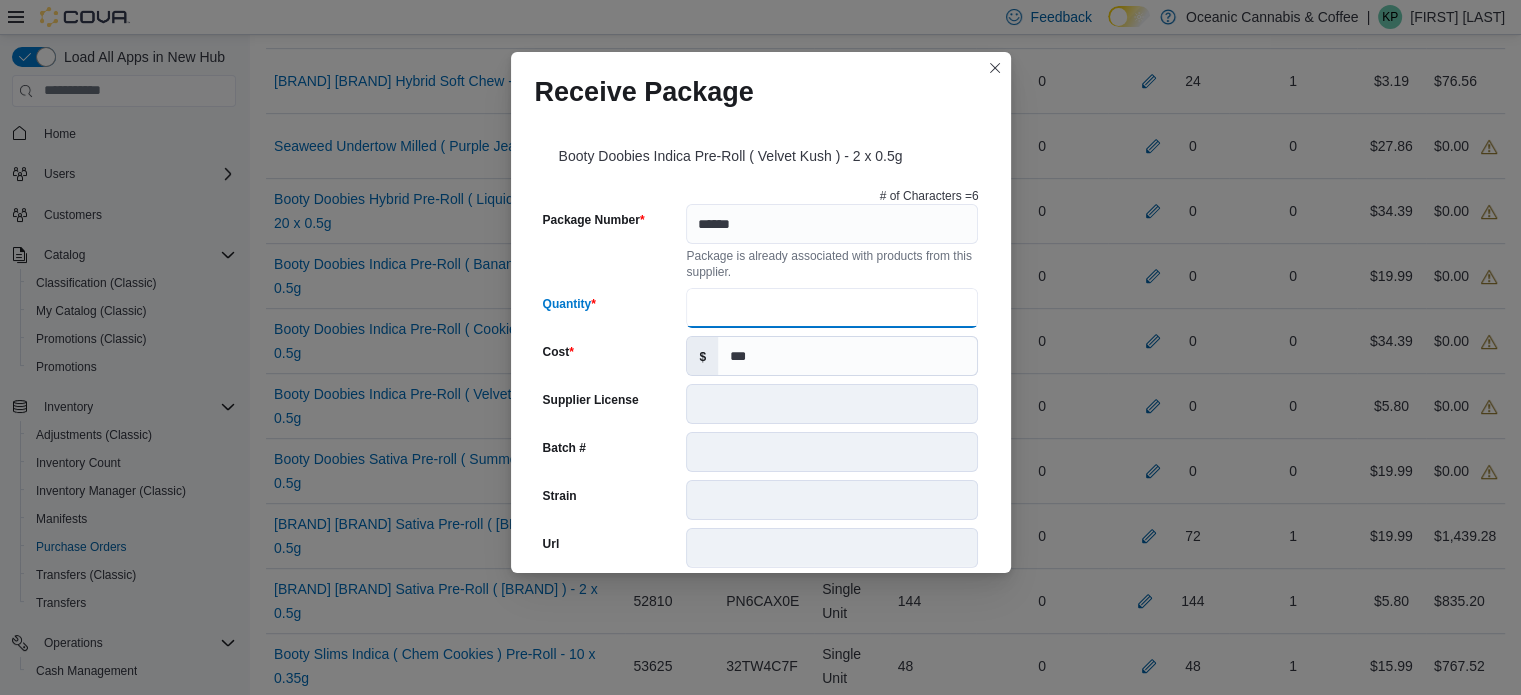 click on "Quantity" at bounding box center [832, 308] 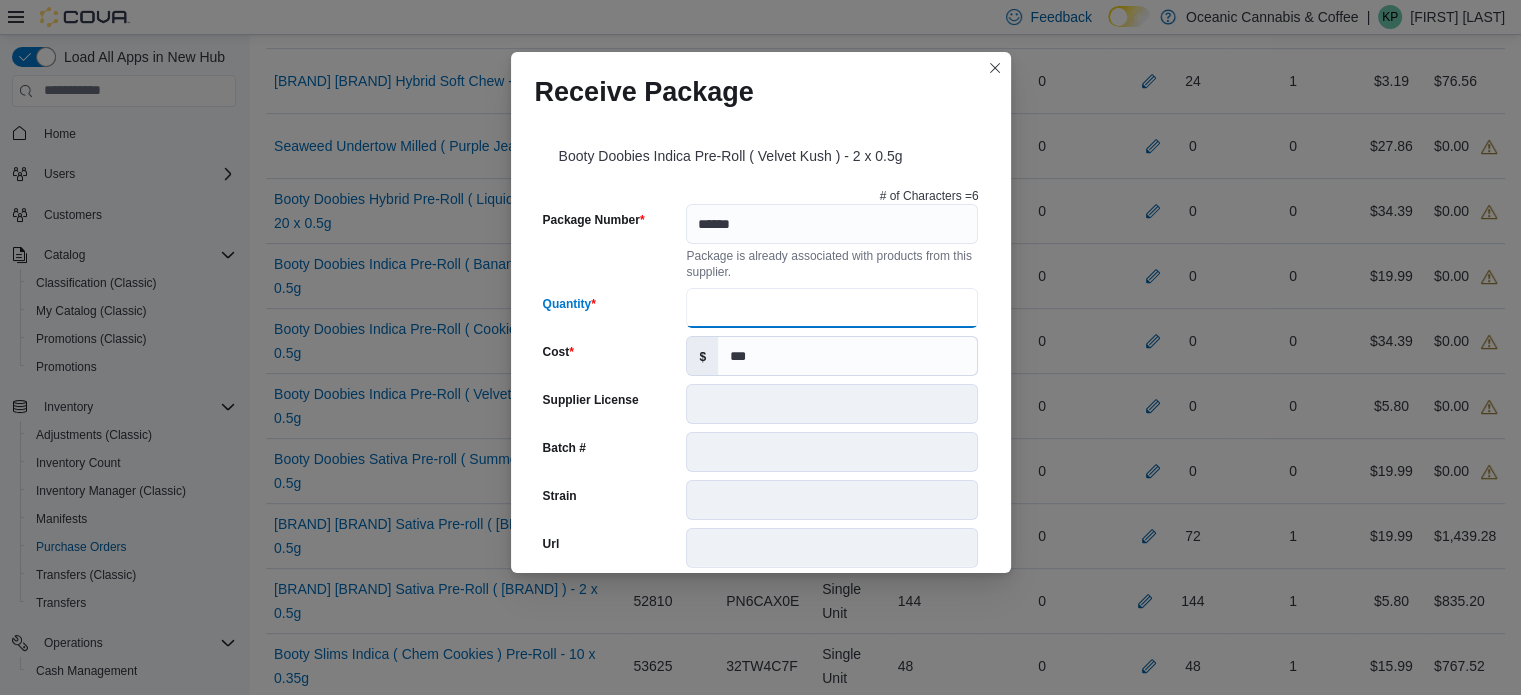 type on "**" 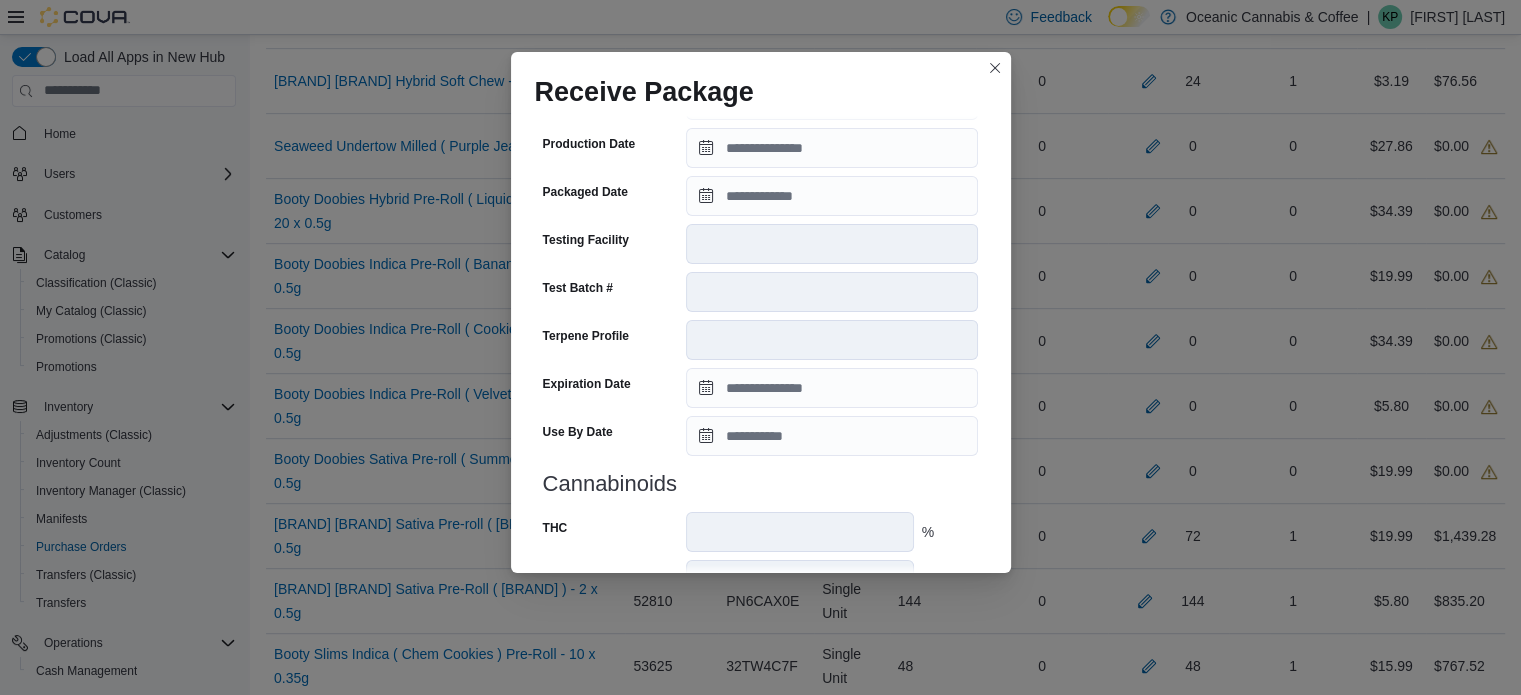 scroll, scrollTop: 802, scrollLeft: 0, axis: vertical 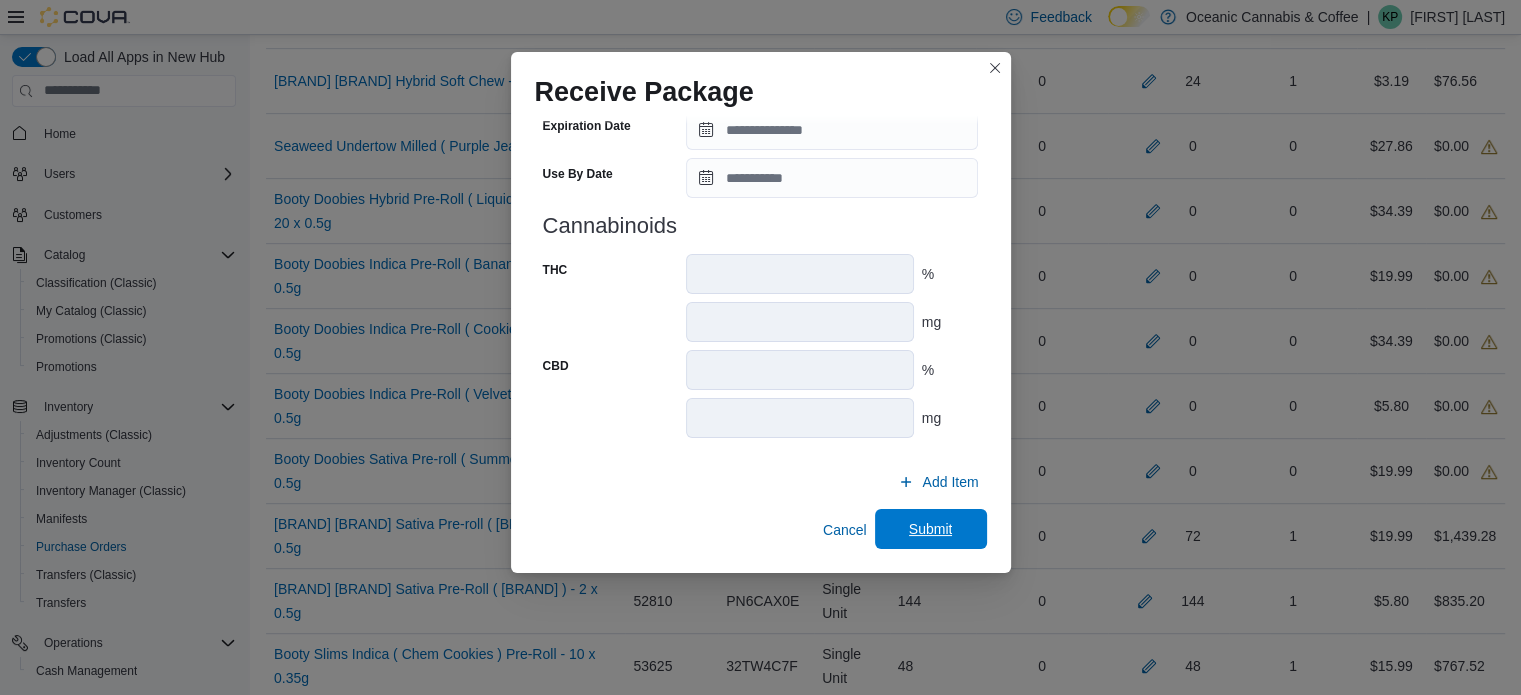 click on "Submit" at bounding box center [931, 529] 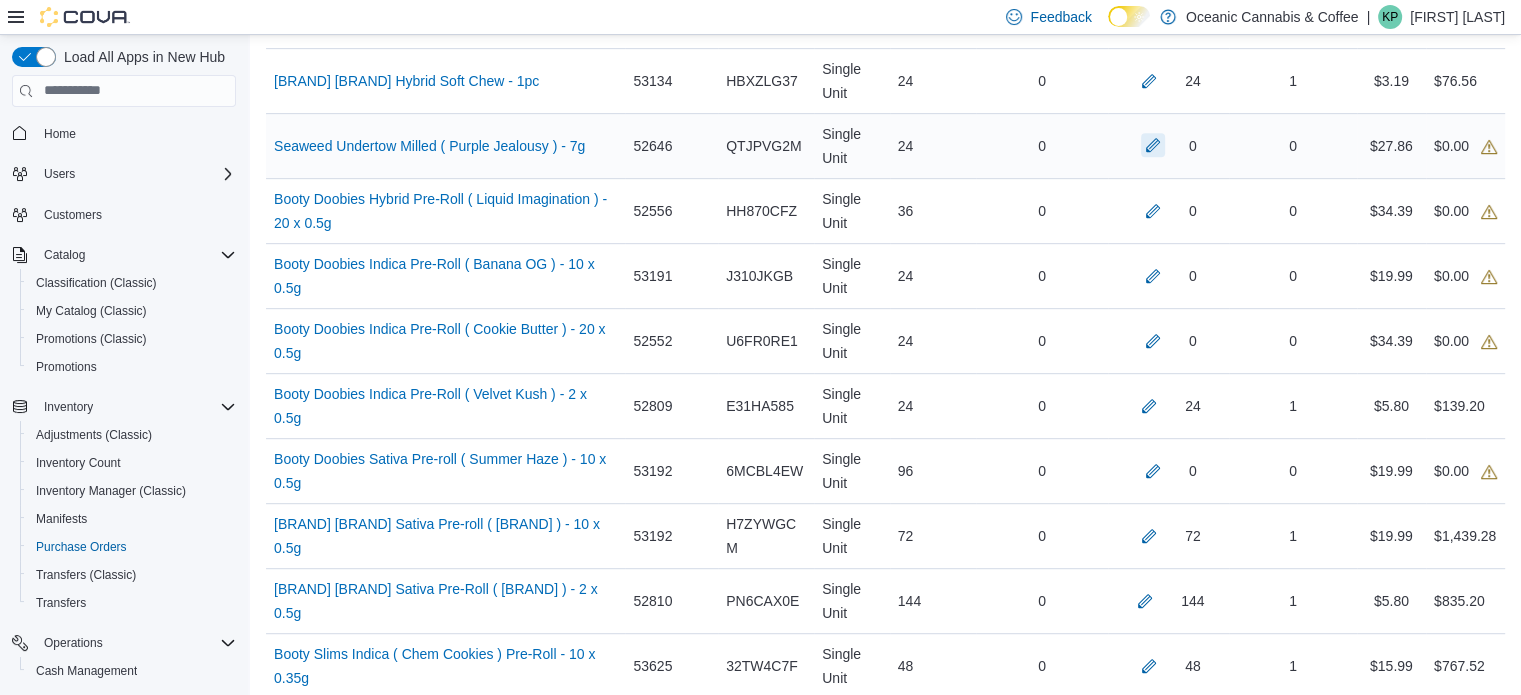 click at bounding box center (1153, 145) 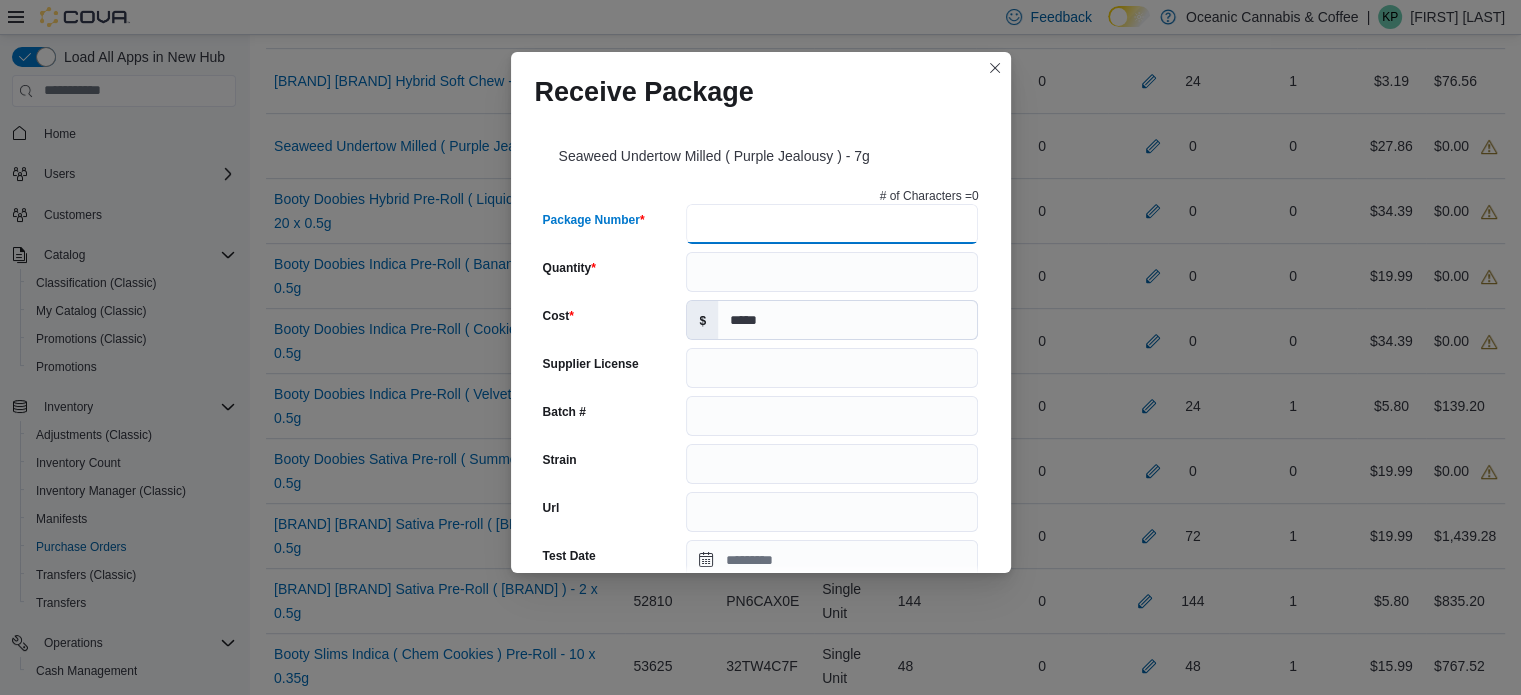 click on "Package Number" at bounding box center [832, 224] 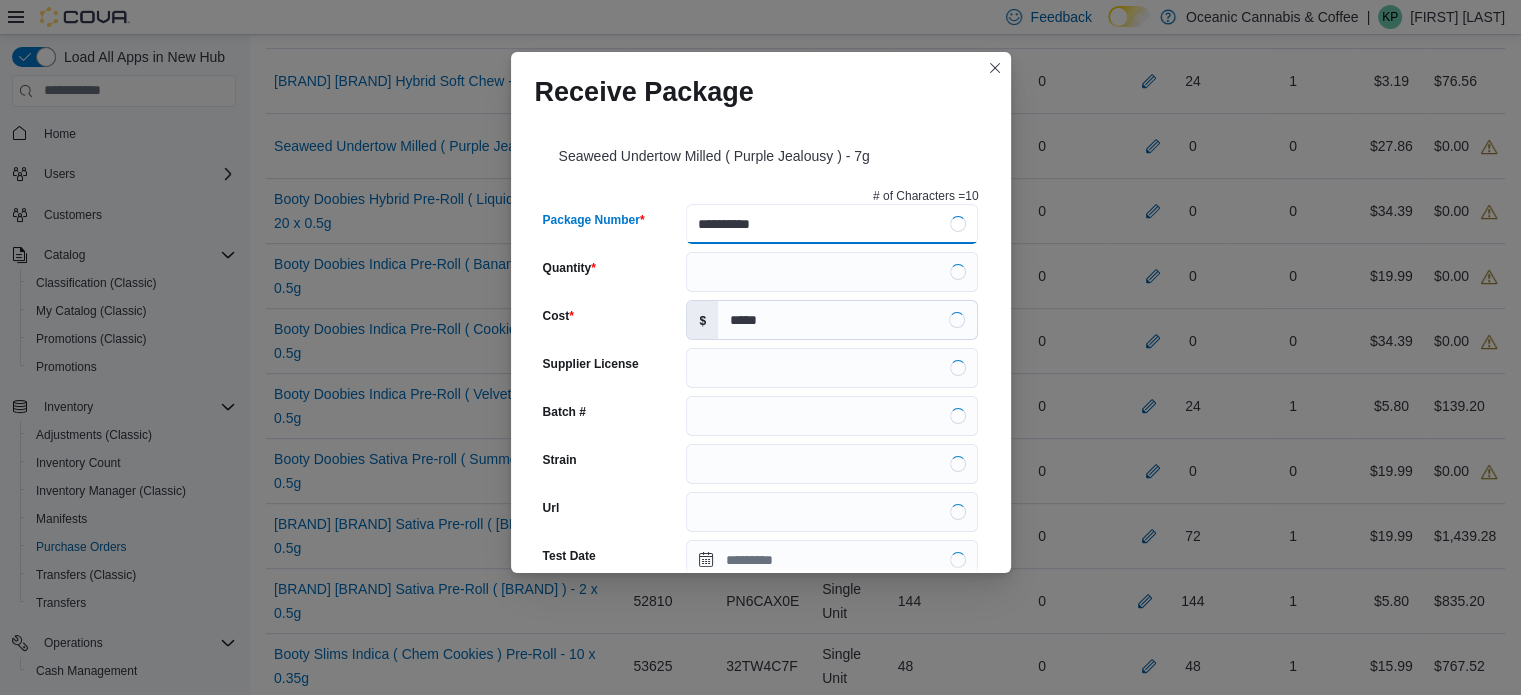 type on "**********" 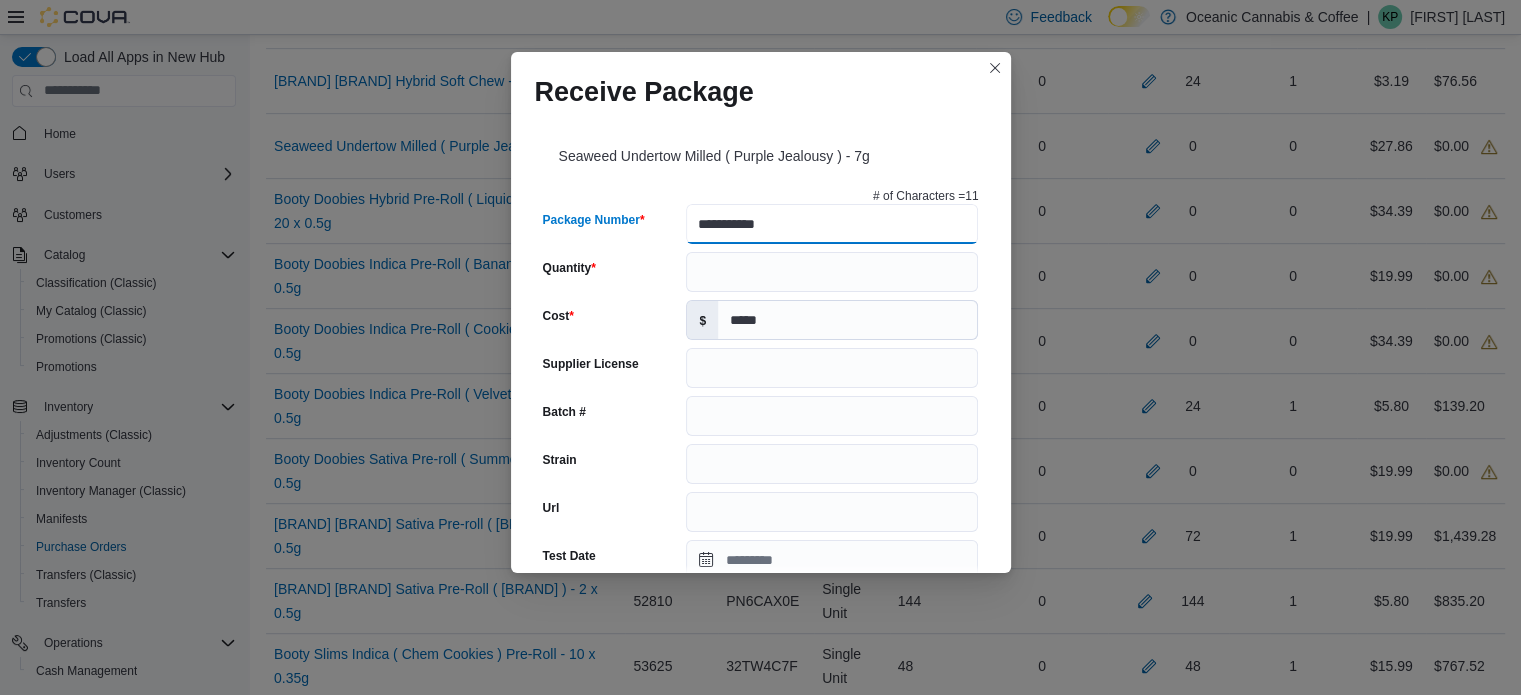 type on "*****" 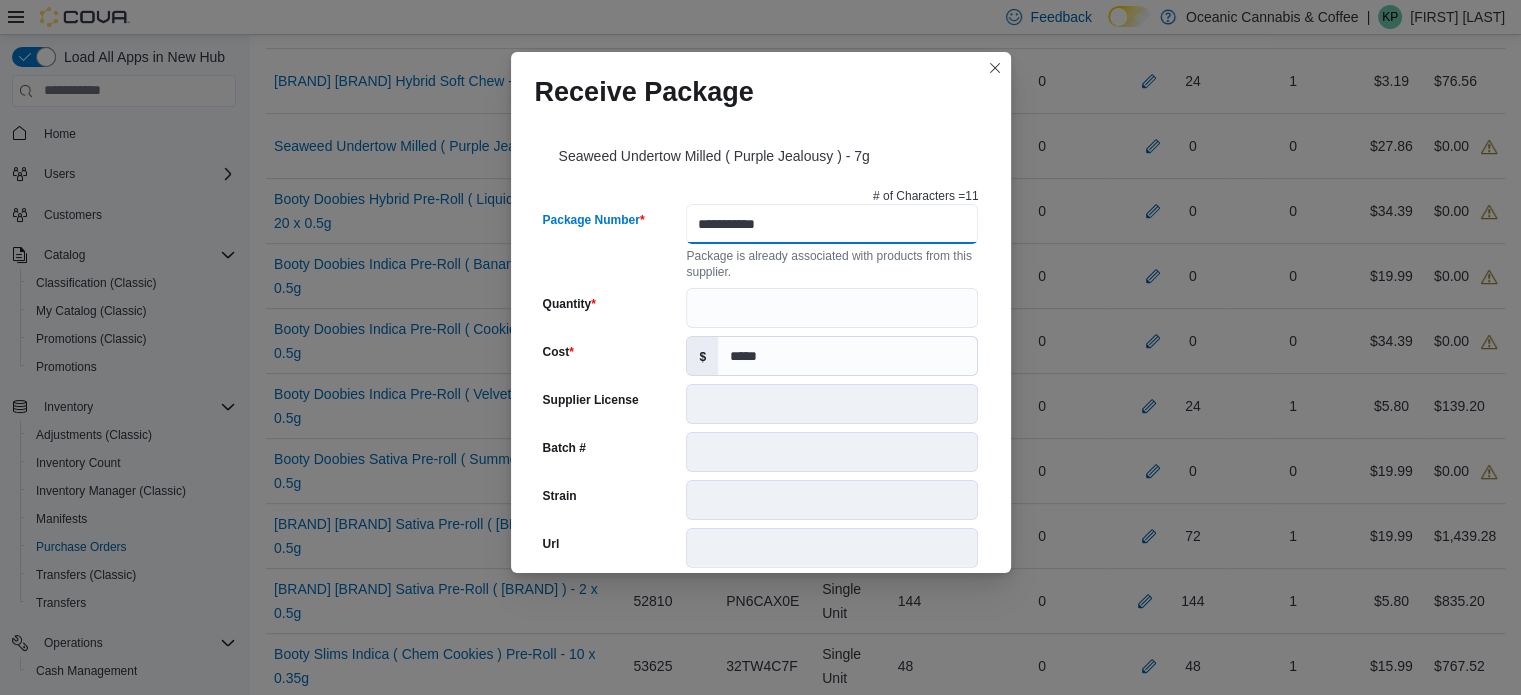 type on "**********" 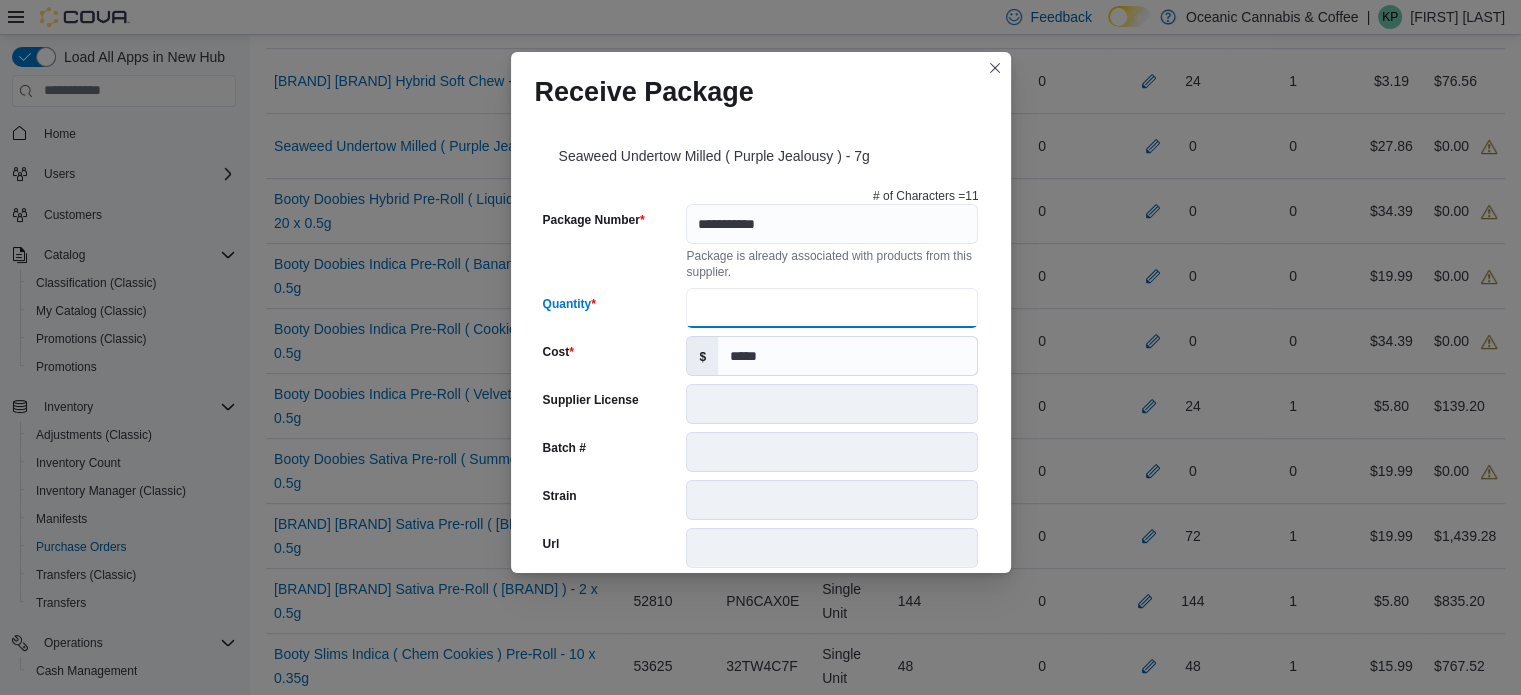 click on "Quantity" at bounding box center (832, 308) 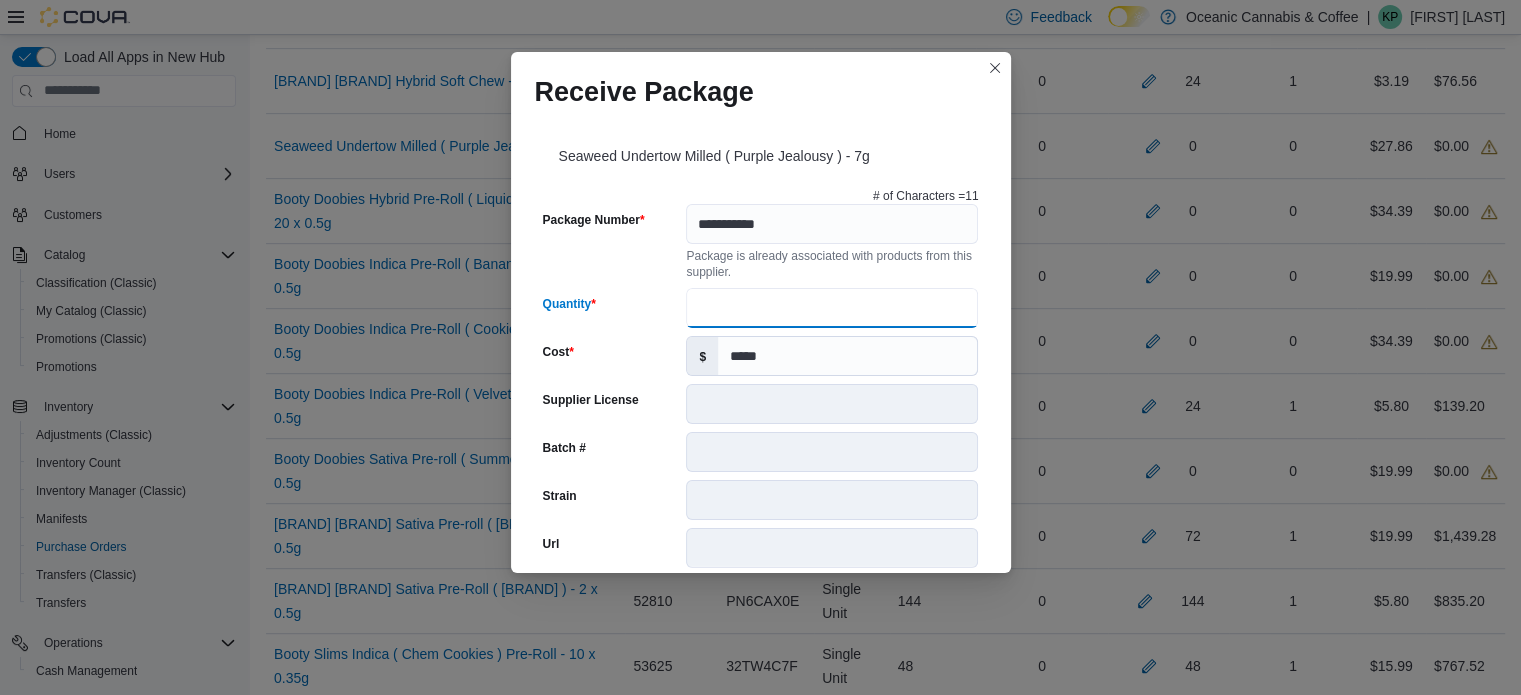 type on "**" 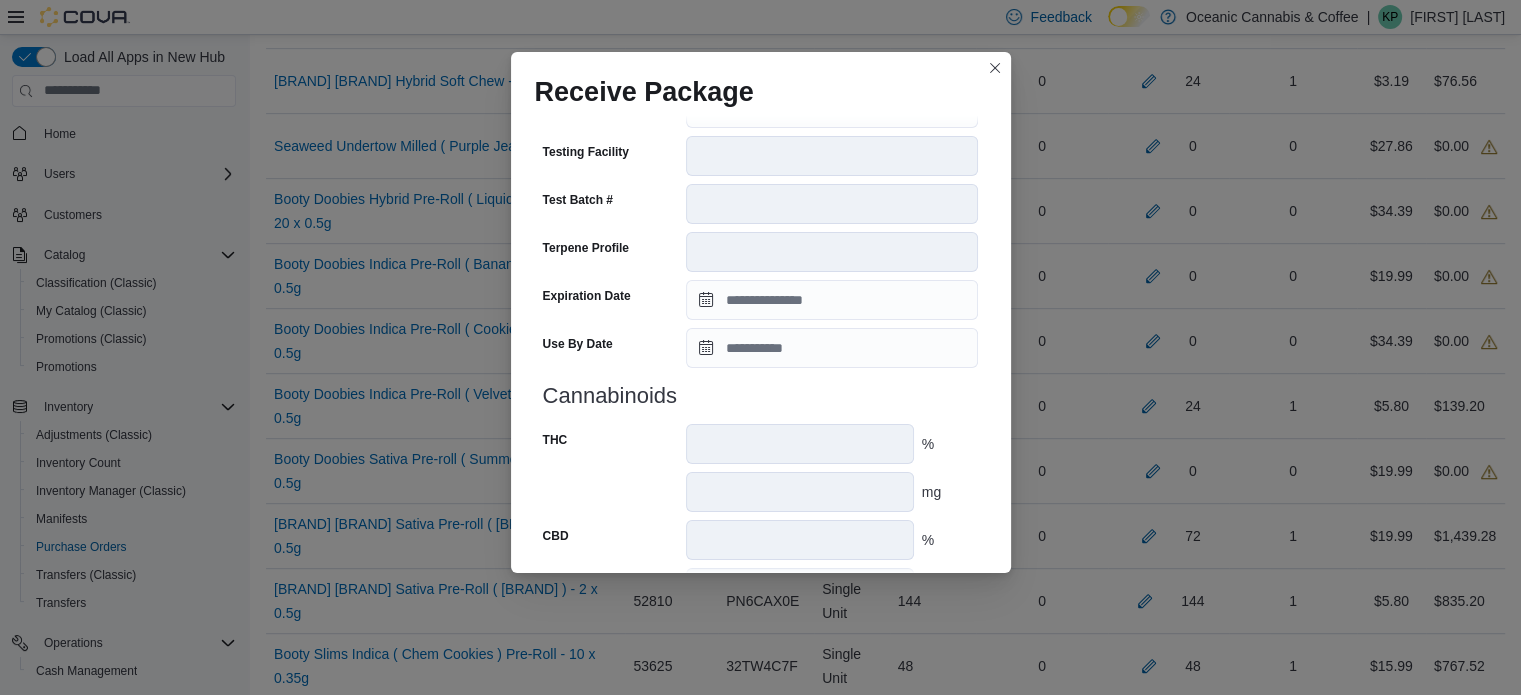 scroll, scrollTop: 802, scrollLeft: 0, axis: vertical 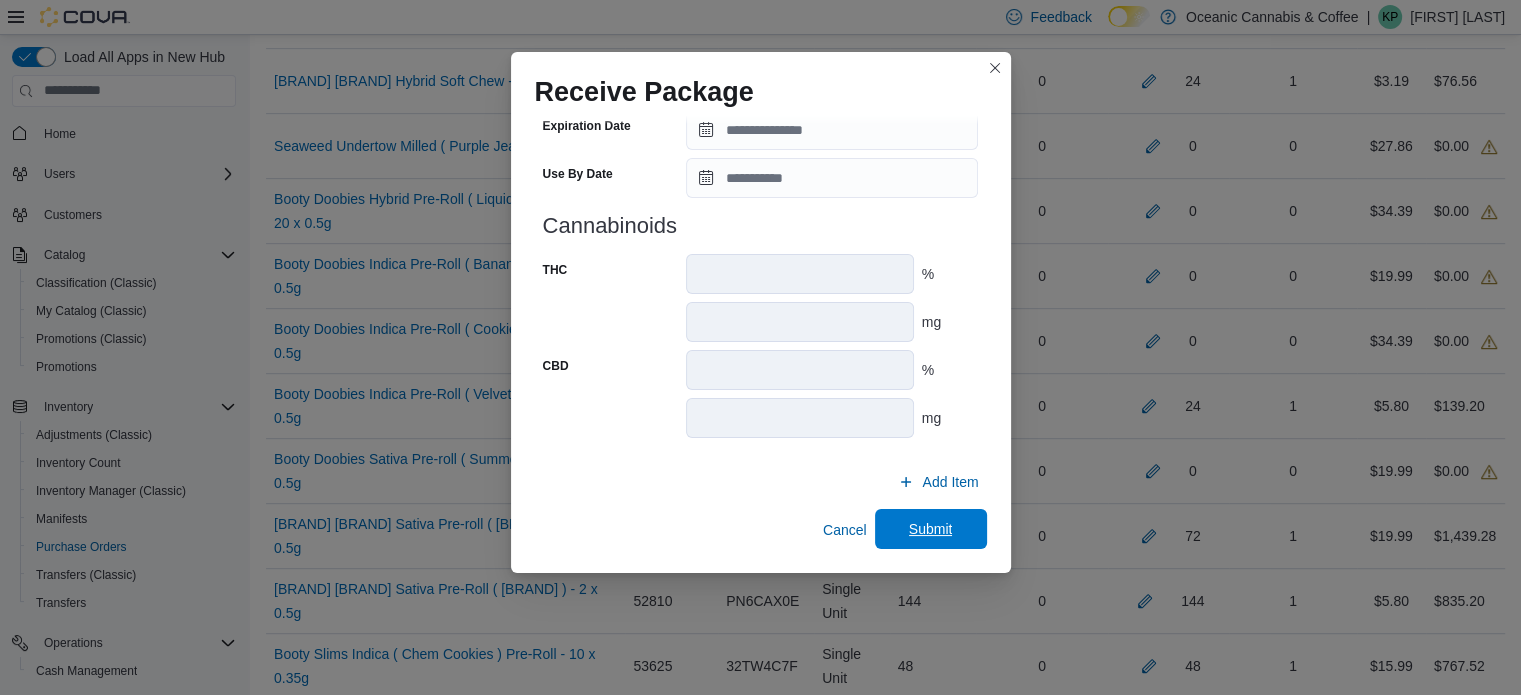 click on "Submit" at bounding box center [931, 529] 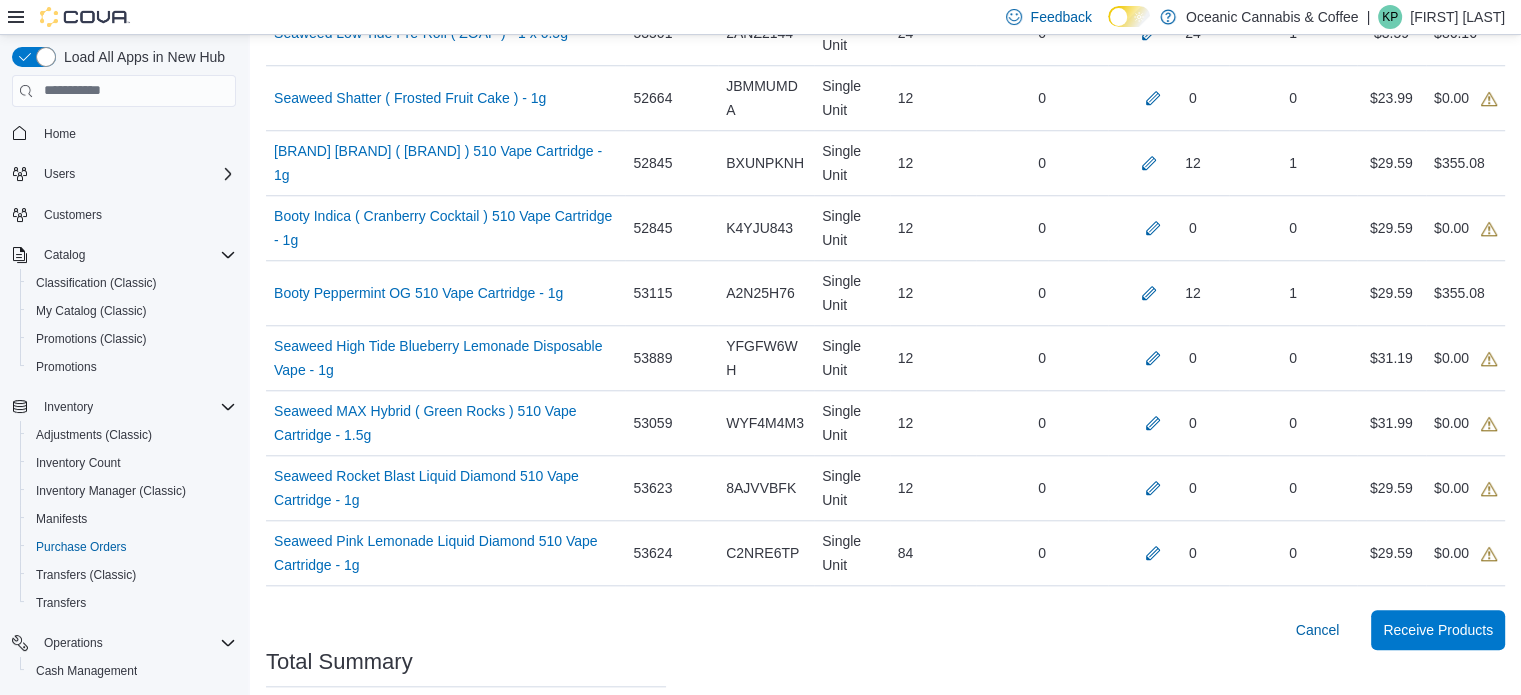 scroll, scrollTop: 1829, scrollLeft: 0, axis: vertical 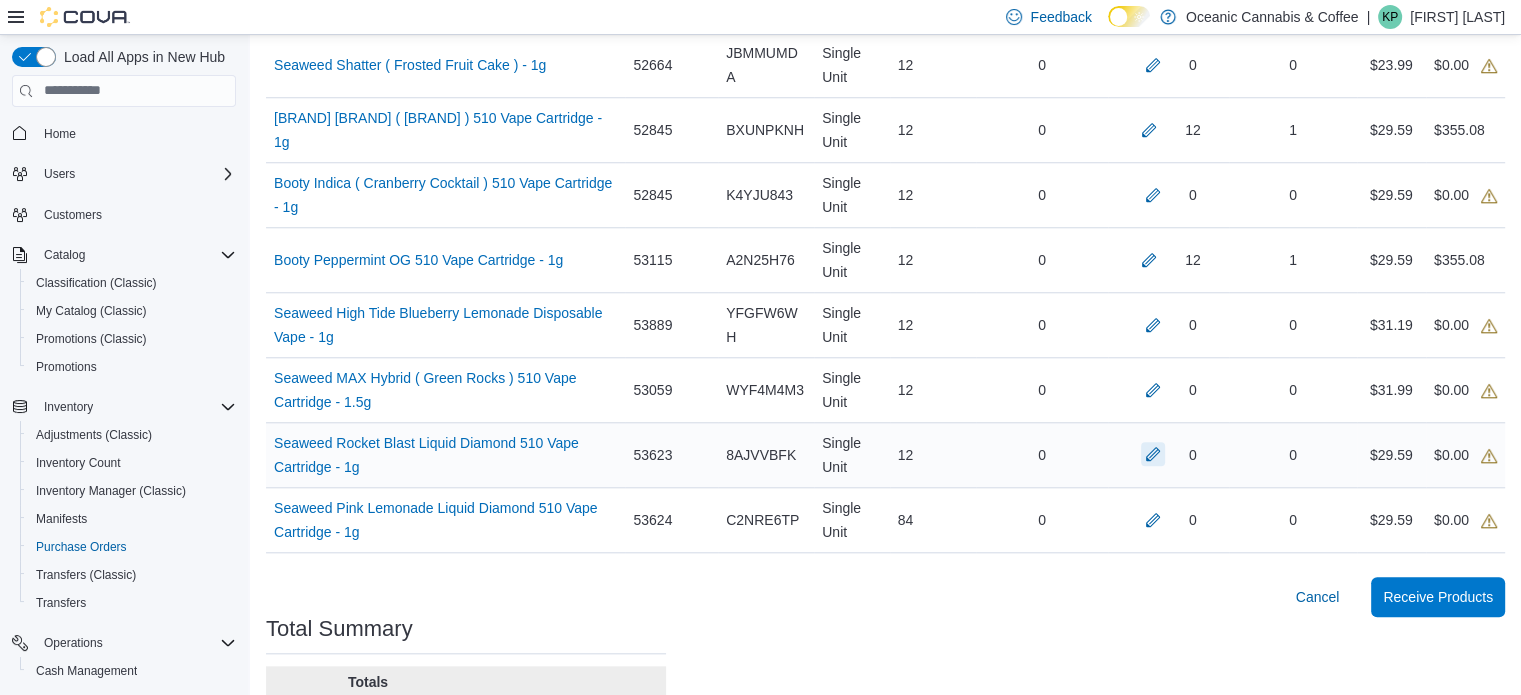 click at bounding box center (1153, 454) 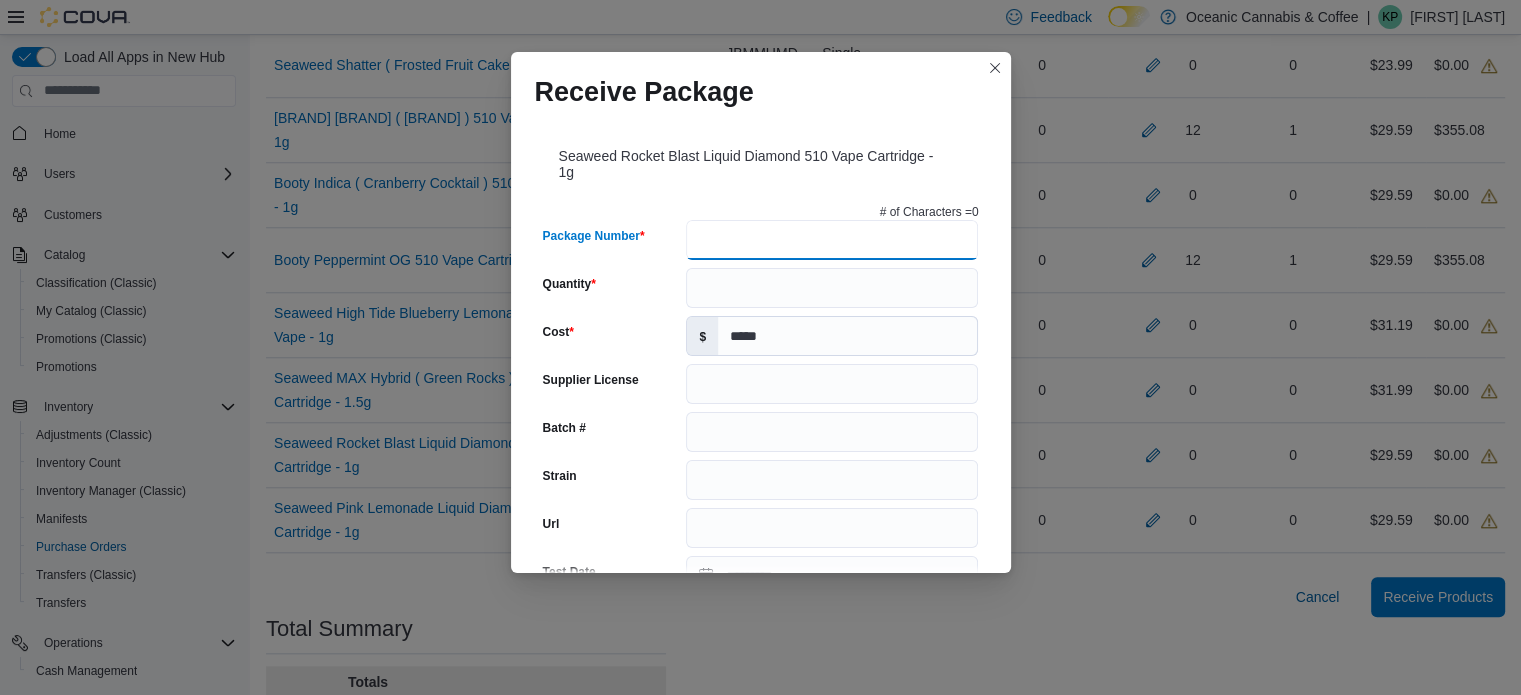 click on "Package Number" at bounding box center [832, 240] 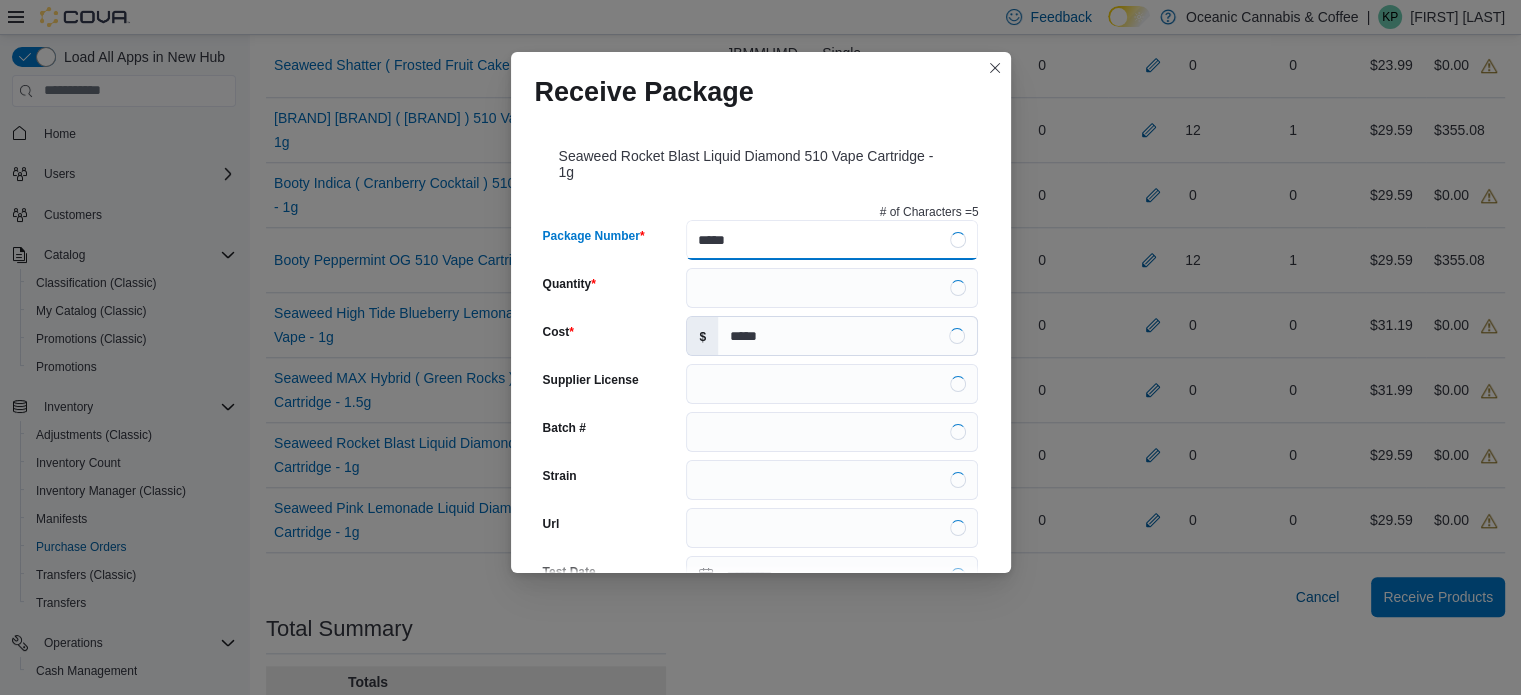 type on "******" 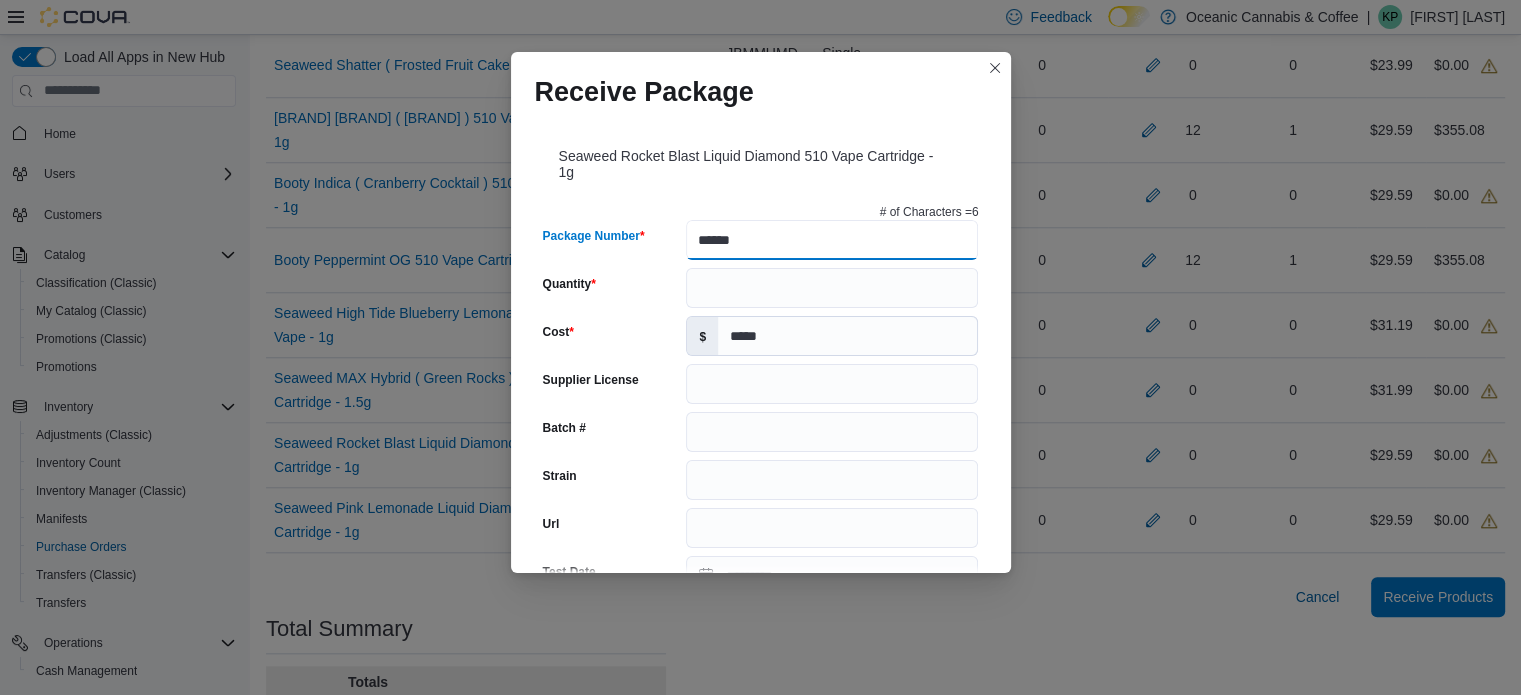 type on "*****" 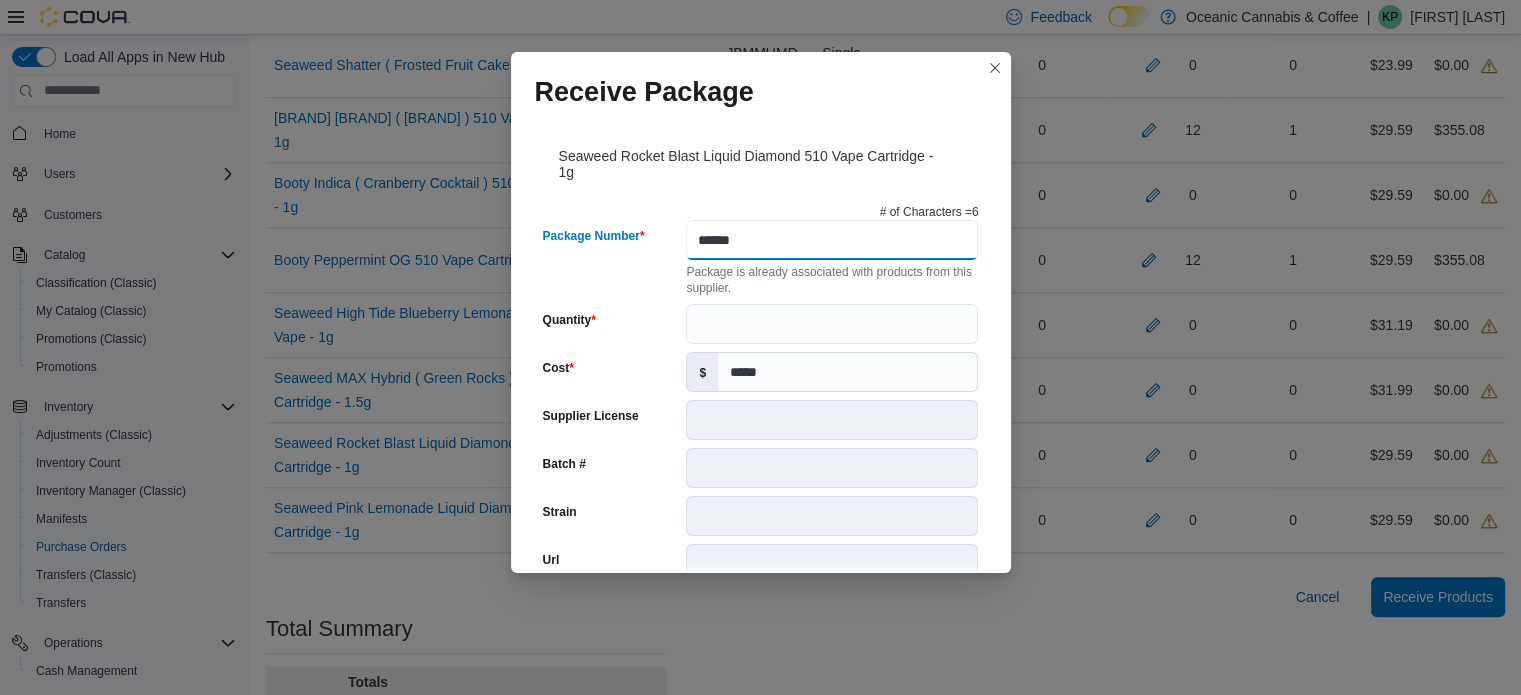 type on "******" 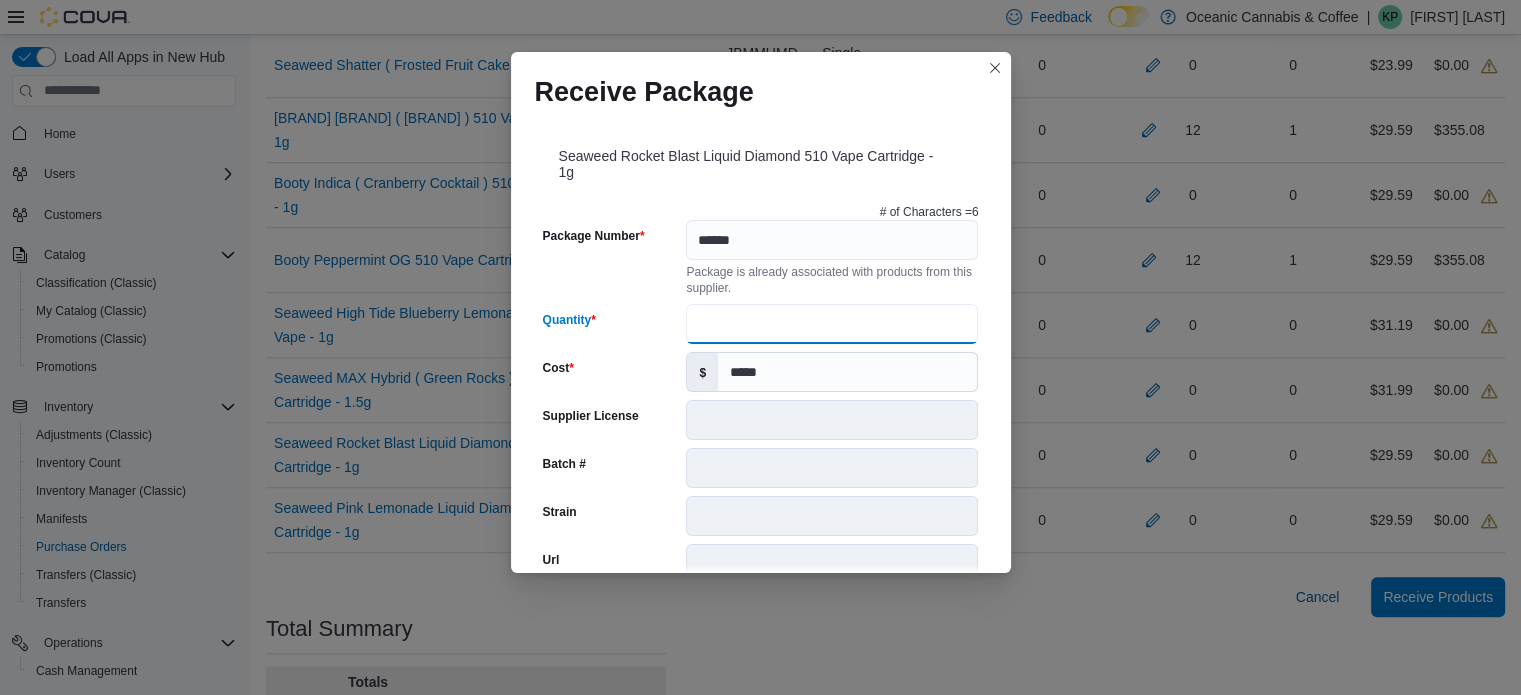 click on "Quantity" at bounding box center [832, 324] 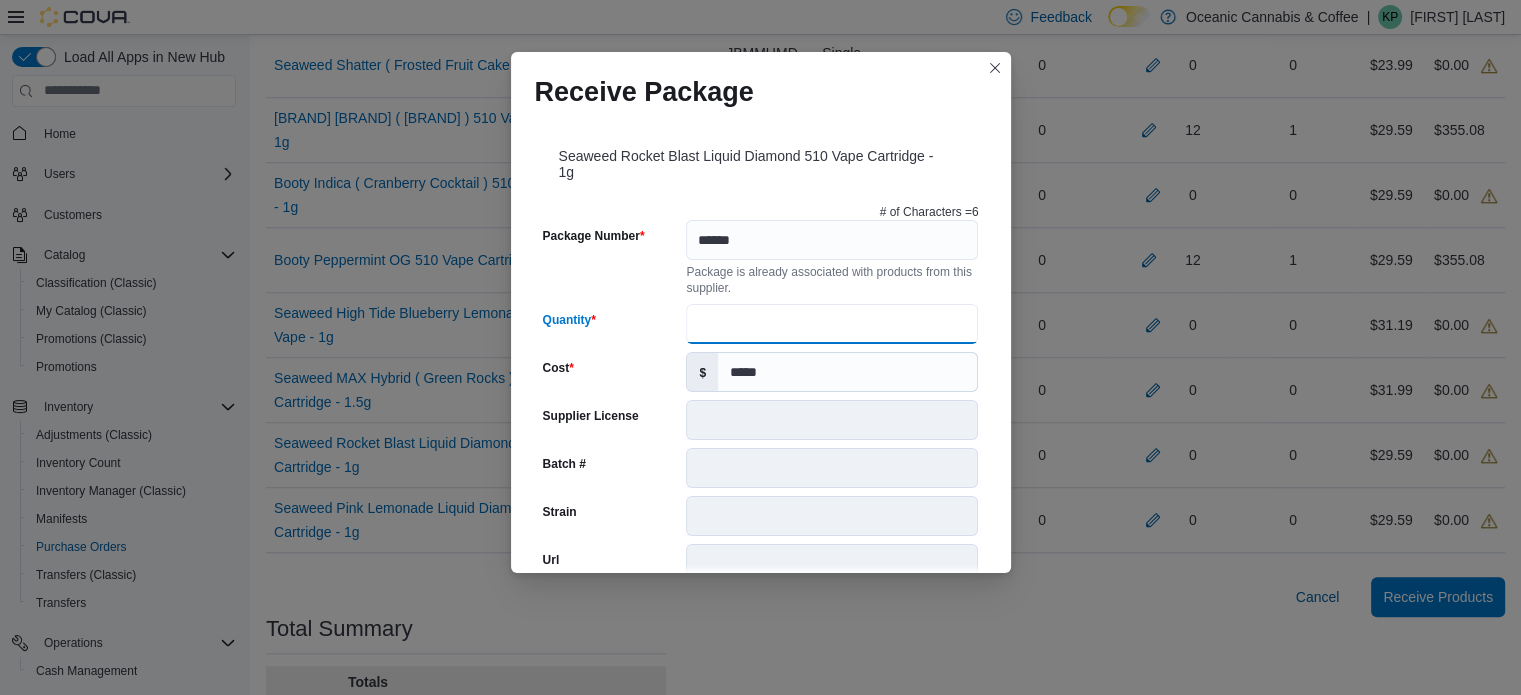 type on "**" 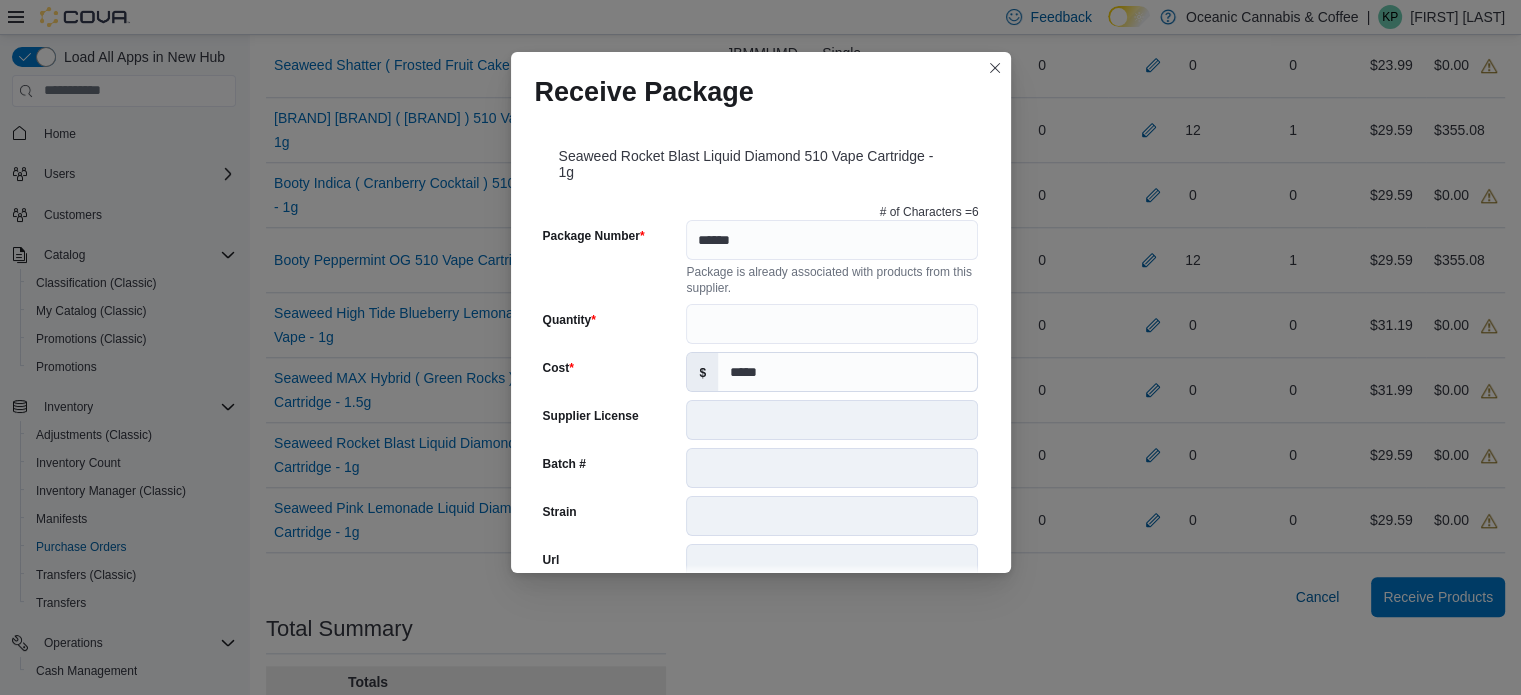 scroll, scrollTop: 818, scrollLeft: 0, axis: vertical 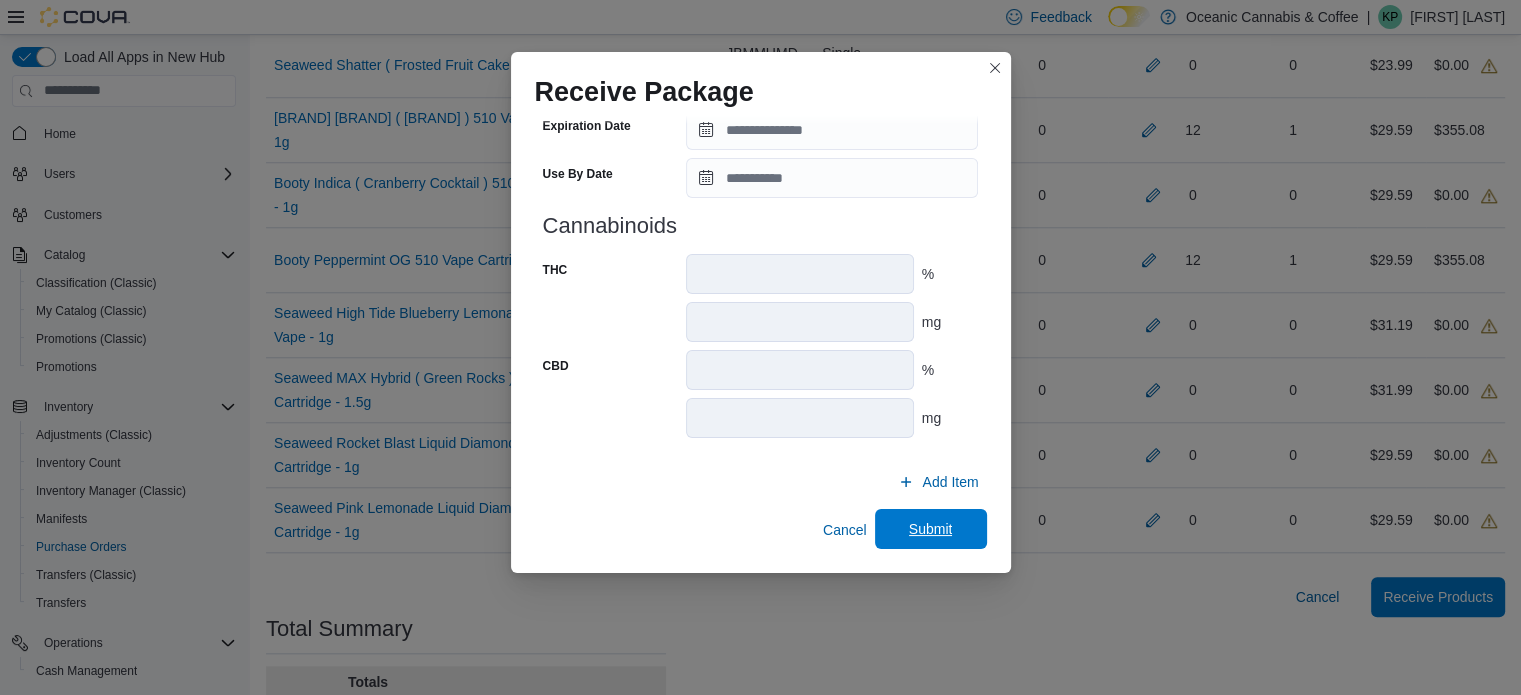 click on "Submit" at bounding box center [931, 529] 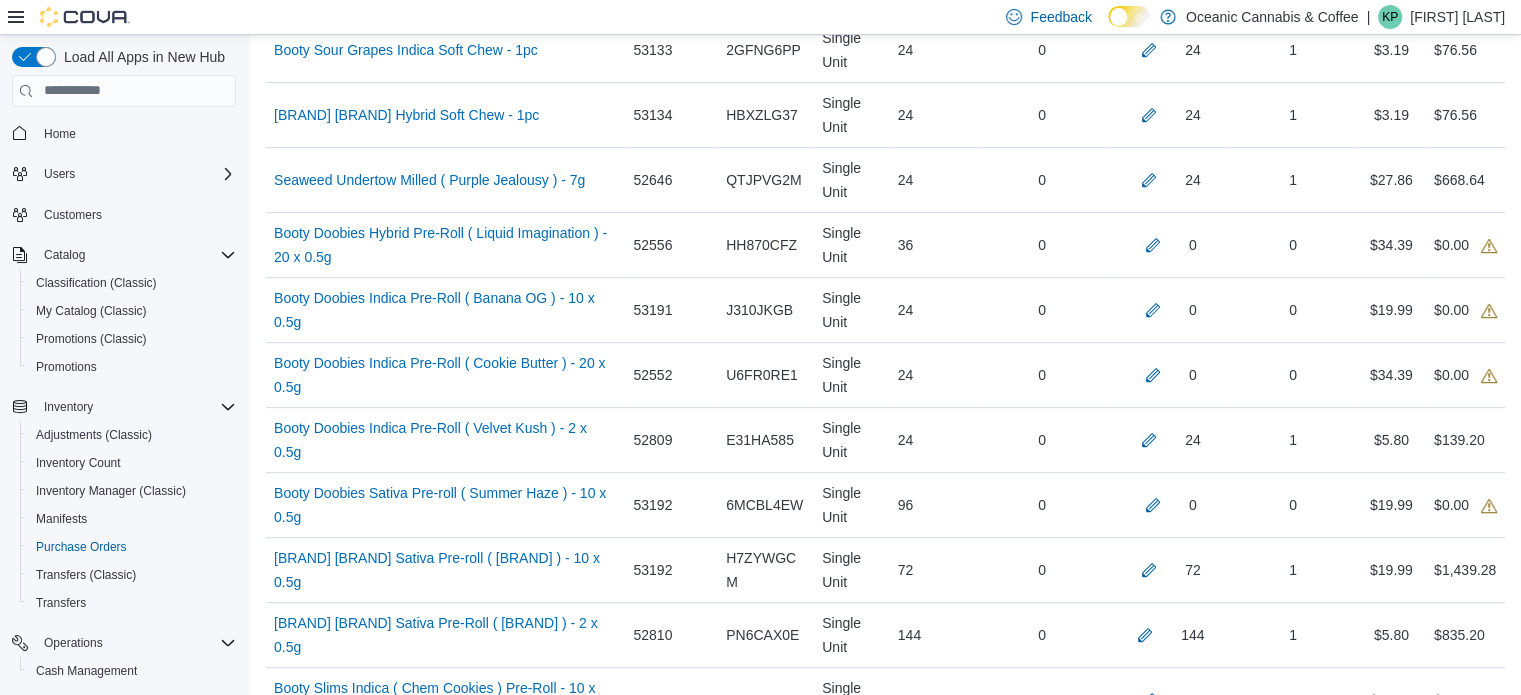 scroll, scrollTop: 911, scrollLeft: 0, axis: vertical 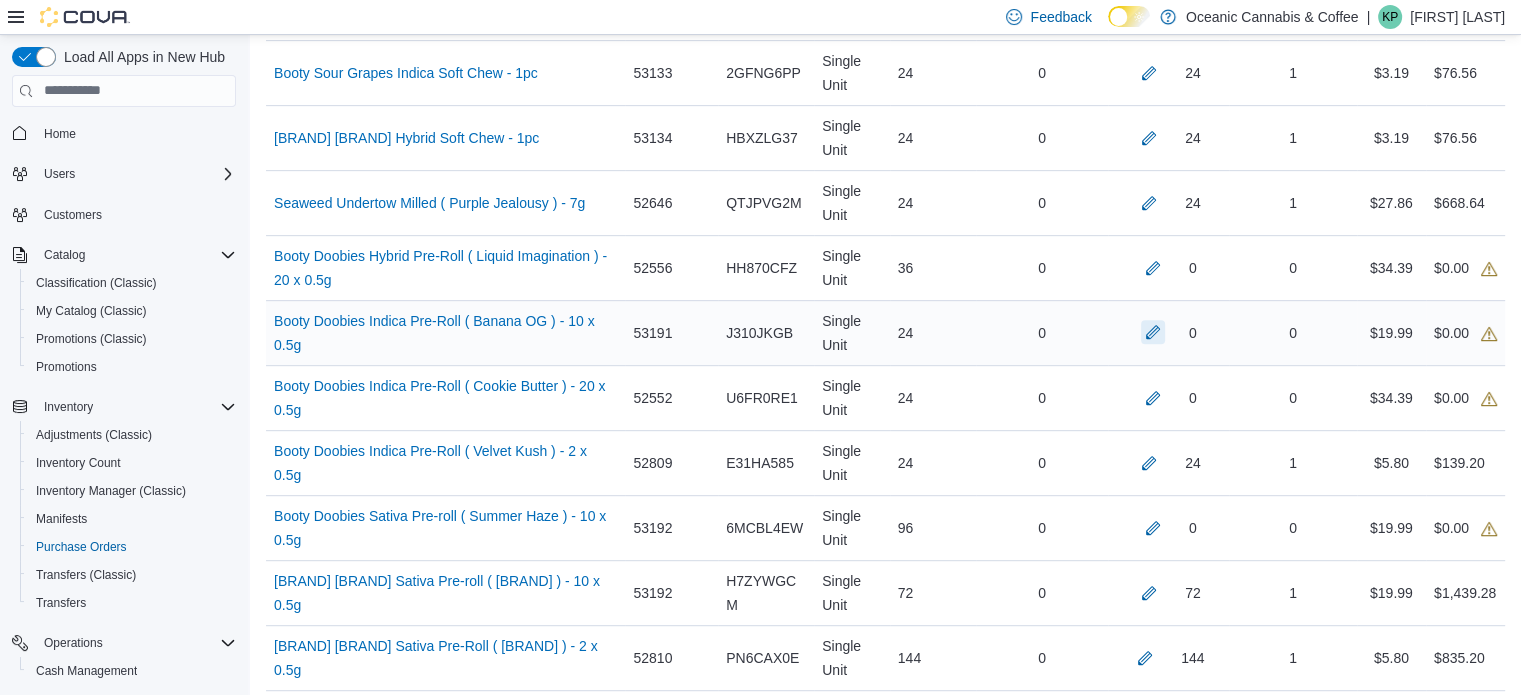 click at bounding box center [1153, 332] 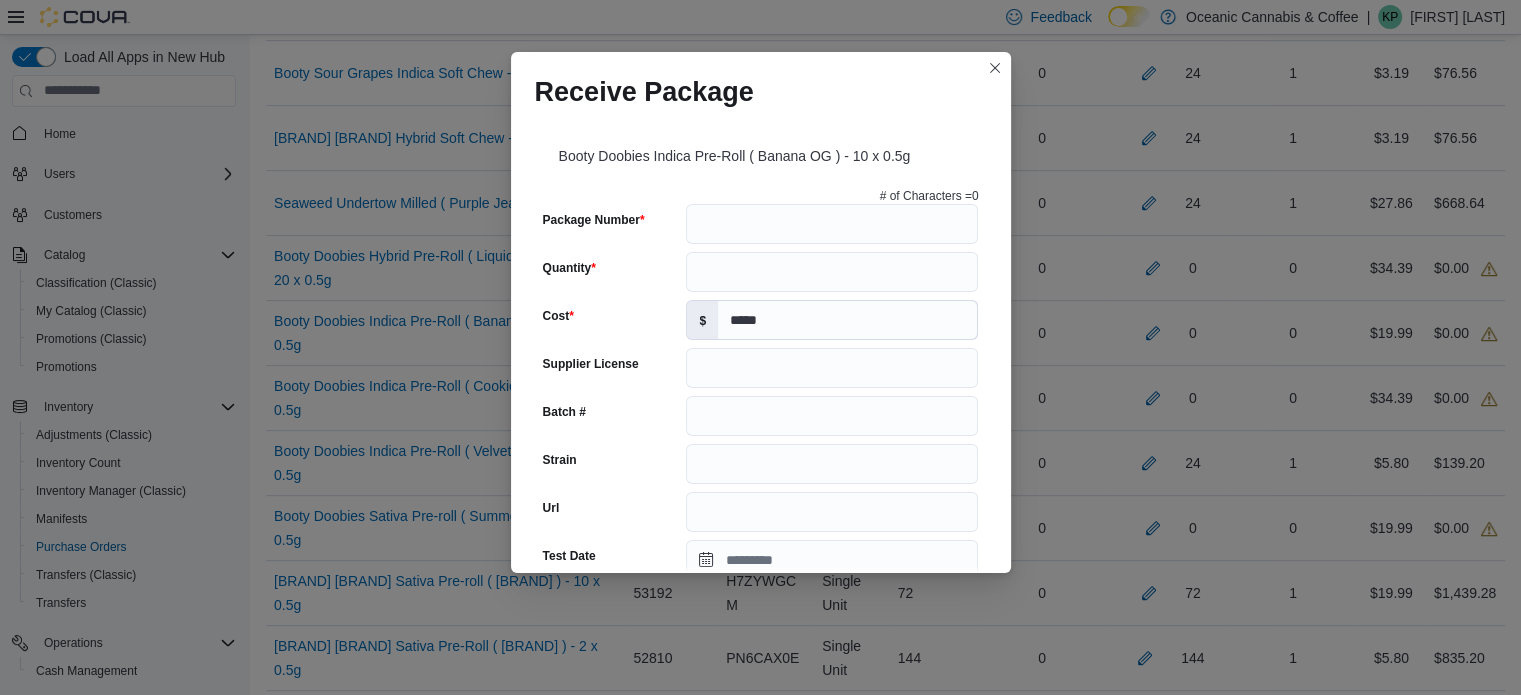click on "# of Characters =  0" at bounding box center [761, 196] 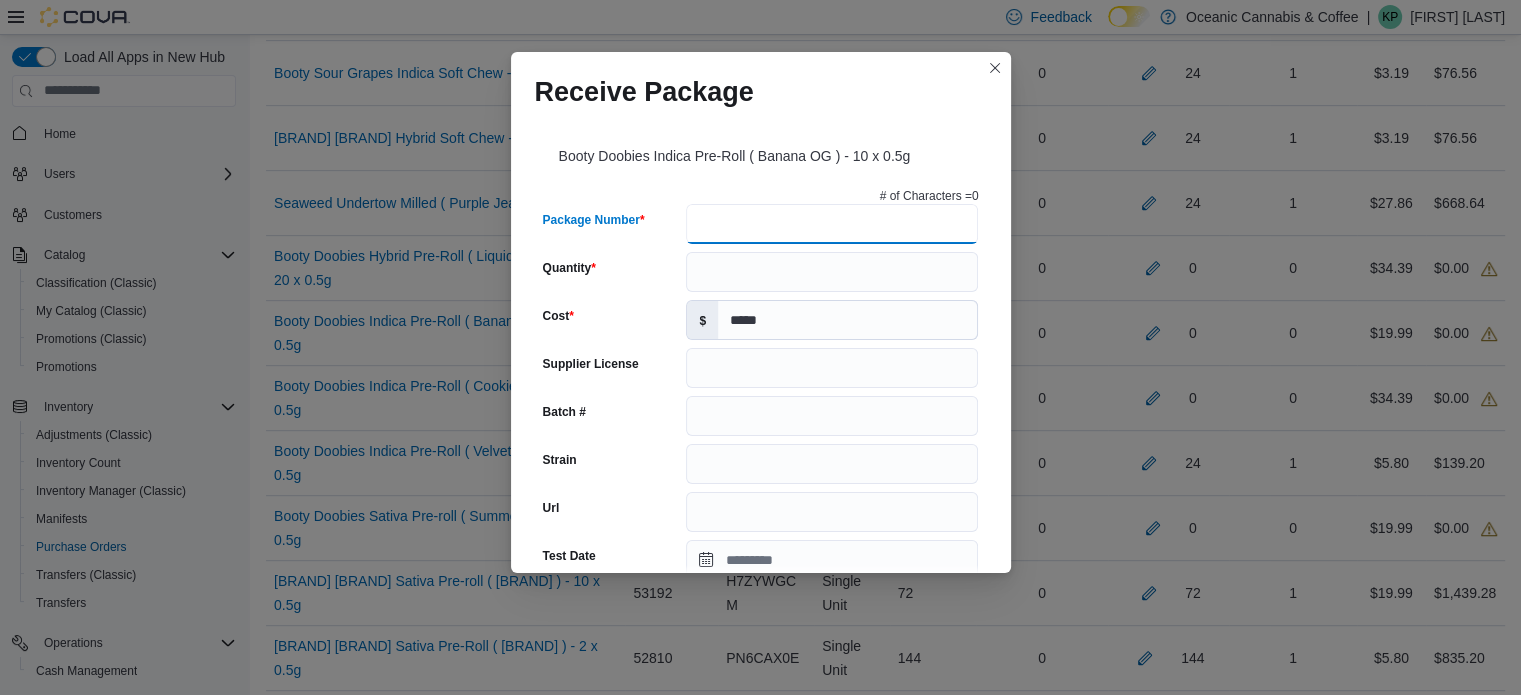 click on "Package Number" at bounding box center (832, 224) 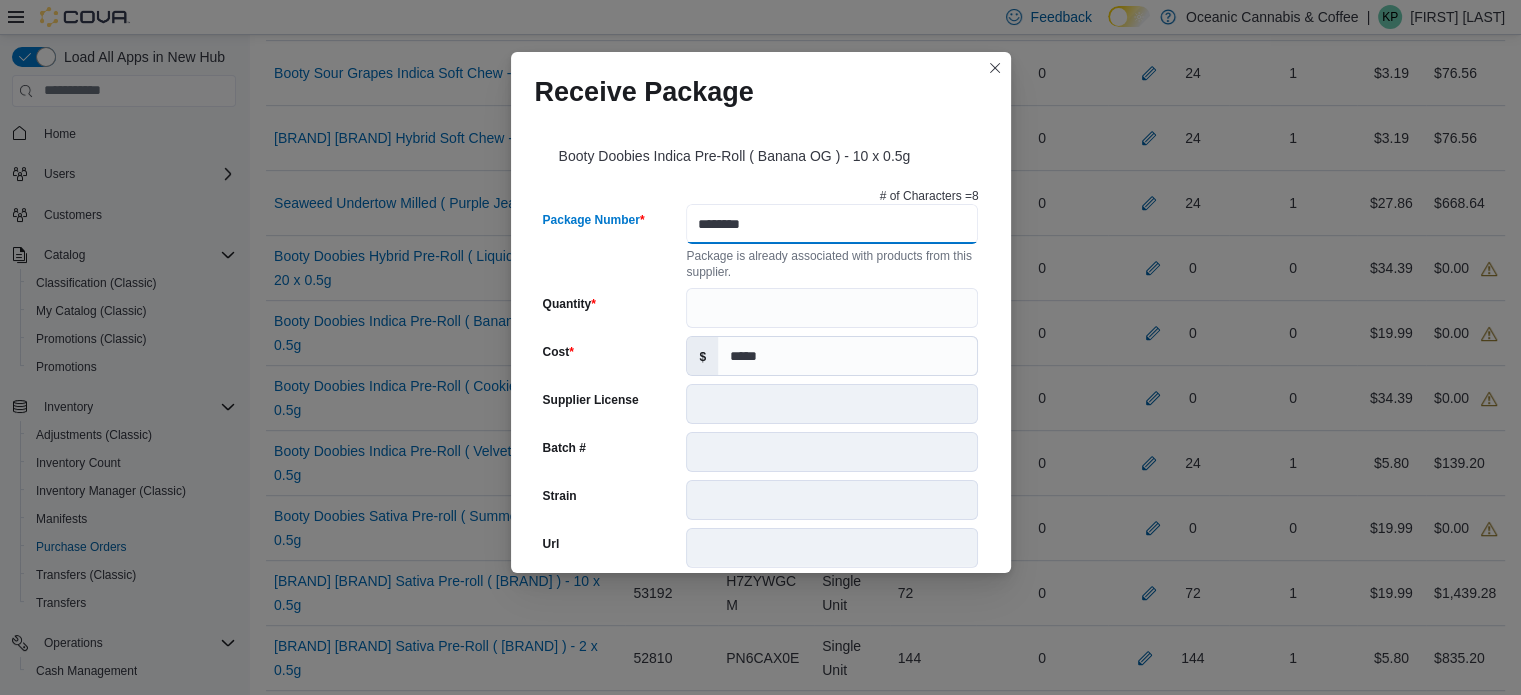 type on "********" 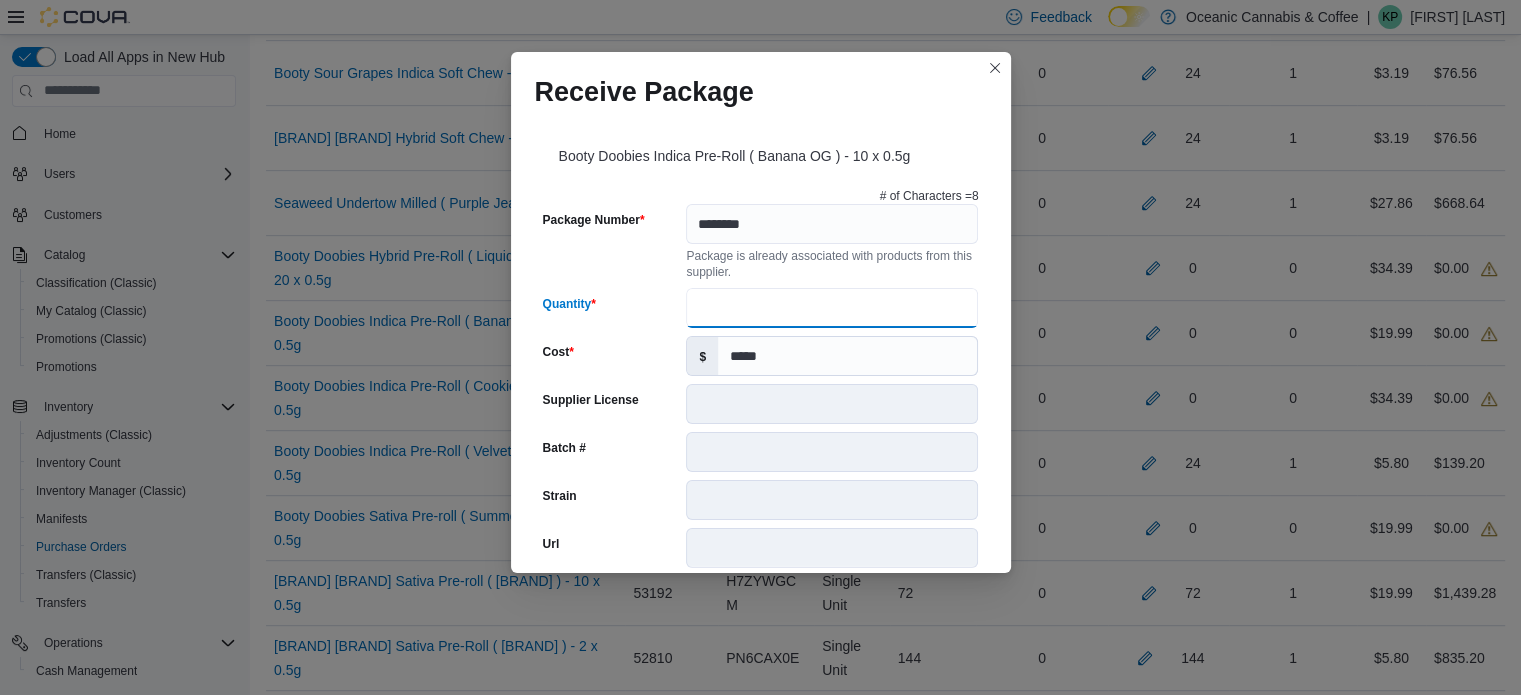 click on "Quantity" at bounding box center (832, 308) 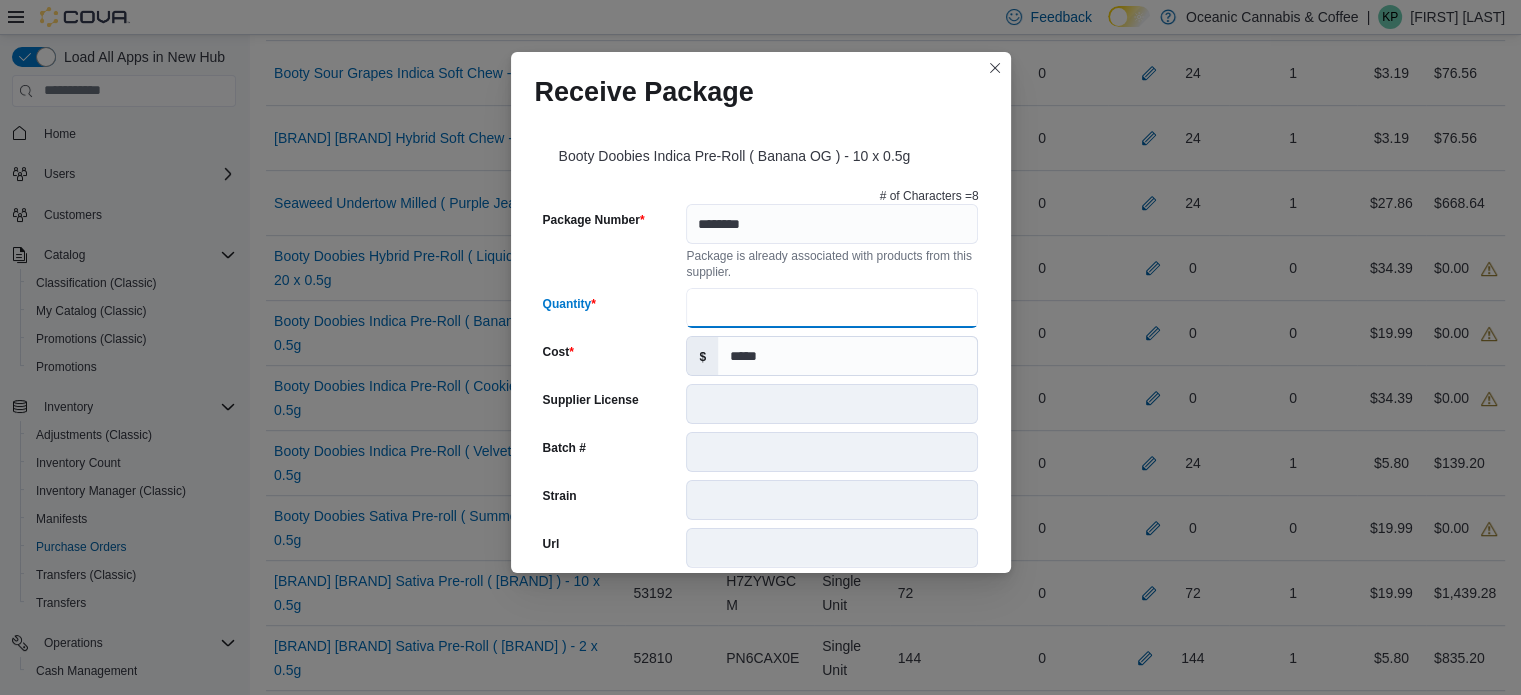 type on "**" 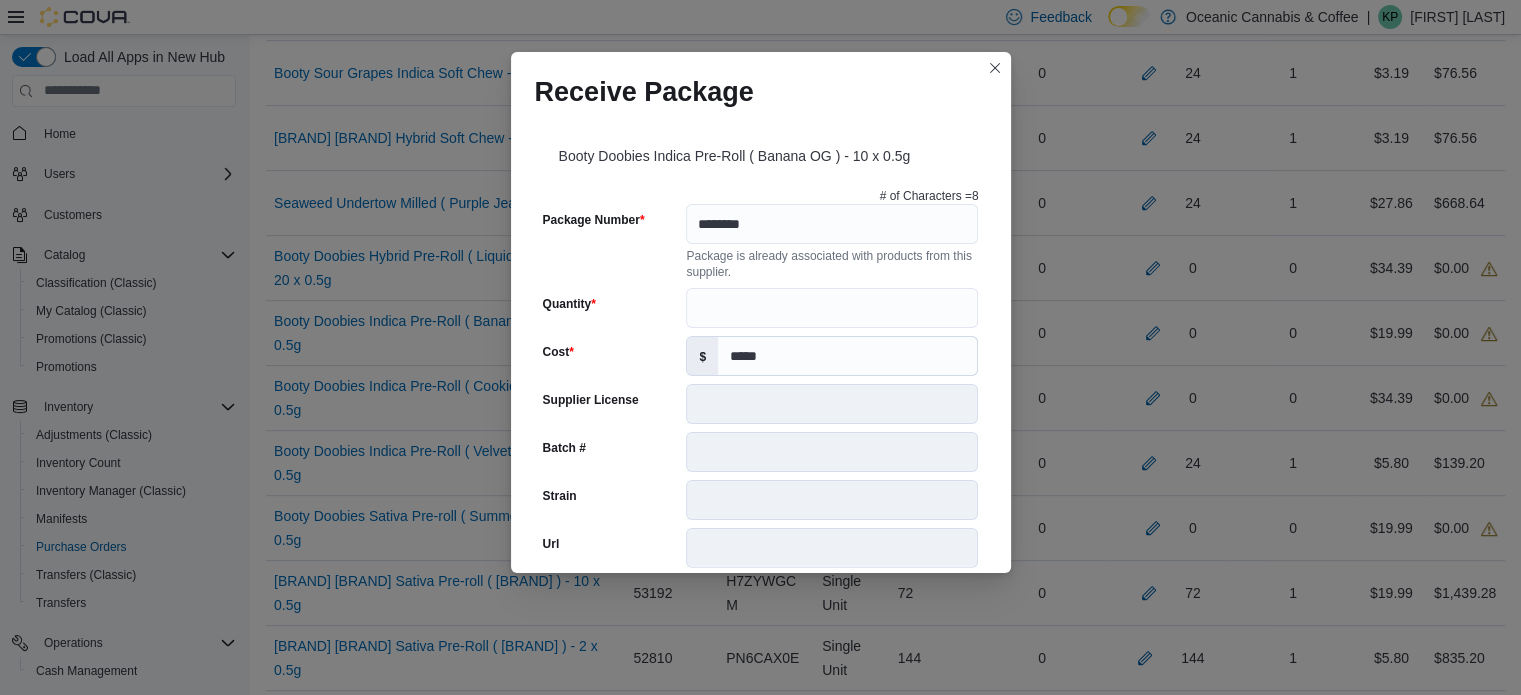 scroll, scrollTop: 802, scrollLeft: 0, axis: vertical 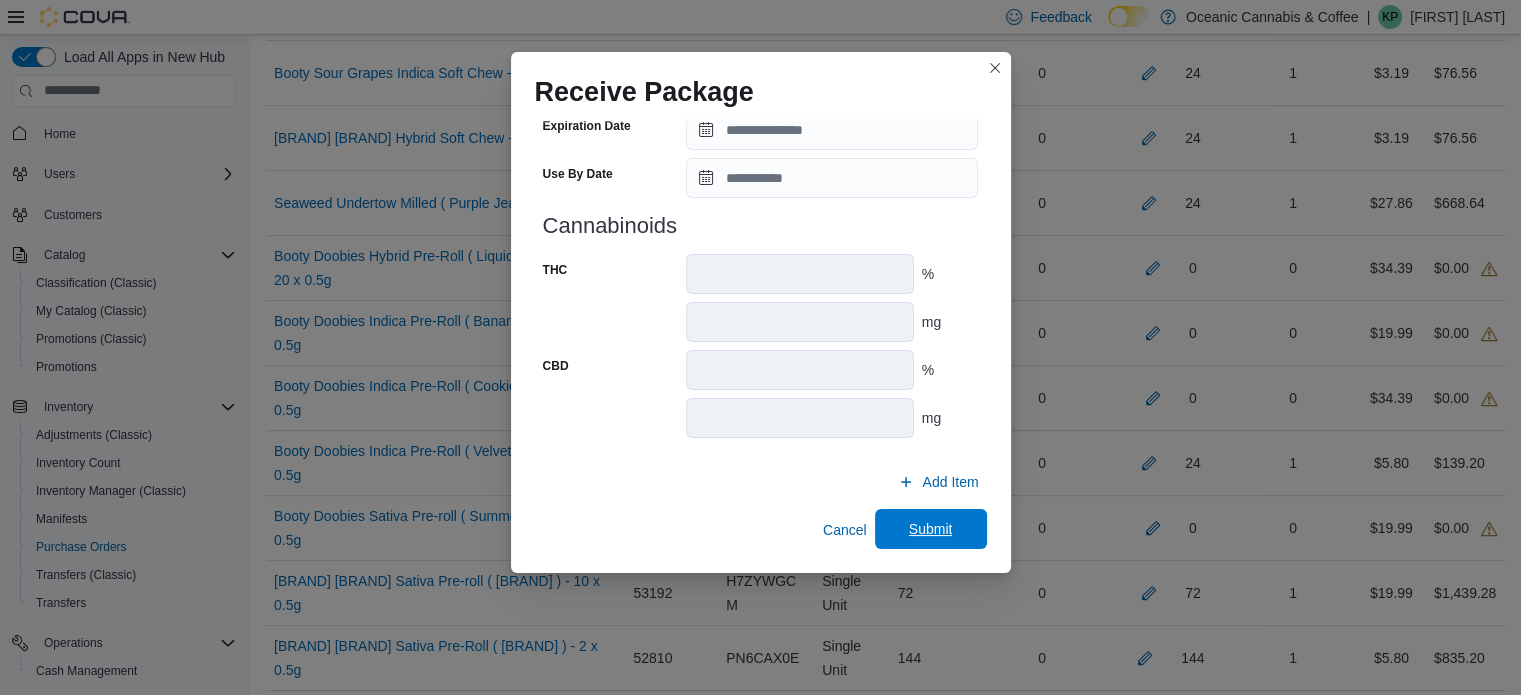 click on "Submit" at bounding box center (931, 529) 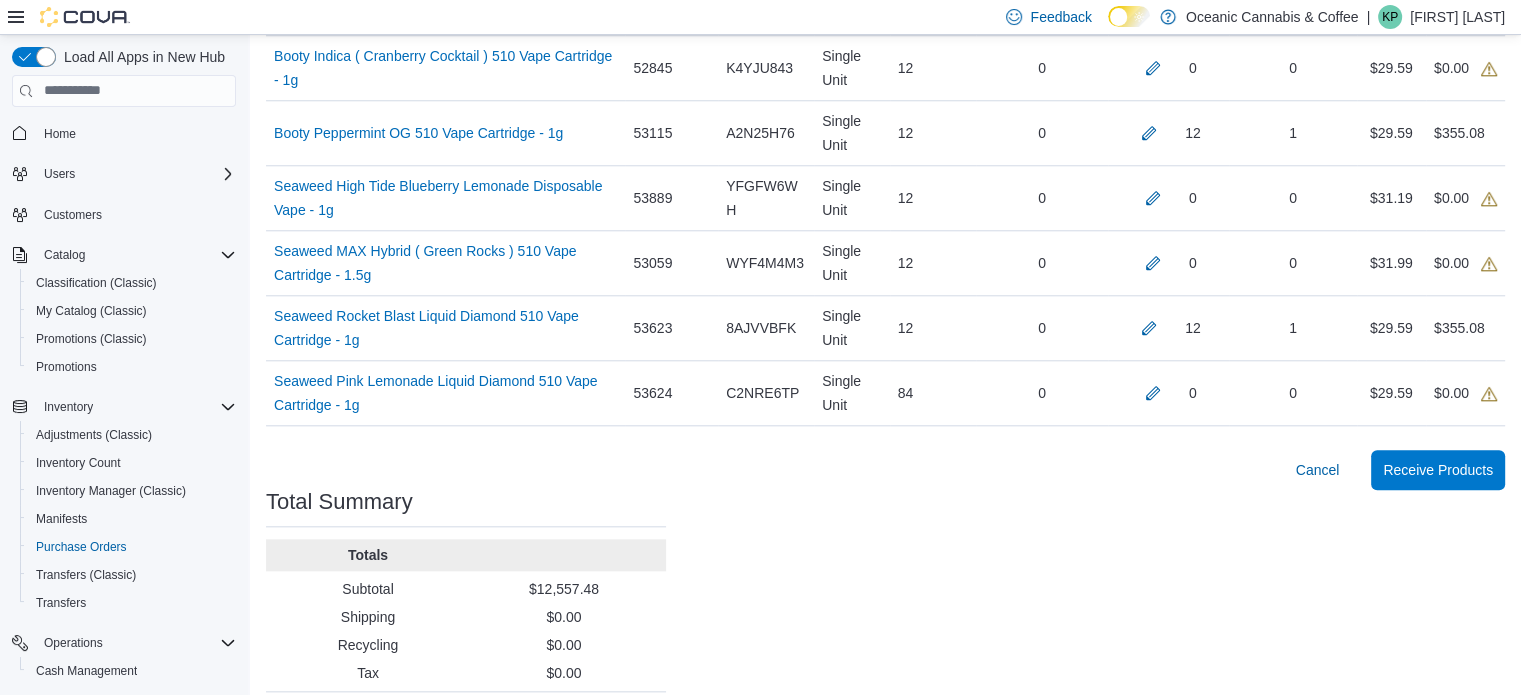 scroll, scrollTop: 1962, scrollLeft: 0, axis: vertical 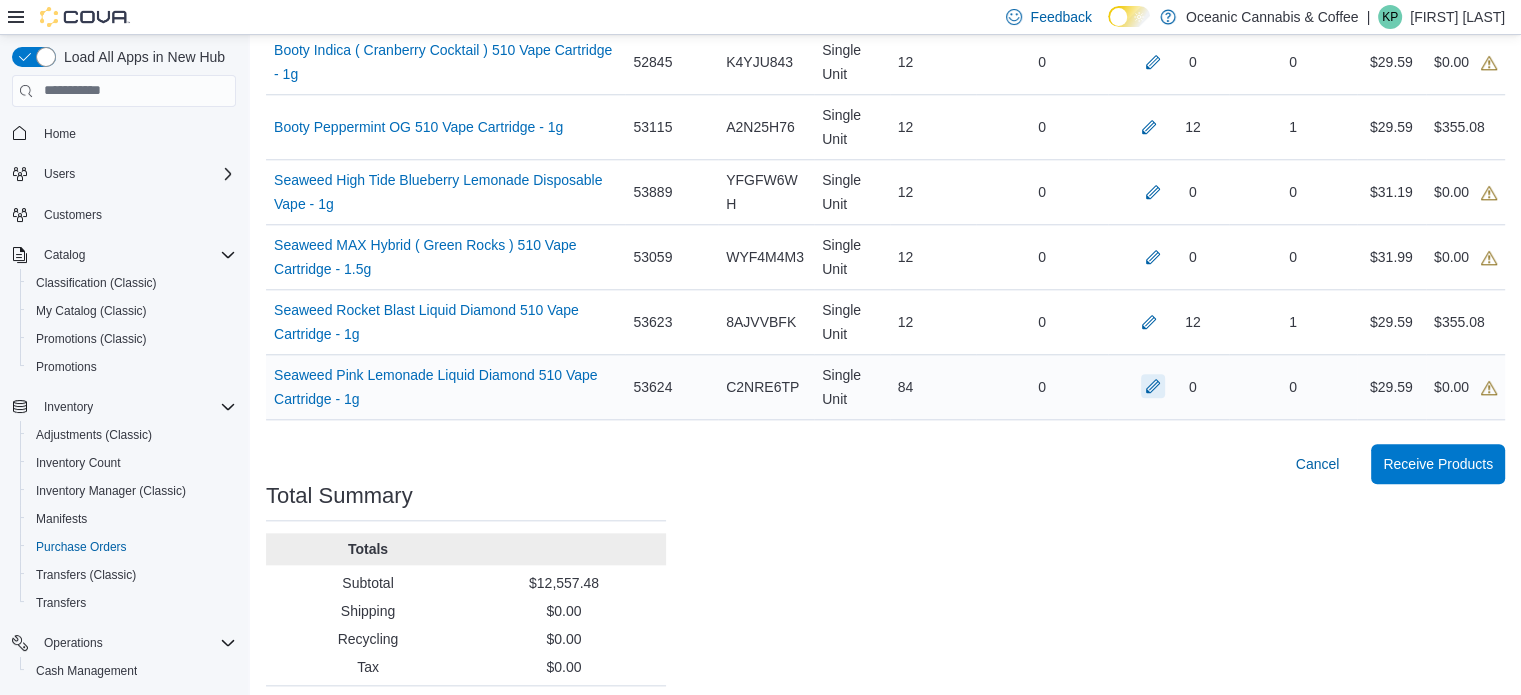 click at bounding box center [1153, 386] 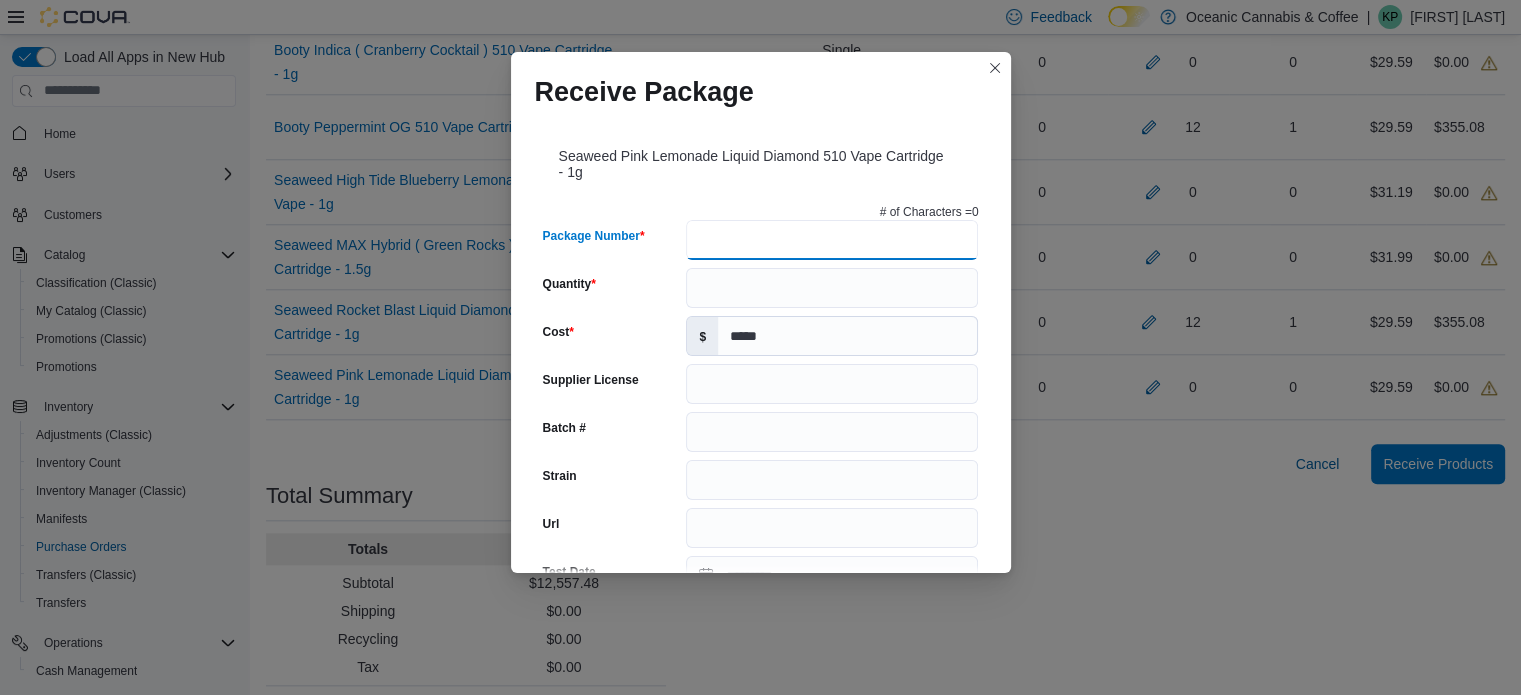 click on "Package Number" at bounding box center [832, 240] 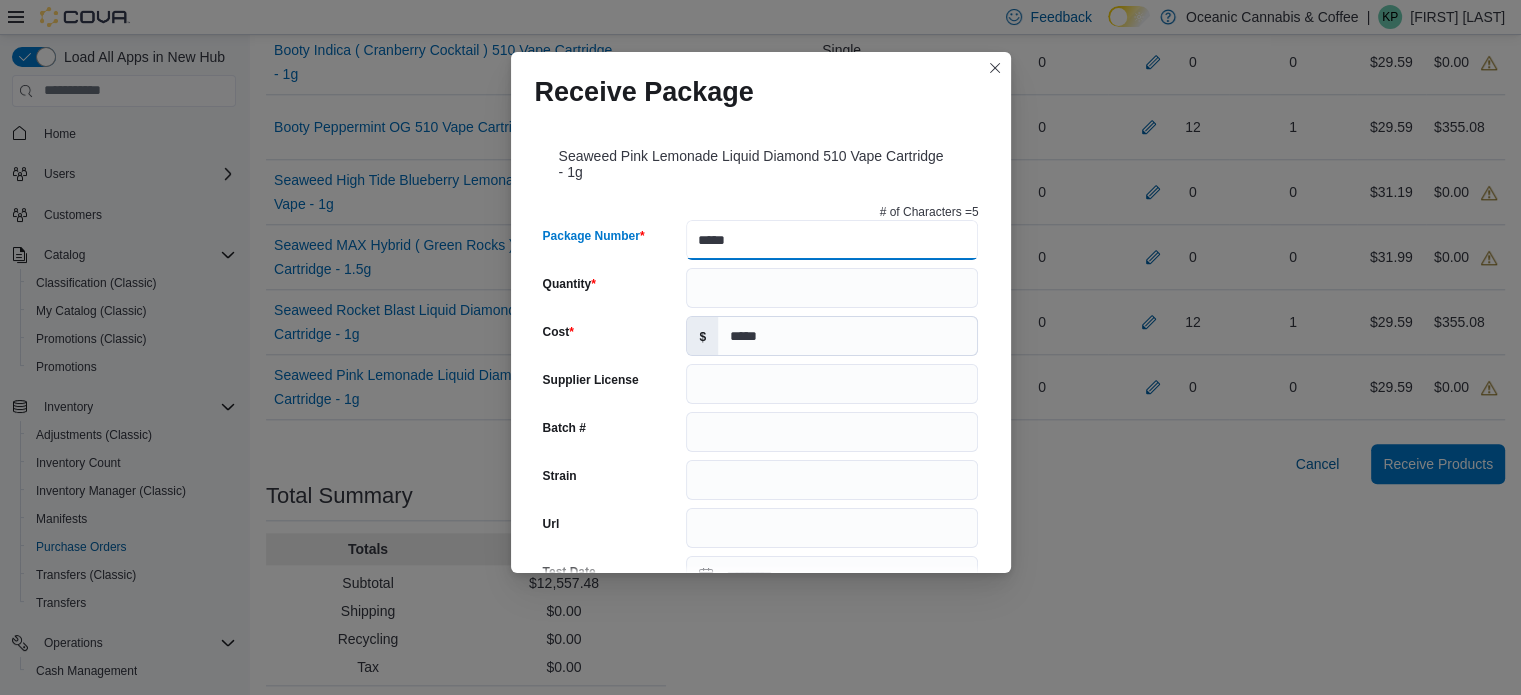type on "******" 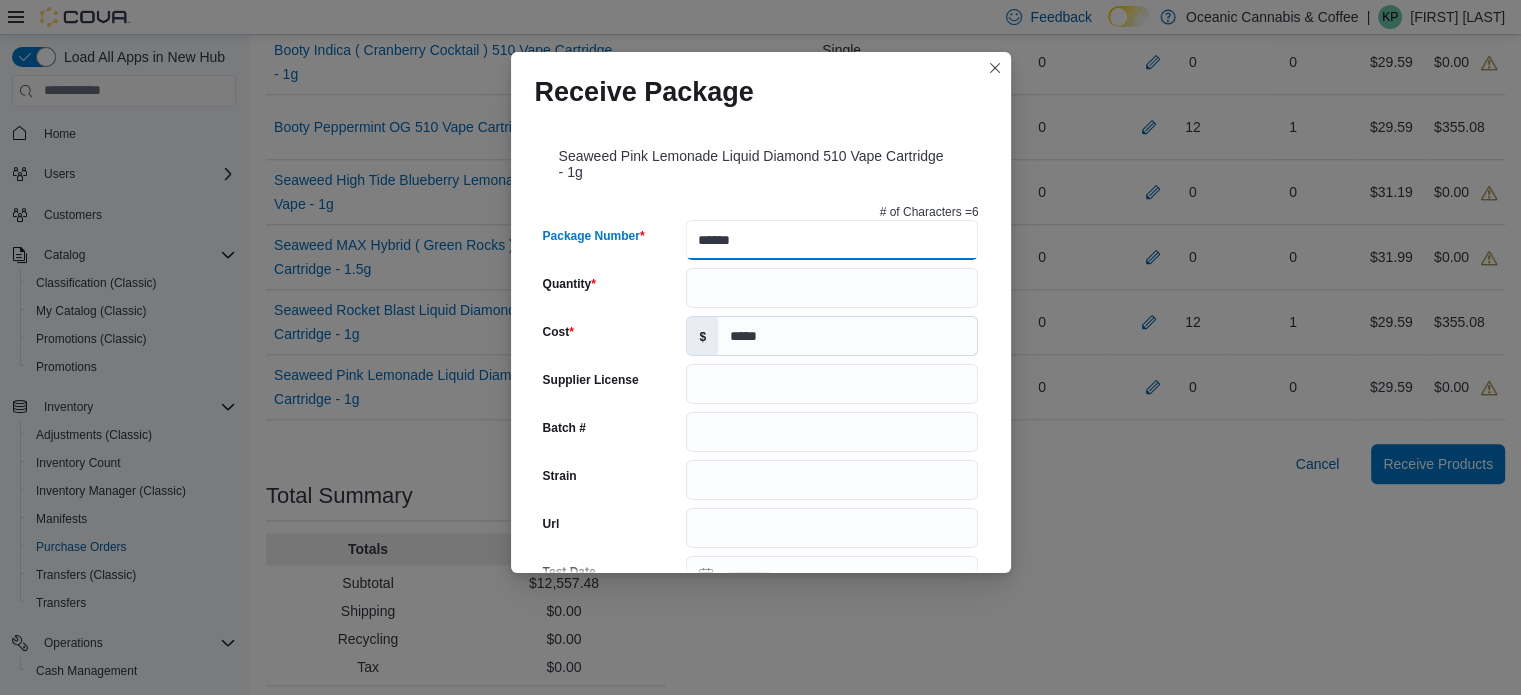 type on "*****" 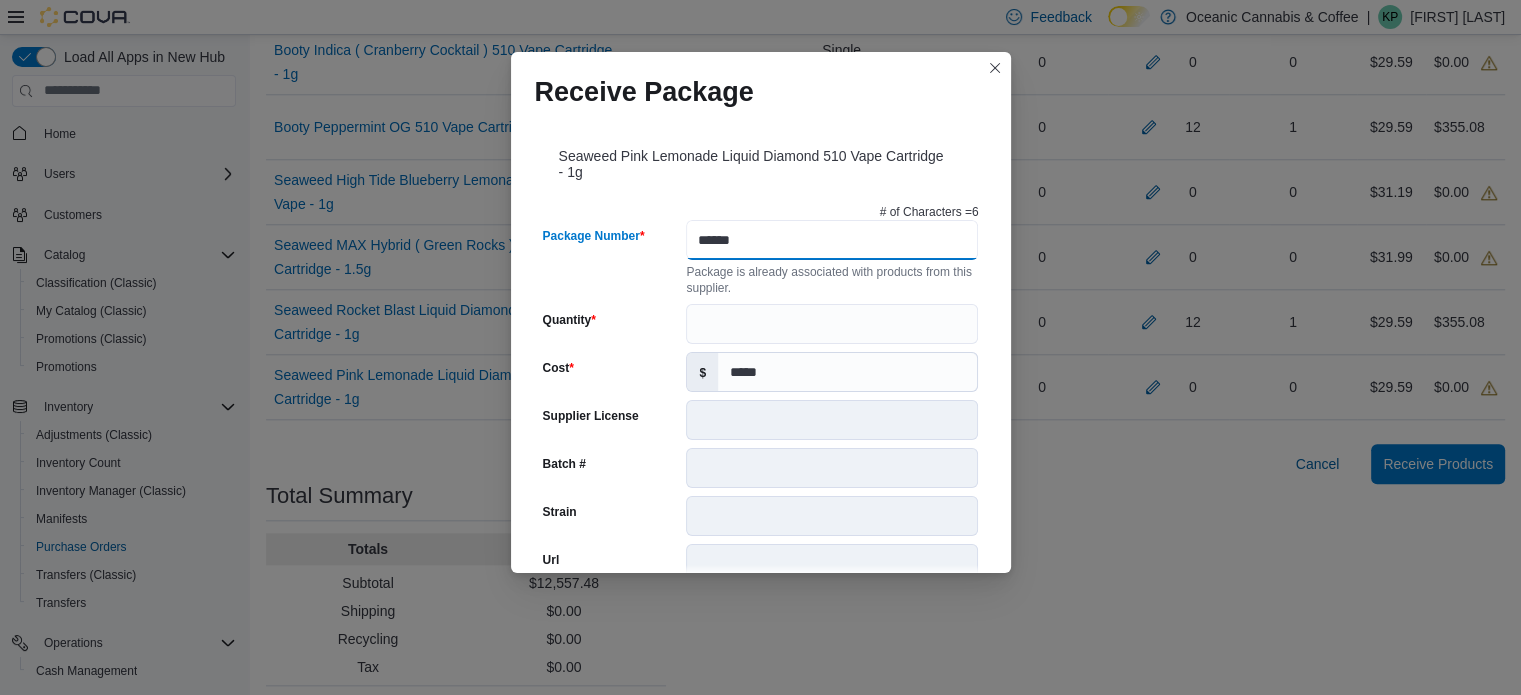 type on "******" 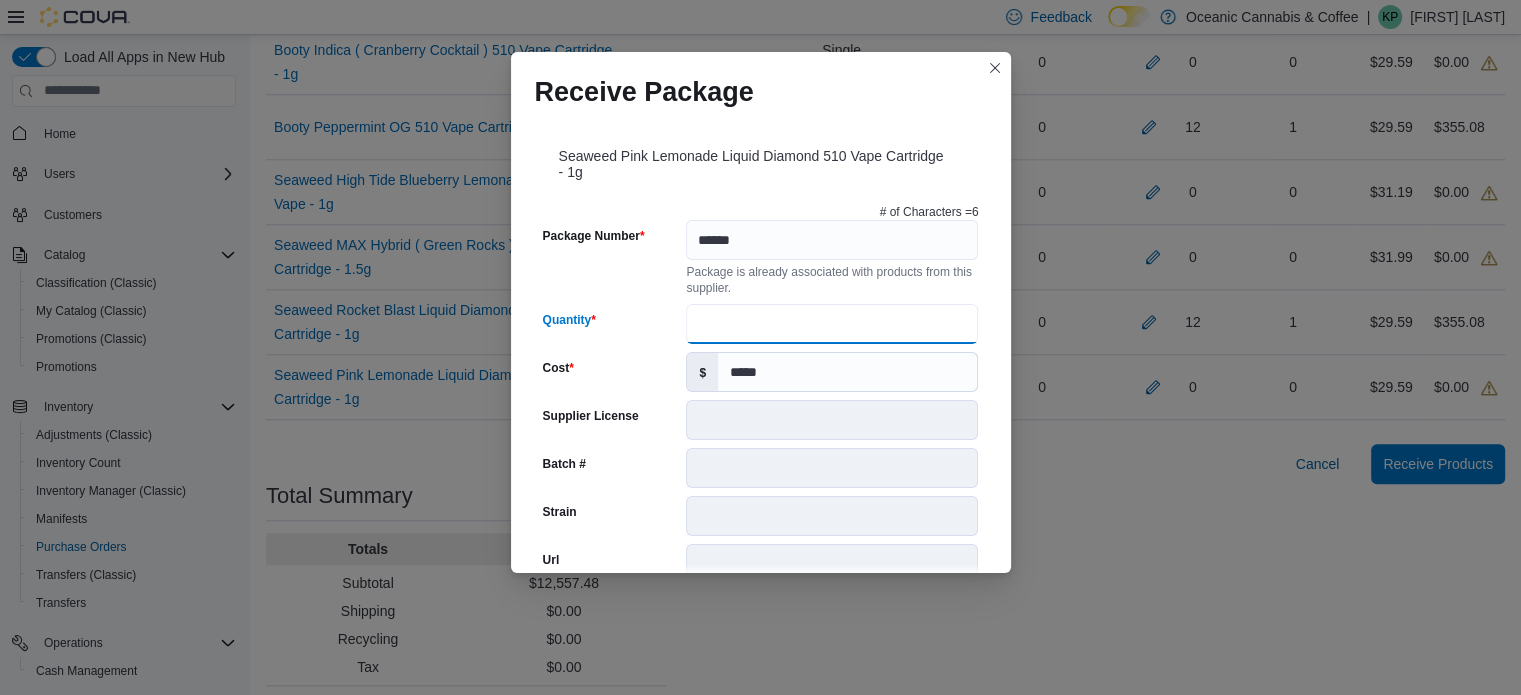 click on "Quantity" at bounding box center (832, 324) 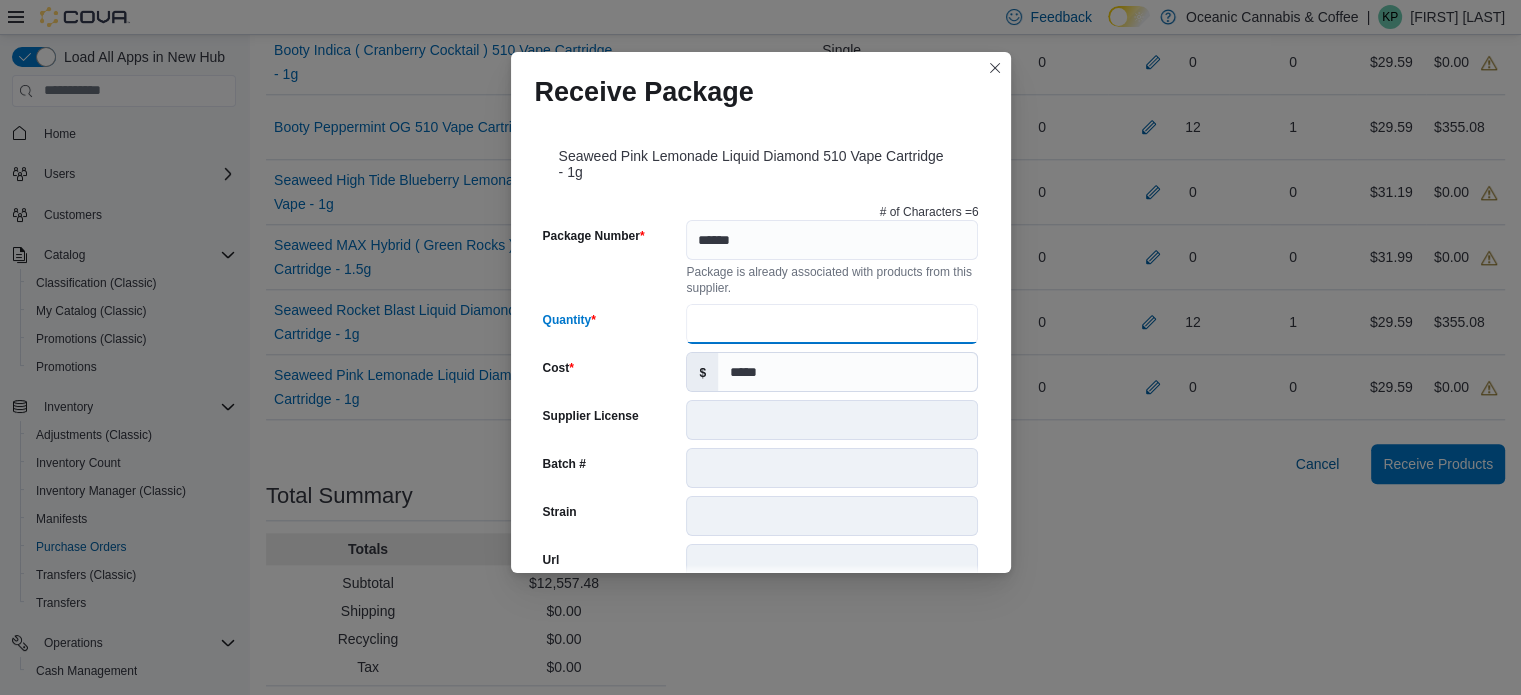 type on "****" 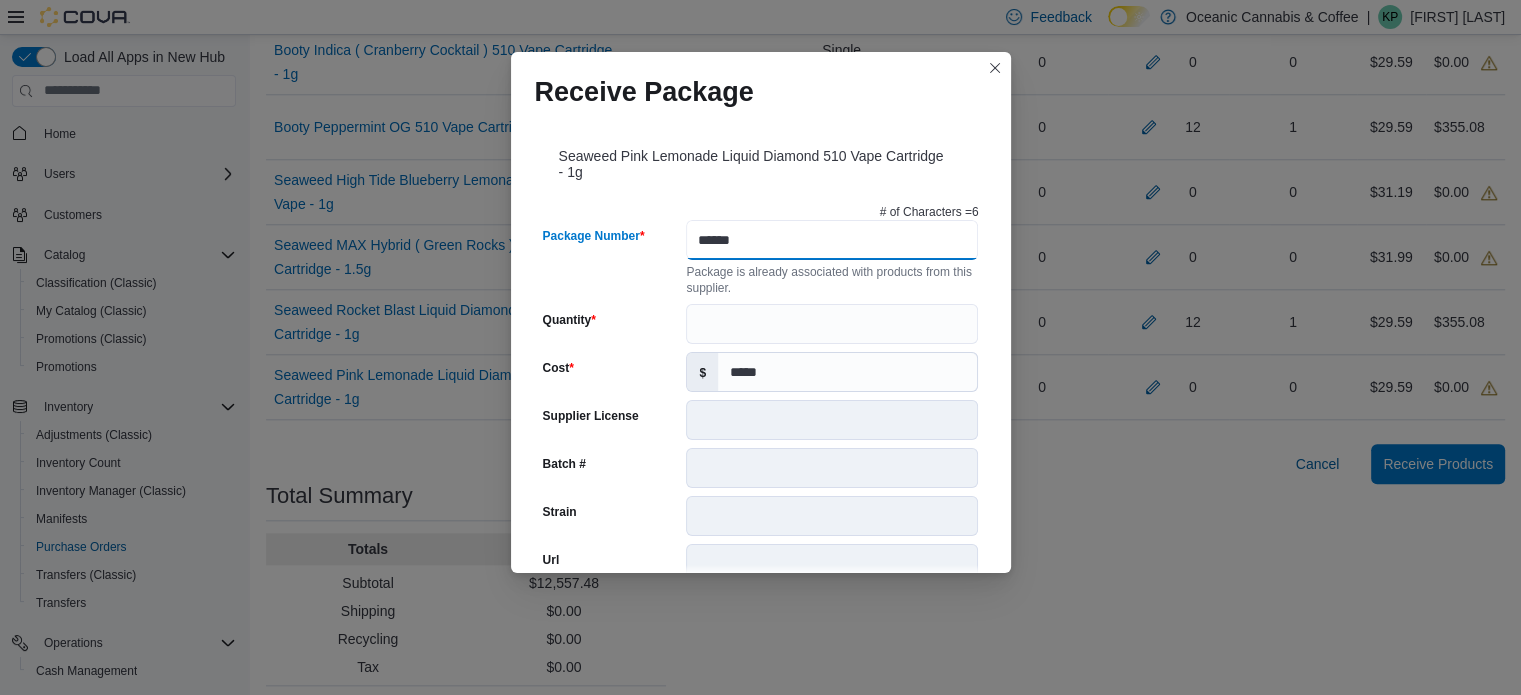 click on "******" at bounding box center [832, 240] 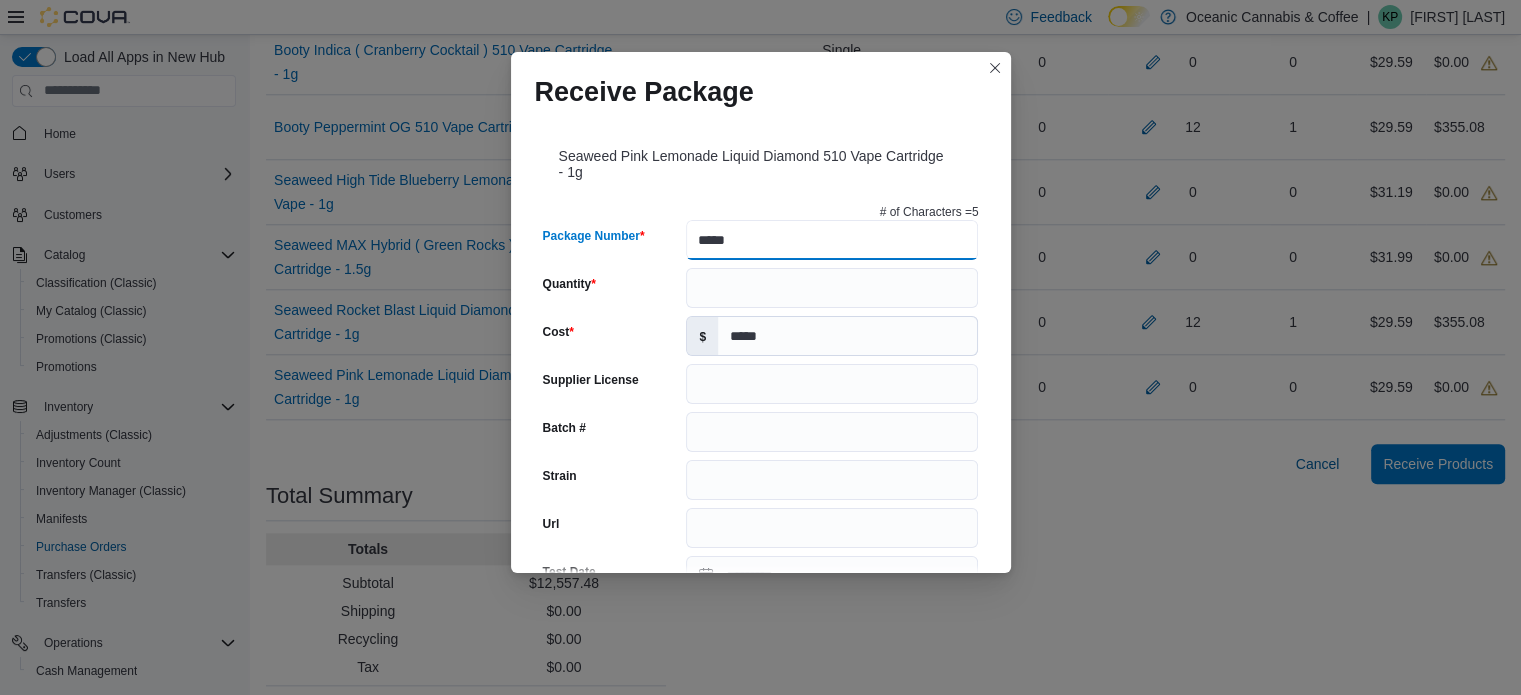 type on "*****" 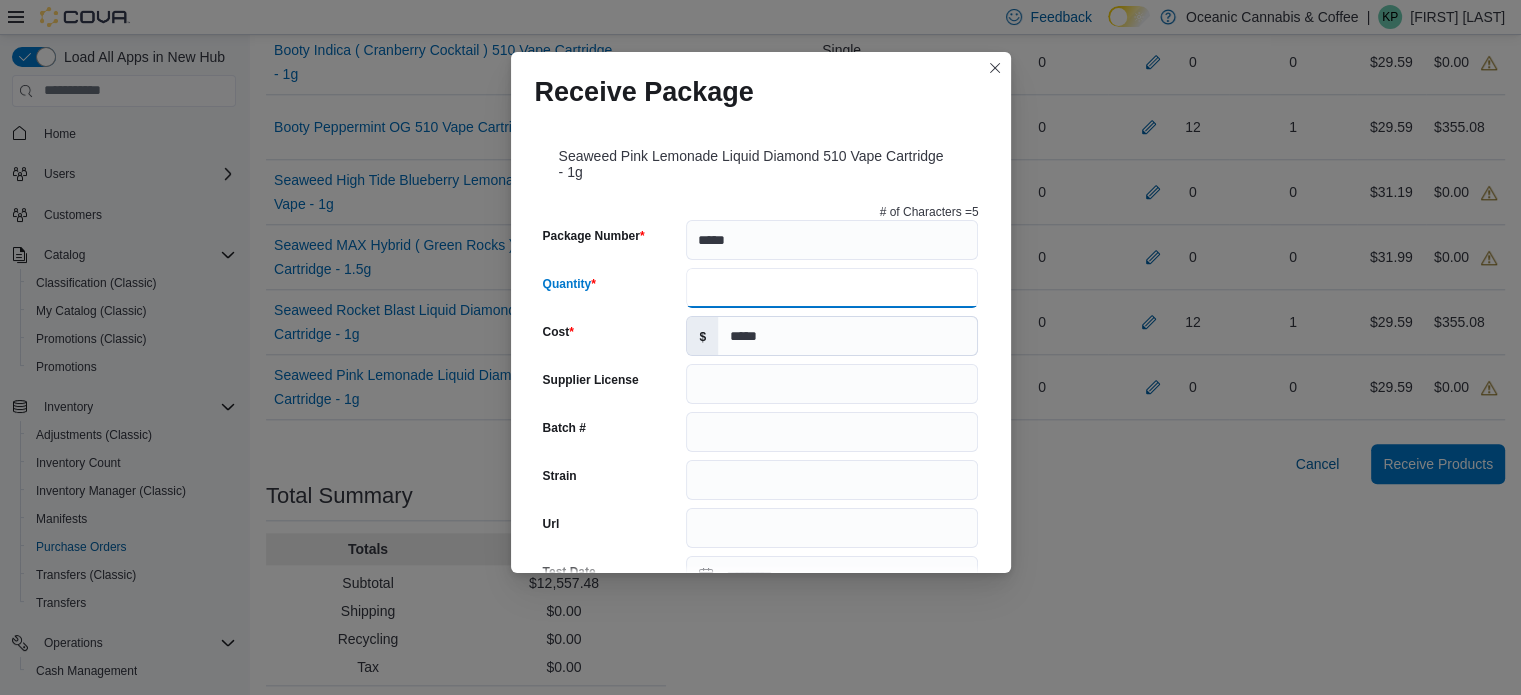 click on "****" at bounding box center (832, 288) 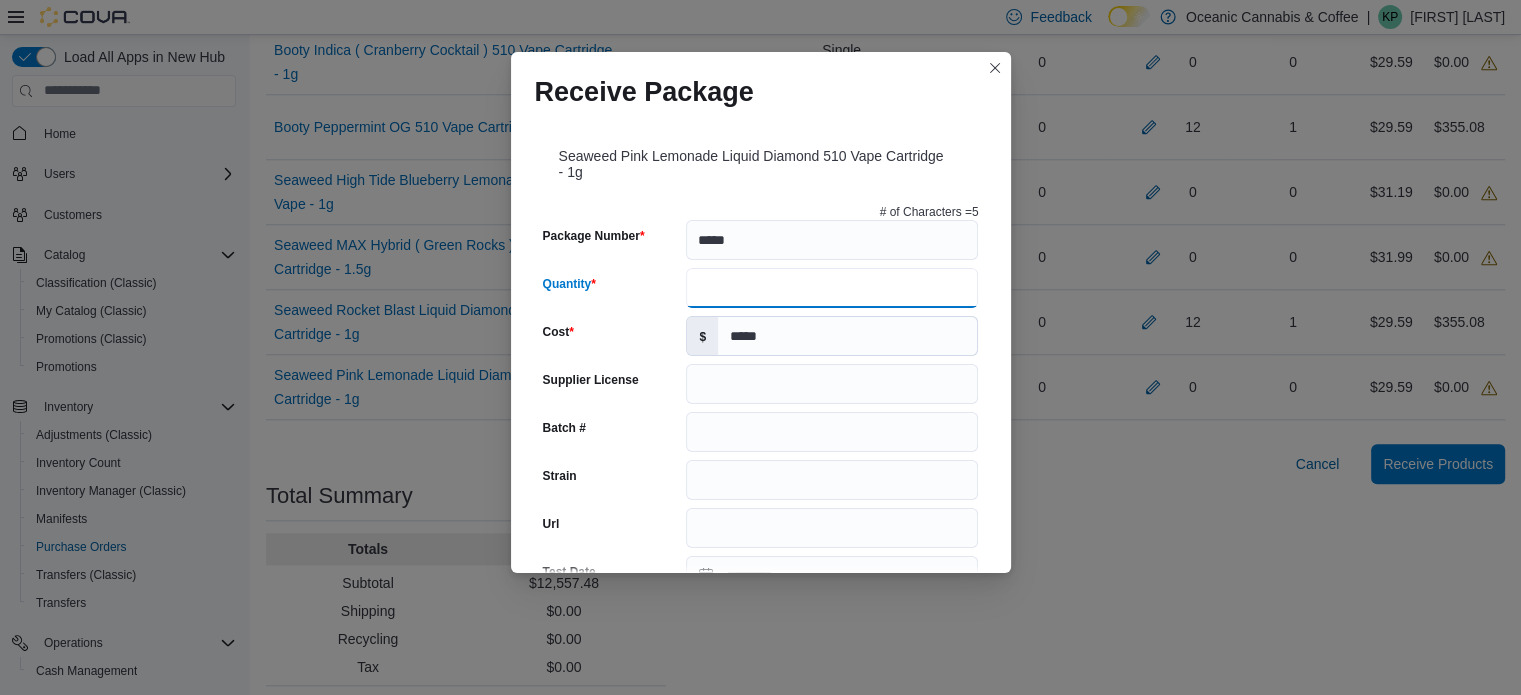 type on "**" 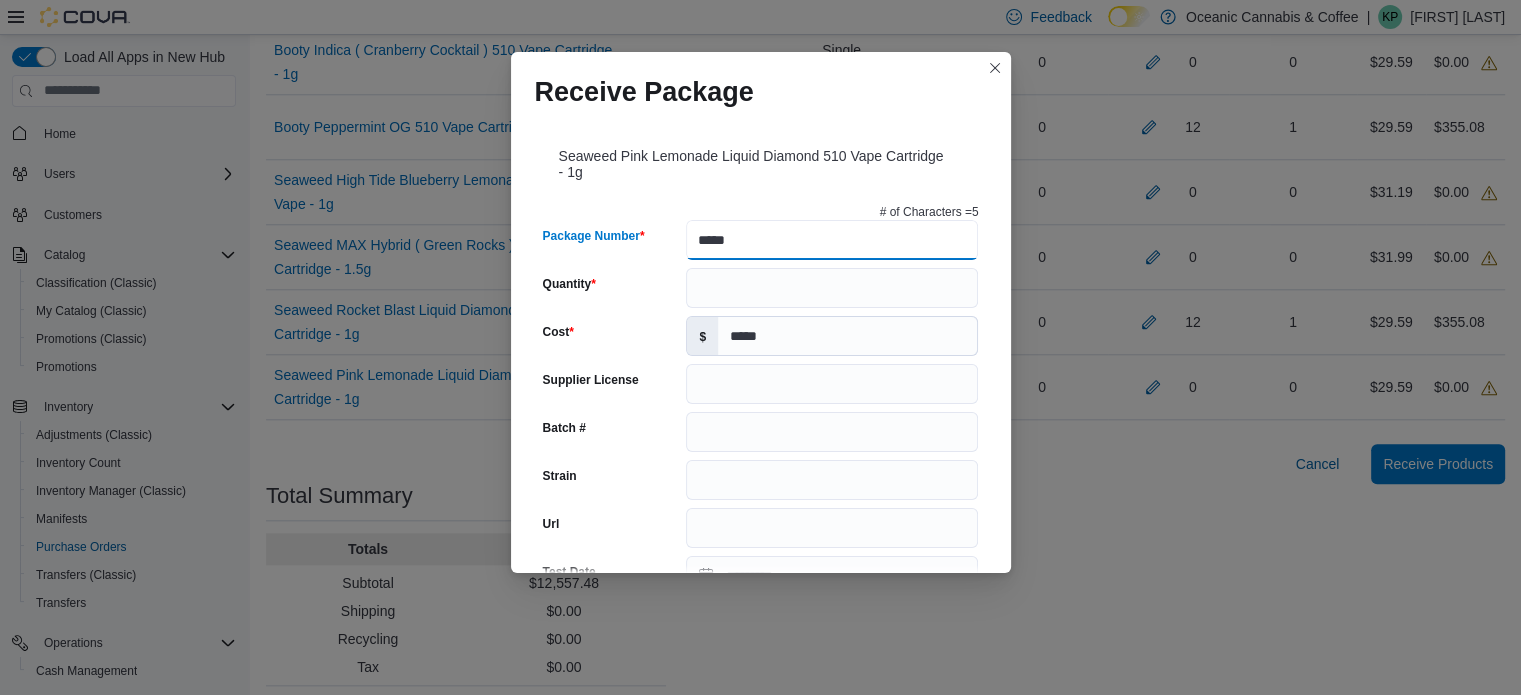 click on "*****" at bounding box center [832, 240] 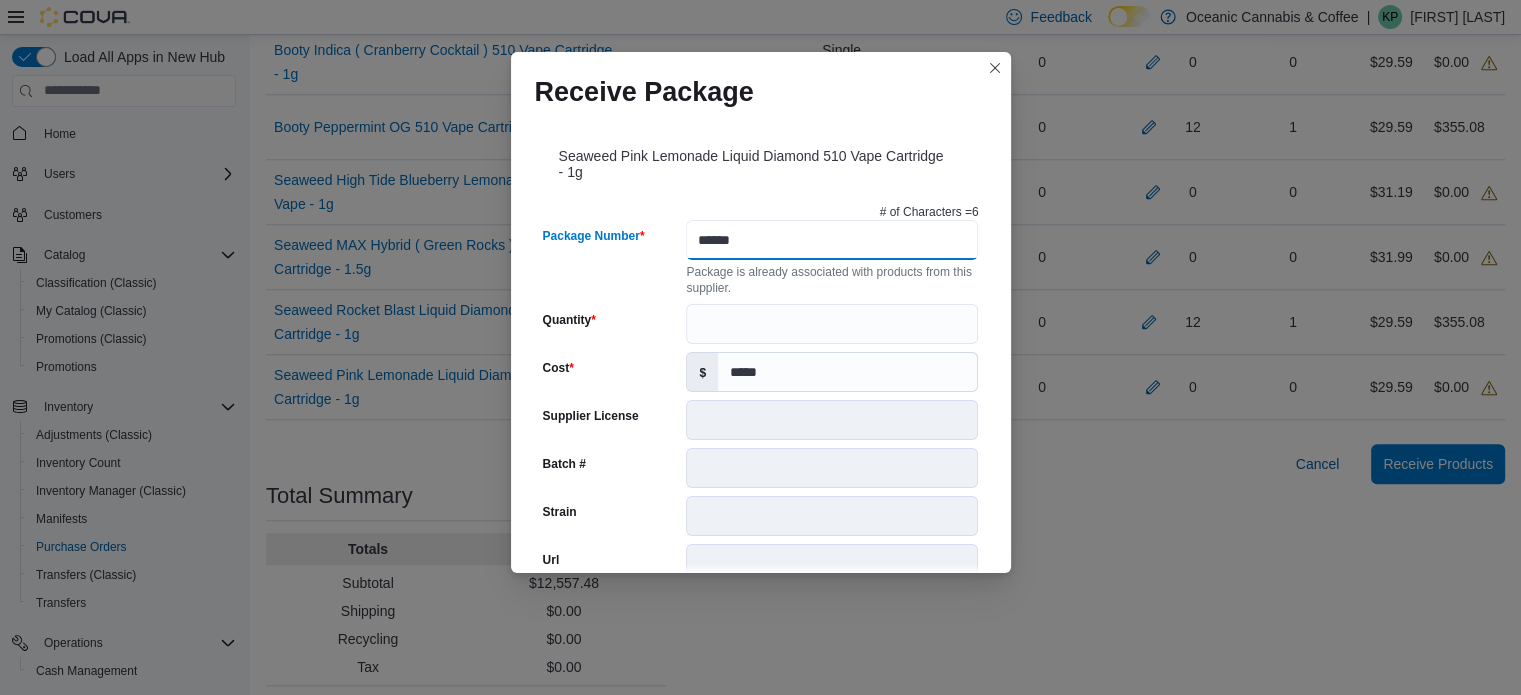 type on "******" 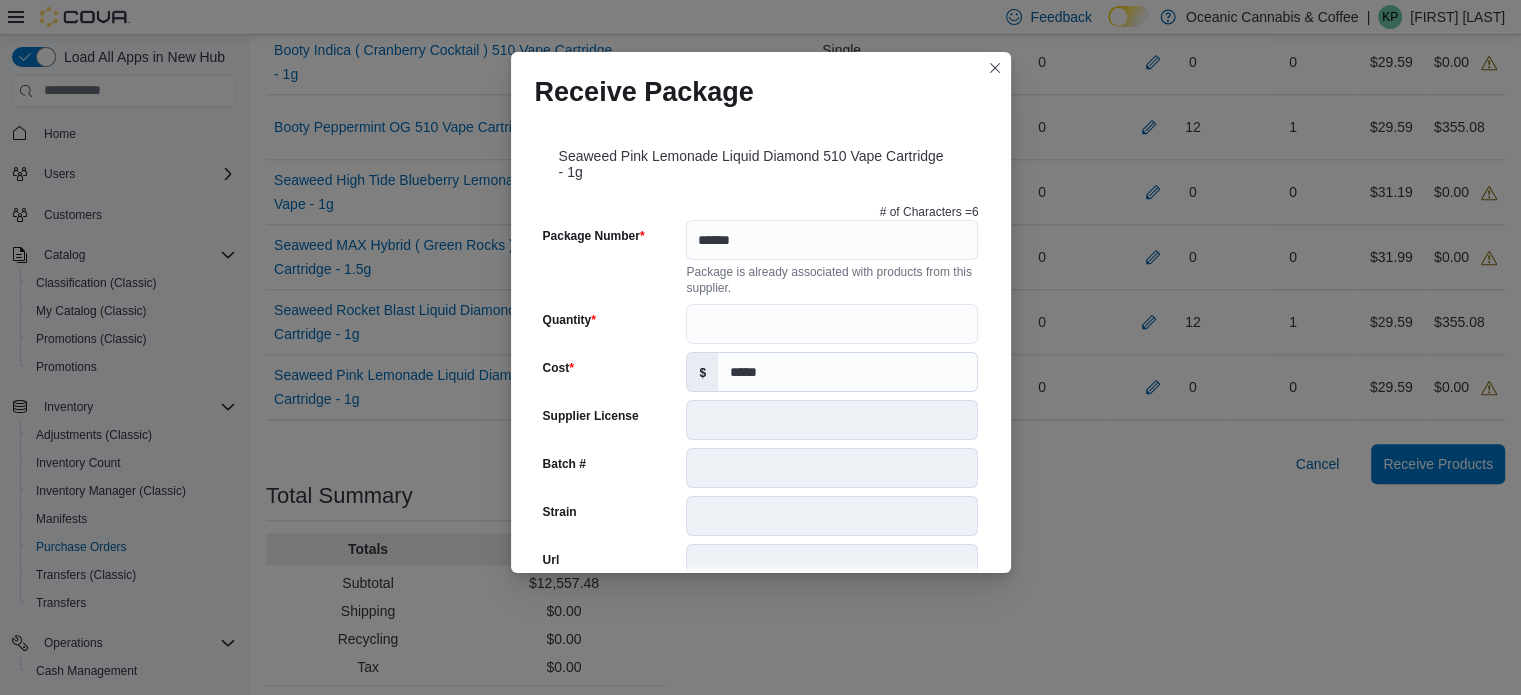 scroll, scrollTop: 818, scrollLeft: 0, axis: vertical 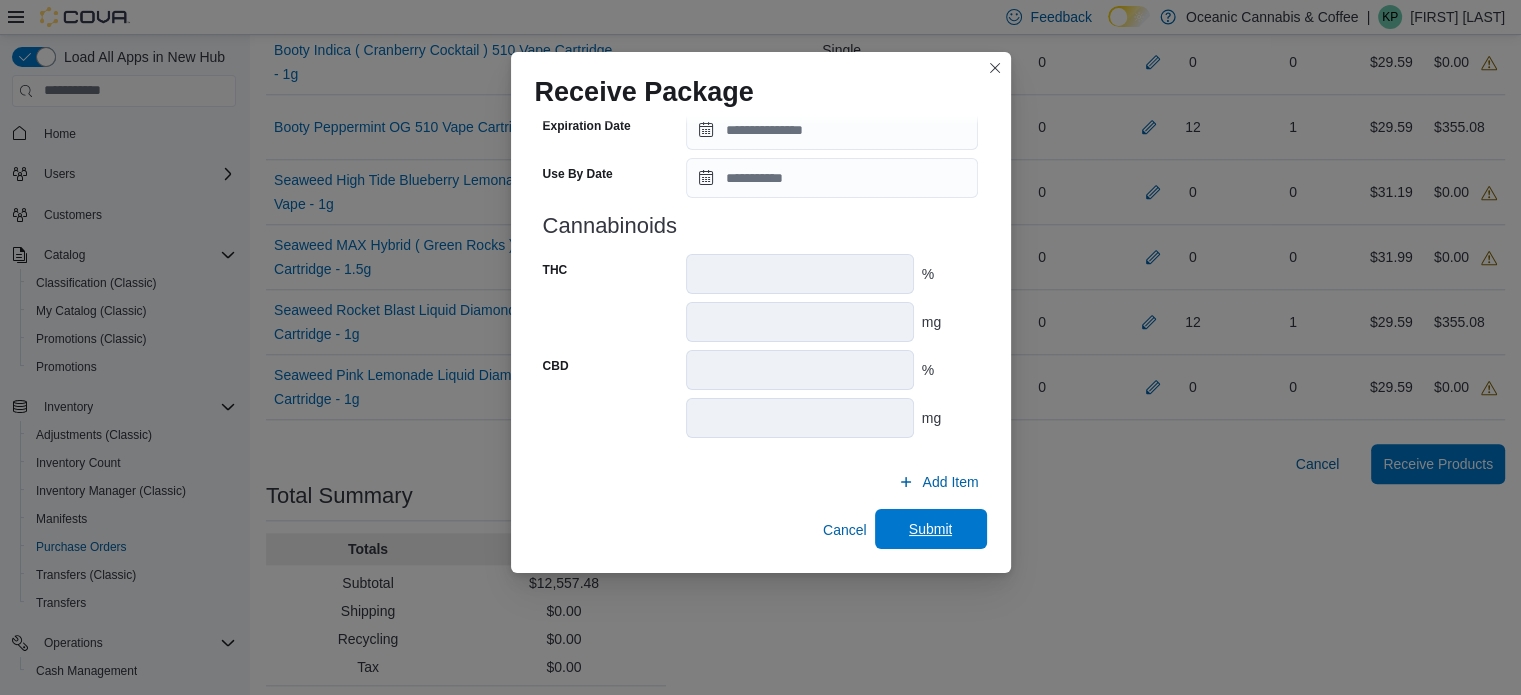 click on "Submit" at bounding box center (931, 529) 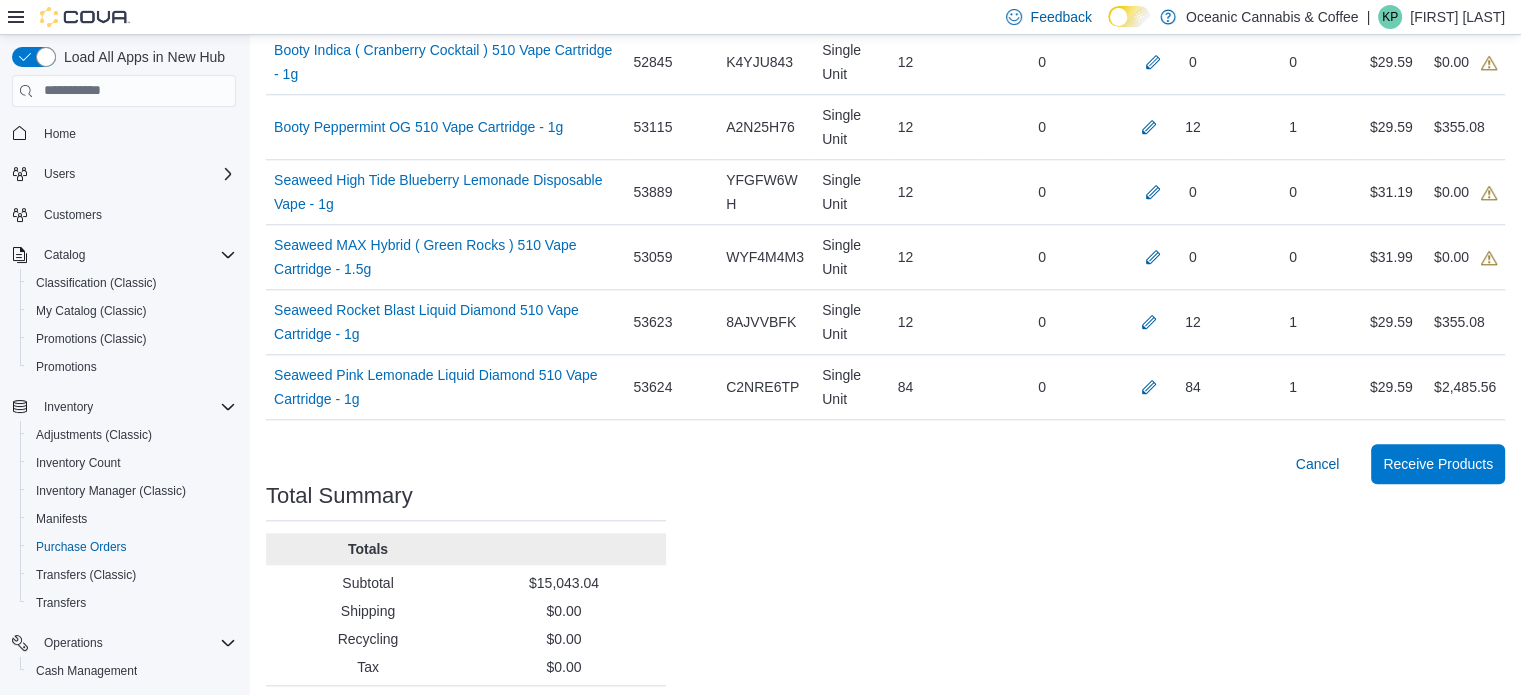 click on "Purchase Orders PO8MPJ-5577 Receiving Order PO8MPJ-5577 Feedback Supplier   Edit Supplier Oceanic Releaf Inc. Supplier Invoice # No Supplier Invoice Number added Tax $0.00 Shipping Cost $0.00 Recycling Cost $0.00 Ship To Burin - Oceanic Releaf Products (27)   Sorting This table contains 27 rows. Name Supplier SKU Catalog SKU Unit Qty Ordered Received Previously Received Quantity Received Packages Unit Cost Total Cost Name Booty Hybrid ( Cosmic Moon ) - 28g (opens in a new tab or window) Supplier SKU 52482 Catalog SKU 1ZQYLYWT Unit Single Unit Qty Ordered 12 Received Previously 0 Received Quantity 12 Received Packages 1 Unit Cost $90.39 Total Cost $1,084.68 Name Booty Sativa ( Strawberry Bubbles ) - 28g (opens in a new tab or window) Supplier SKU 52481 Catalog SKU FDJWGRCV Unit Single Unit Qty Ordered 48 Received Previously 0 Received Quantity 48 Received Packages 1 Unit Cost $90.39 Total Cost $4,338.72 Name Booty Sativa ( Strawberry Bubbles ) - 14g (opens in a new tab or window) Supplier SKU 52605 Catalog SKU" at bounding box center (885, -595) 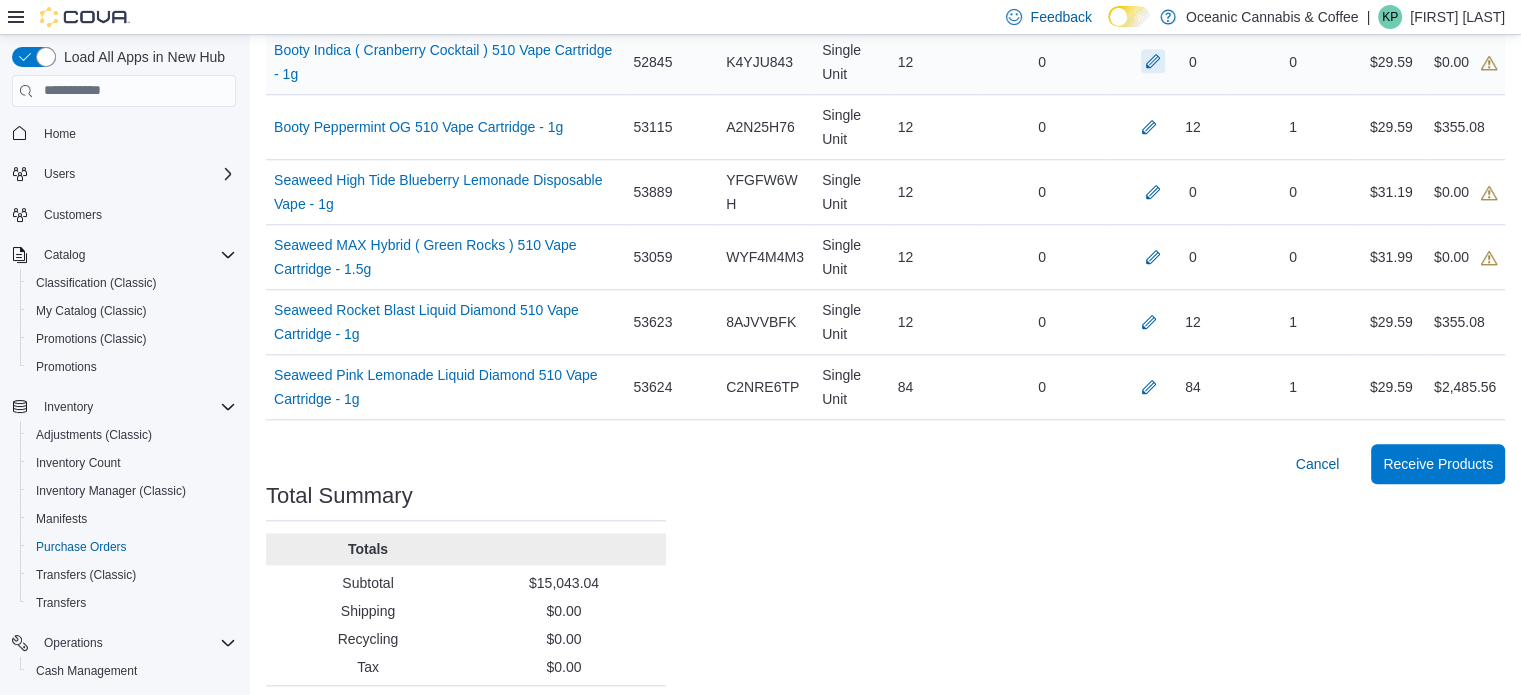 click at bounding box center (1153, 61) 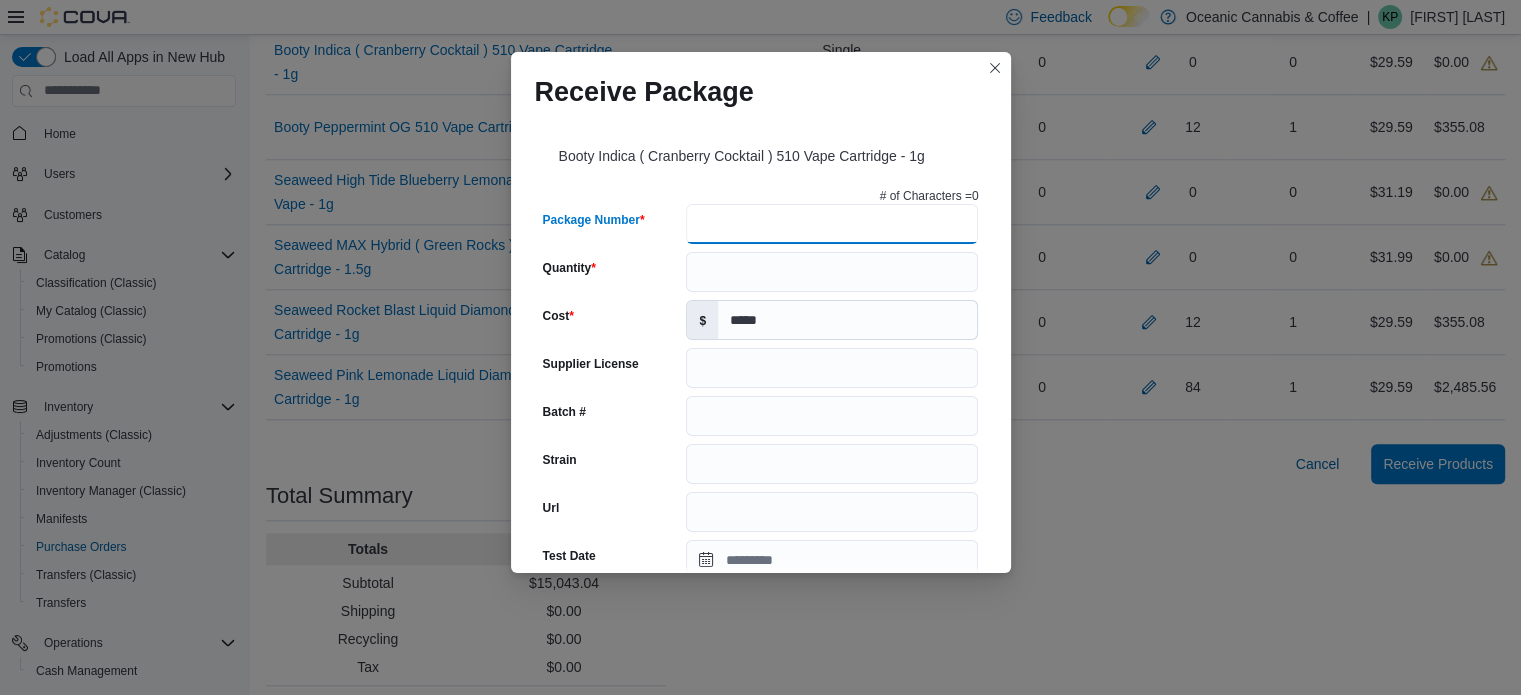 click on "Package Number" at bounding box center (832, 224) 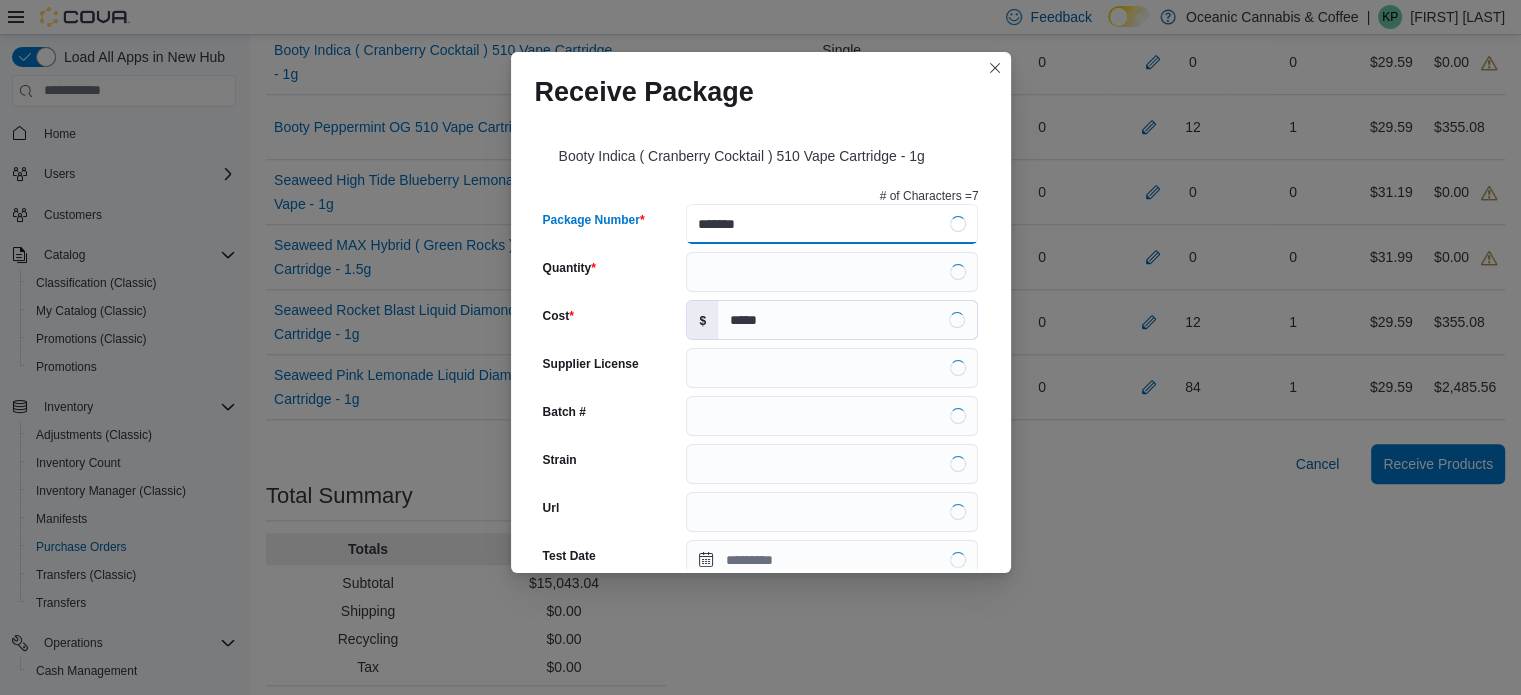 type on "********" 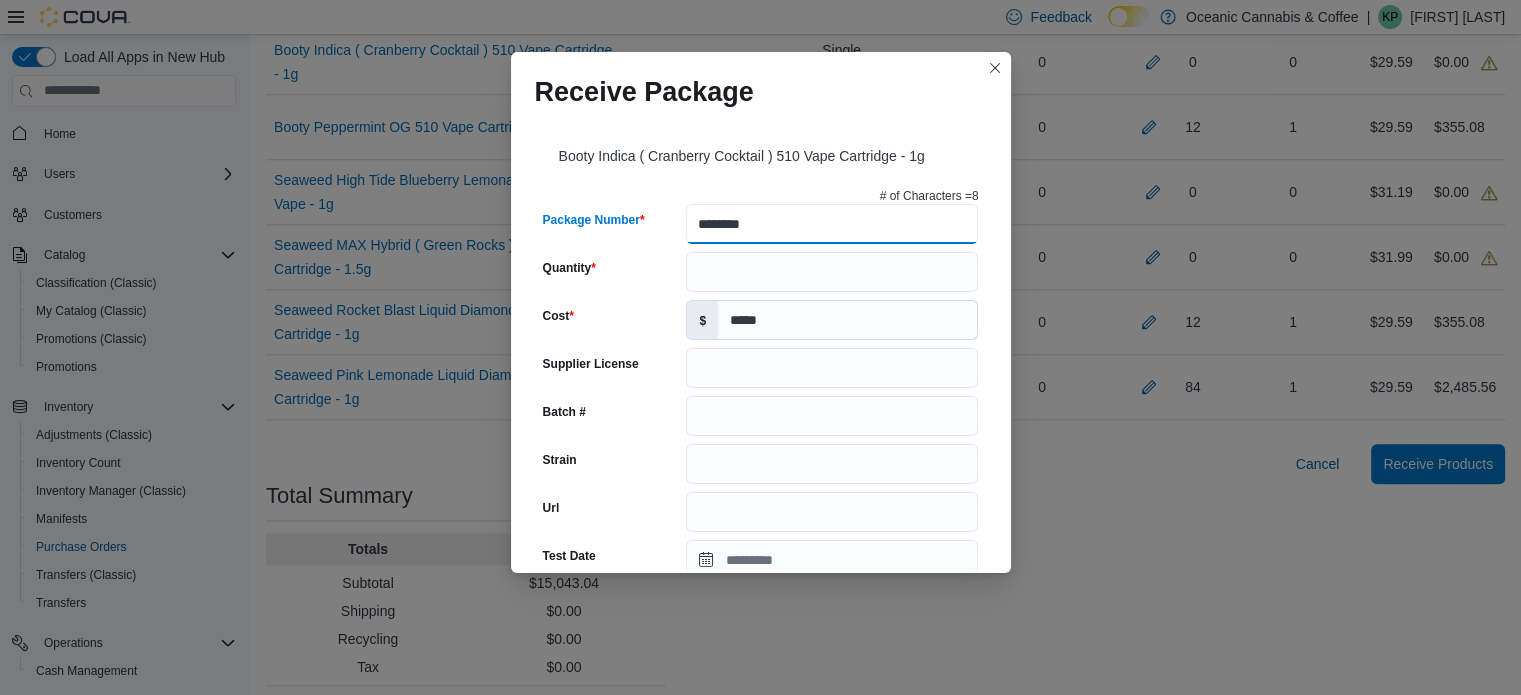 type on "****" 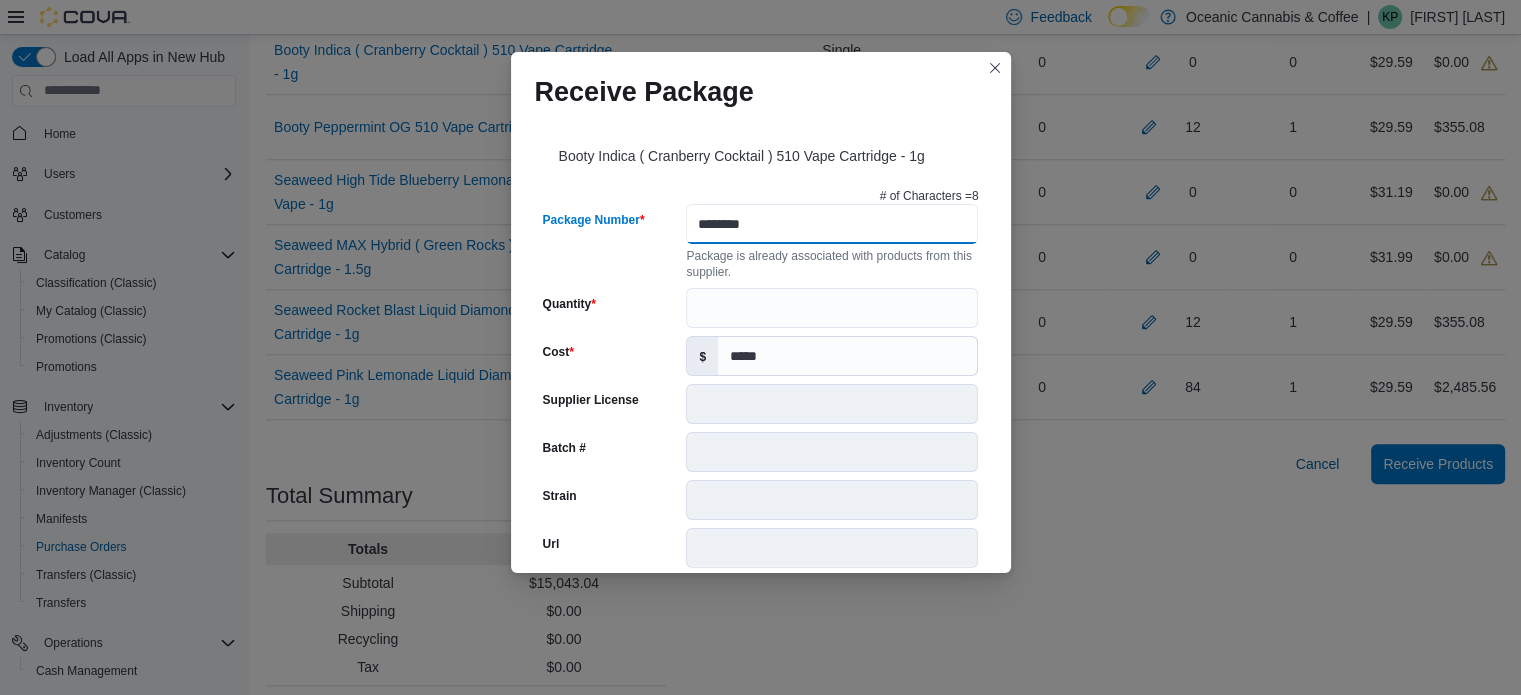 type on "********" 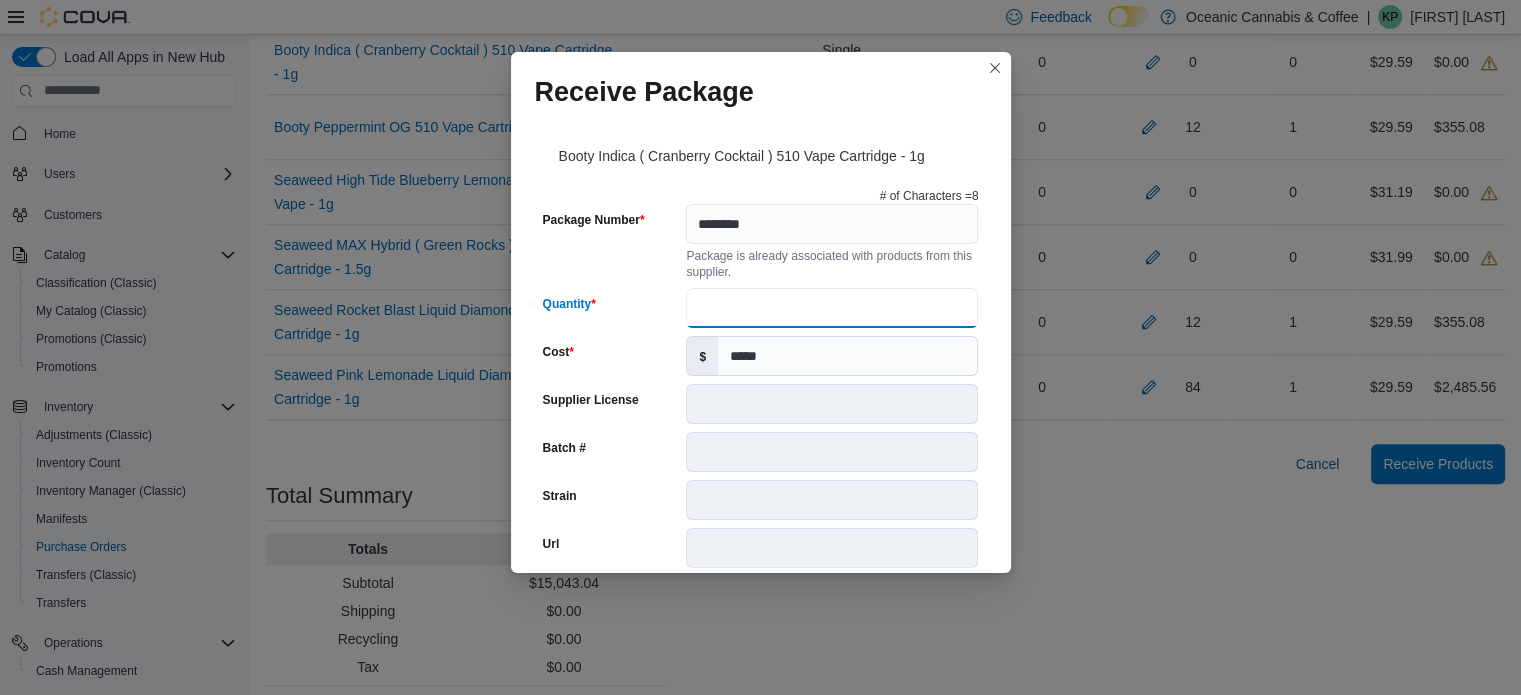 click on "Quantity" at bounding box center [832, 308] 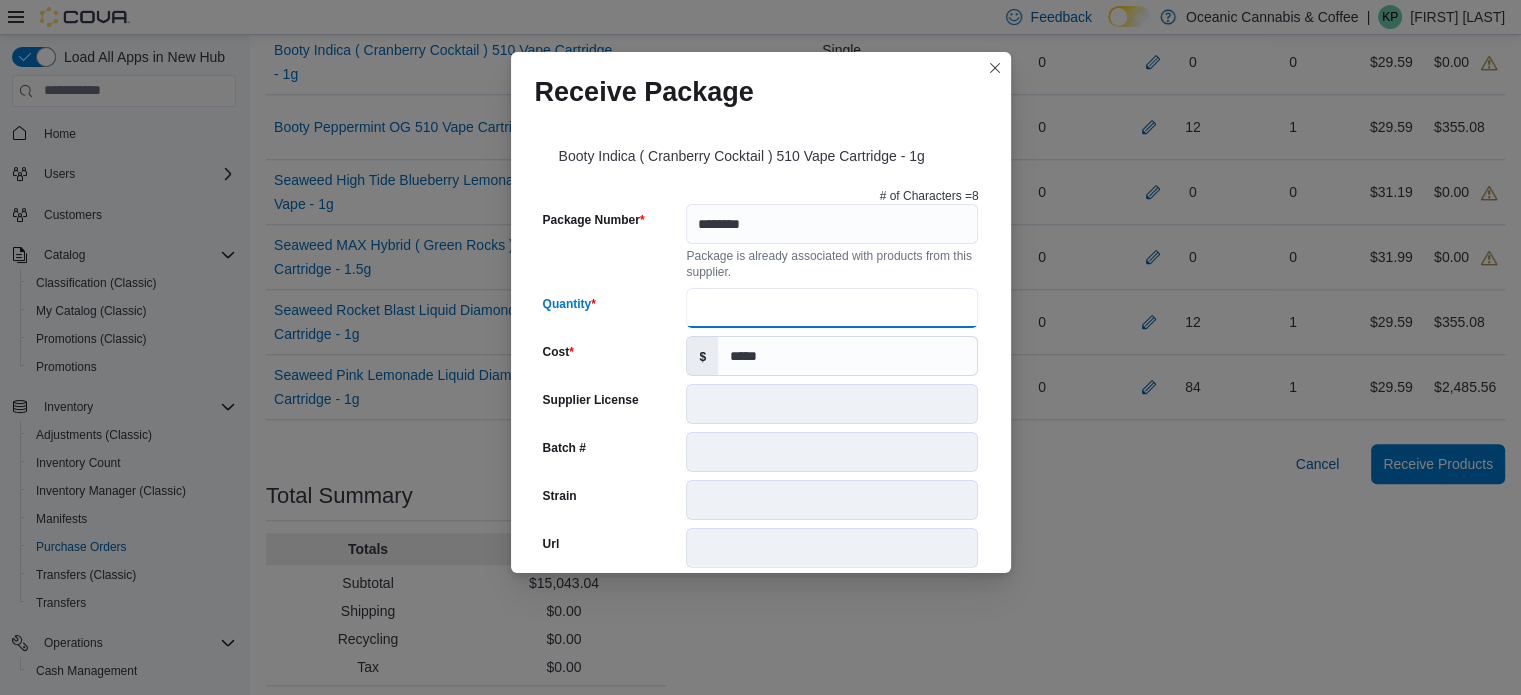 type on "**" 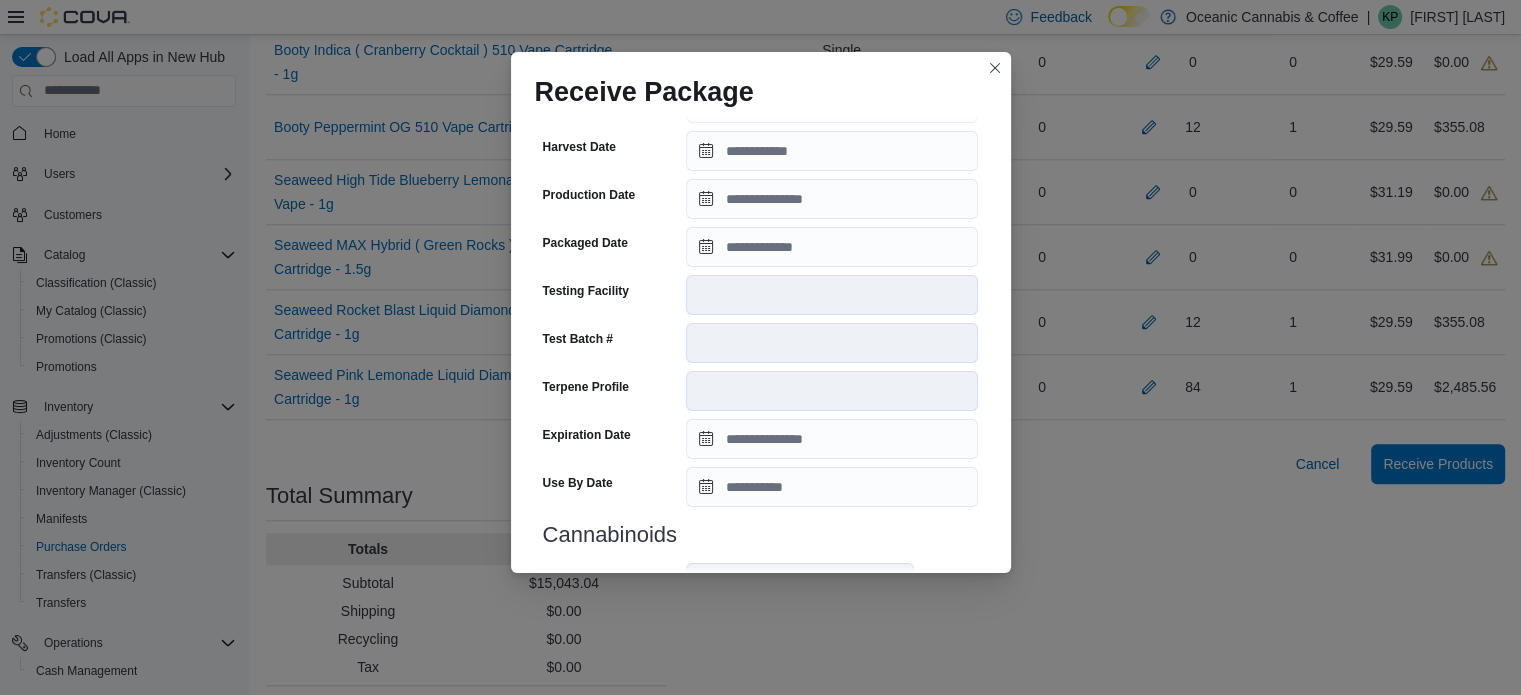 scroll, scrollTop: 802, scrollLeft: 0, axis: vertical 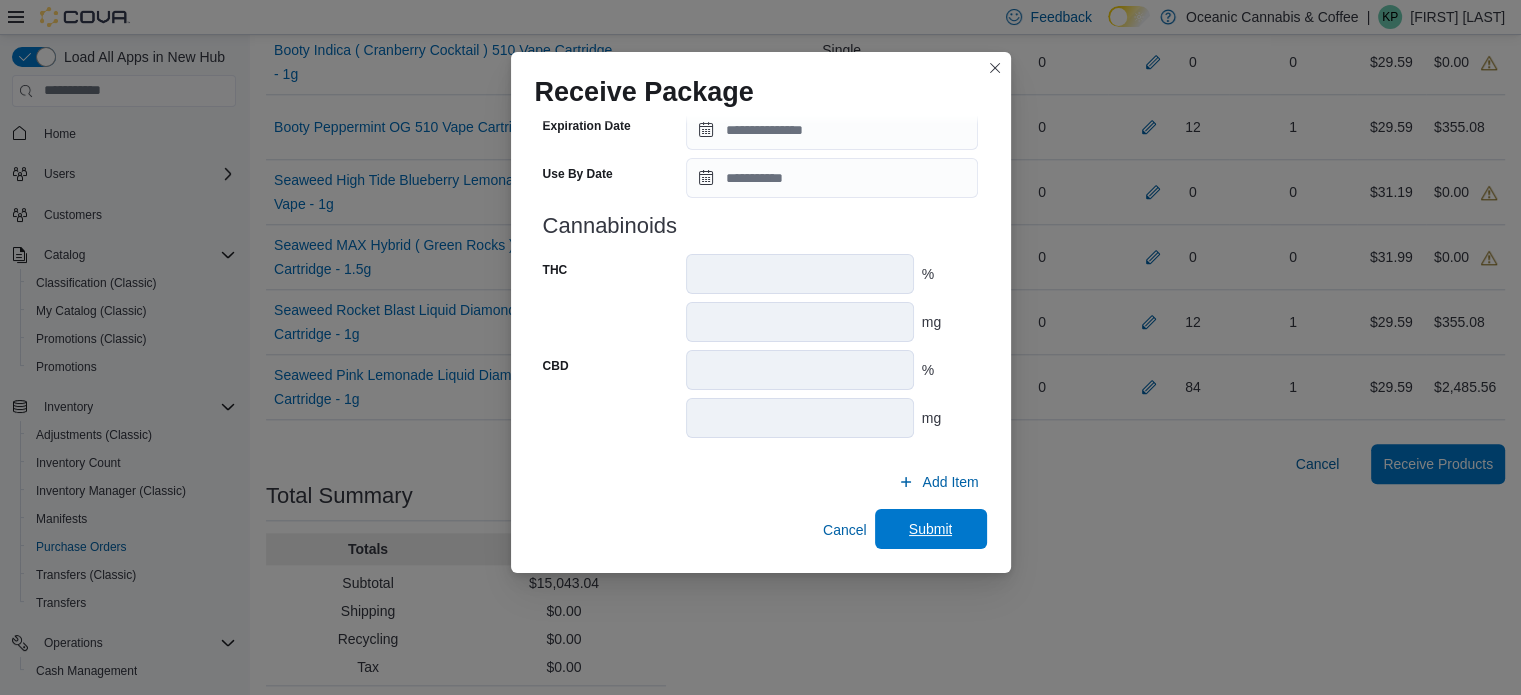 click on "Submit" at bounding box center [931, 529] 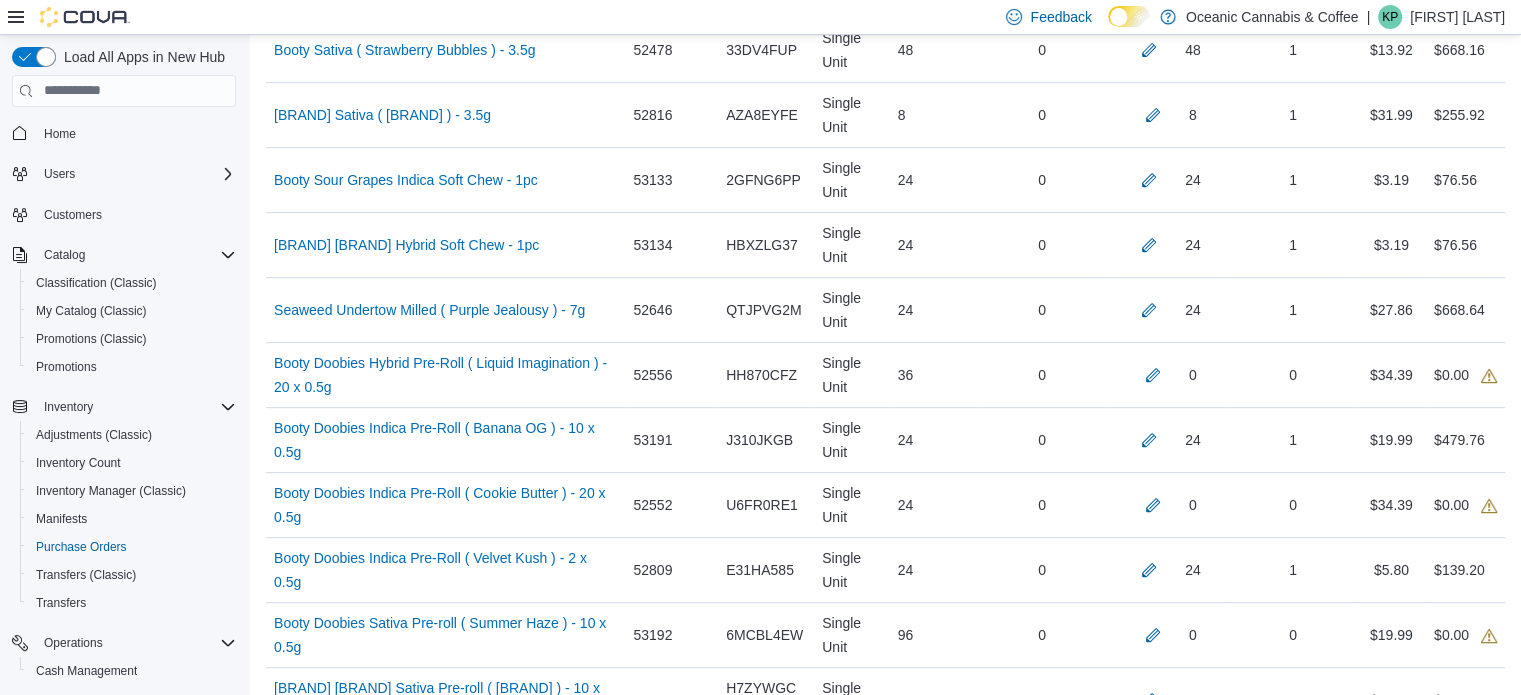 scroll, scrollTop: 814, scrollLeft: 0, axis: vertical 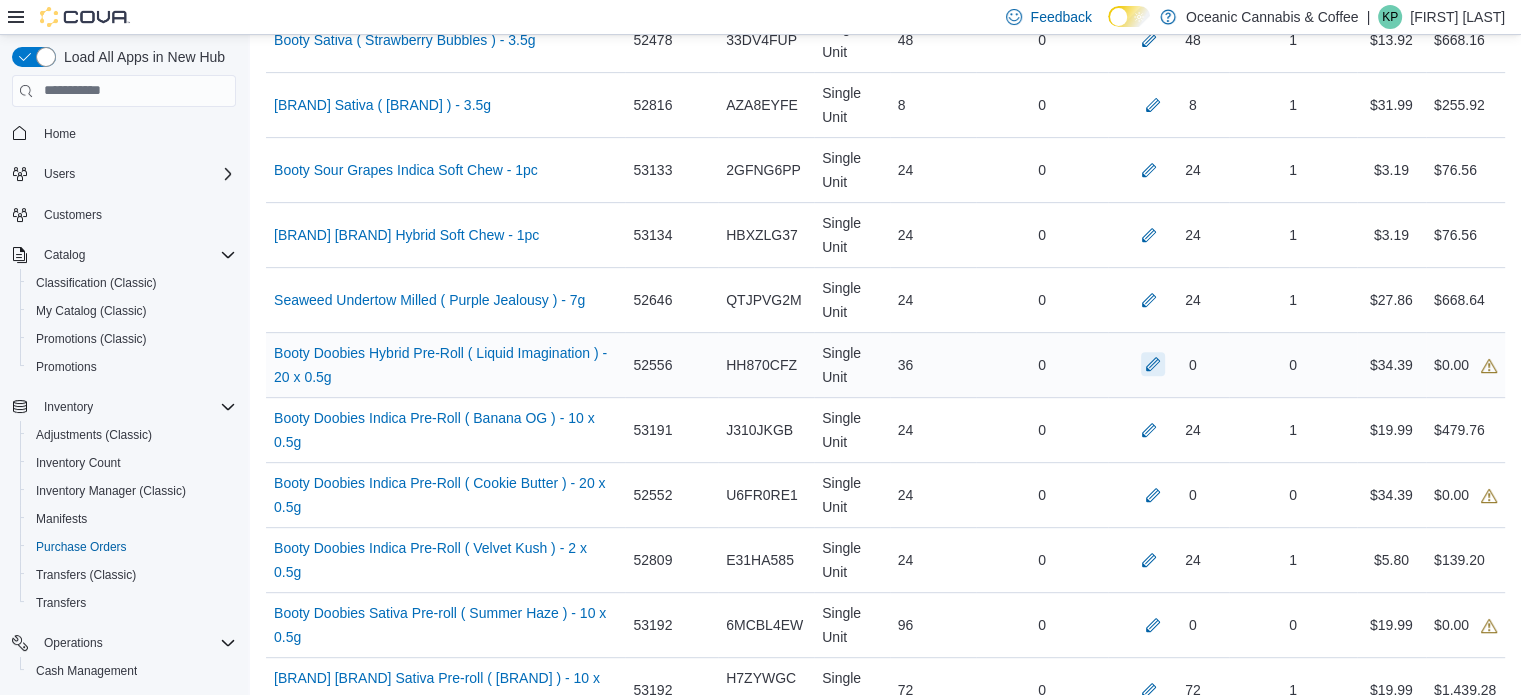 click at bounding box center [1153, 364] 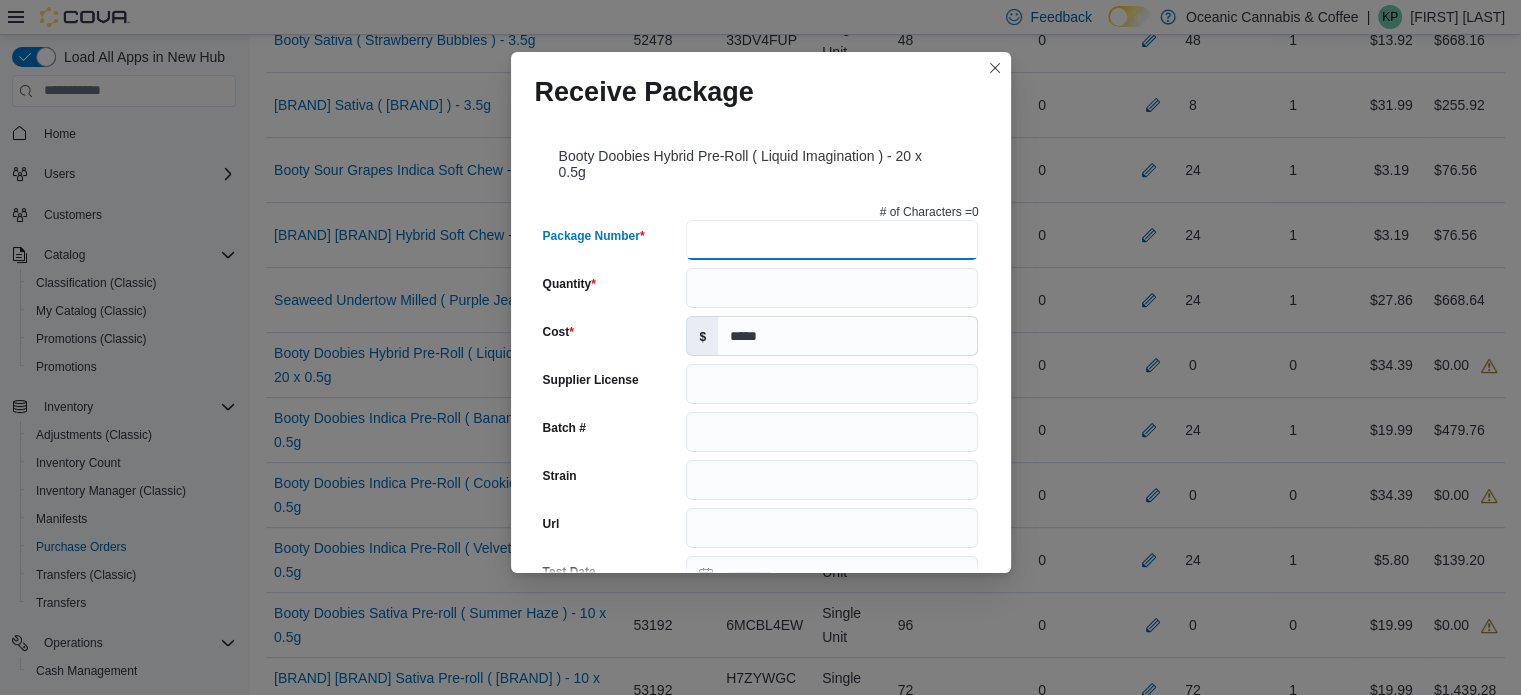 click on "Package Number" at bounding box center (832, 240) 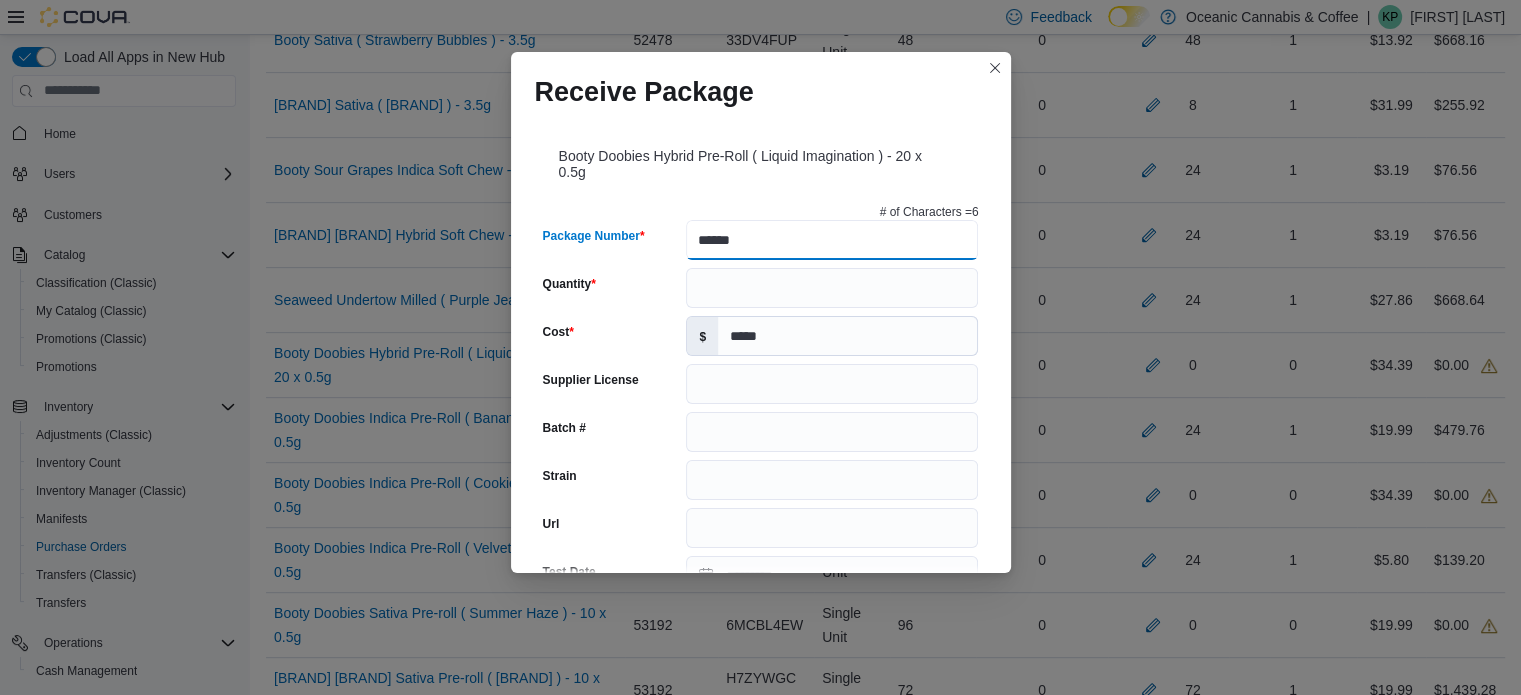type on "*******" 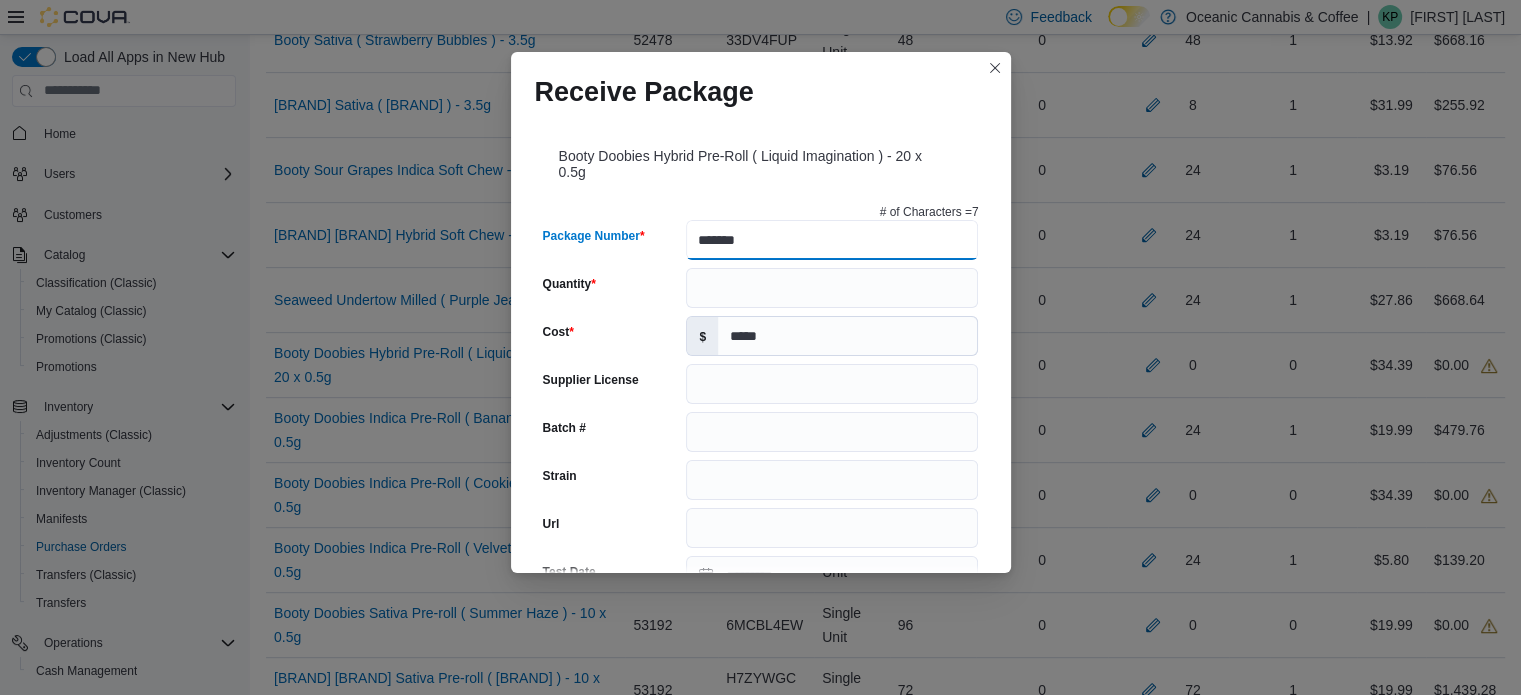 type on "*****" 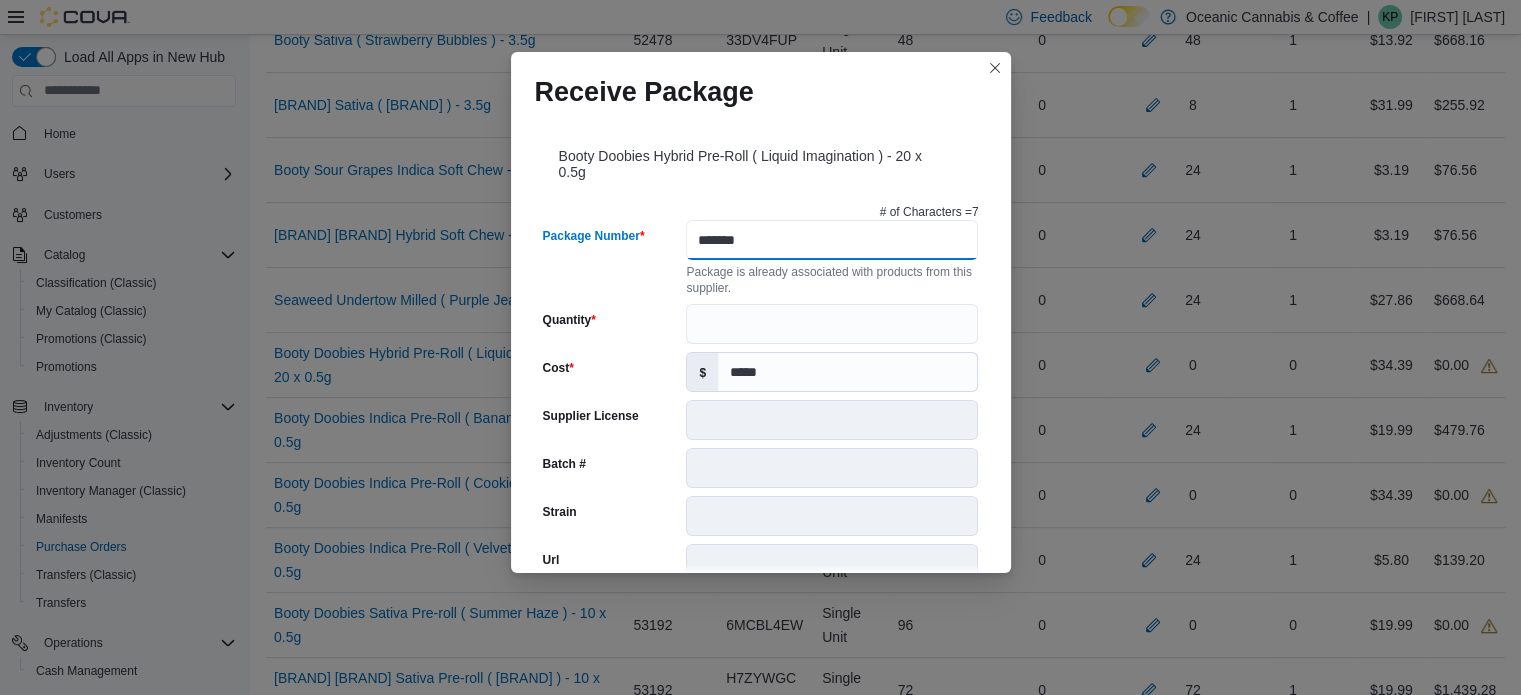 type on "*******" 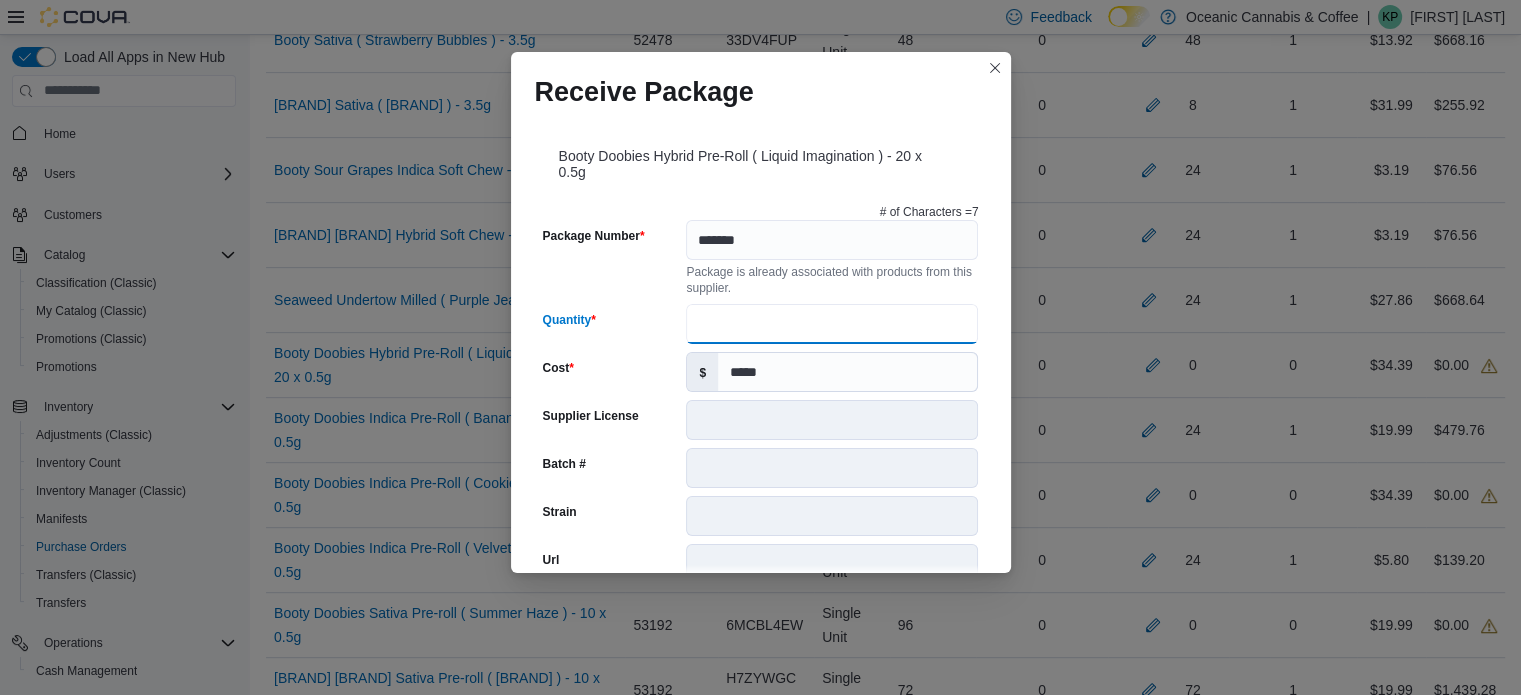 click on "Quantity" at bounding box center (832, 324) 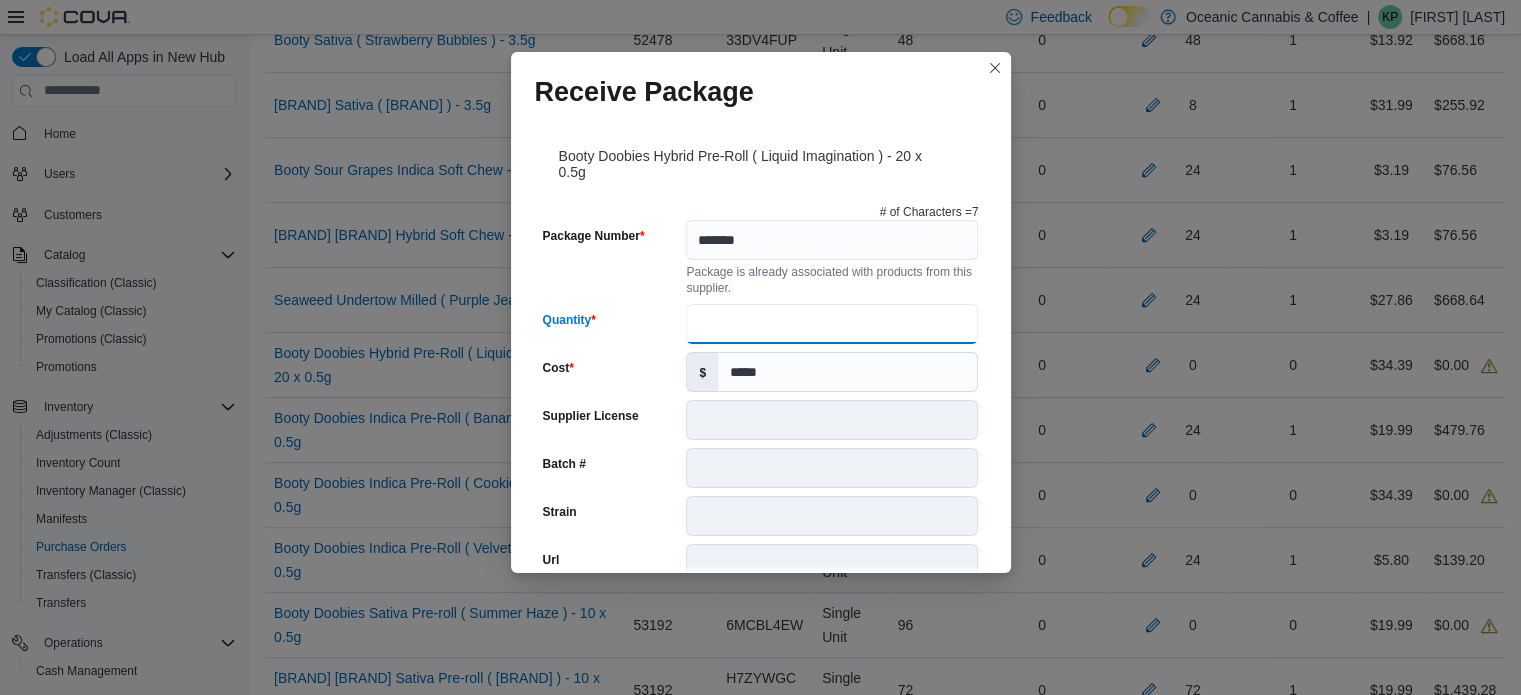 type on "**" 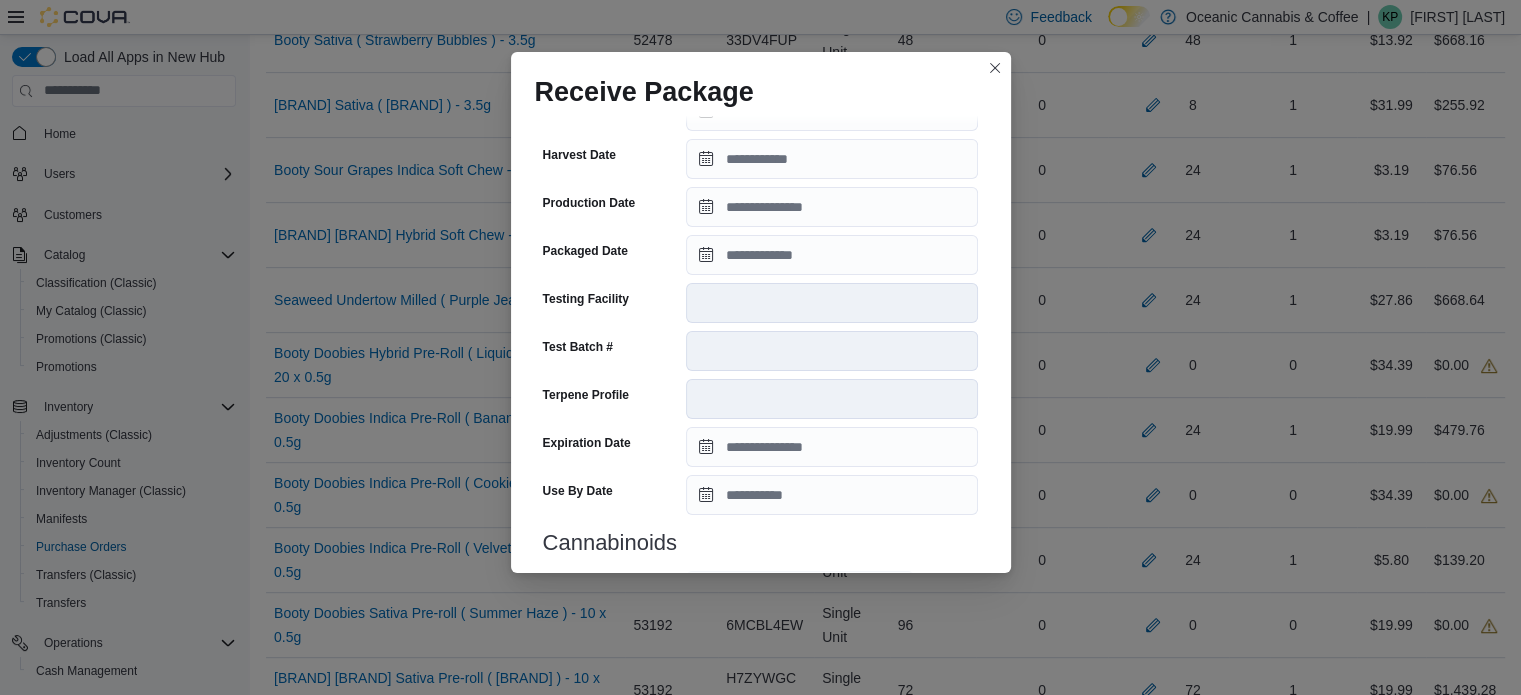 scroll, scrollTop: 818, scrollLeft: 0, axis: vertical 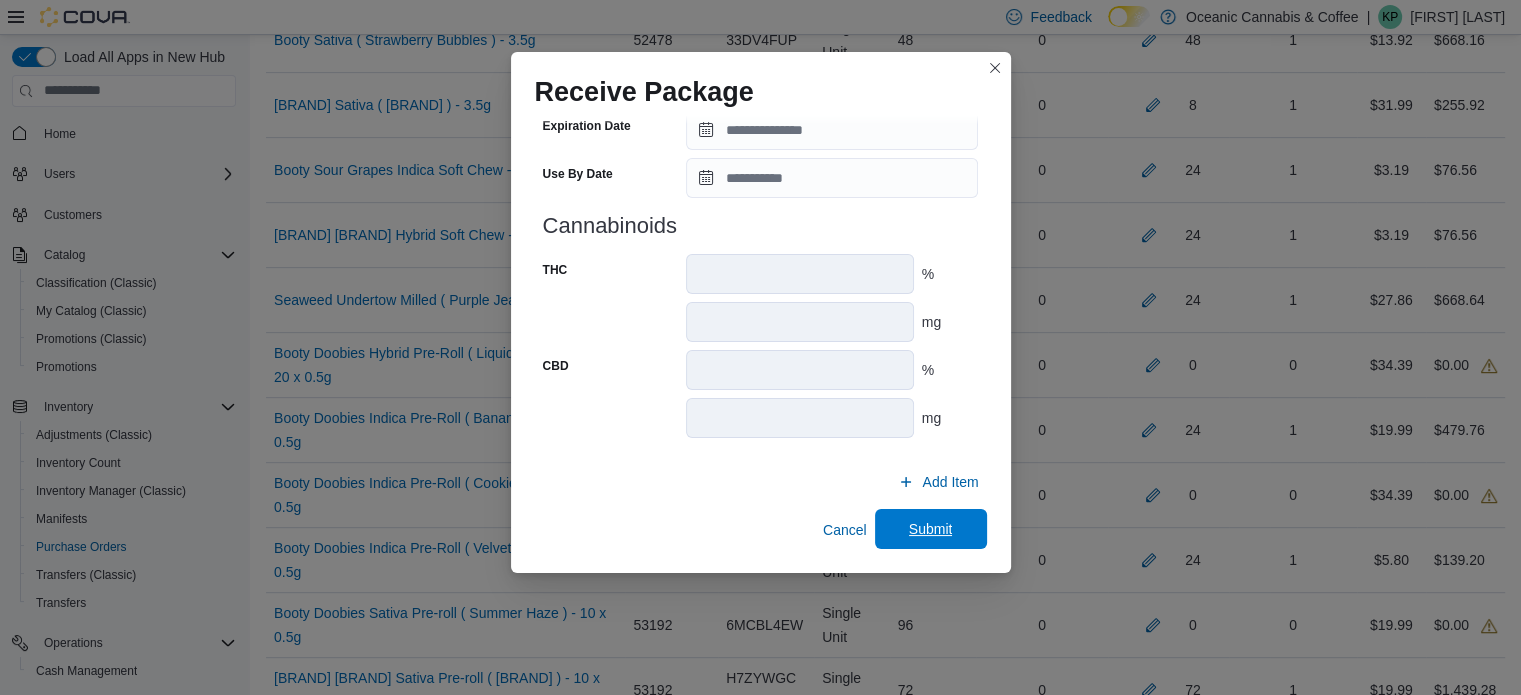 click on "Submit" at bounding box center [931, 529] 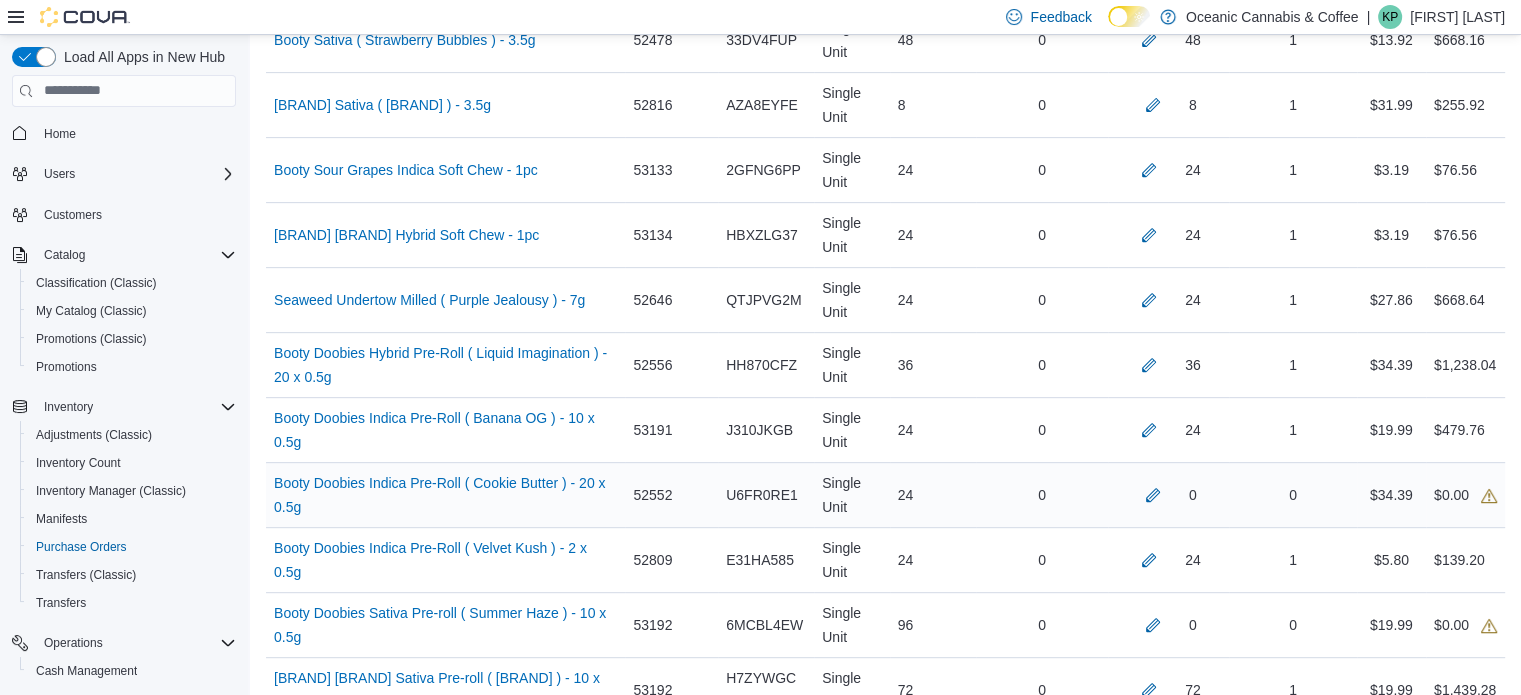 click on "0" at bounding box center [1168, 495] 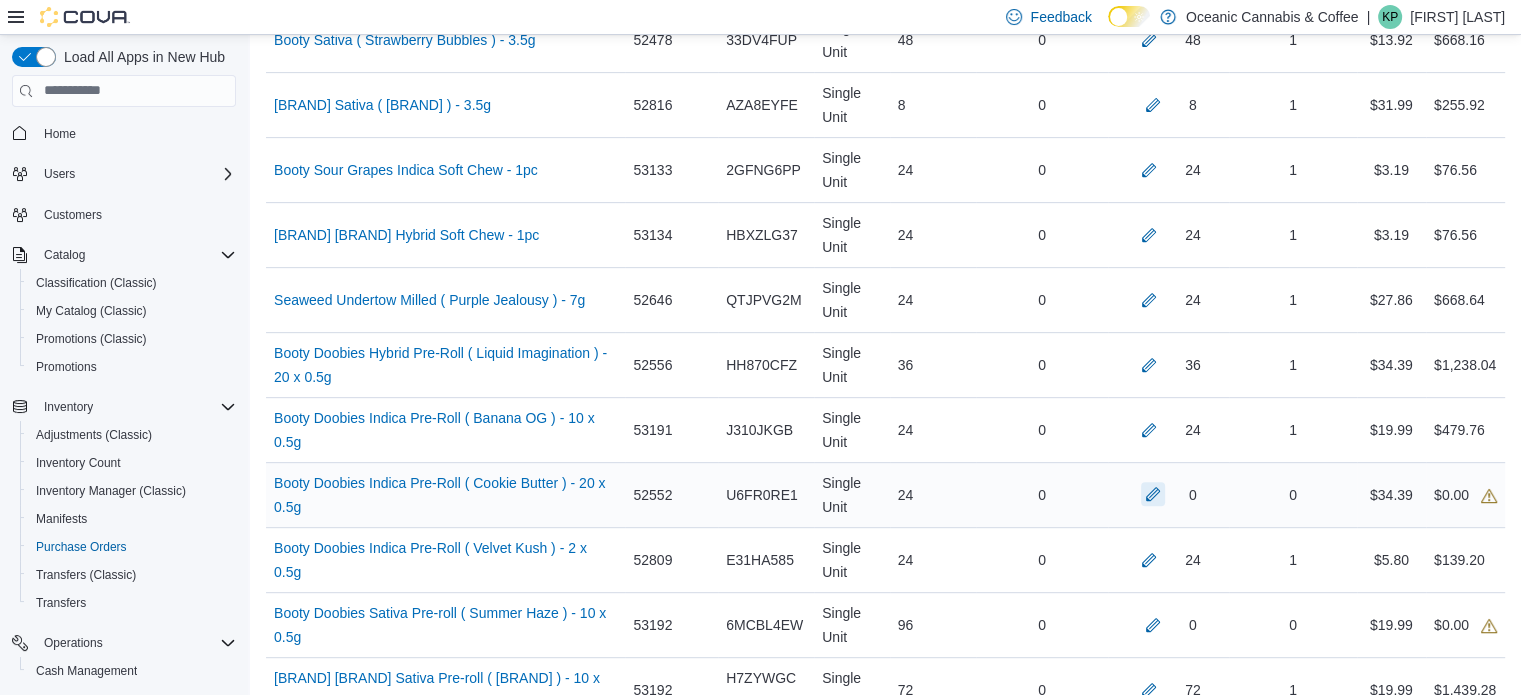 click at bounding box center (1153, 494) 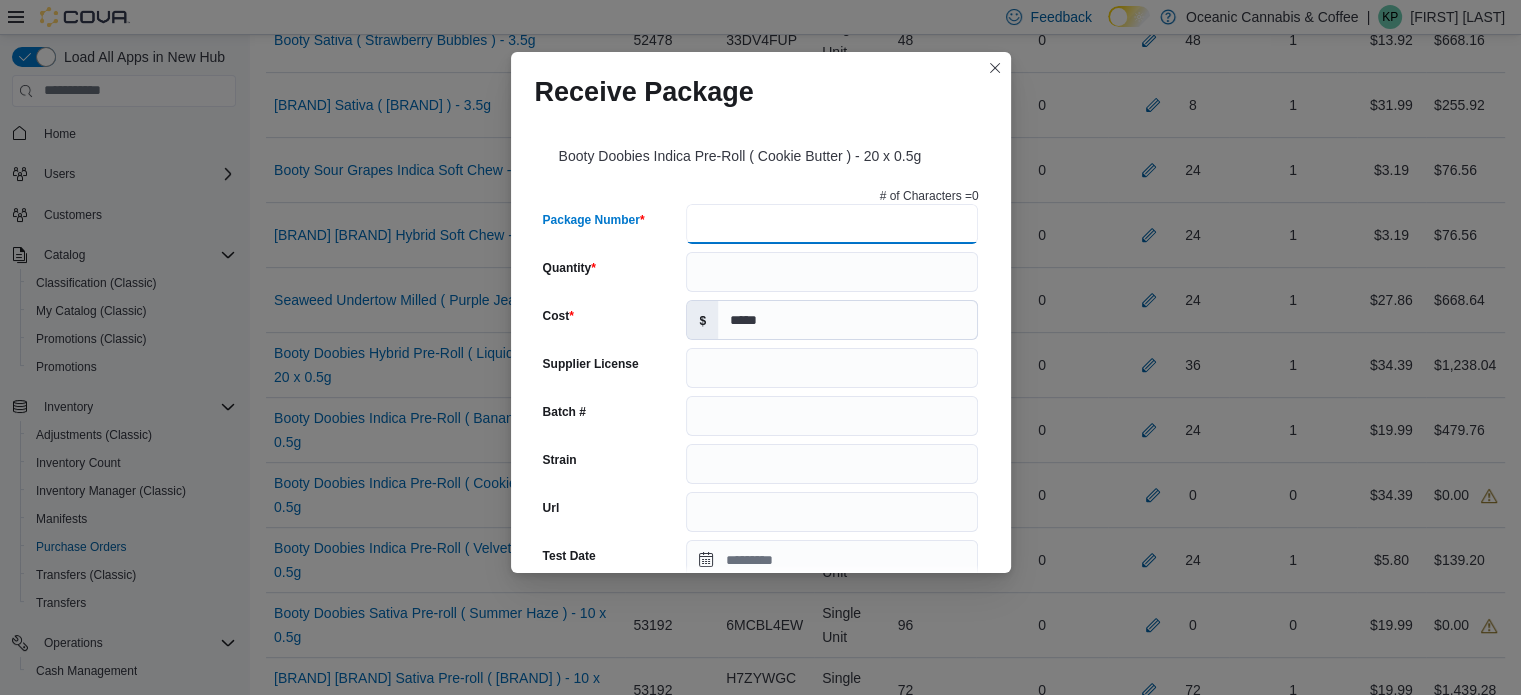 click on "Package Number" at bounding box center (832, 224) 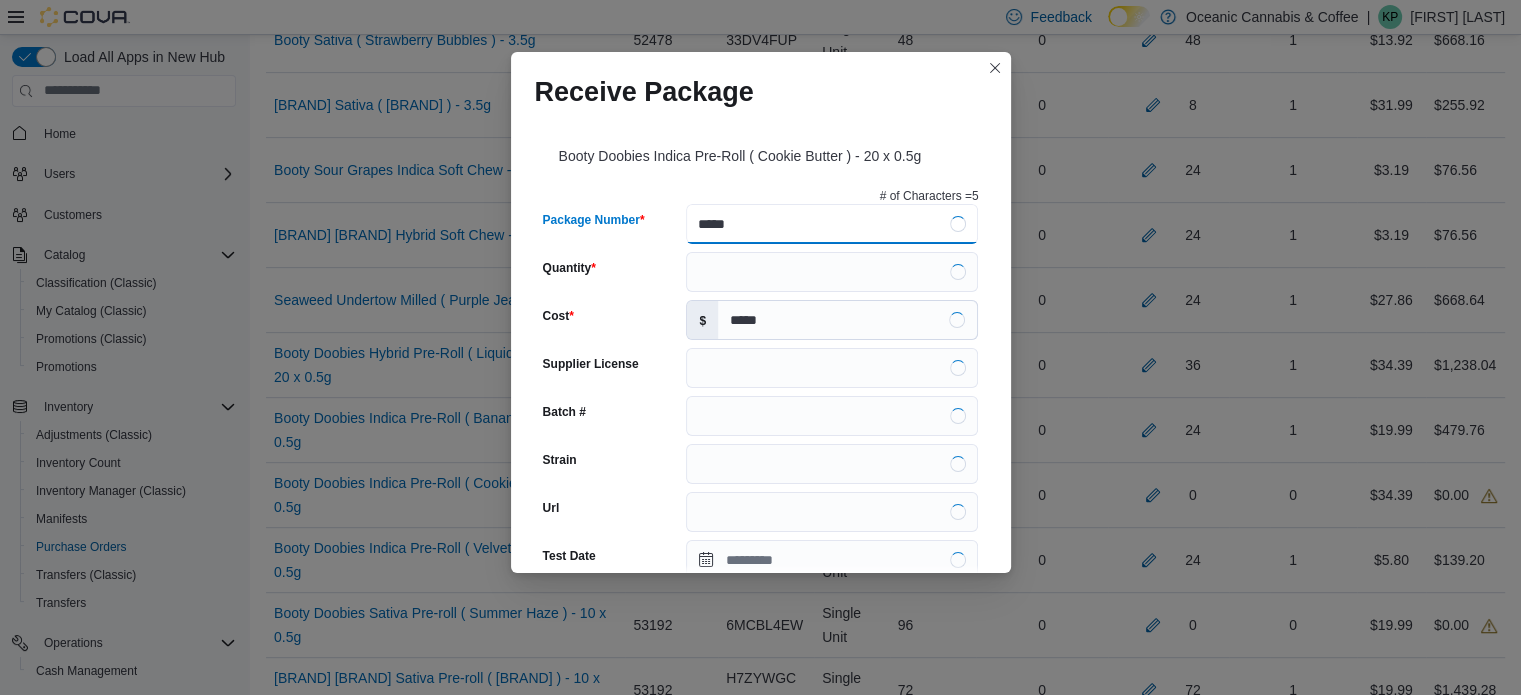 type on "******" 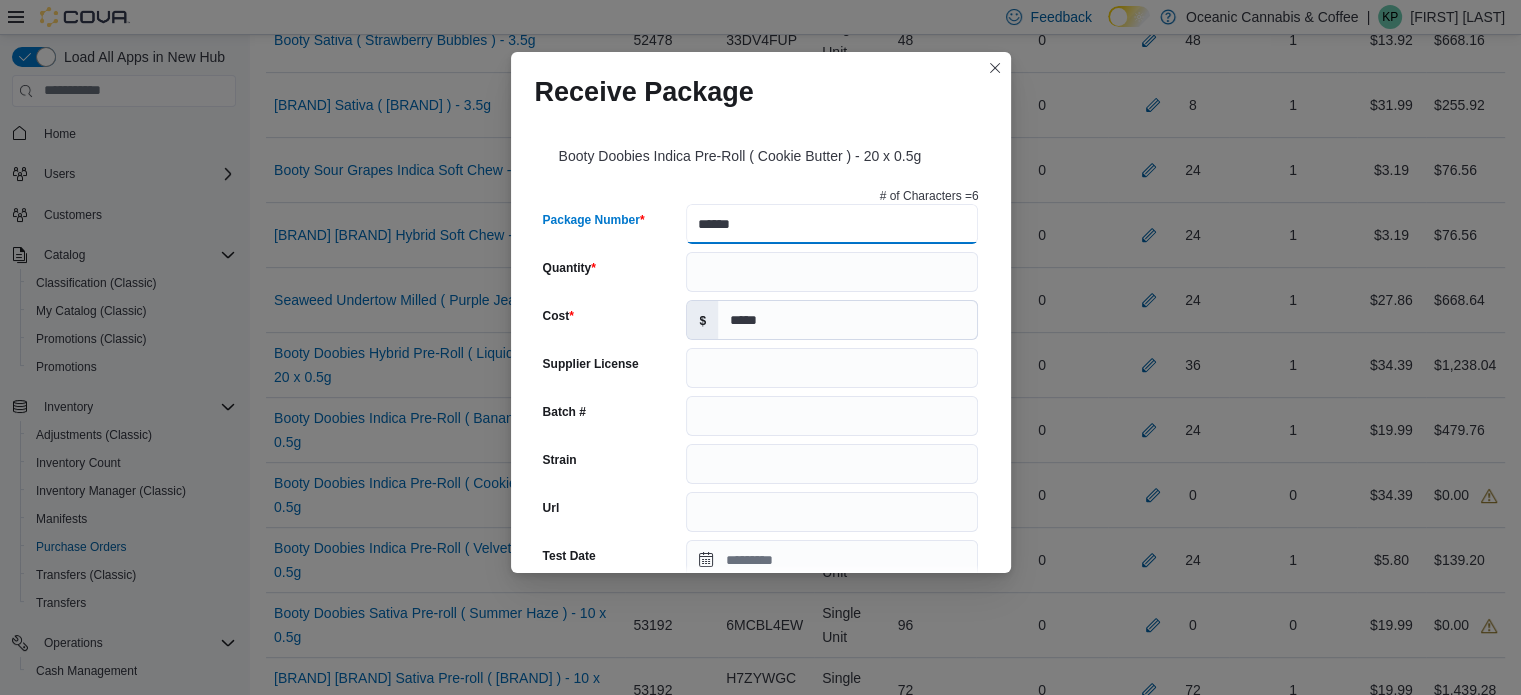 type on "**********" 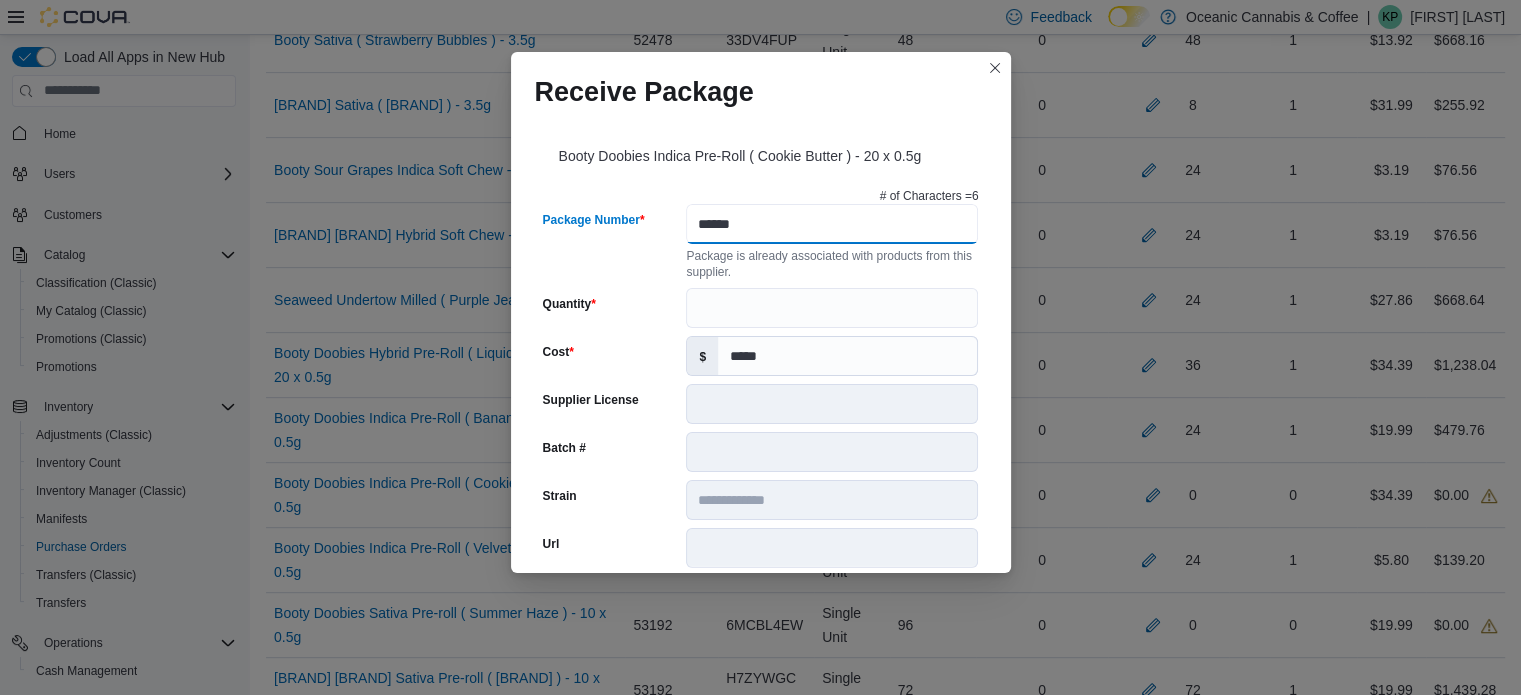 type on "******" 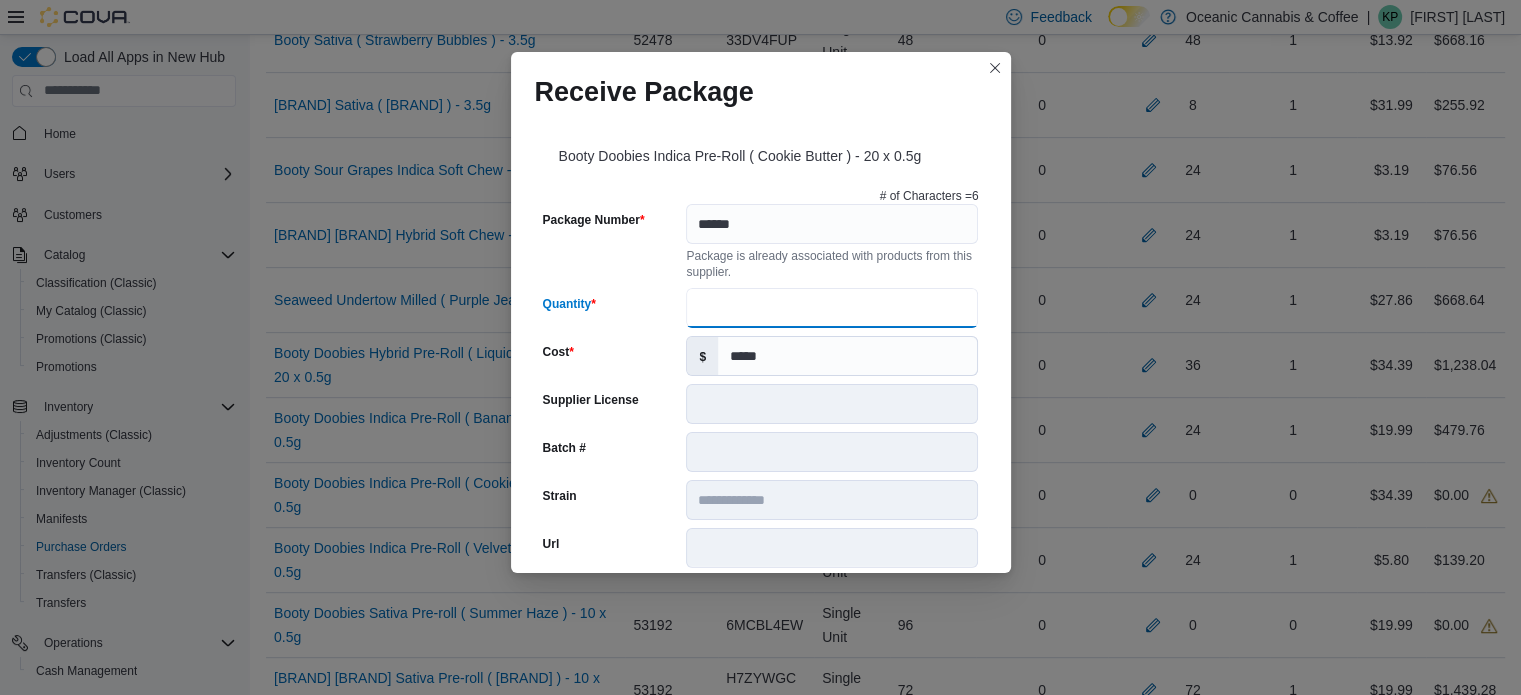 click on "Quantity" at bounding box center (832, 308) 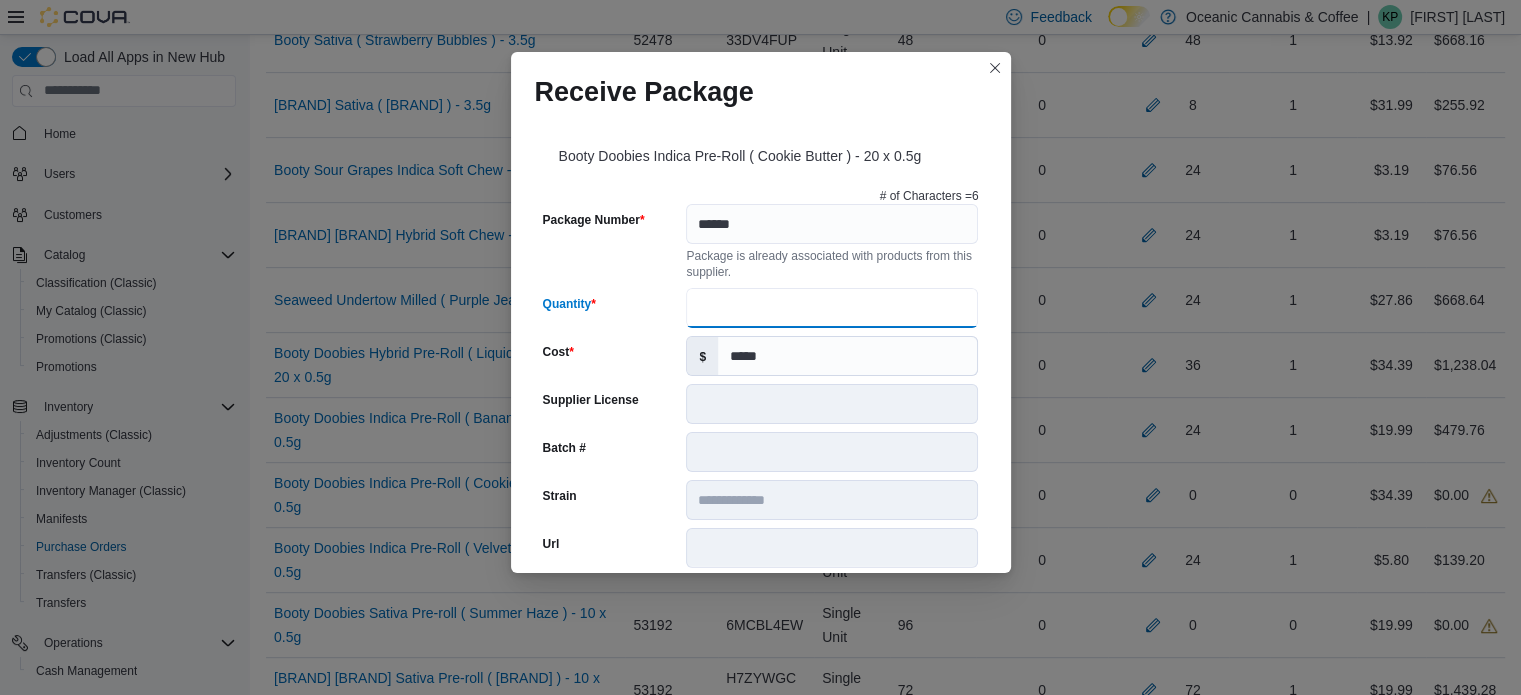 type on "**" 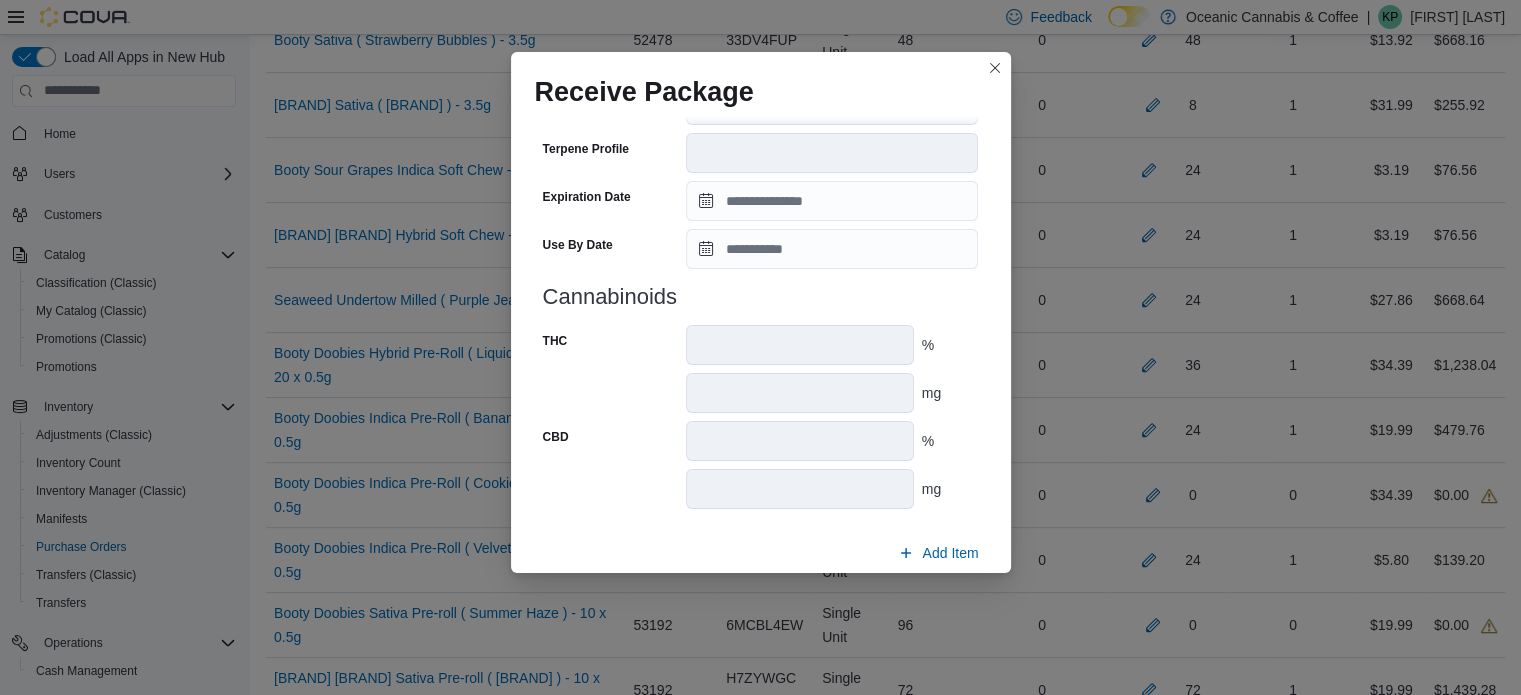 scroll, scrollTop: 802, scrollLeft: 0, axis: vertical 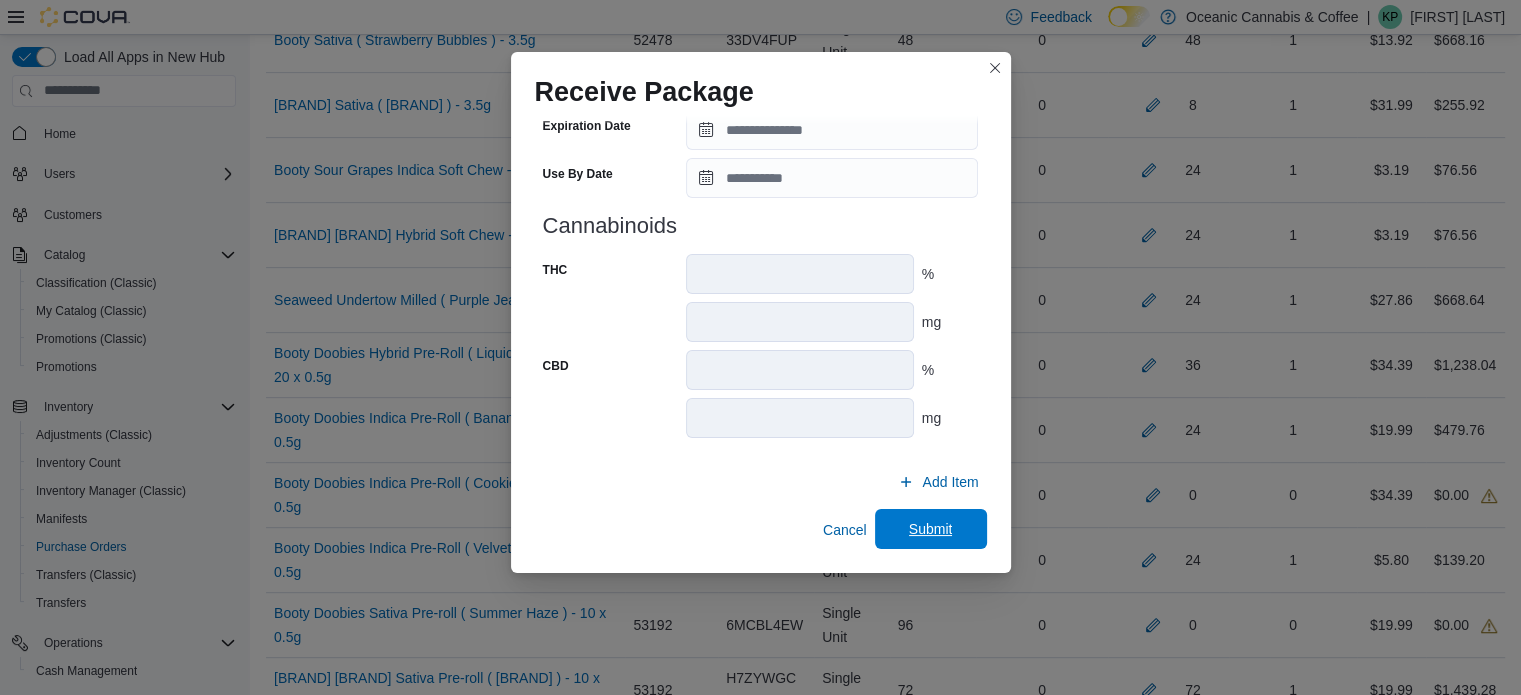 click on "Submit" at bounding box center [931, 529] 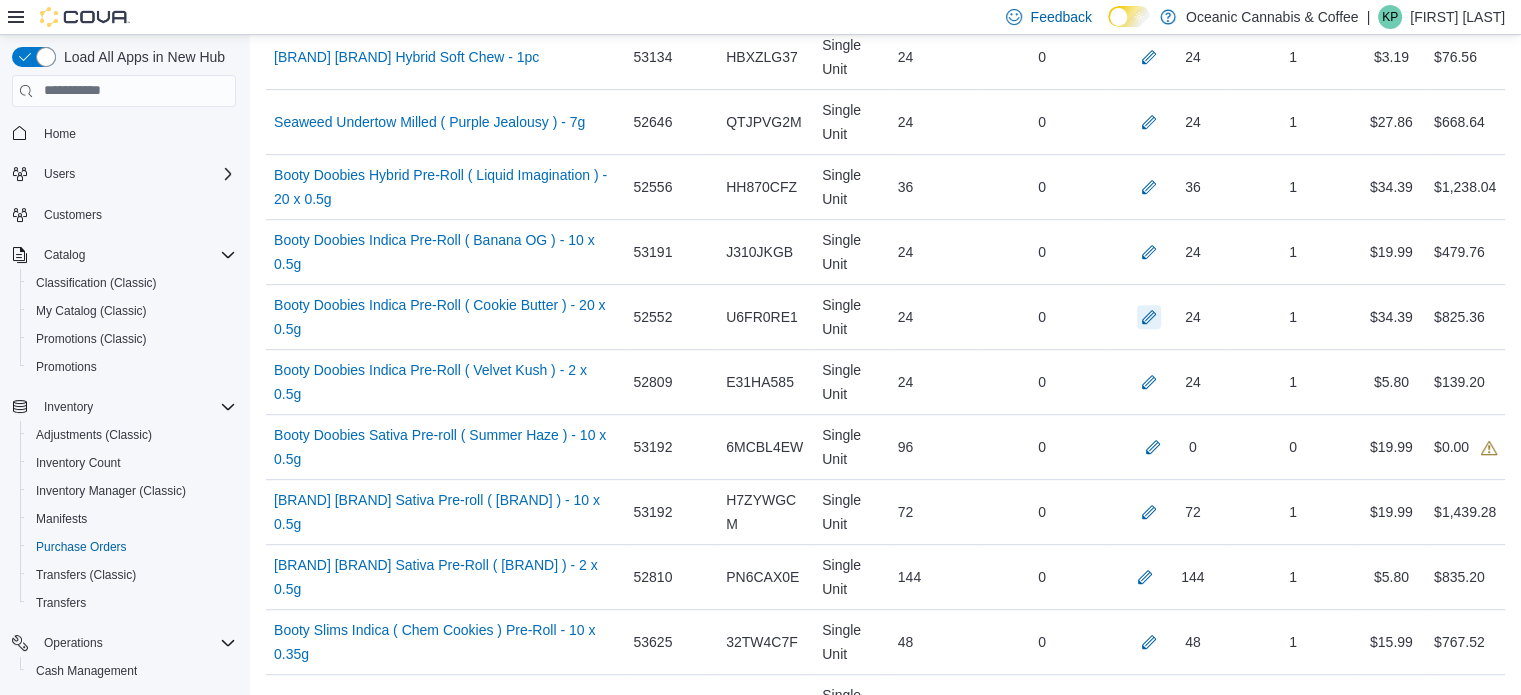 scroll, scrollTop: 995, scrollLeft: 0, axis: vertical 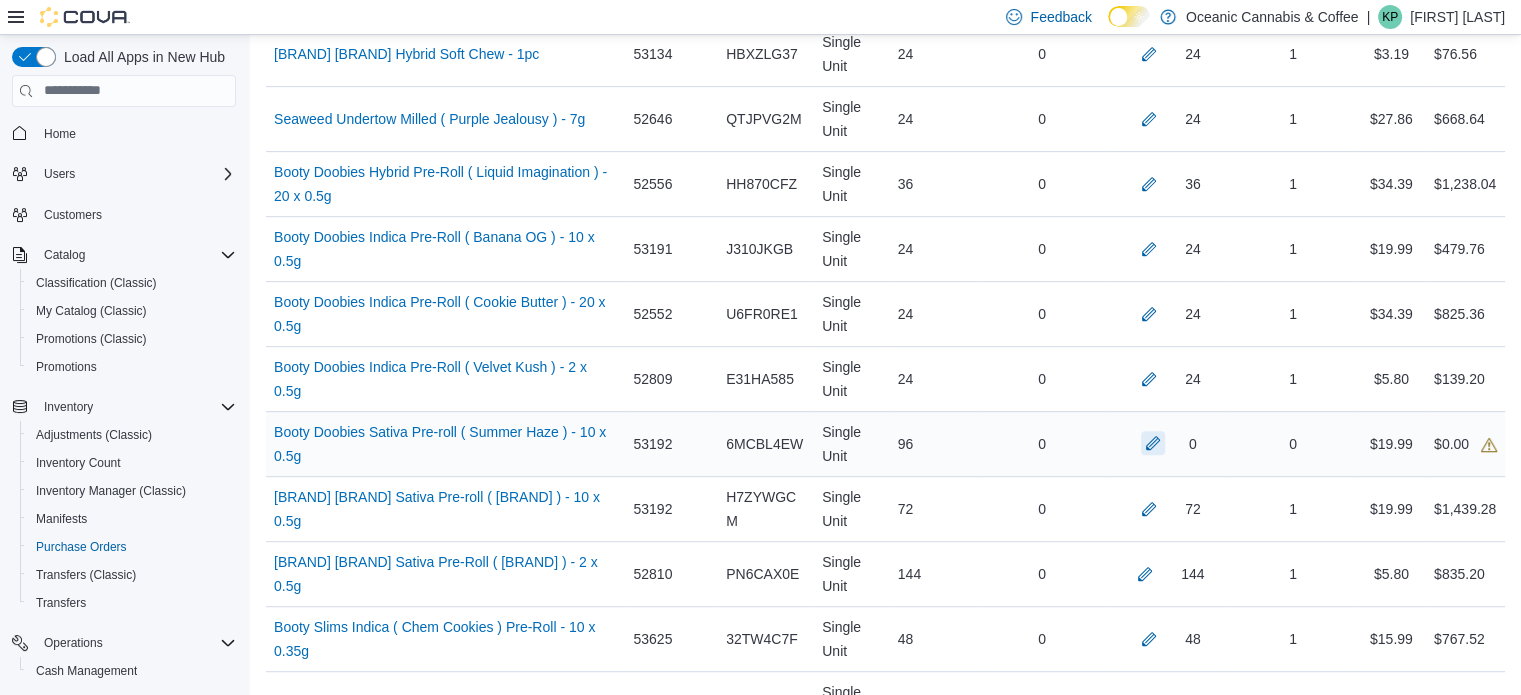 click at bounding box center [1153, 443] 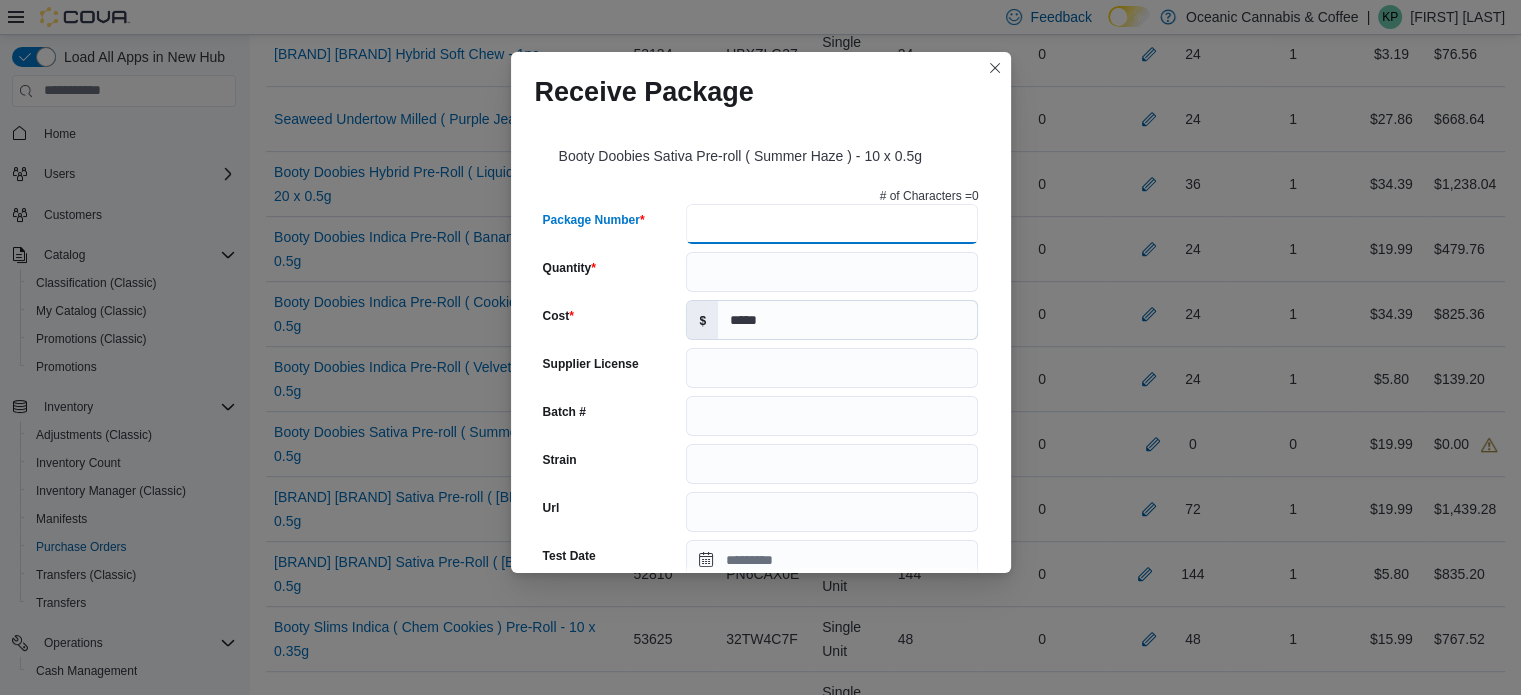 click on "Package Number" at bounding box center [832, 224] 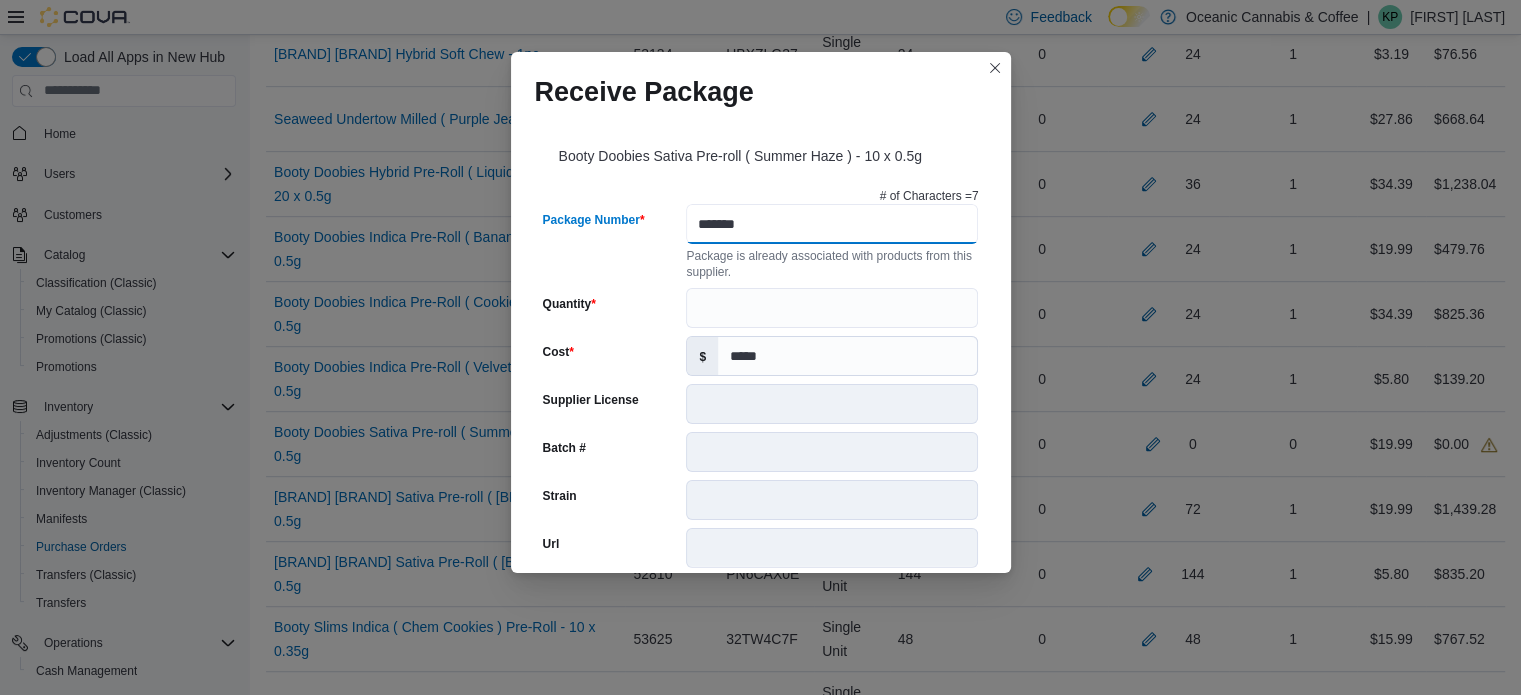 type on "*******" 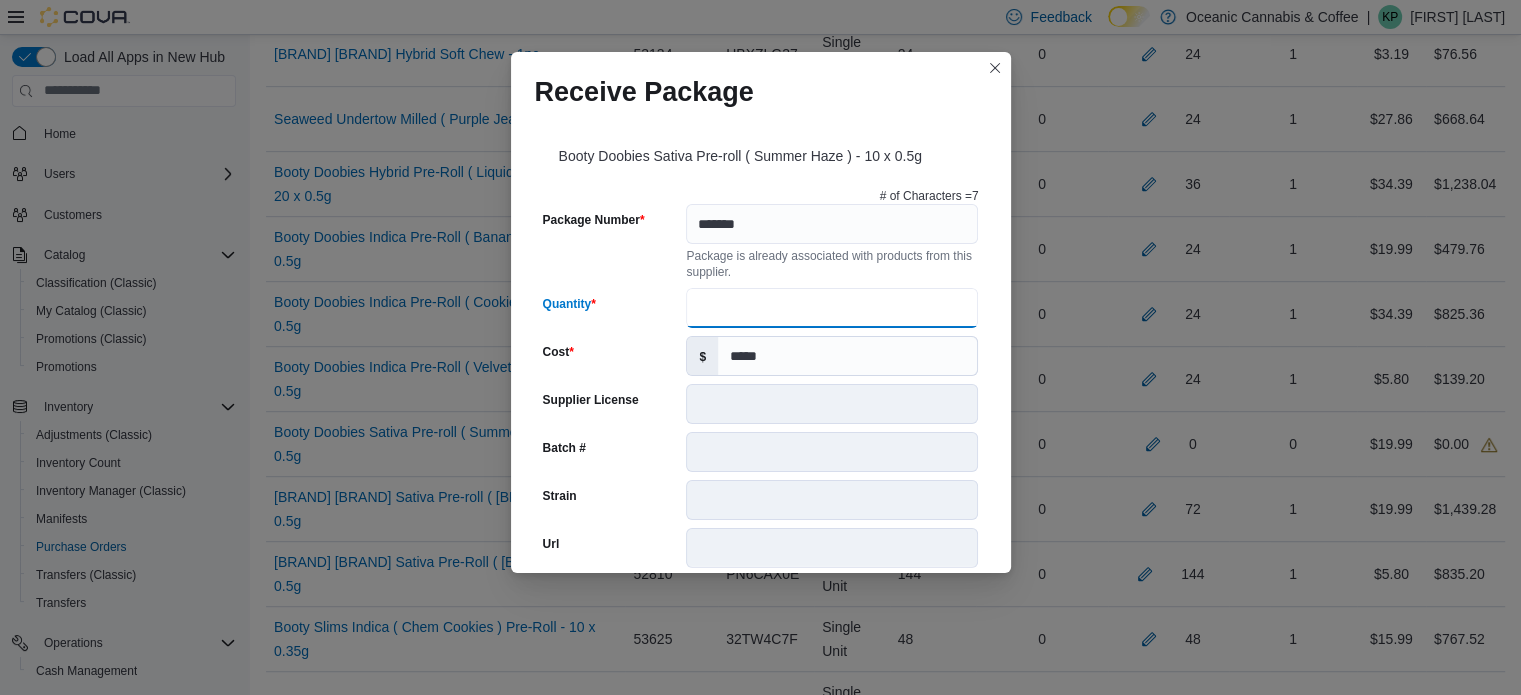 click on "Quantity" at bounding box center [832, 308] 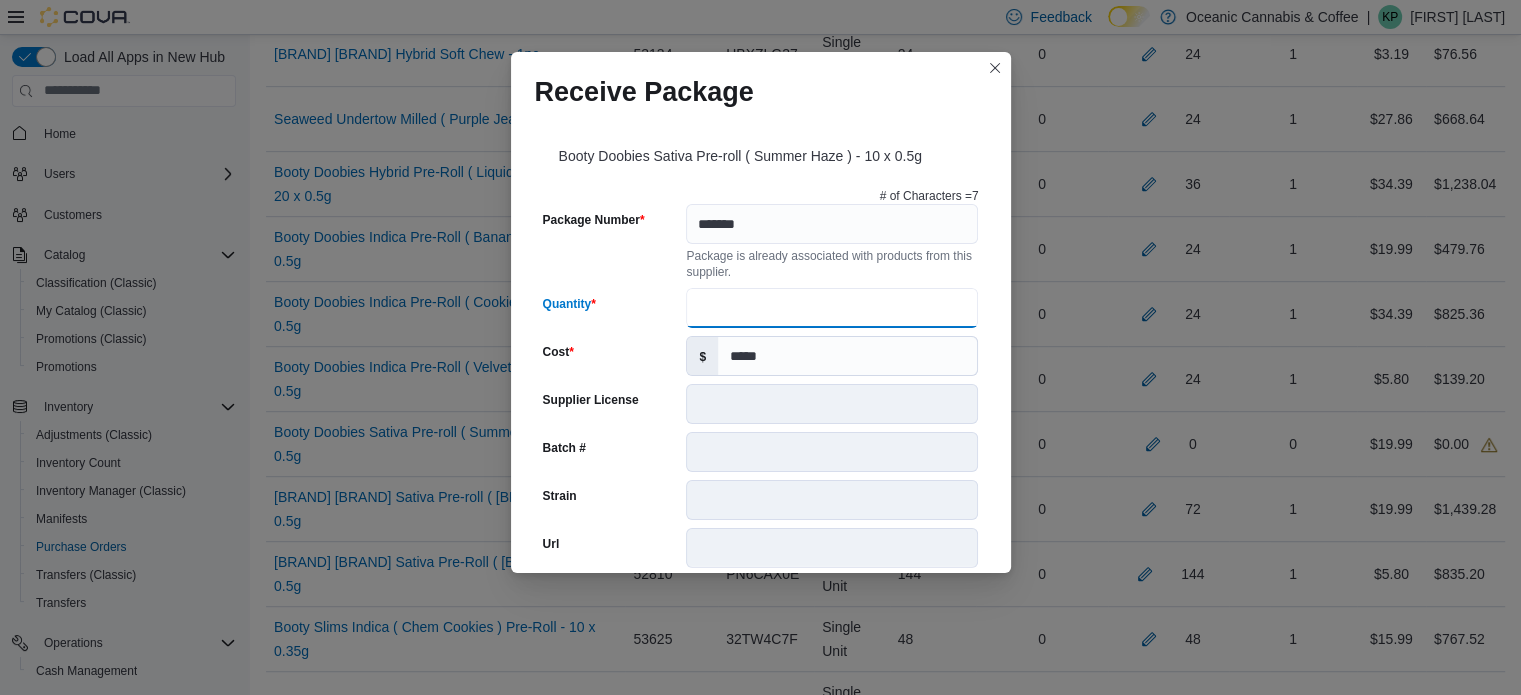 type on "***" 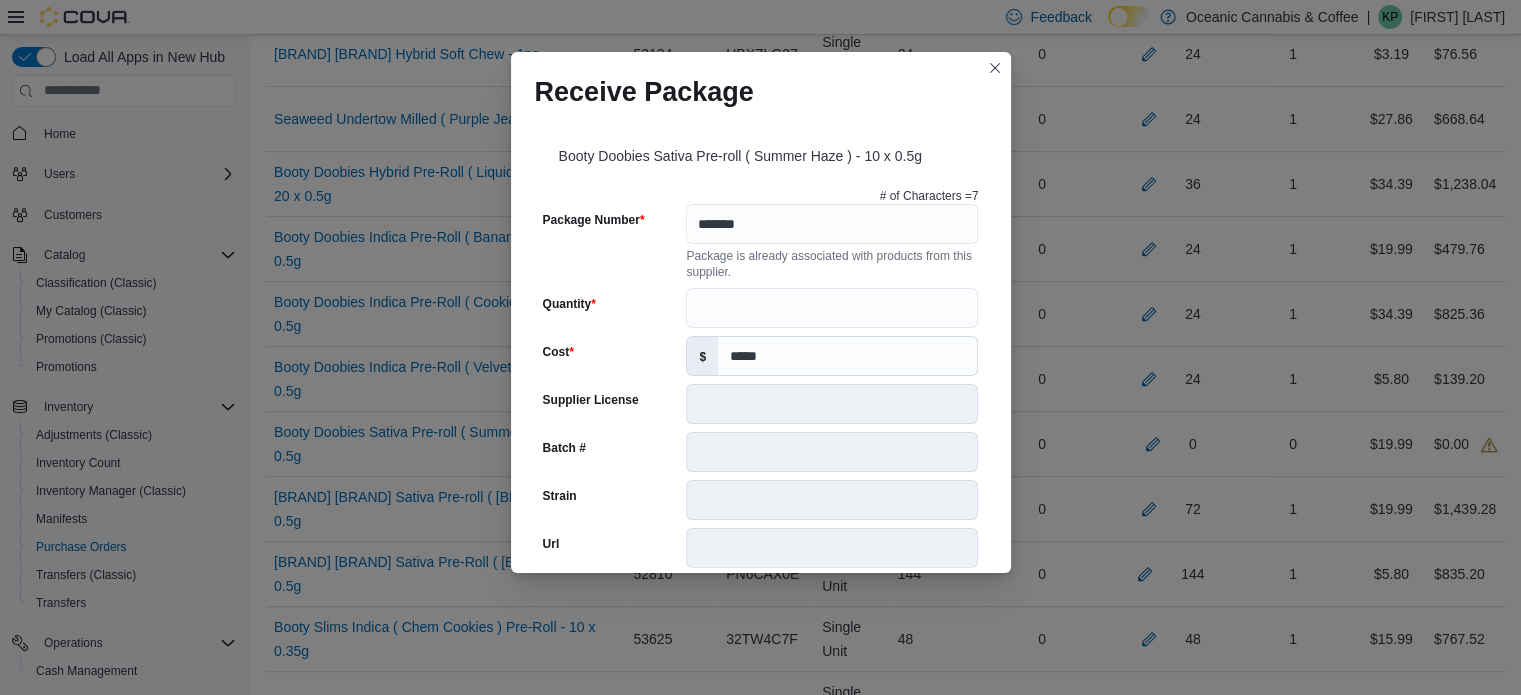 scroll, scrollTop: 802, scrollLeft: 0, axis: vertical 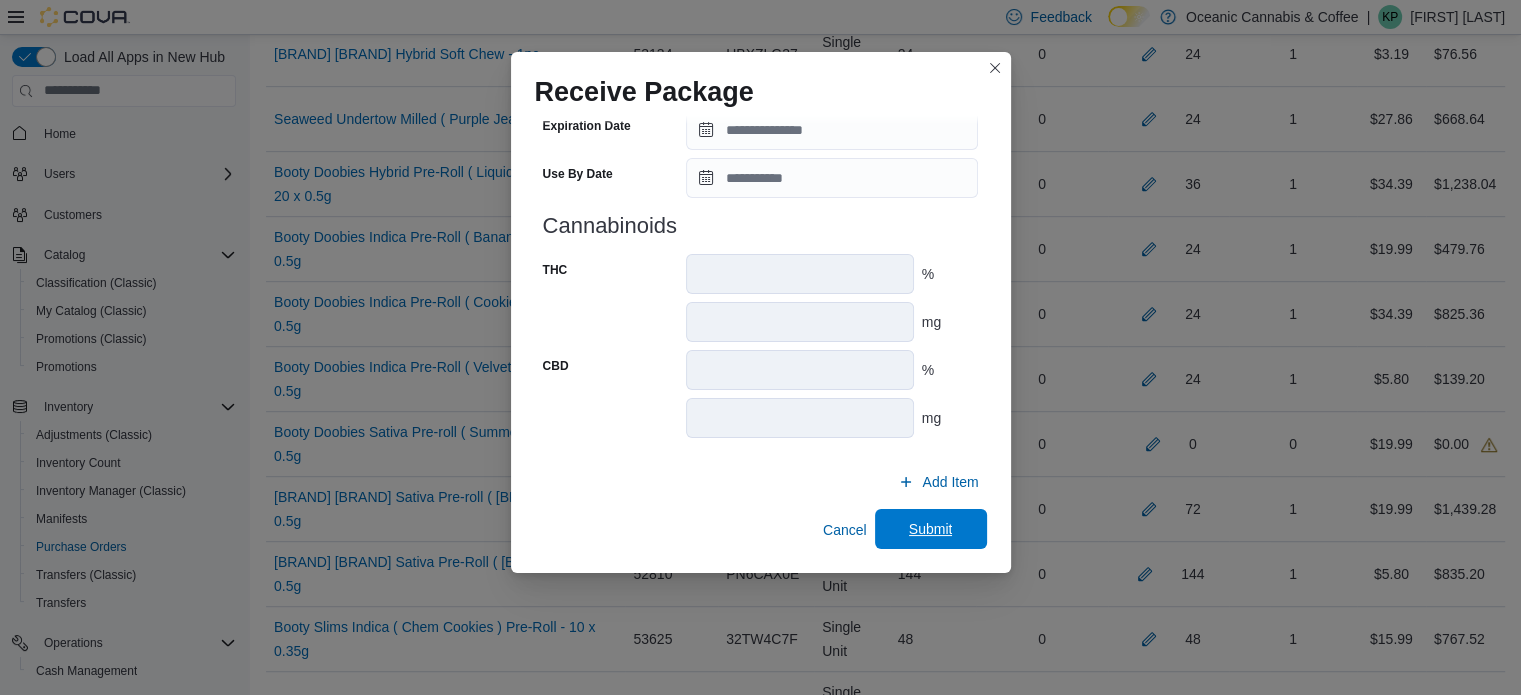 click on "Submit" at bounding box center [931, 529] 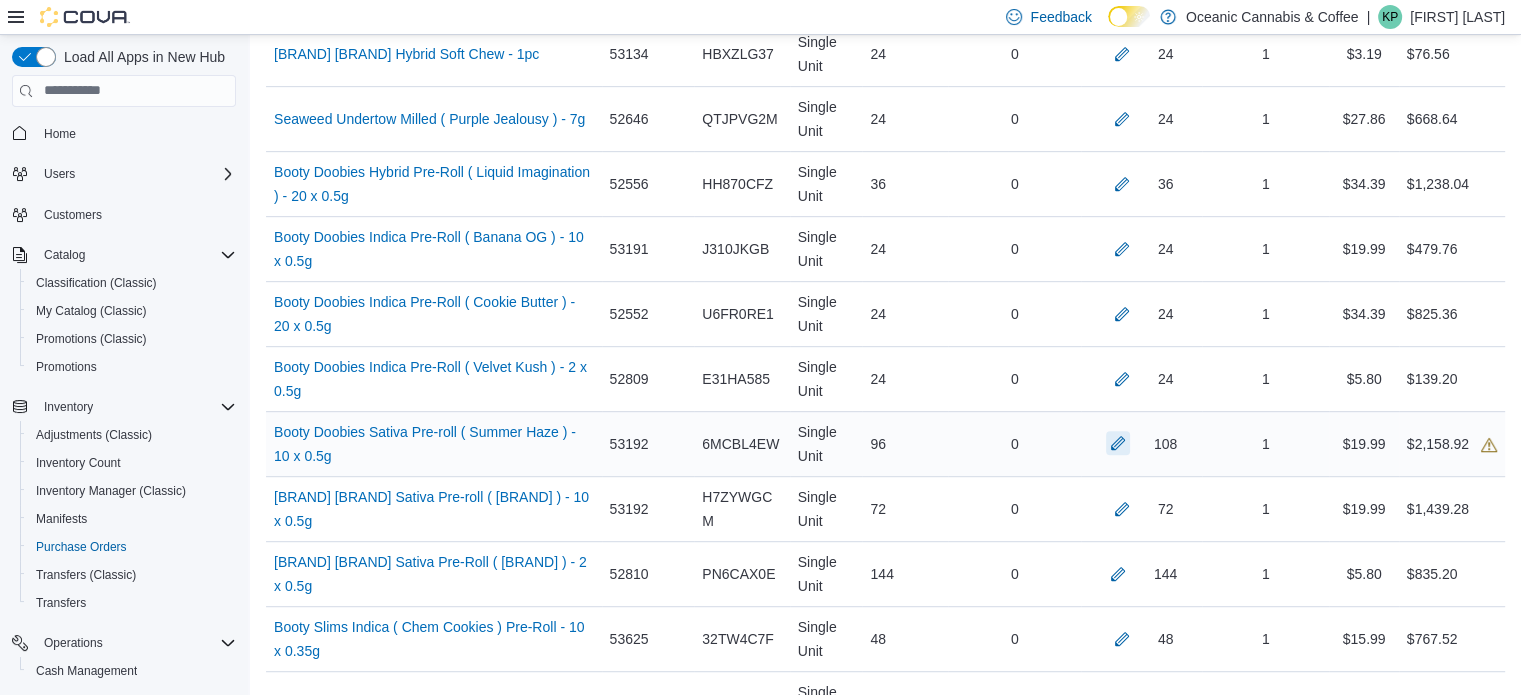 click at bounding box center (1118, 443) 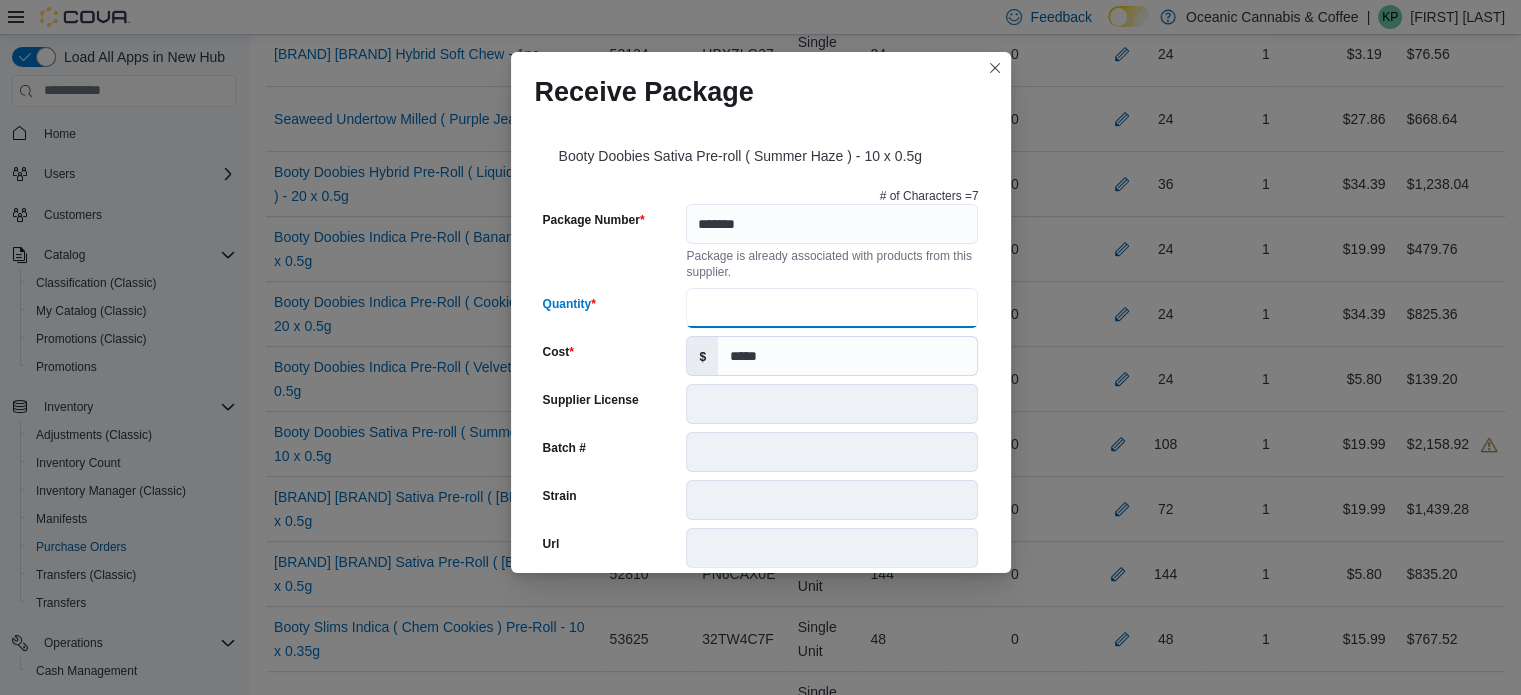 click on "***" at bounding box center (832, 308) 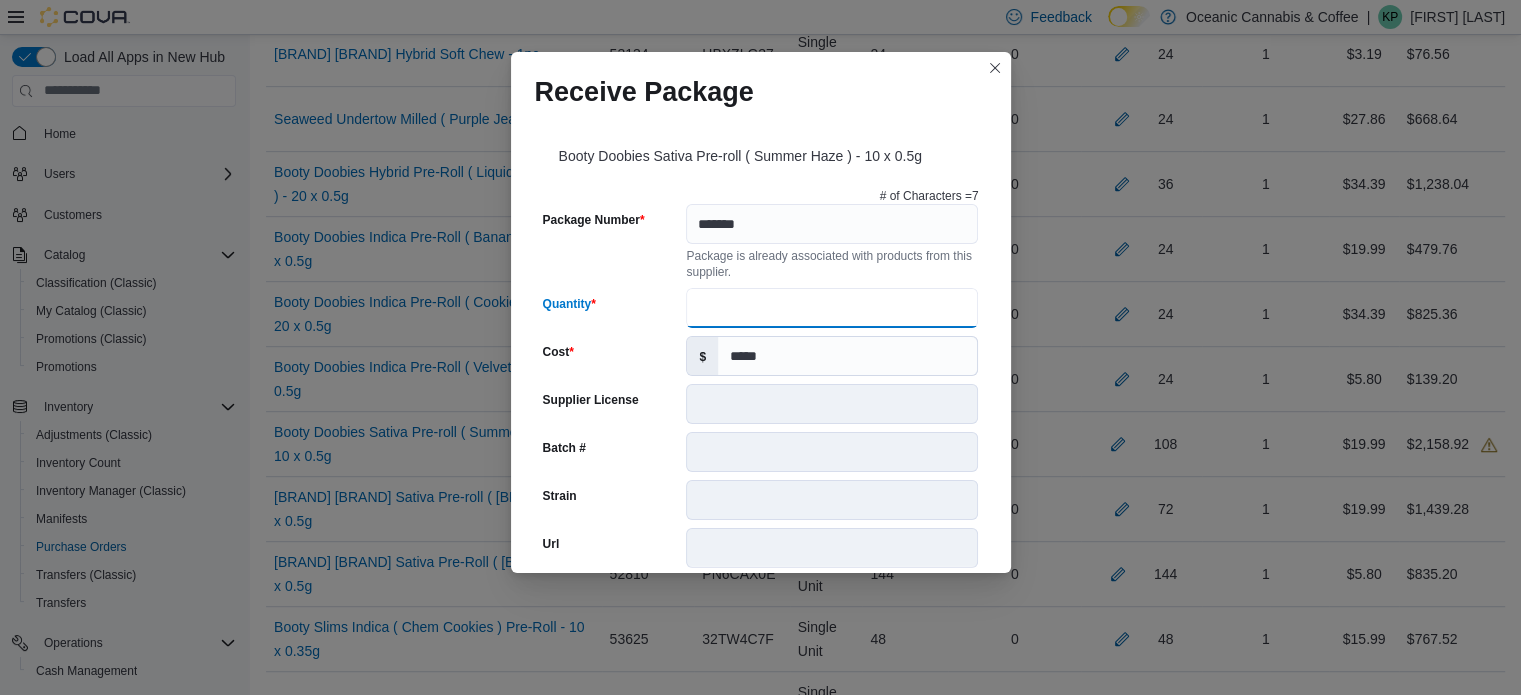 type on "**" 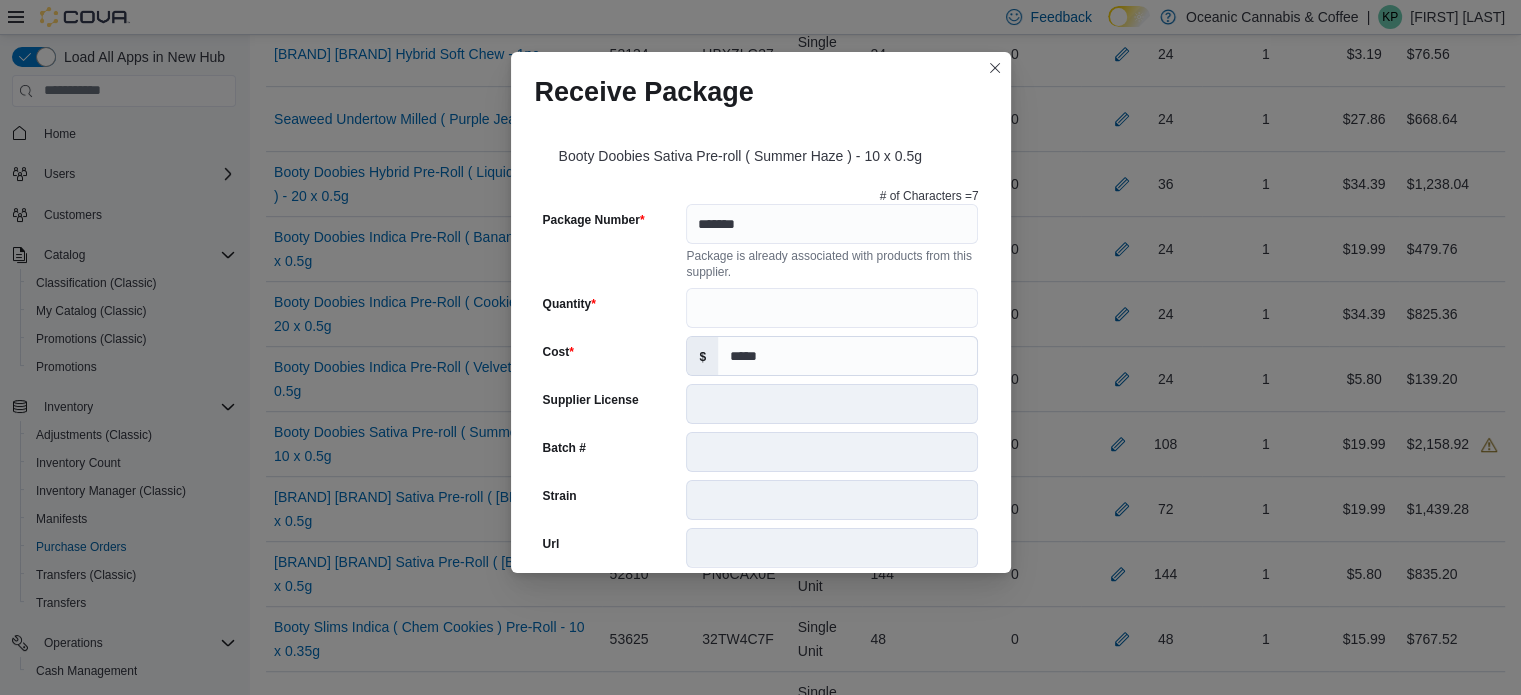 scroll, scrollTop: 802, scrollLeft: 0, axis: vertical 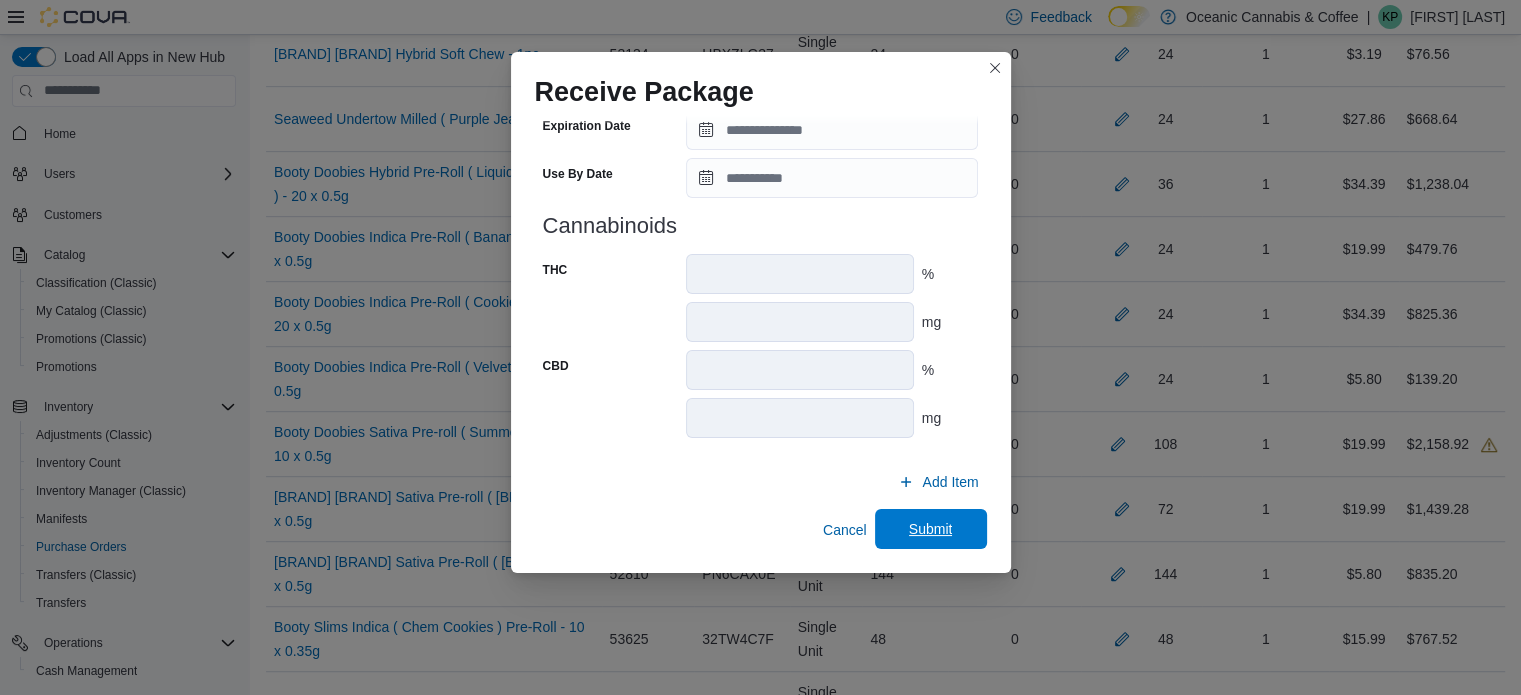 click on "Submit" at bounding box center [931, 529] 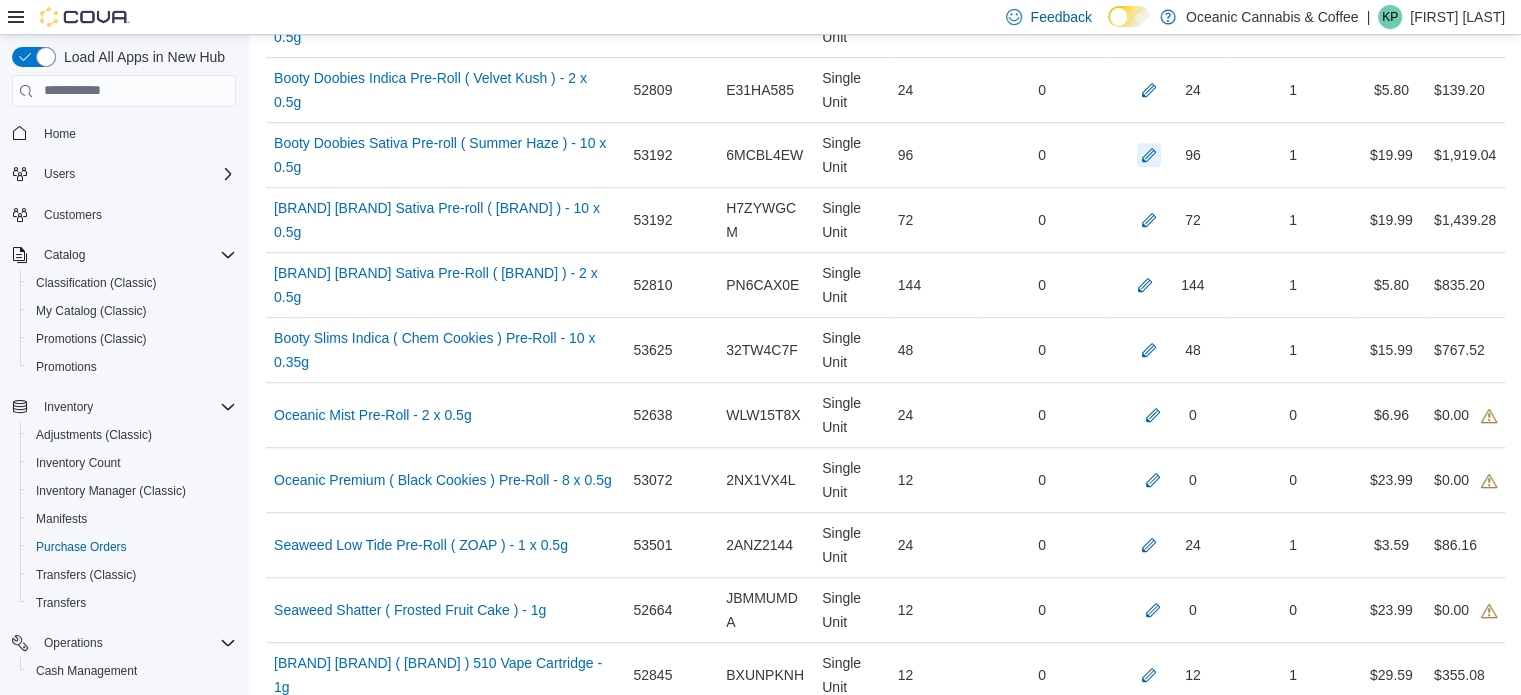 scroll, scrollTop: 1280, scrollLeft: 0, axis: vertical 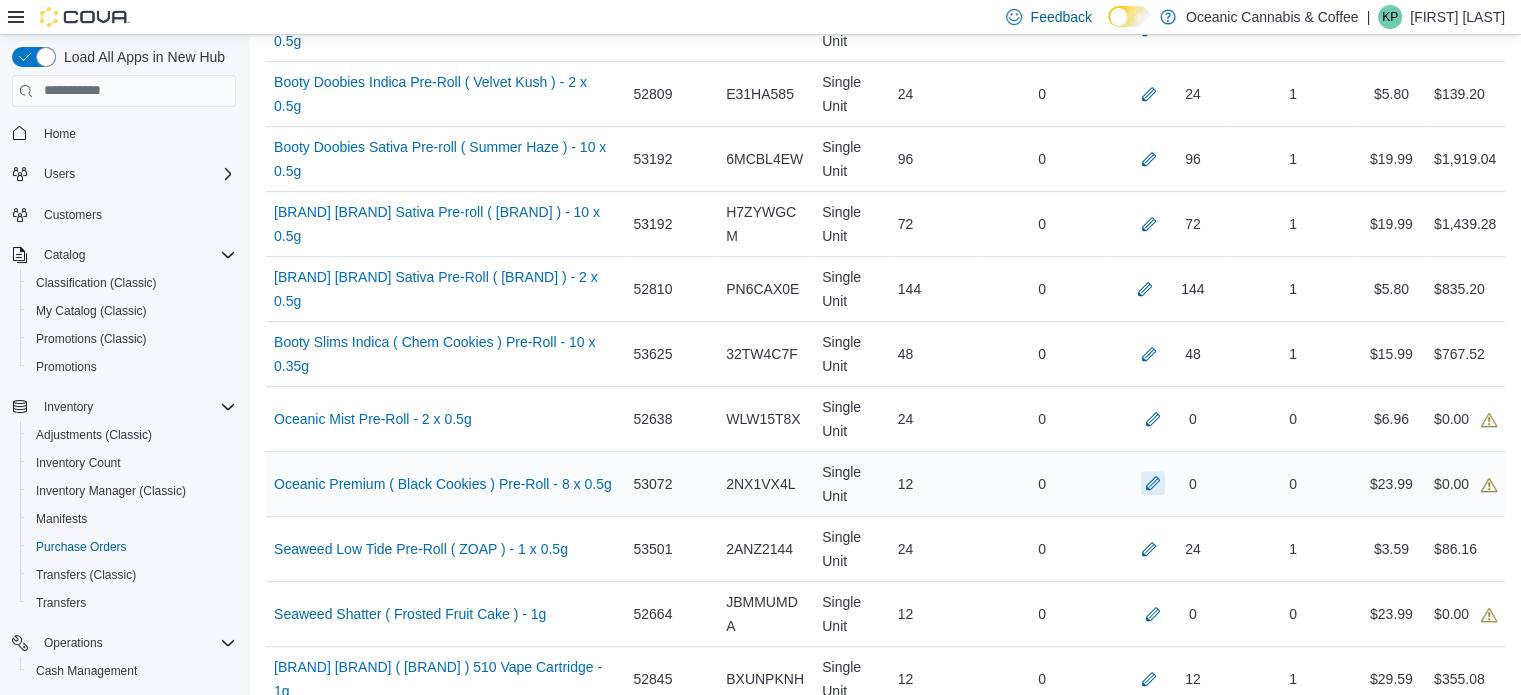 click at bounding box center (1153, 483) 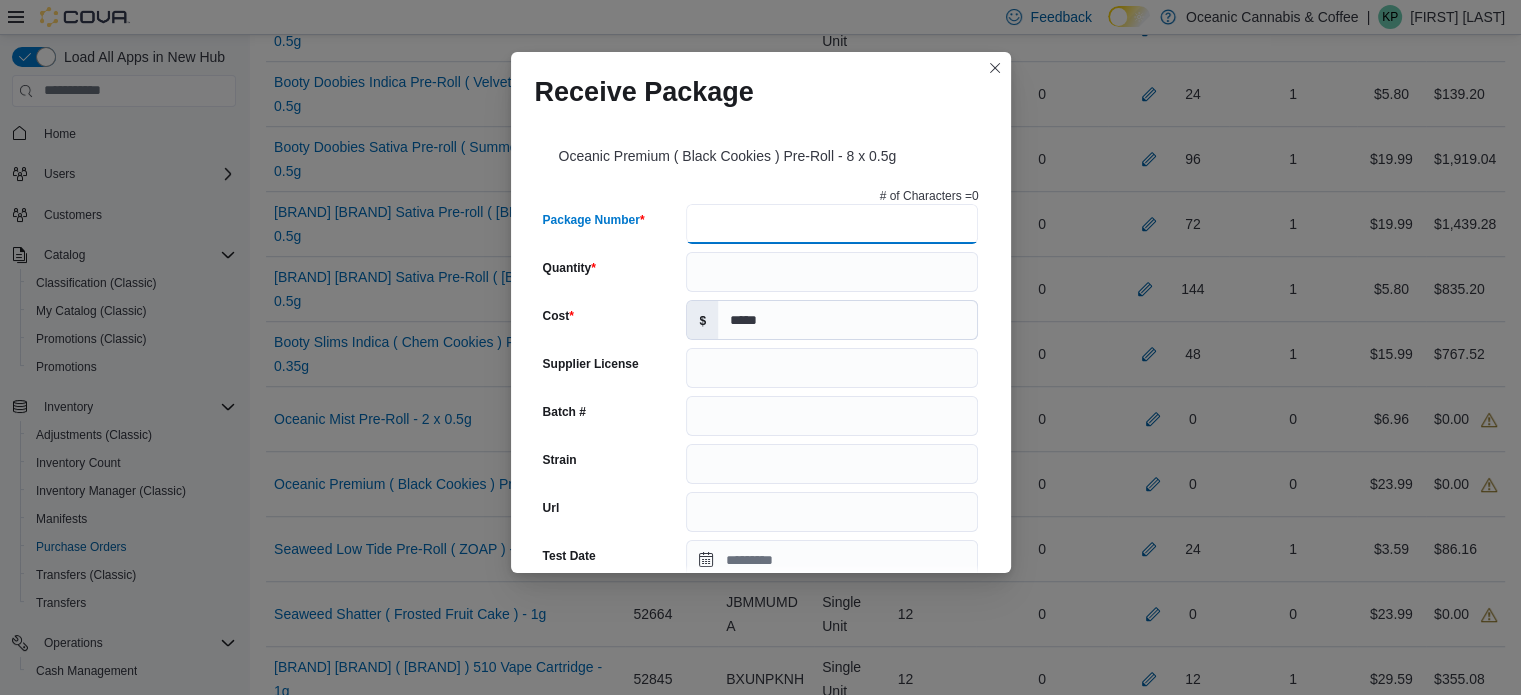 click on "Package Number" at bounding box center (832, 224) 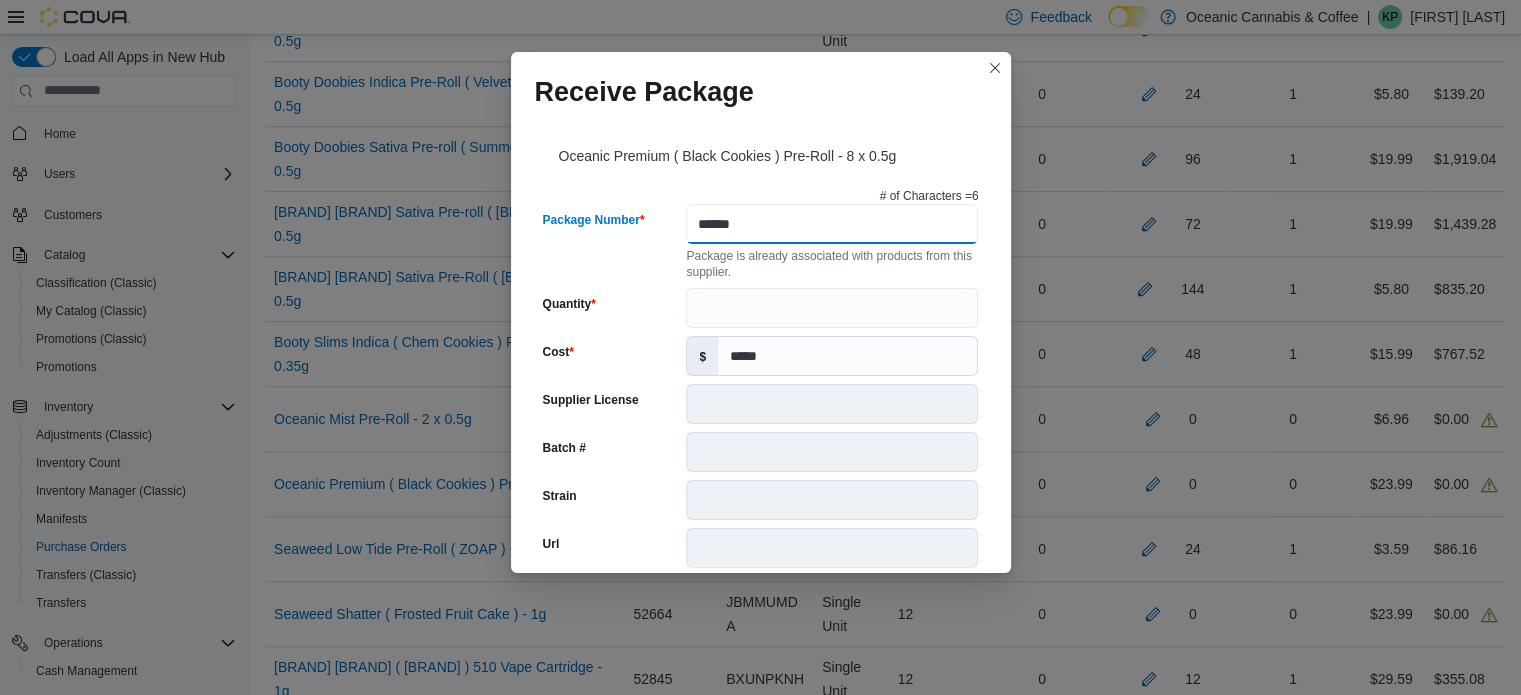 type on "******" 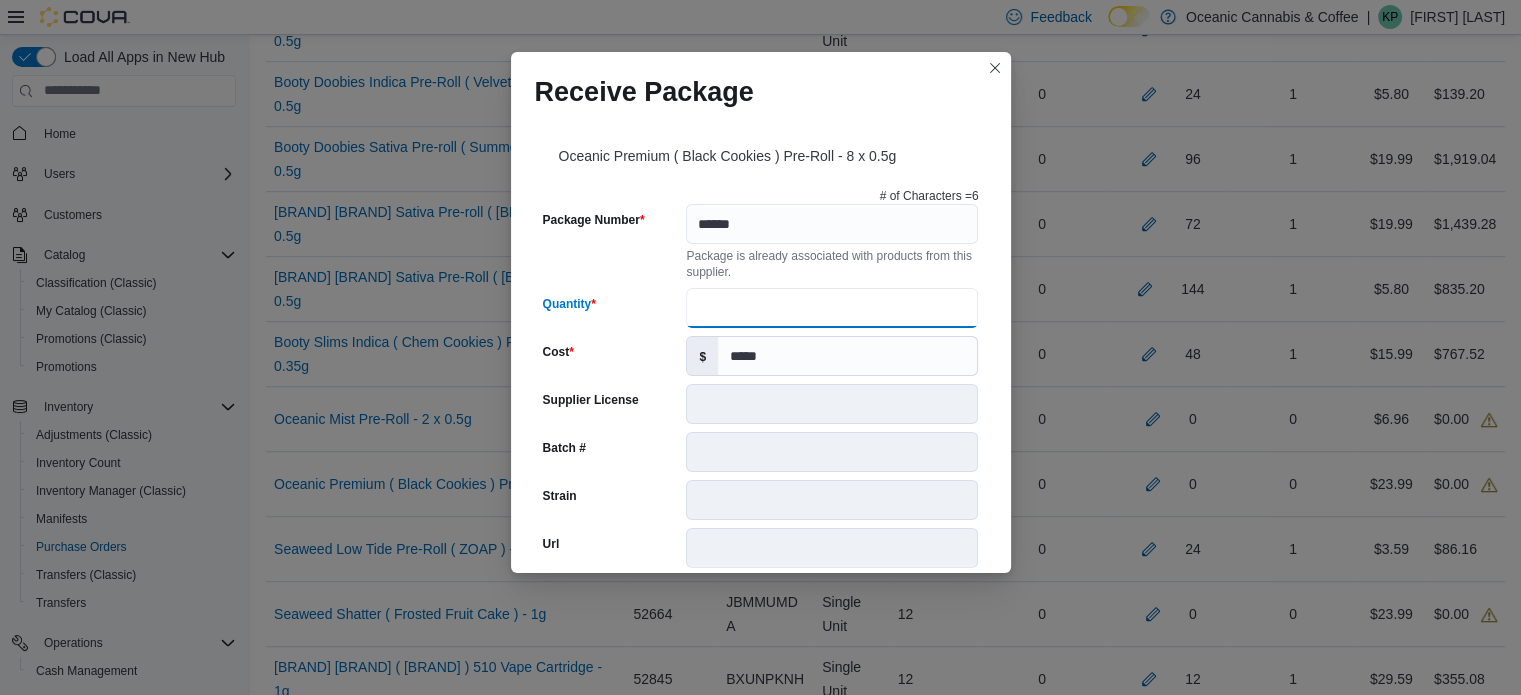click on "Quantity" at bounding box center (832, 308) 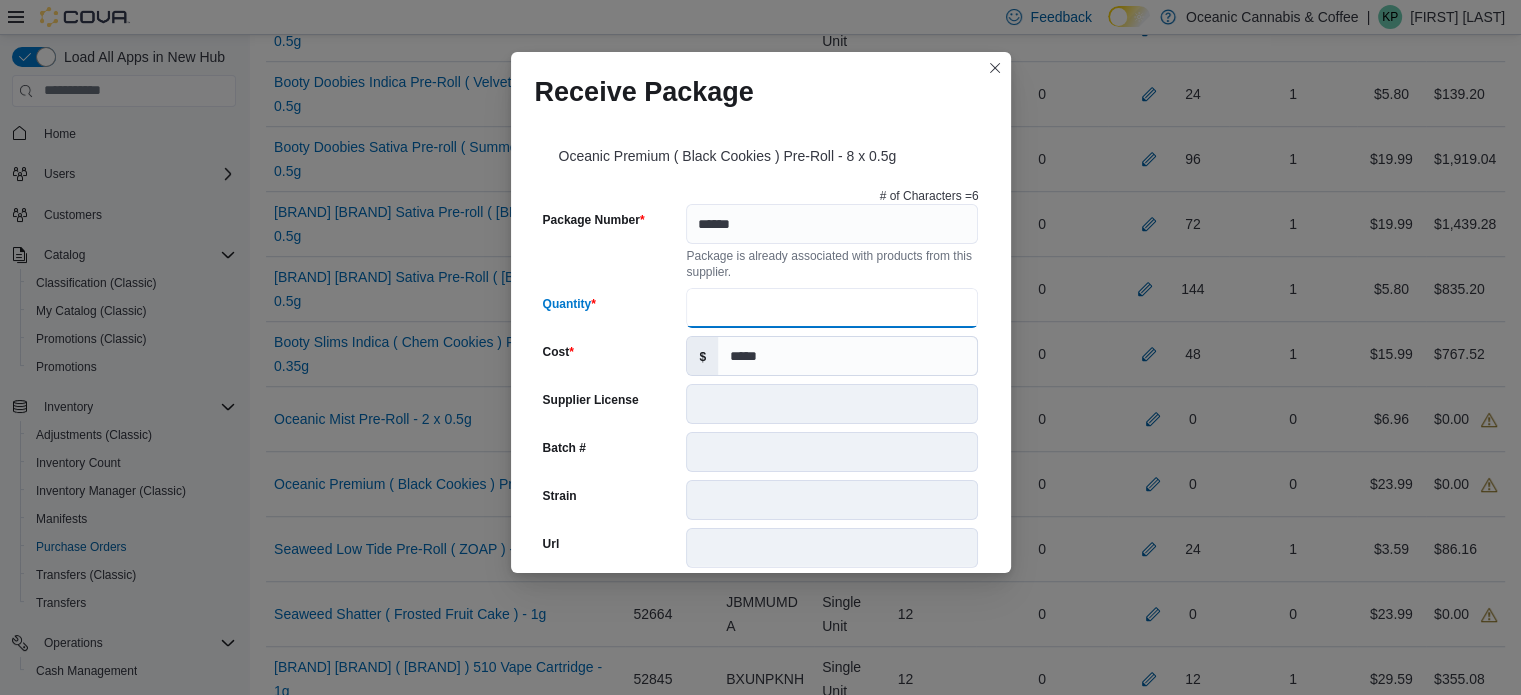 type on "**" 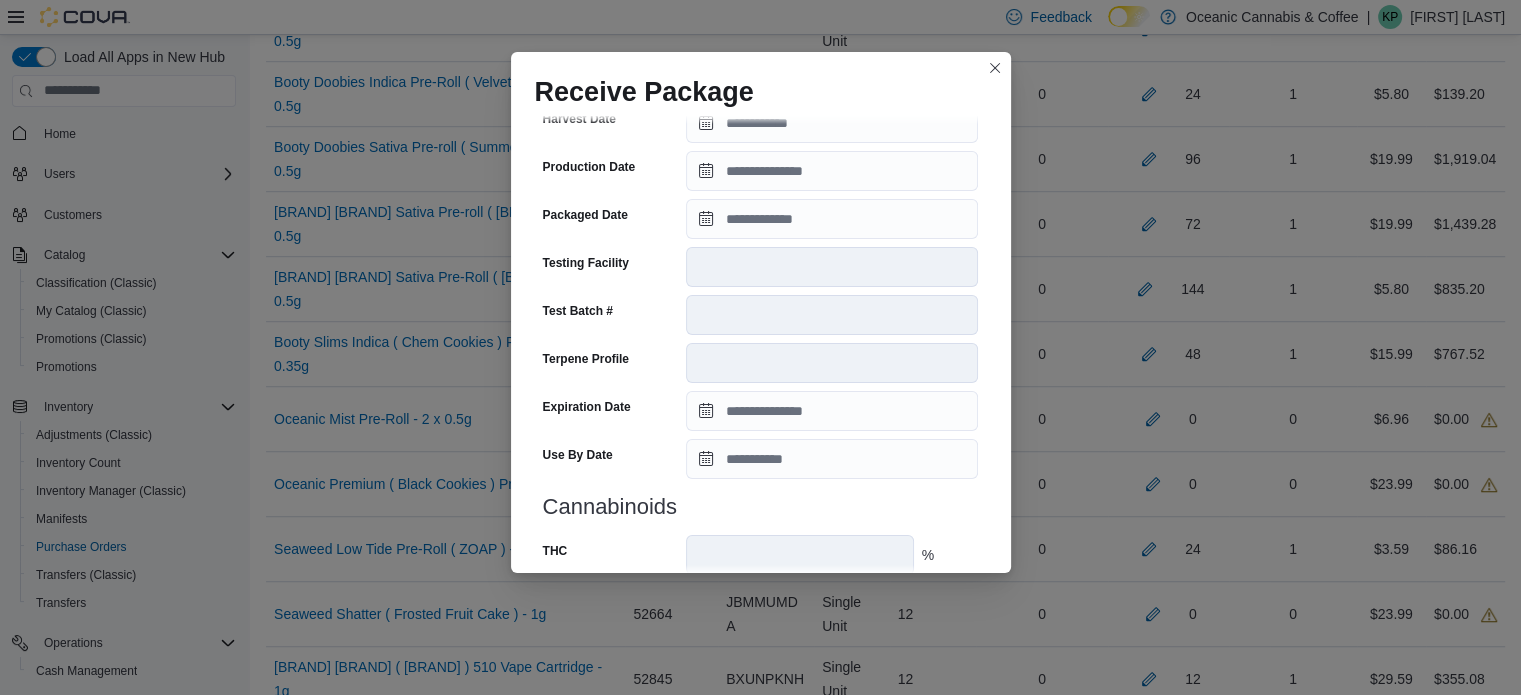 scroll, scrollTop: 802, scrollLeft: 0, axis: vertical 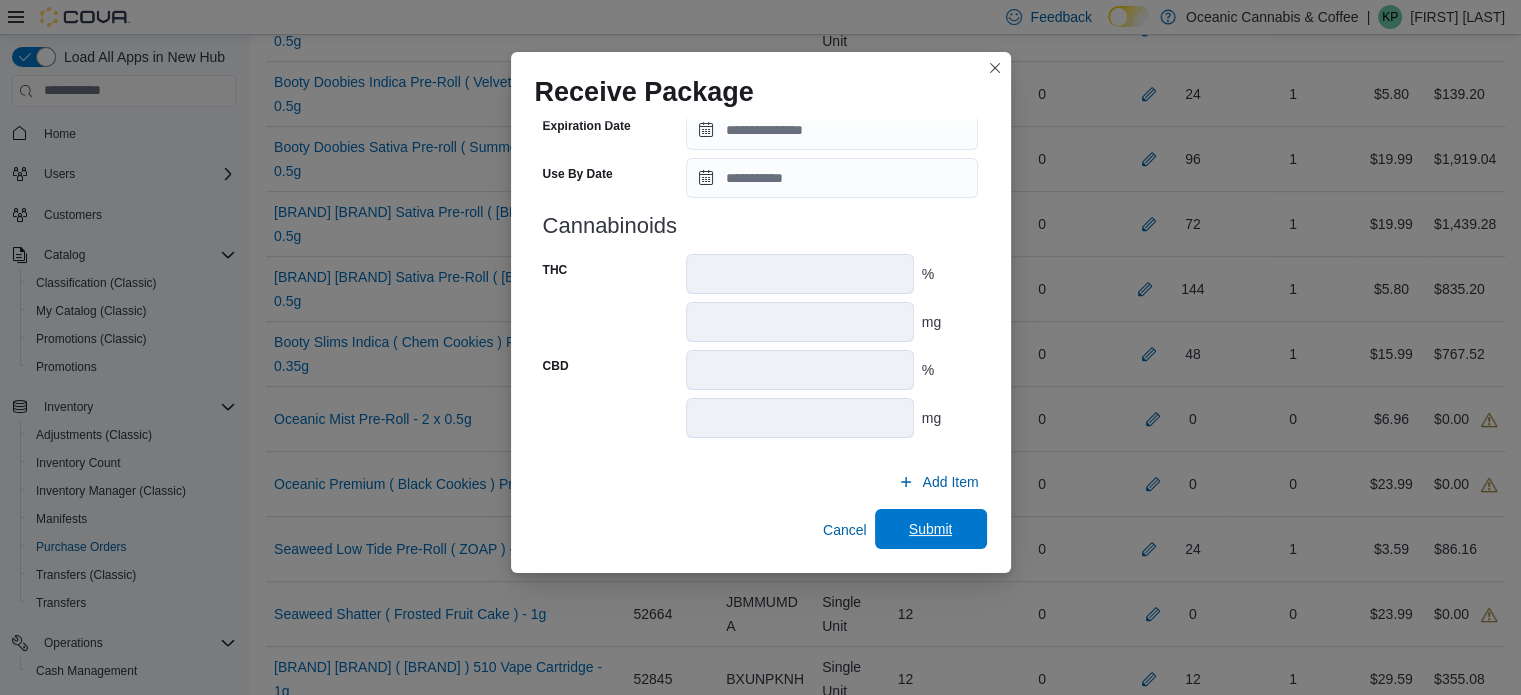 click on "Submit" at bounding box center (931, 529) 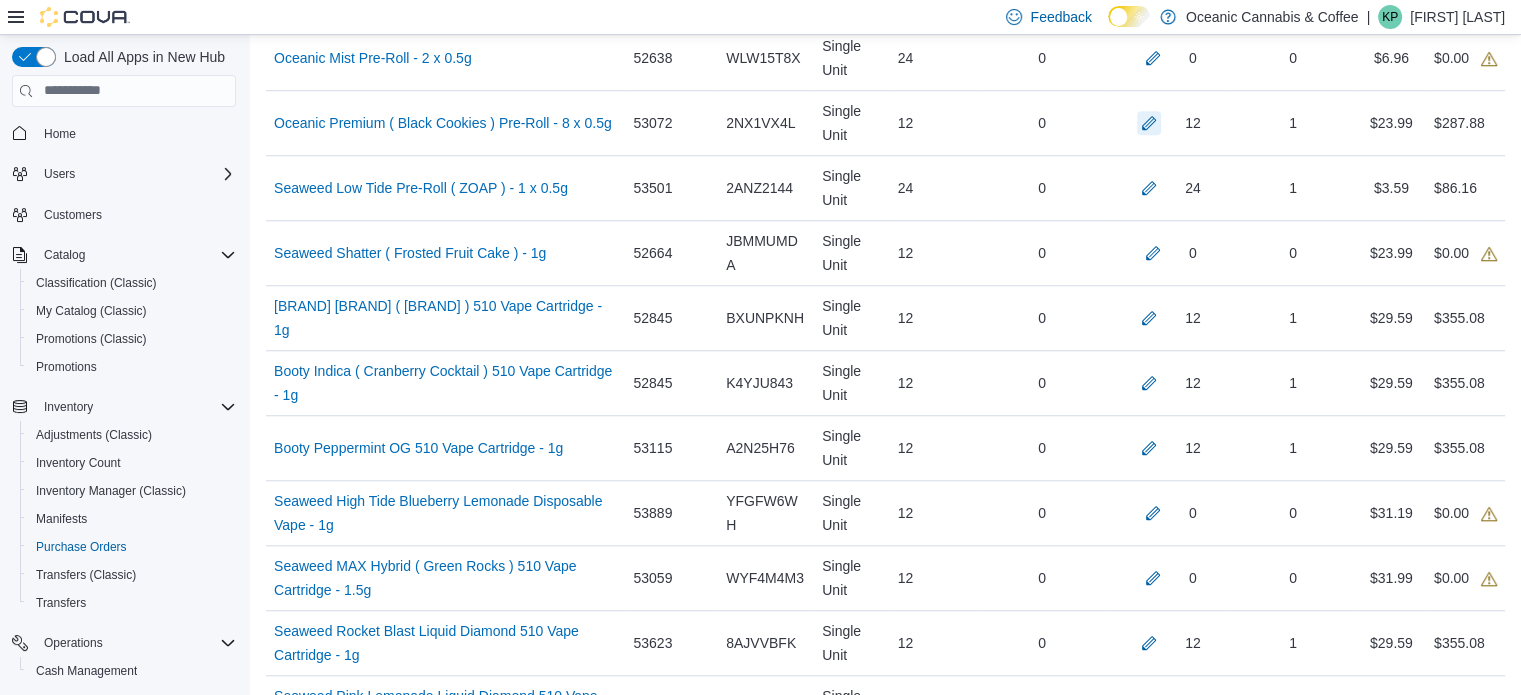 scroll, scrollTop: 1720, scrollLeft: 0, axis: vertical 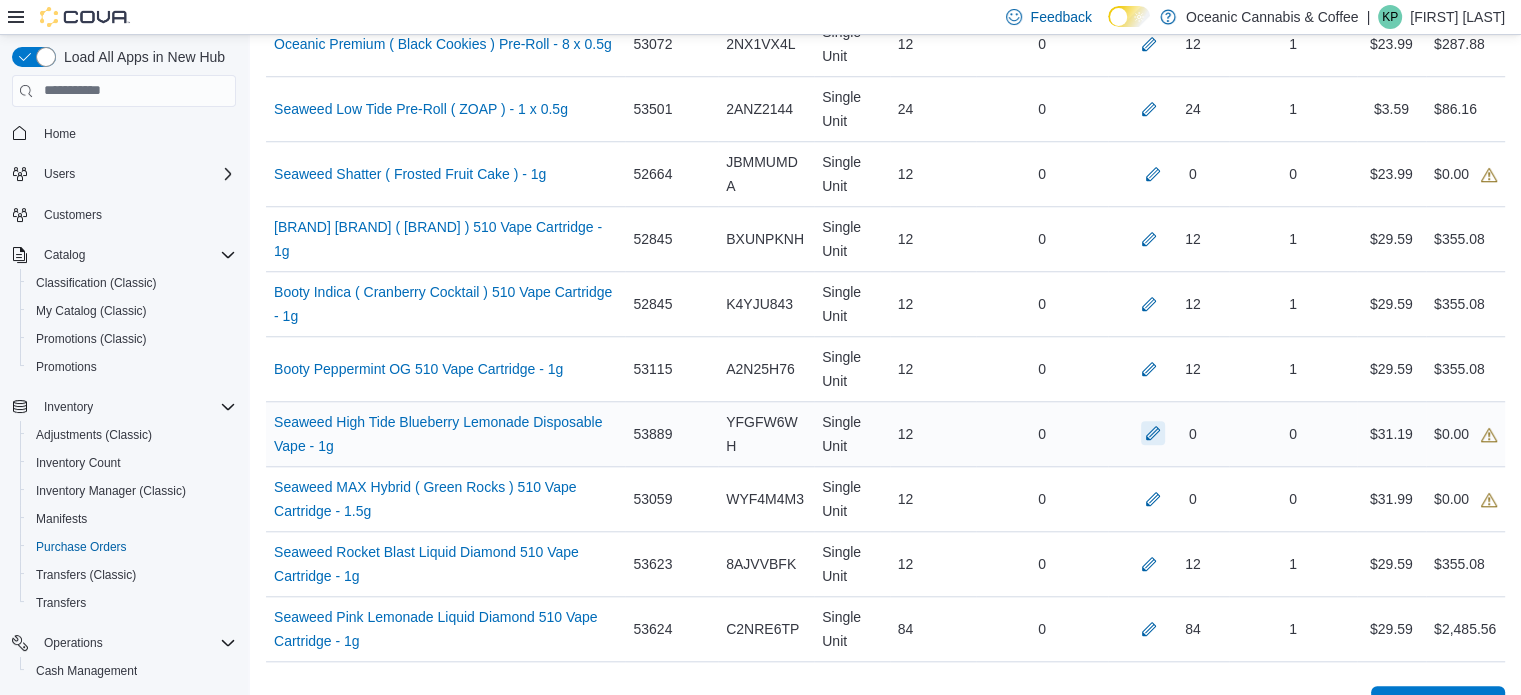 click at bounding box center (1153, 433) 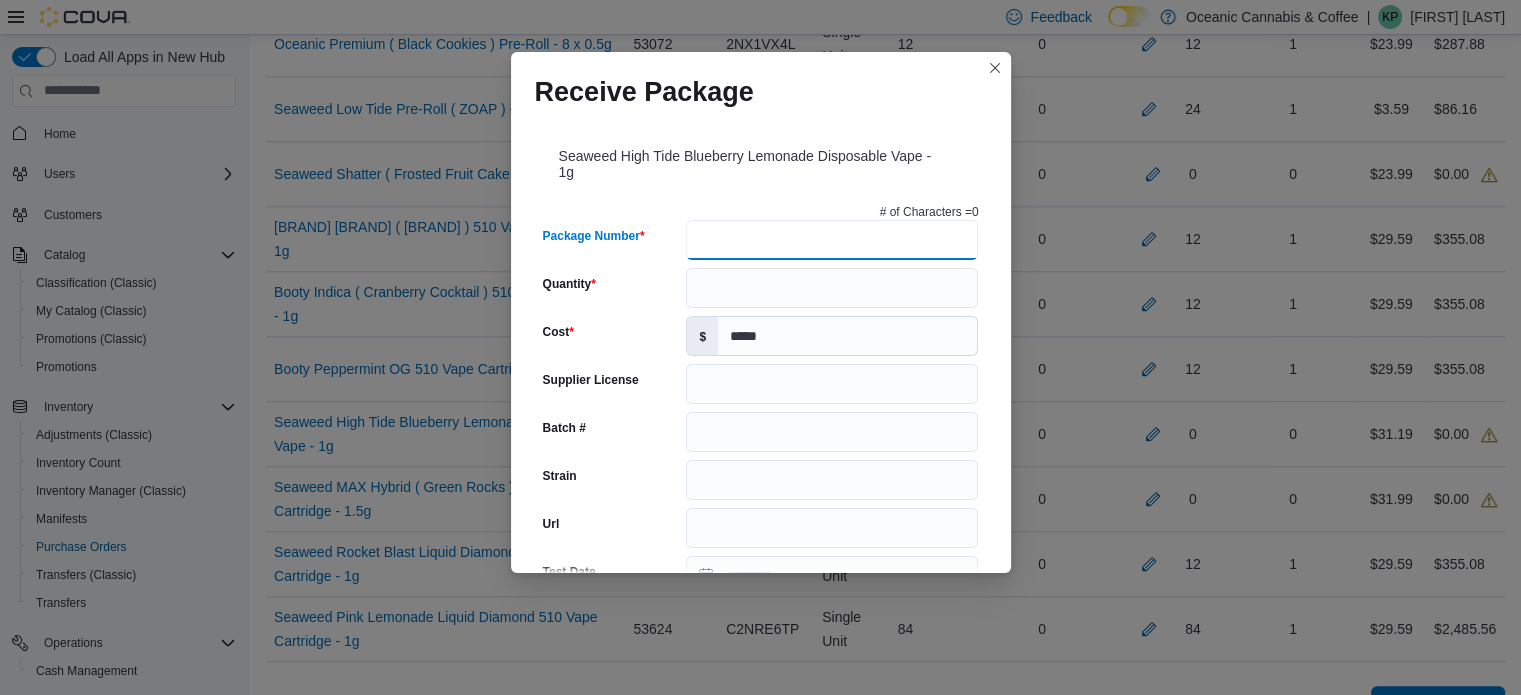 click on "Package Number" at bounding box center [832, 240] 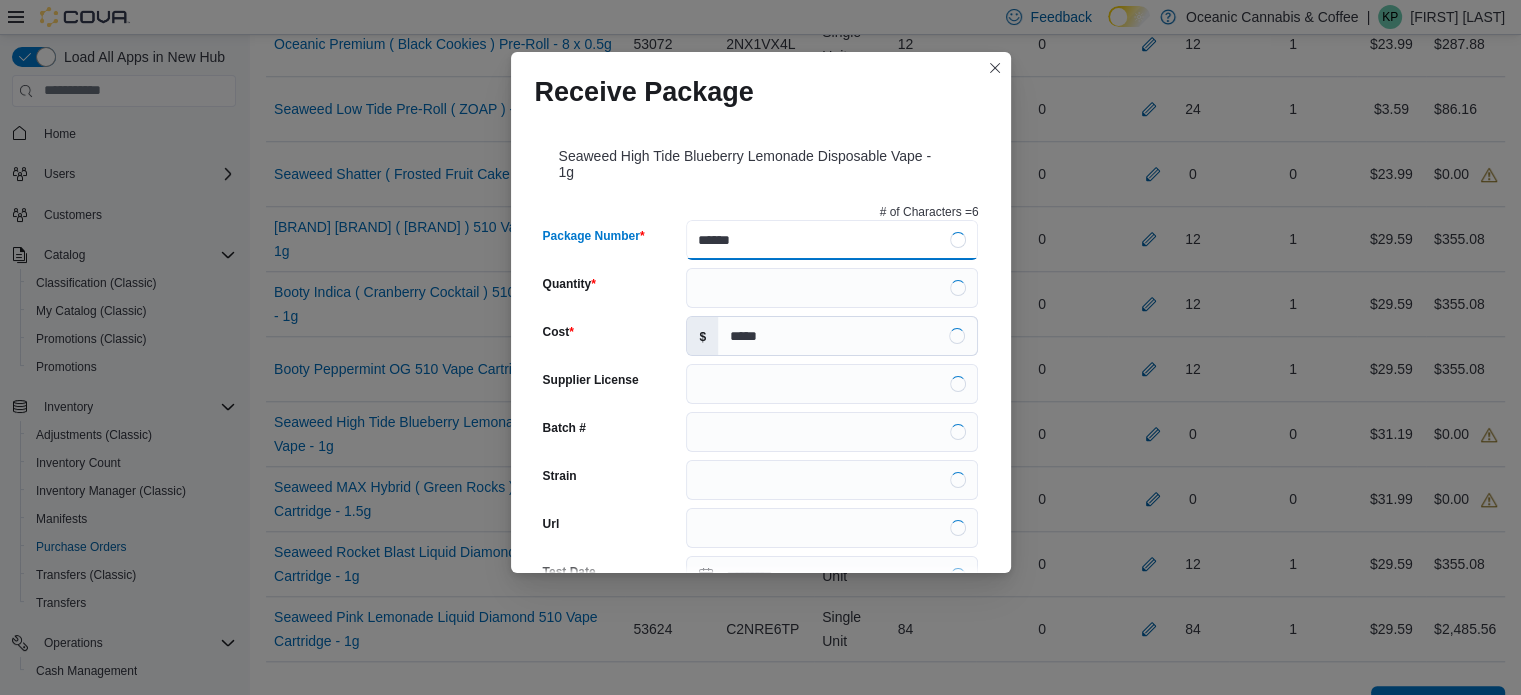 type on "*******" 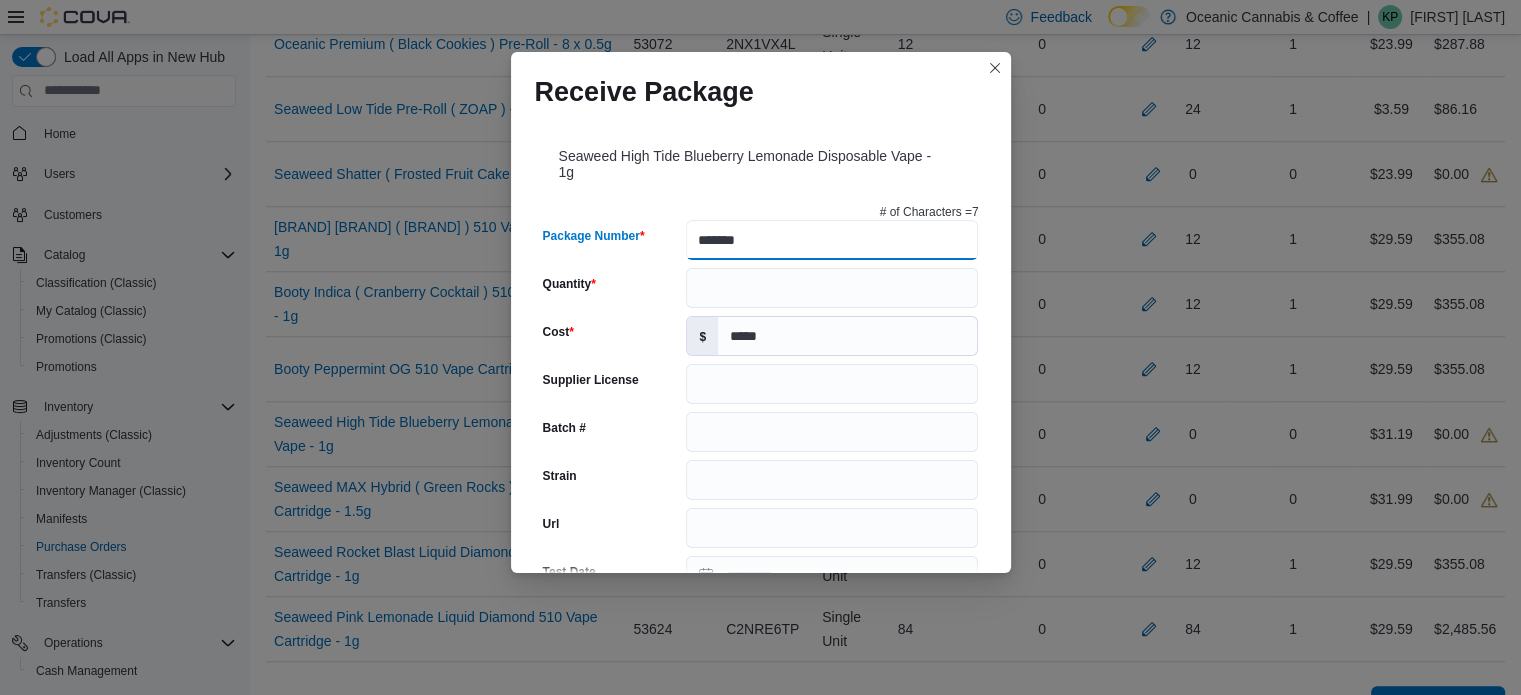 type on "*****" 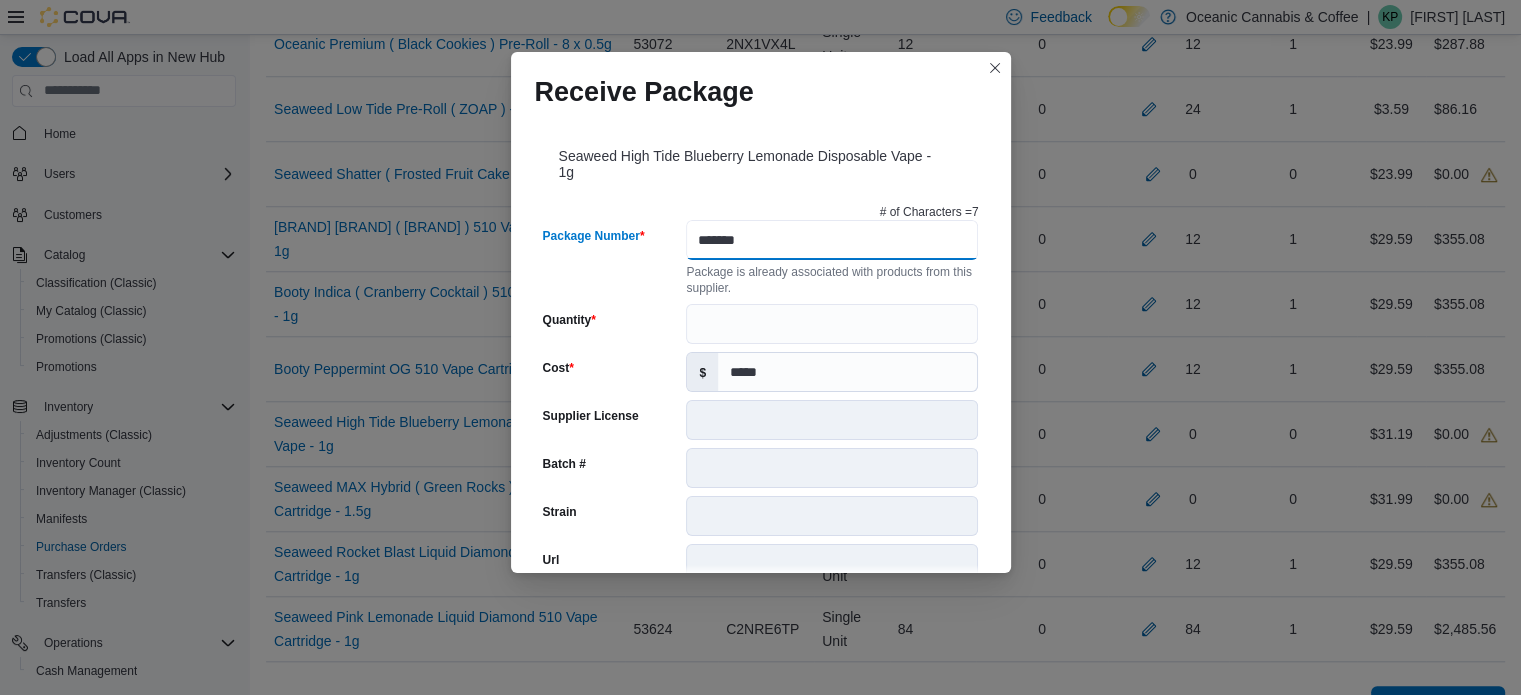type on "*******" 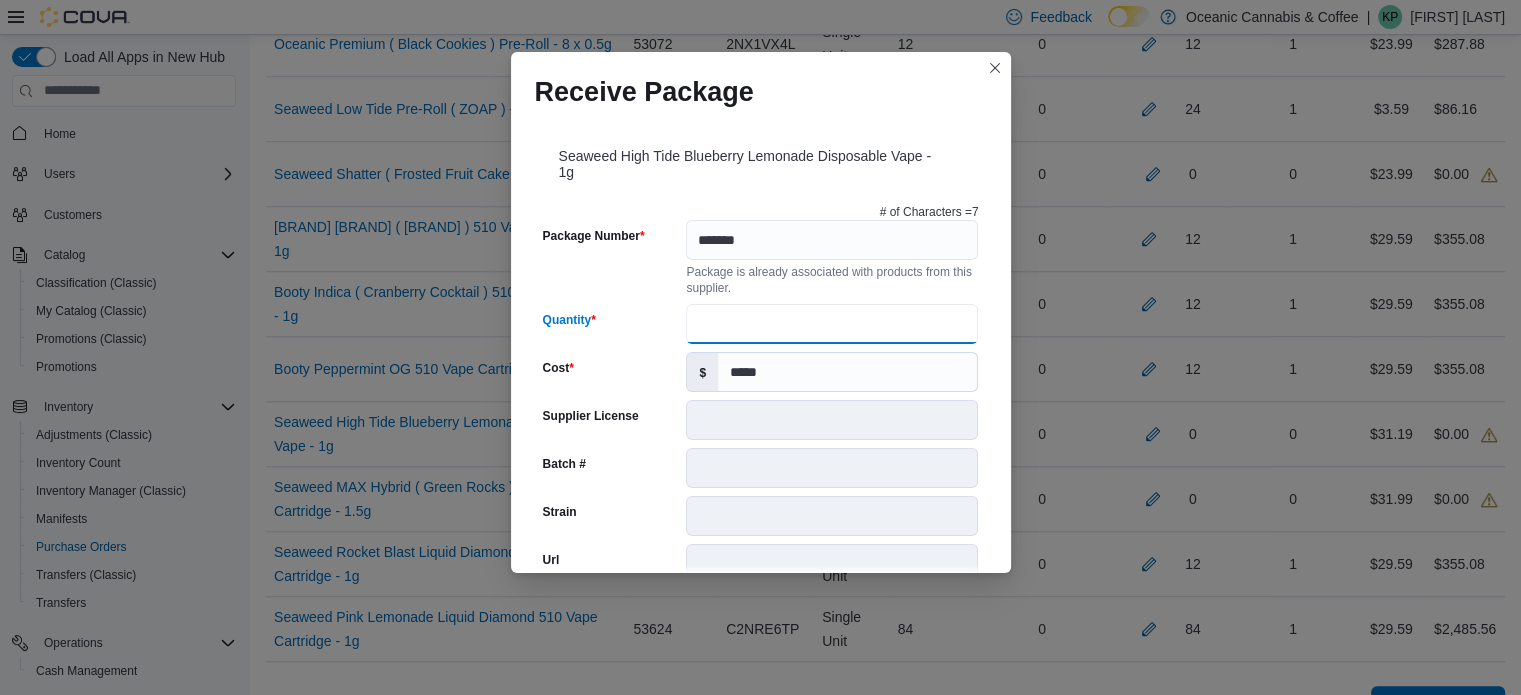 click on "Quantity" at bounding box center (832, 324) 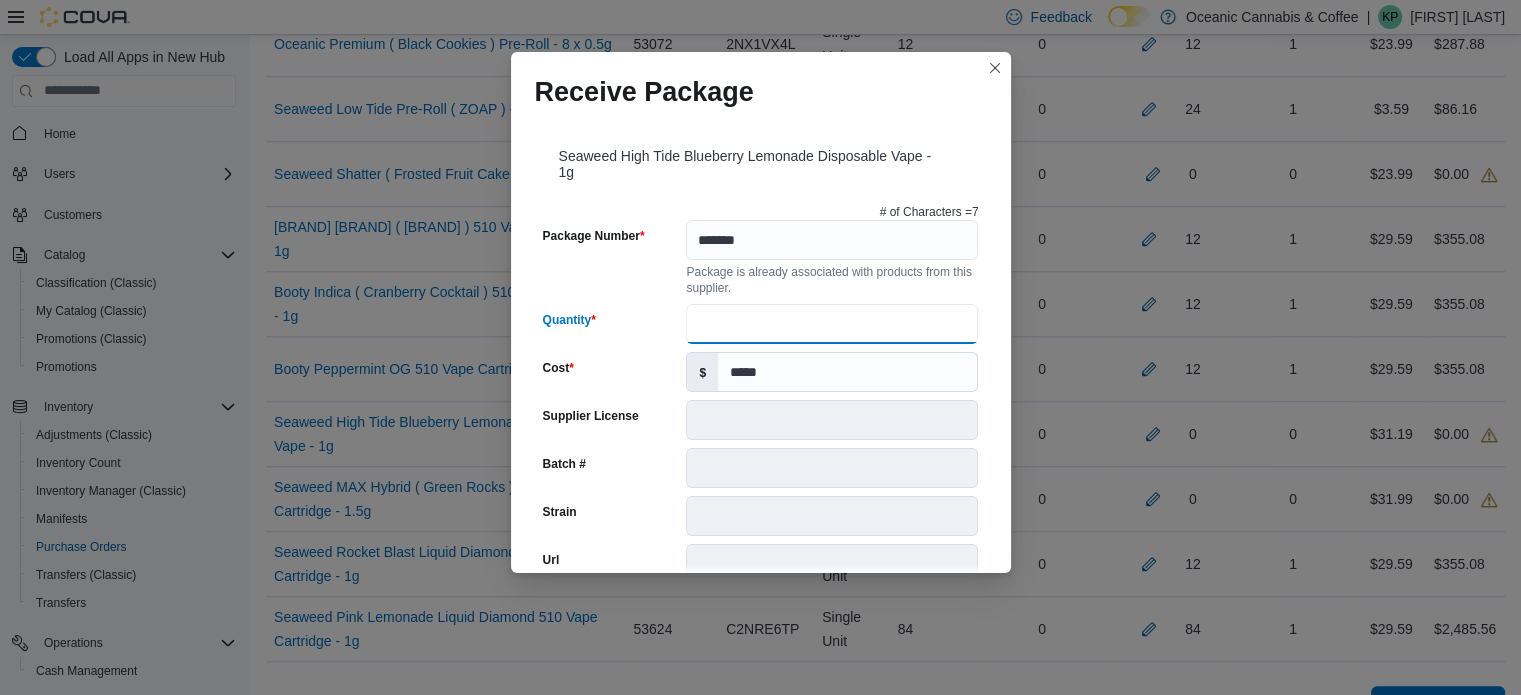 type on "**" 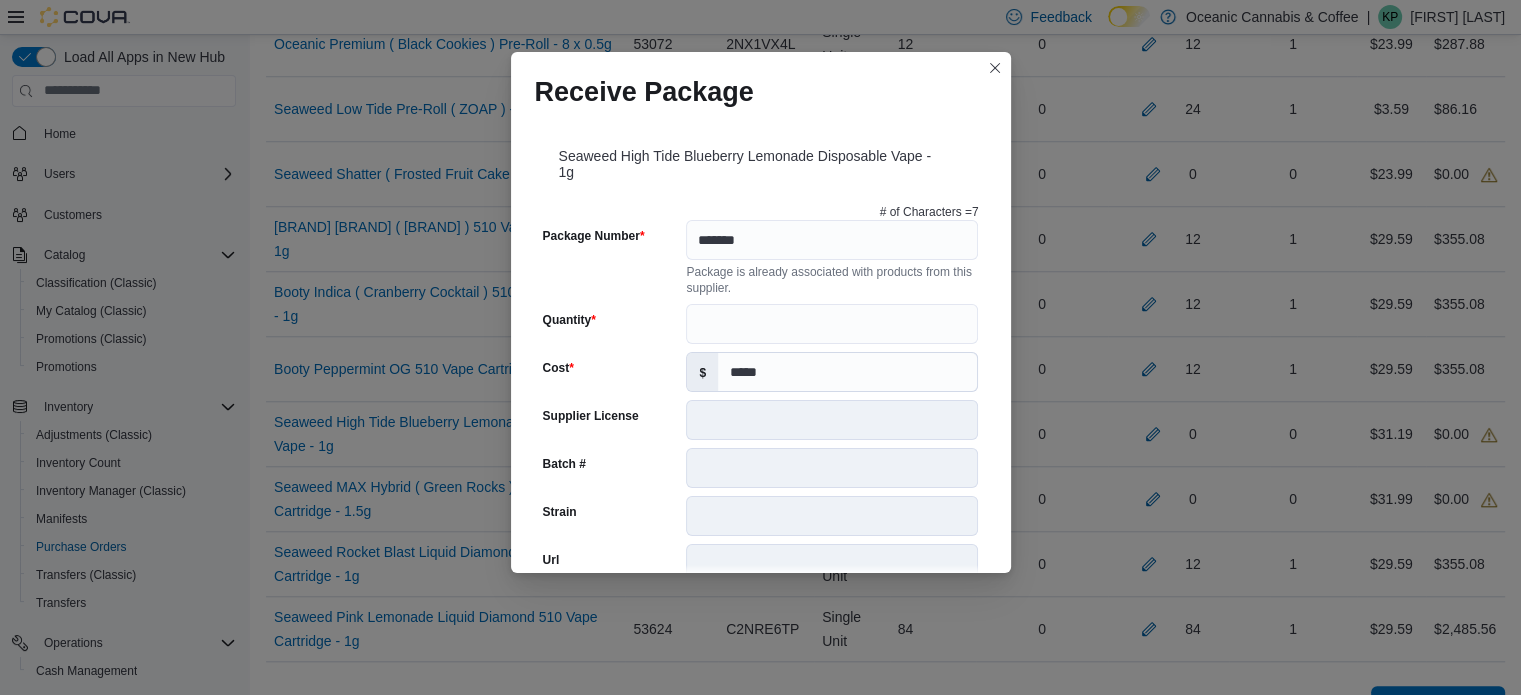 scroll, scrollTop: 818, scrollLeft: 0, axis: vertical 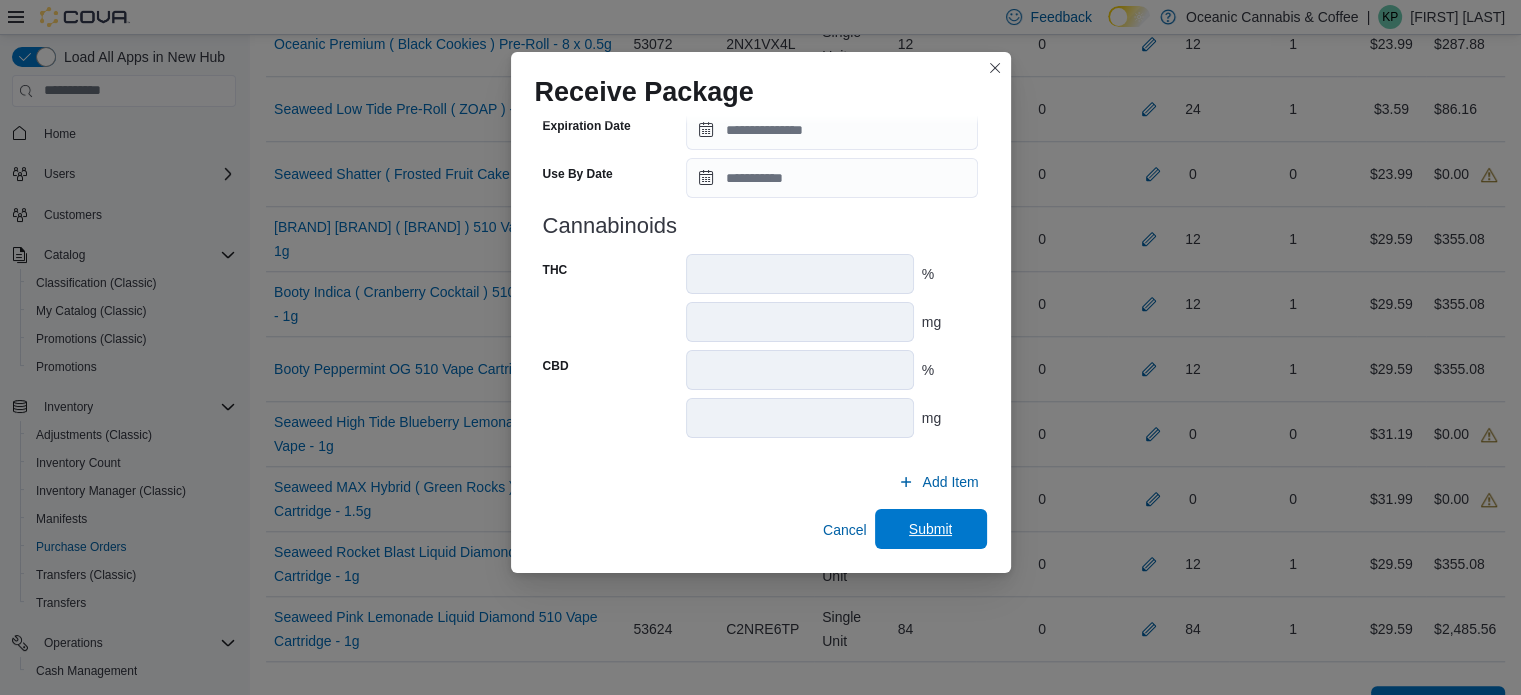 click on "Submit" at bounding box center [931, 529] 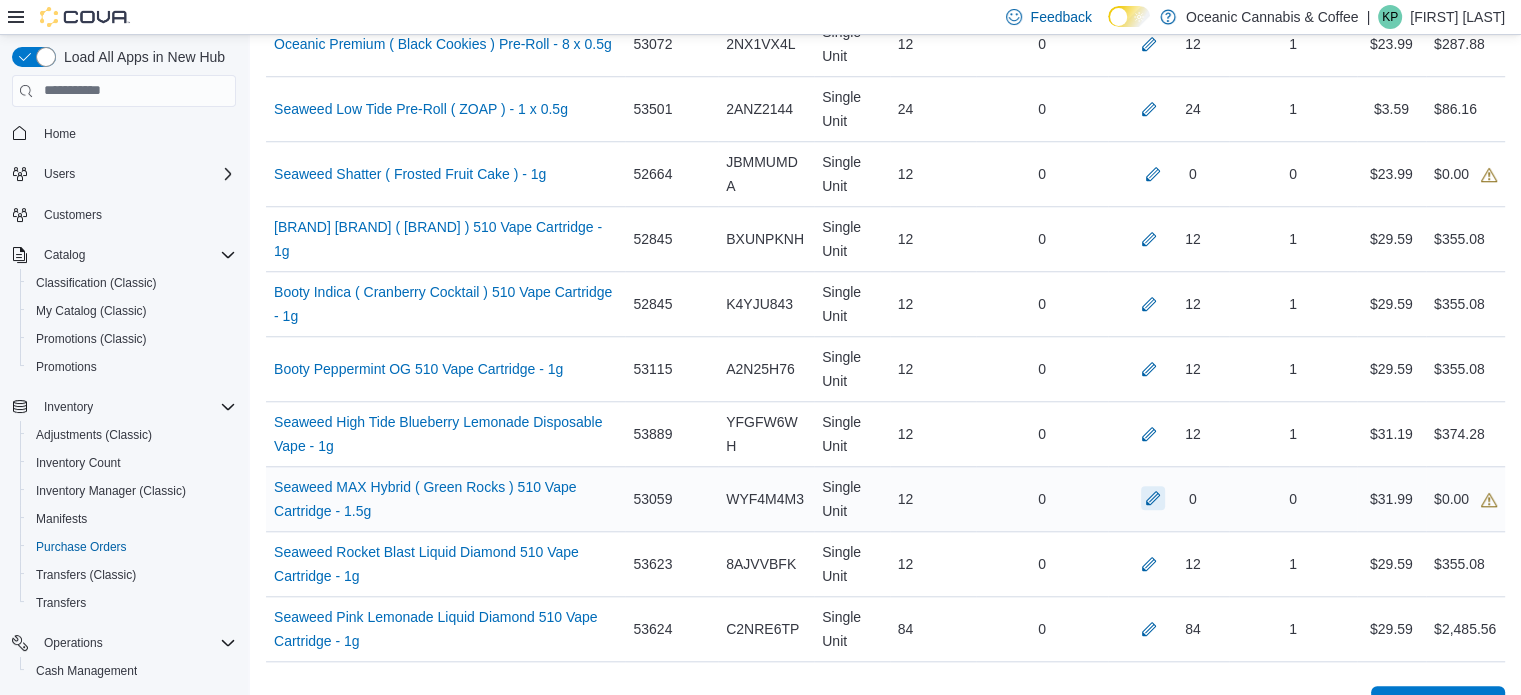 click at bounding box center (1153, 498) 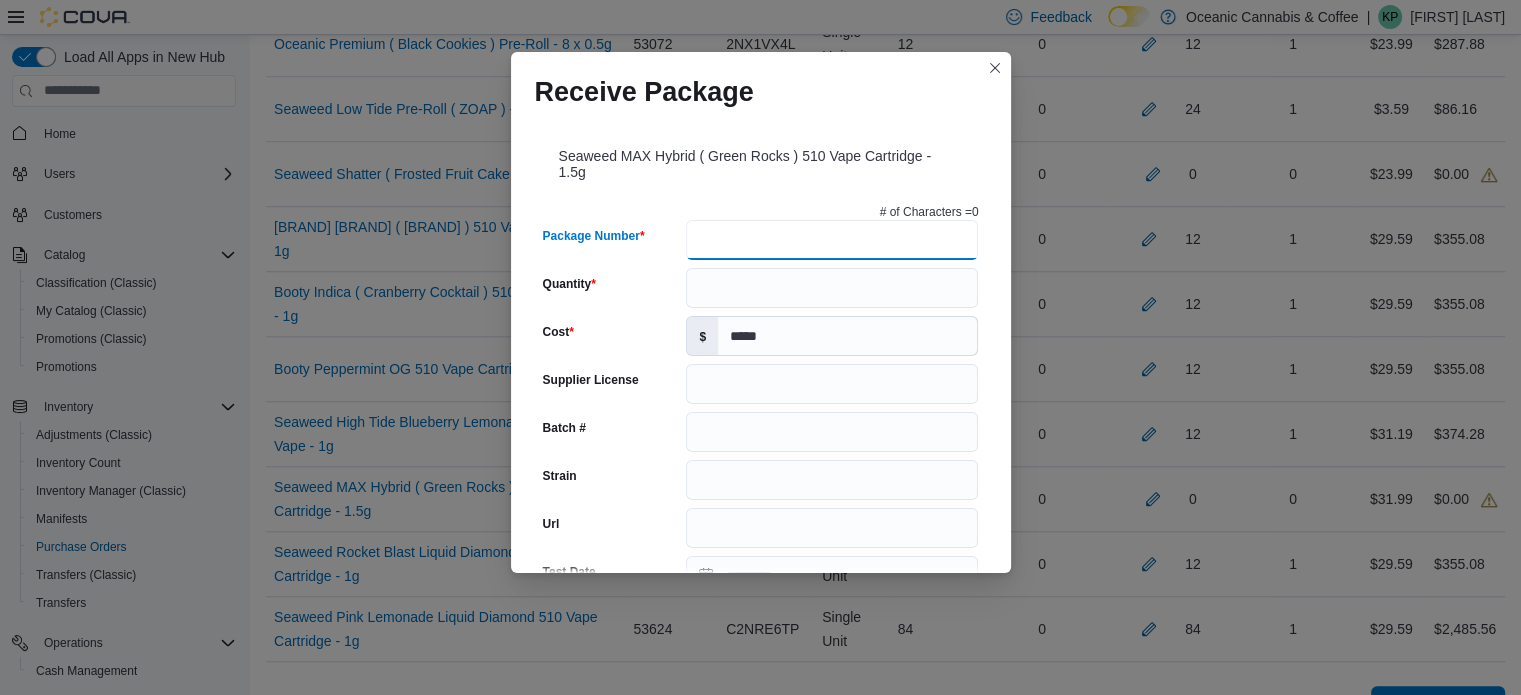 click on "Package Number" at bounding box center [832, 240] 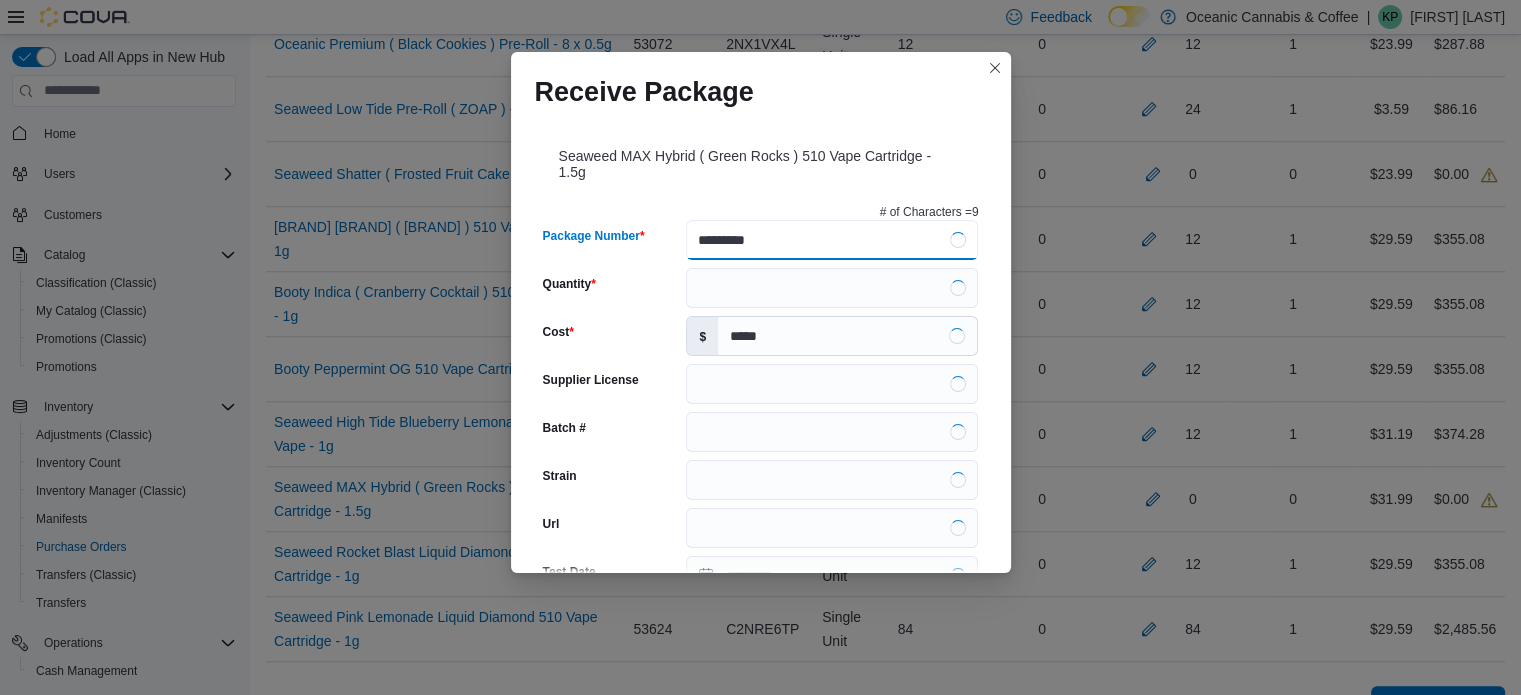 type on "**********" 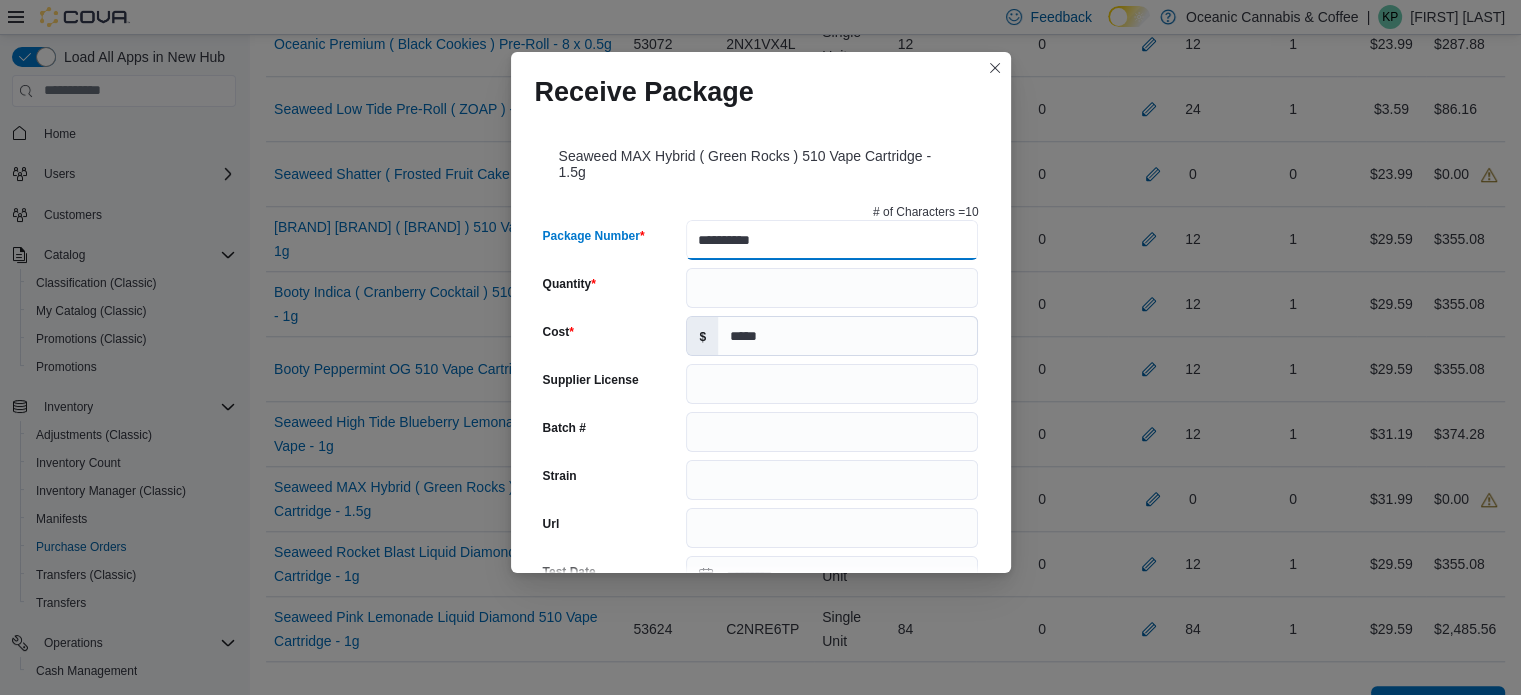 type on "*****" 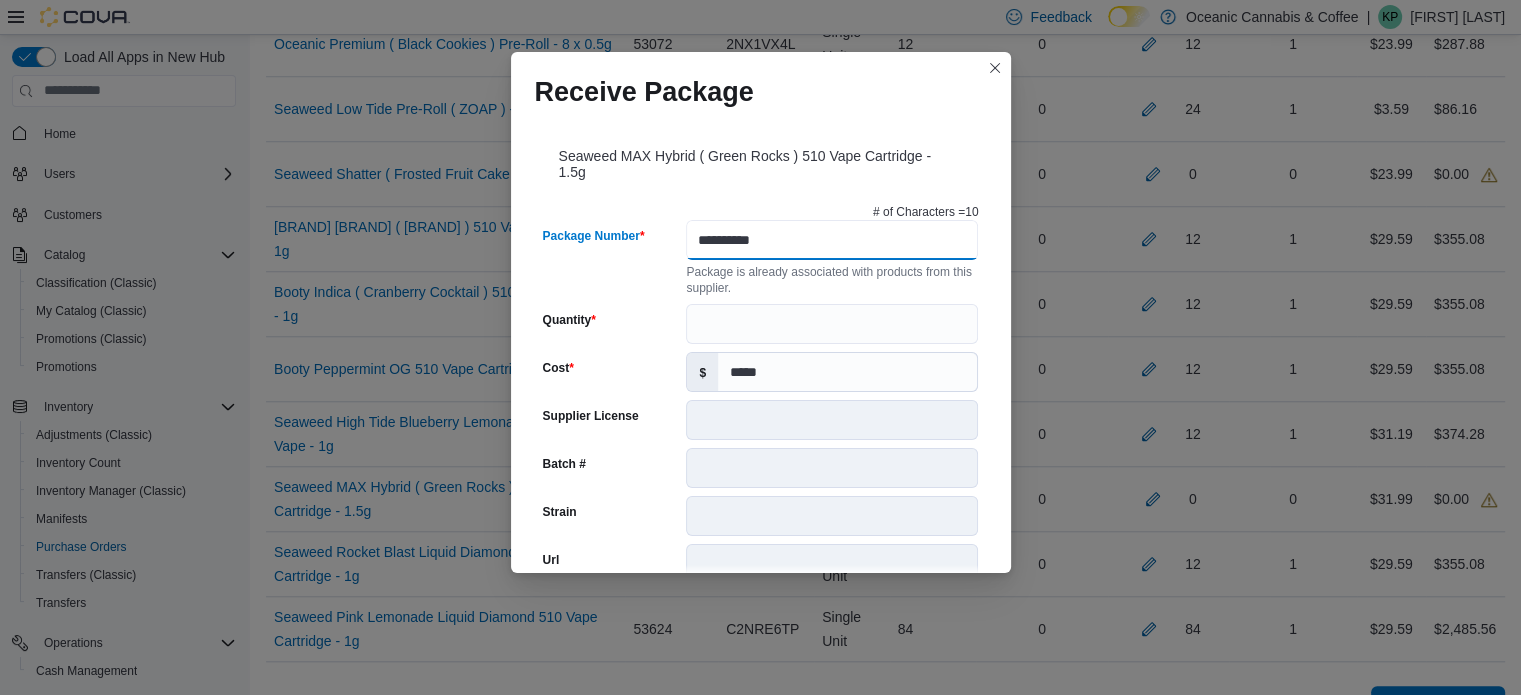 type on "**********" 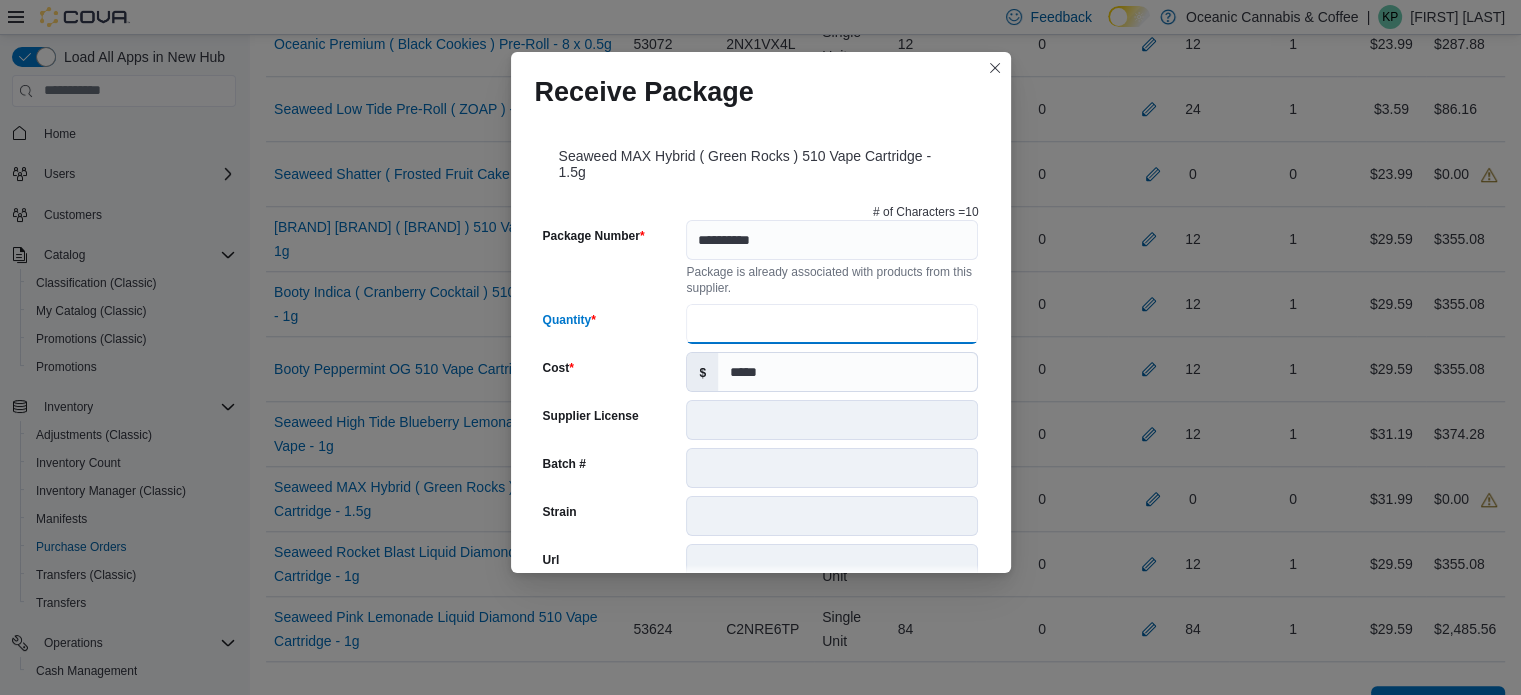 click on "Quantity" at bounding box center [832, 324] 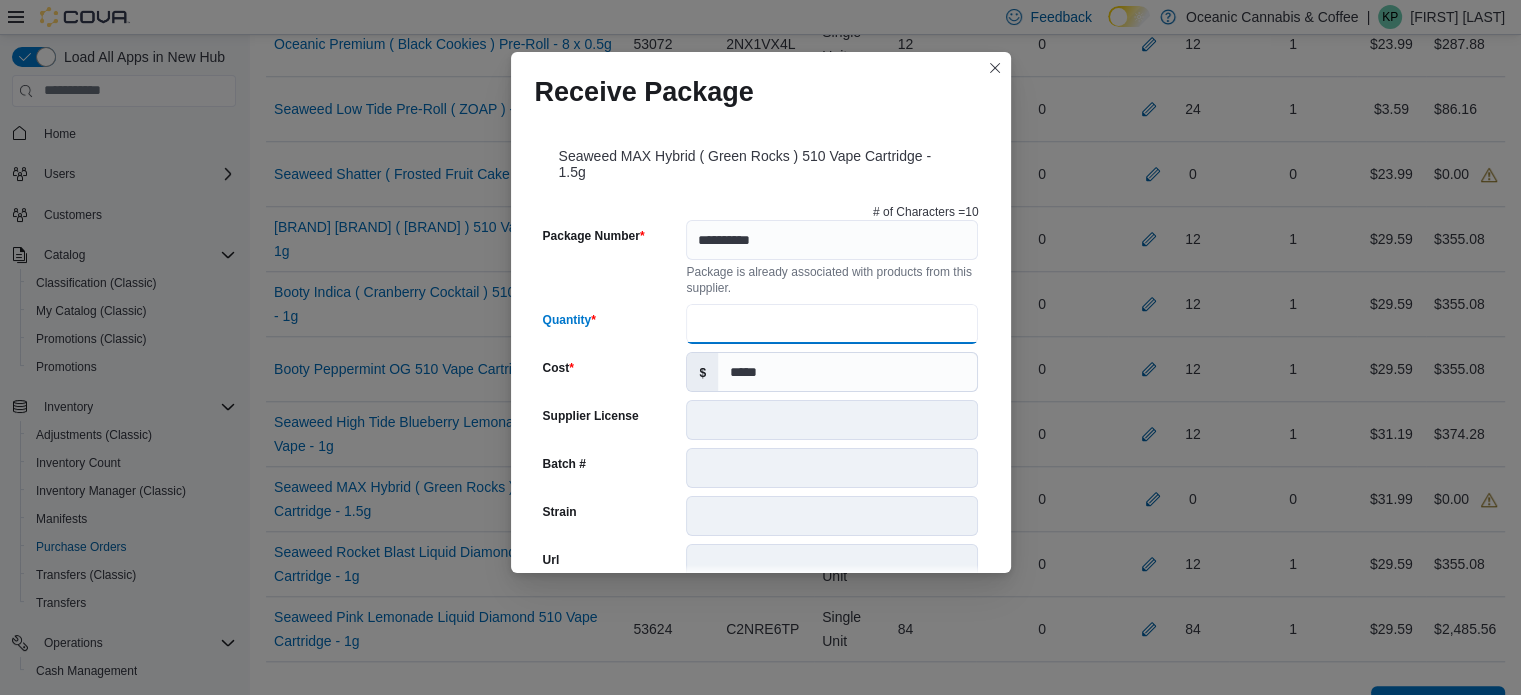 type on "**" 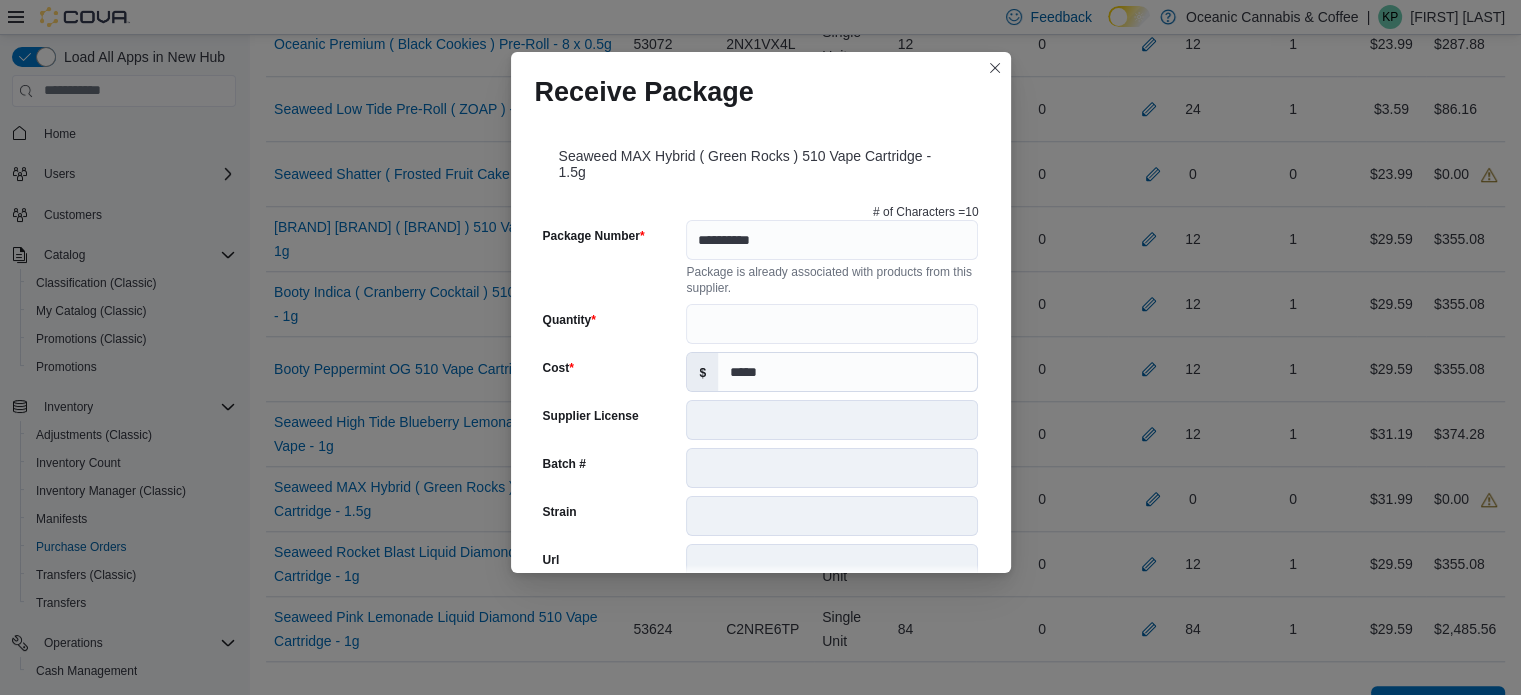 scroll, scrollTop: 818, scrollLeft: 0, axis: vertical 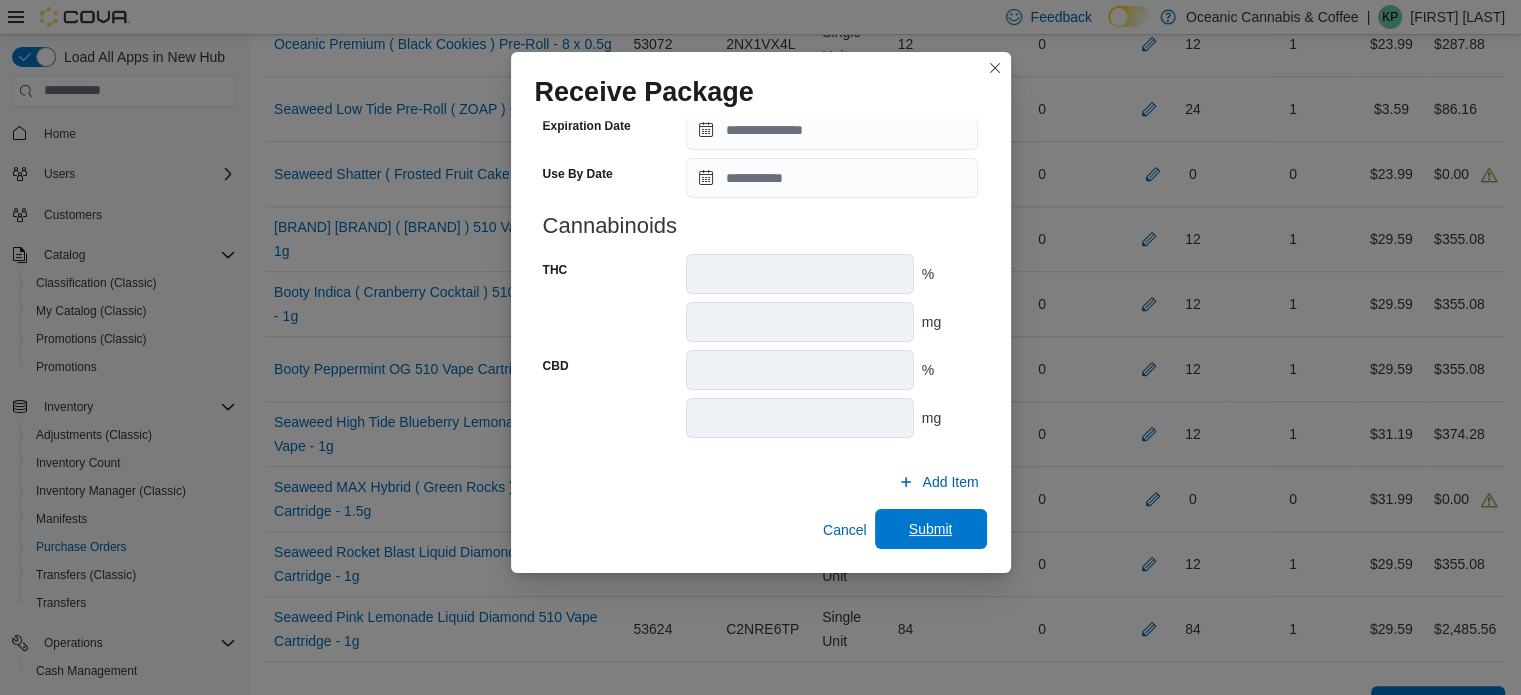 click on "Submit" at bounding box center (931, 529) 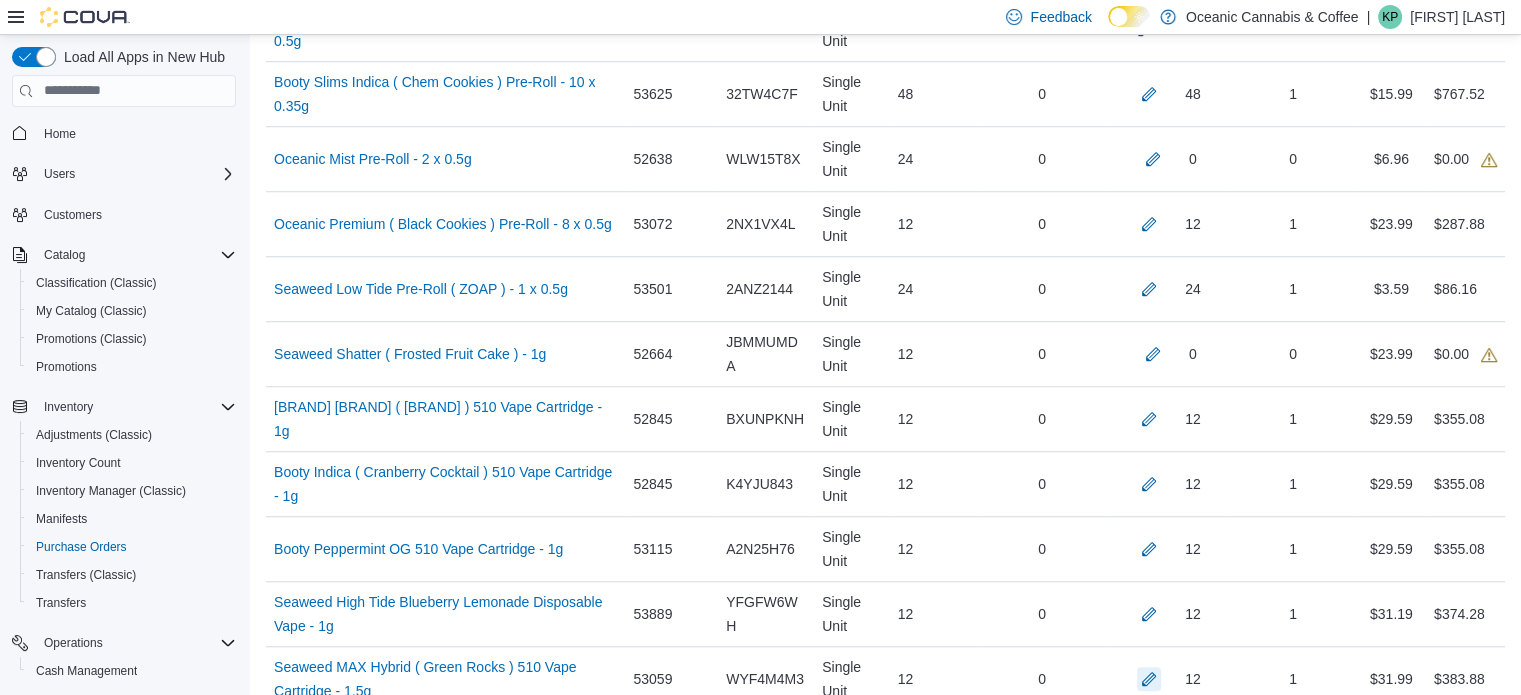 scroll, scrollTop: 1537, scrollLeft: 0, axis: vertical 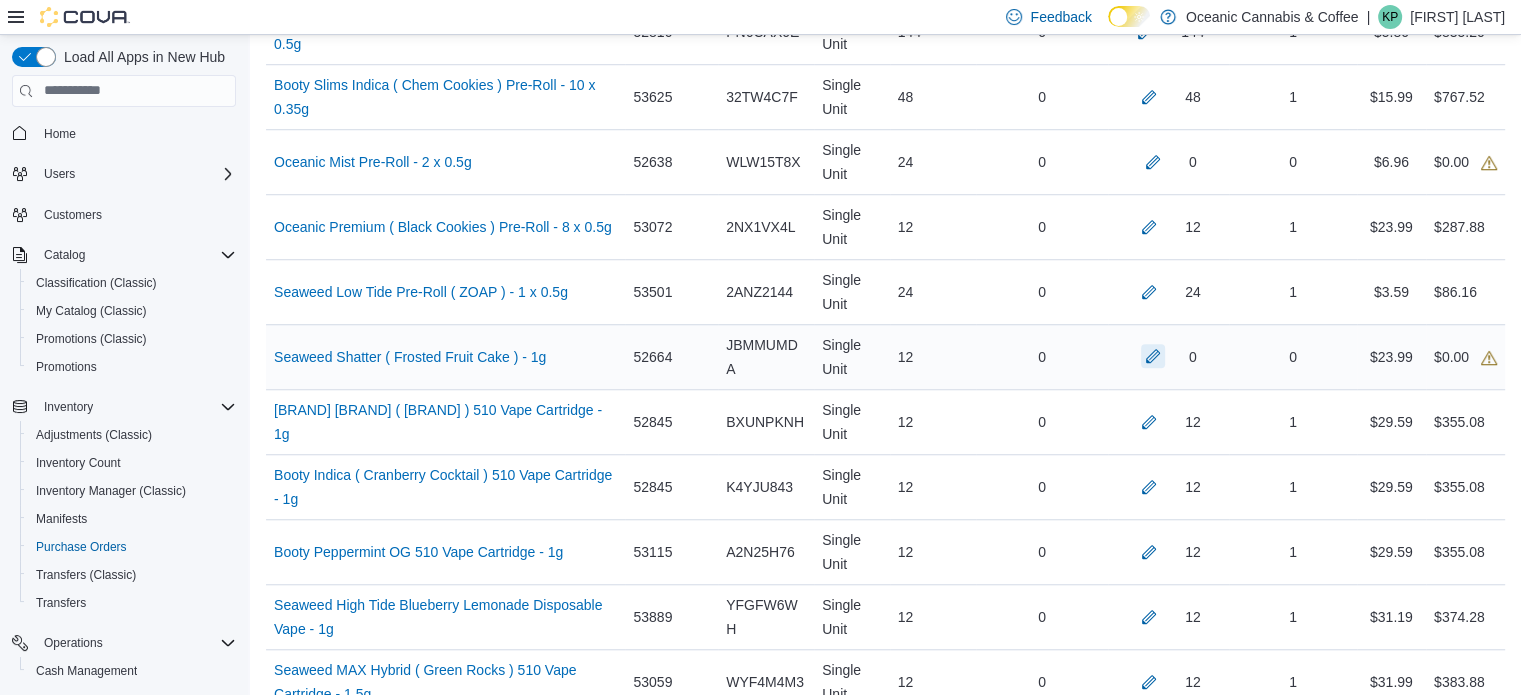 click at bounding box center (1153, 356) 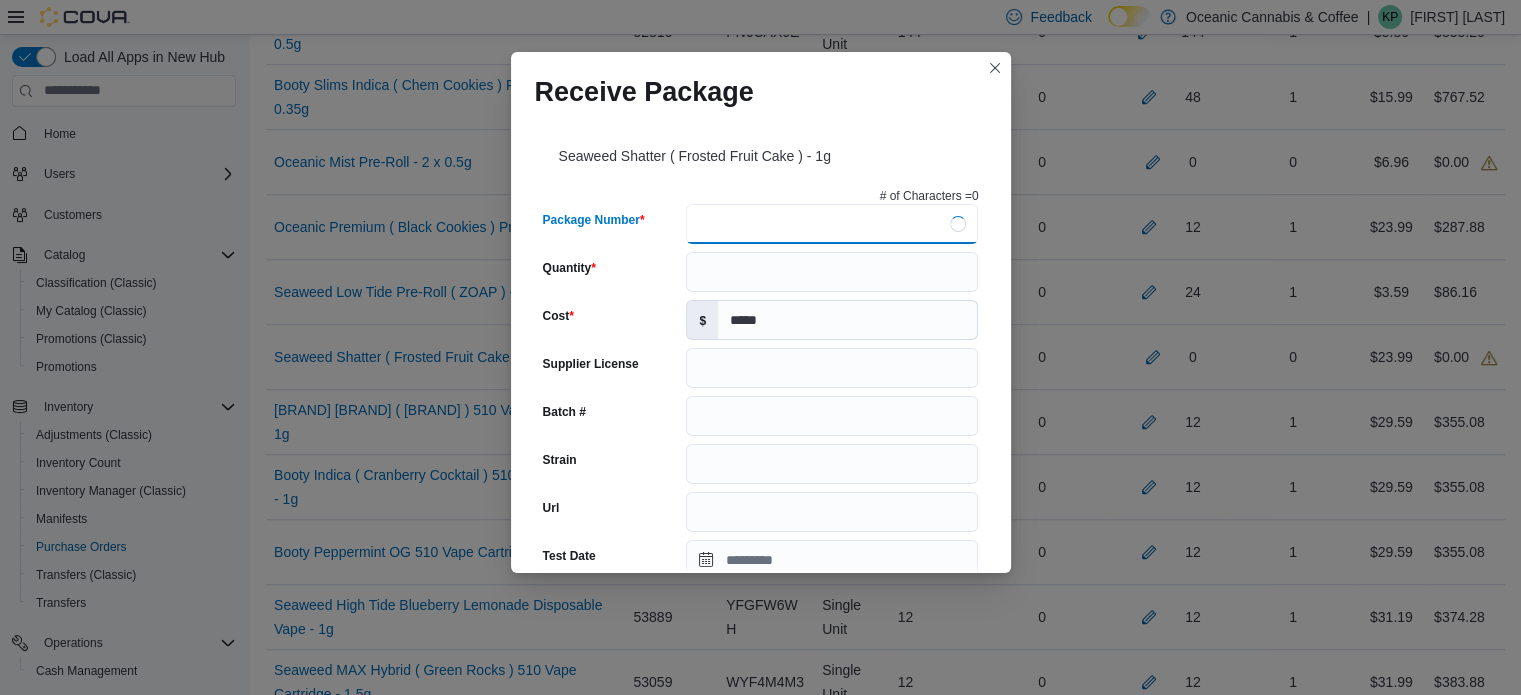 click on "Package Number" at bounding box center [832, 224] 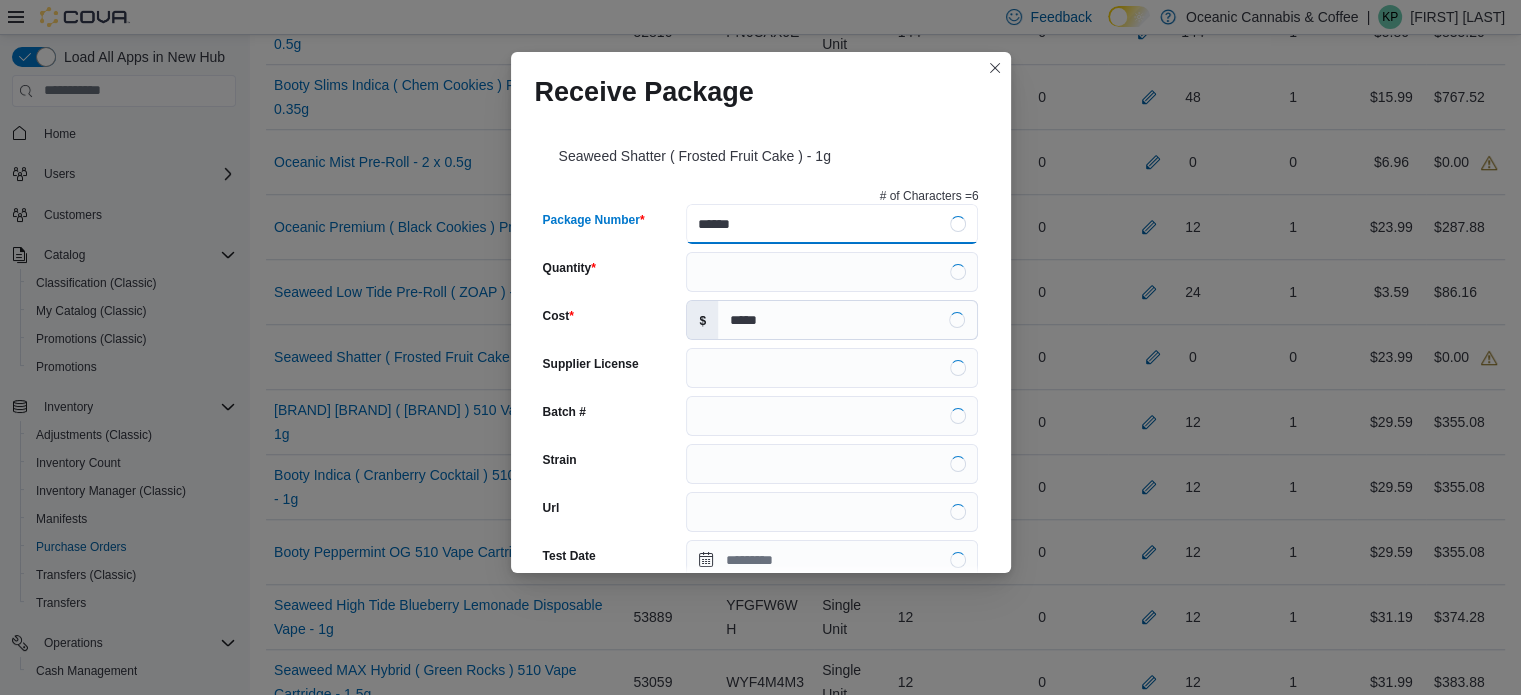 type on "*******" 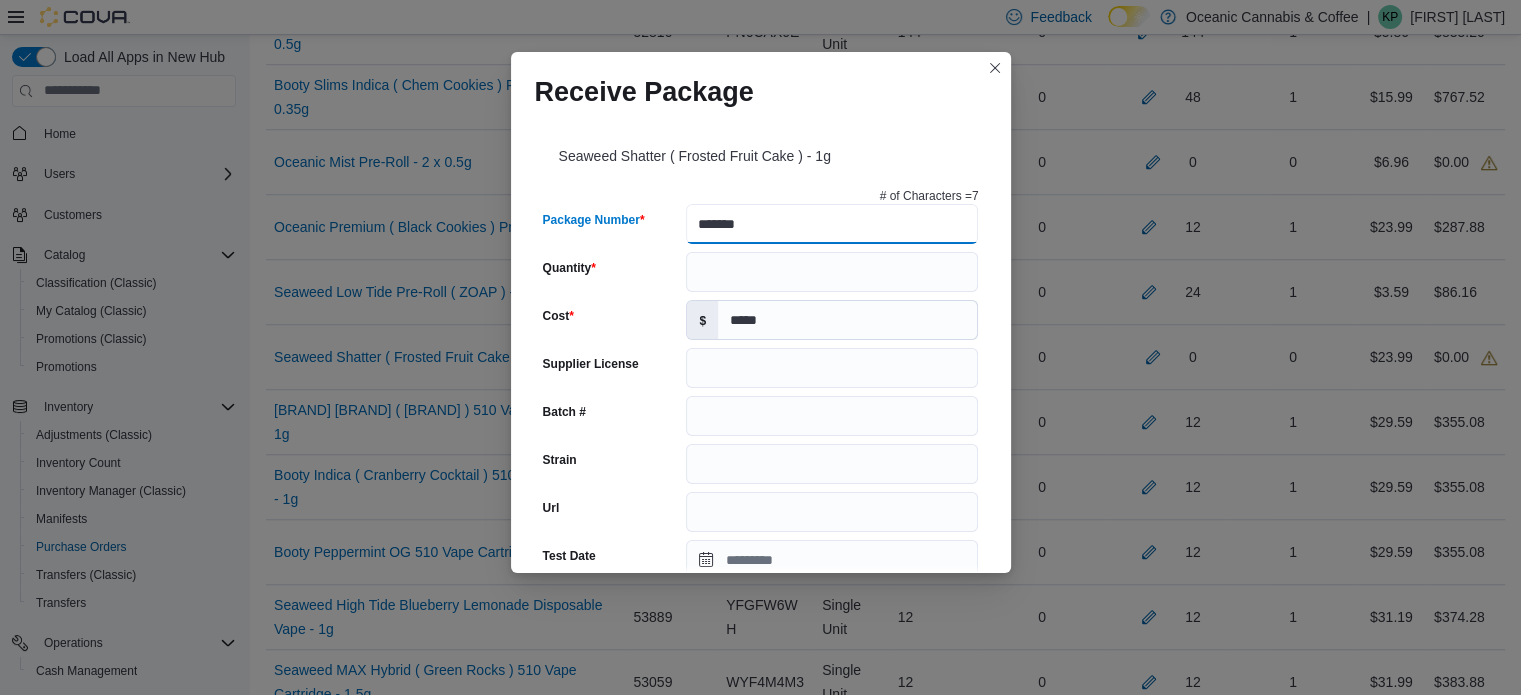 type on "*****" 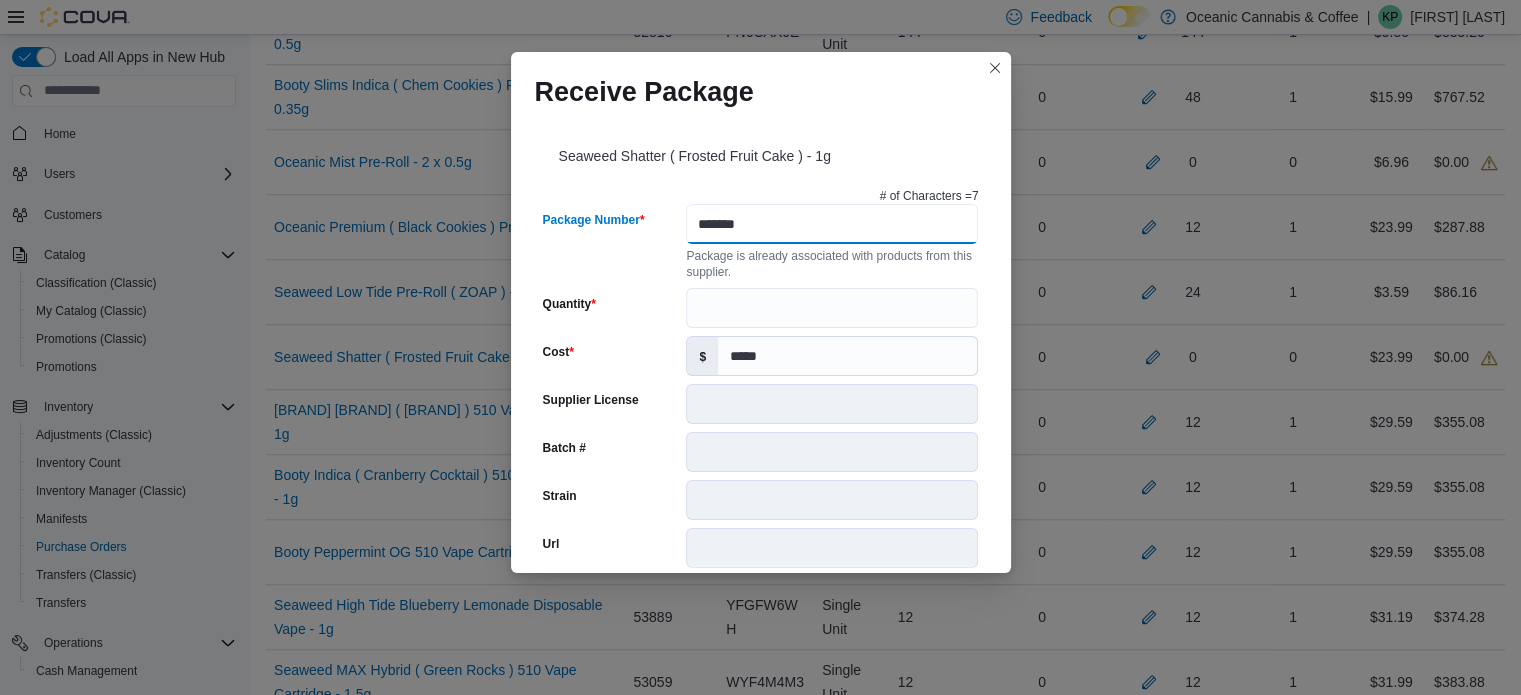 type on "*******" 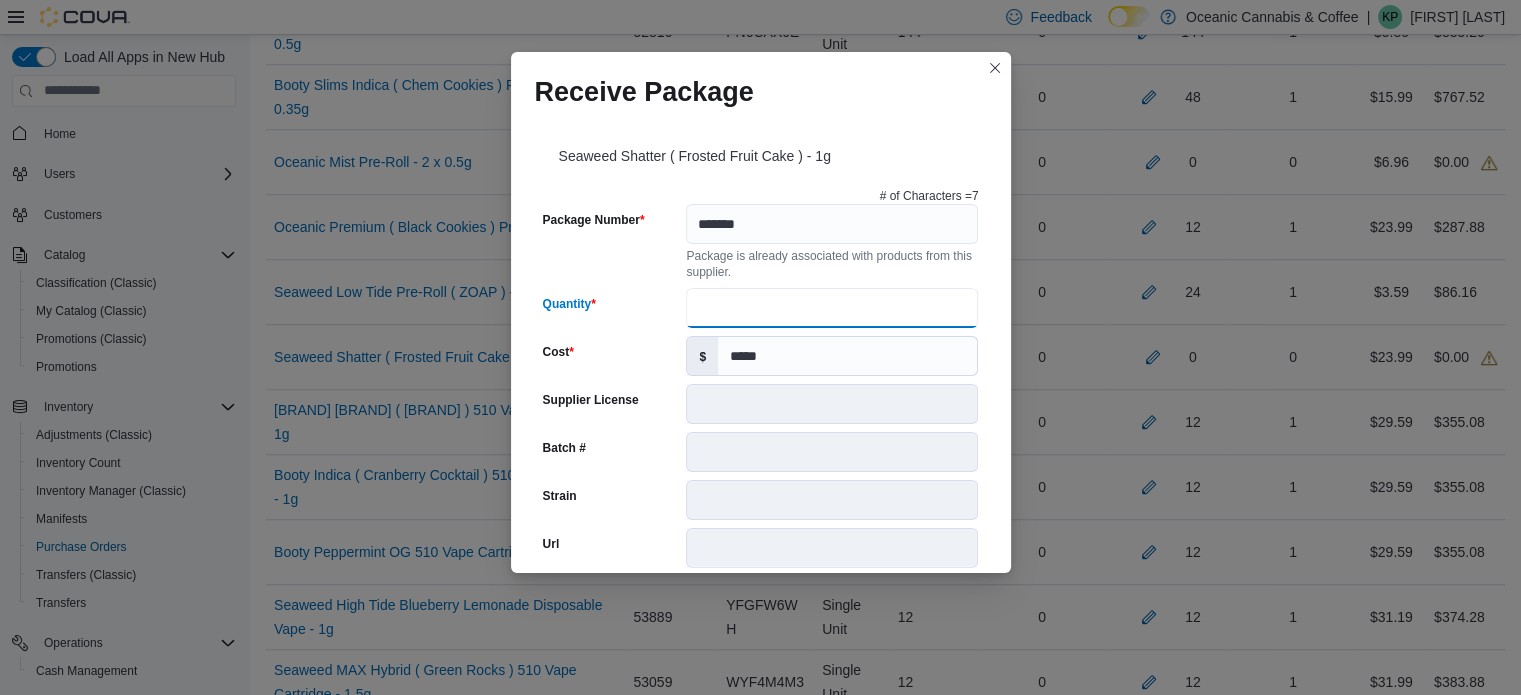 click on "Quantity" at bounding box center (832, 308) 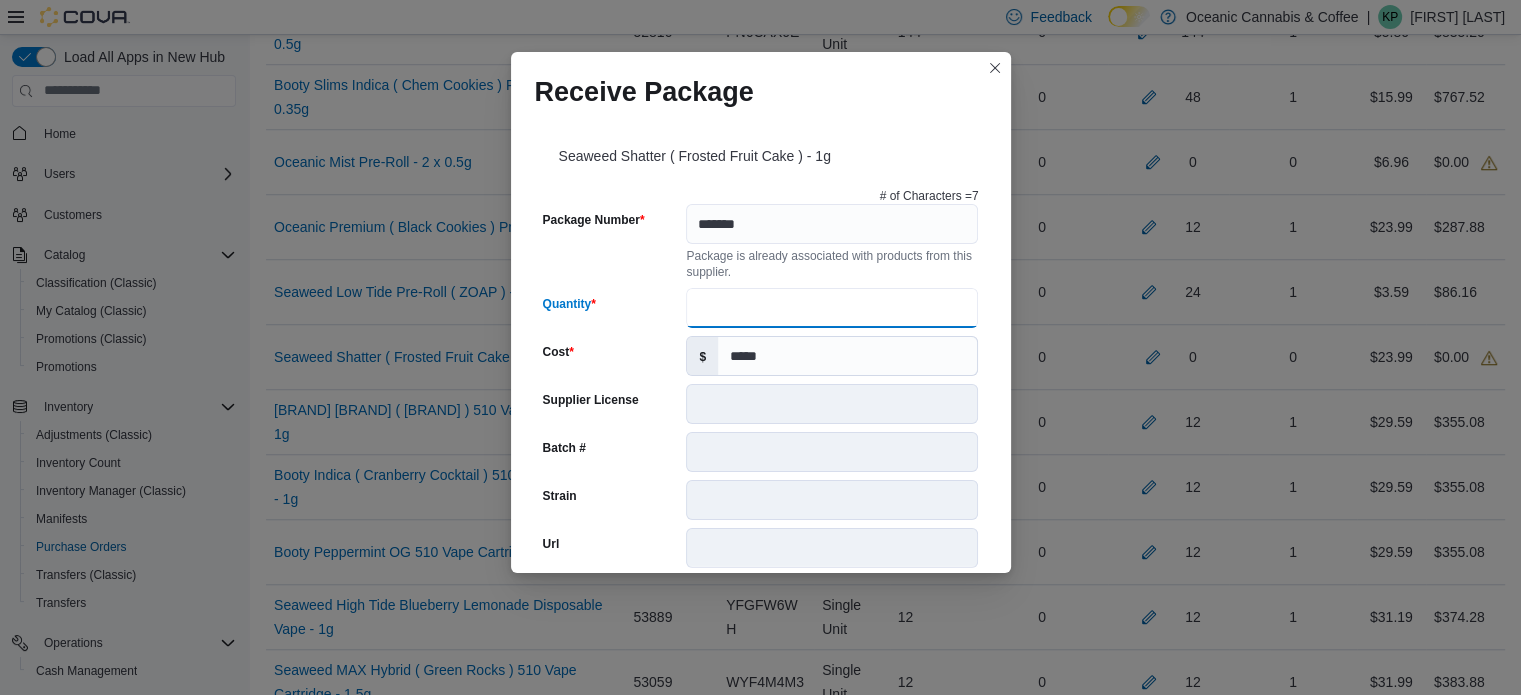 type on "**" 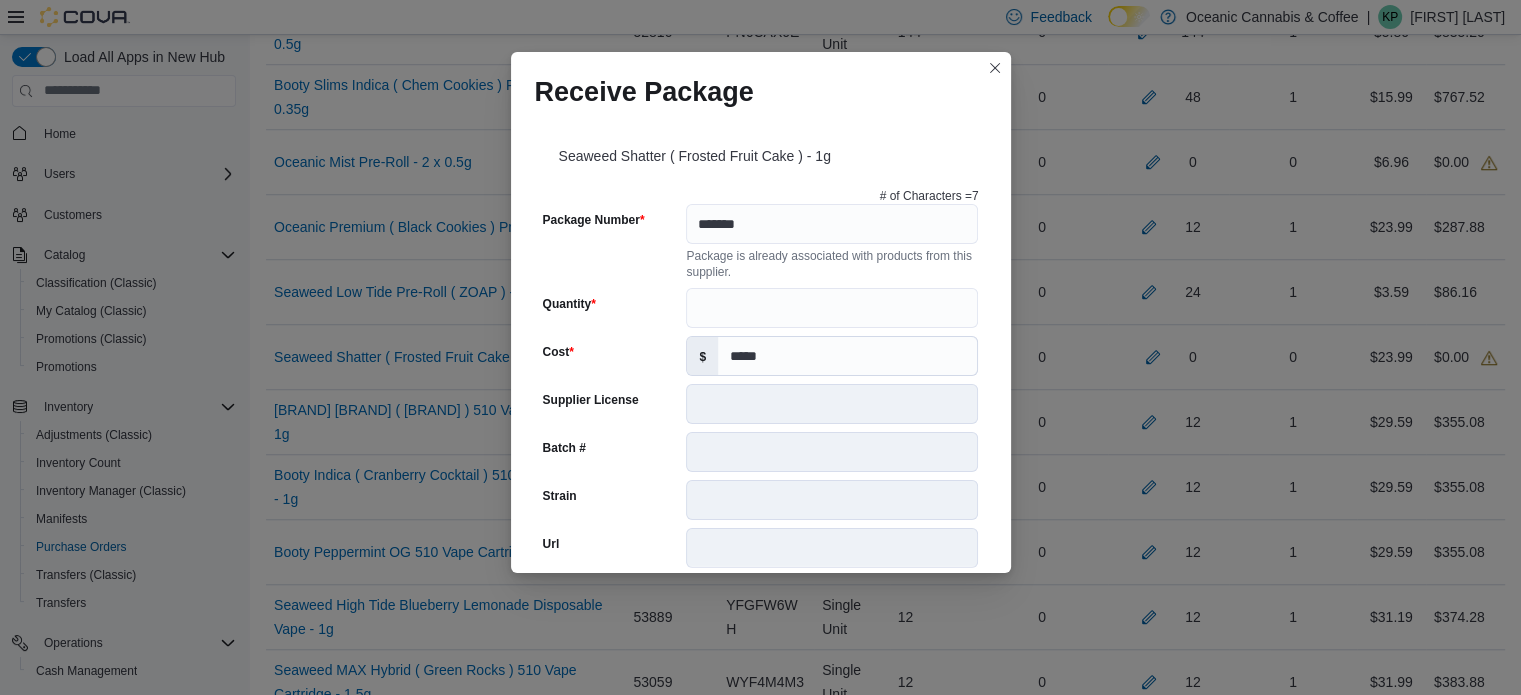 scroll, scrollTop: 802, scrollLeft: 0, axis: vertical 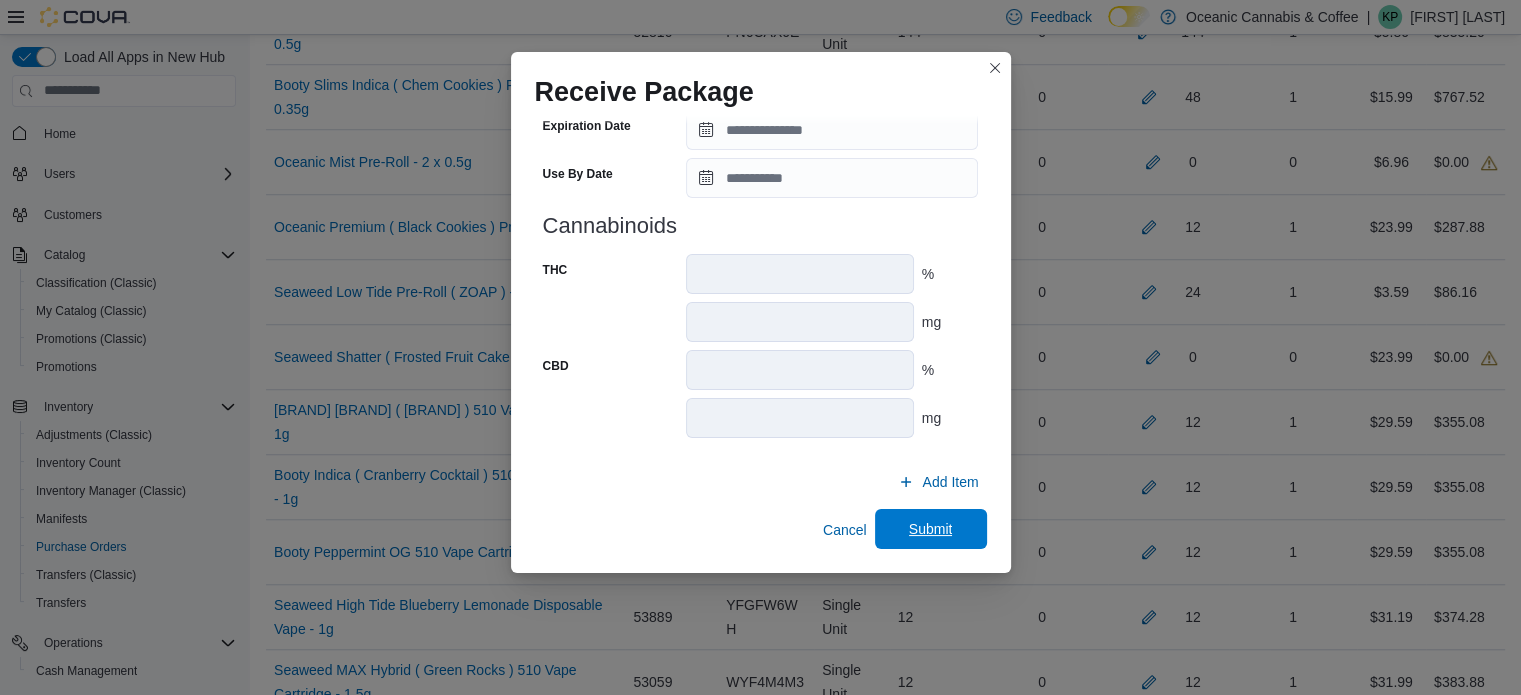 click on "Submit" at bounding box center [931, 529] 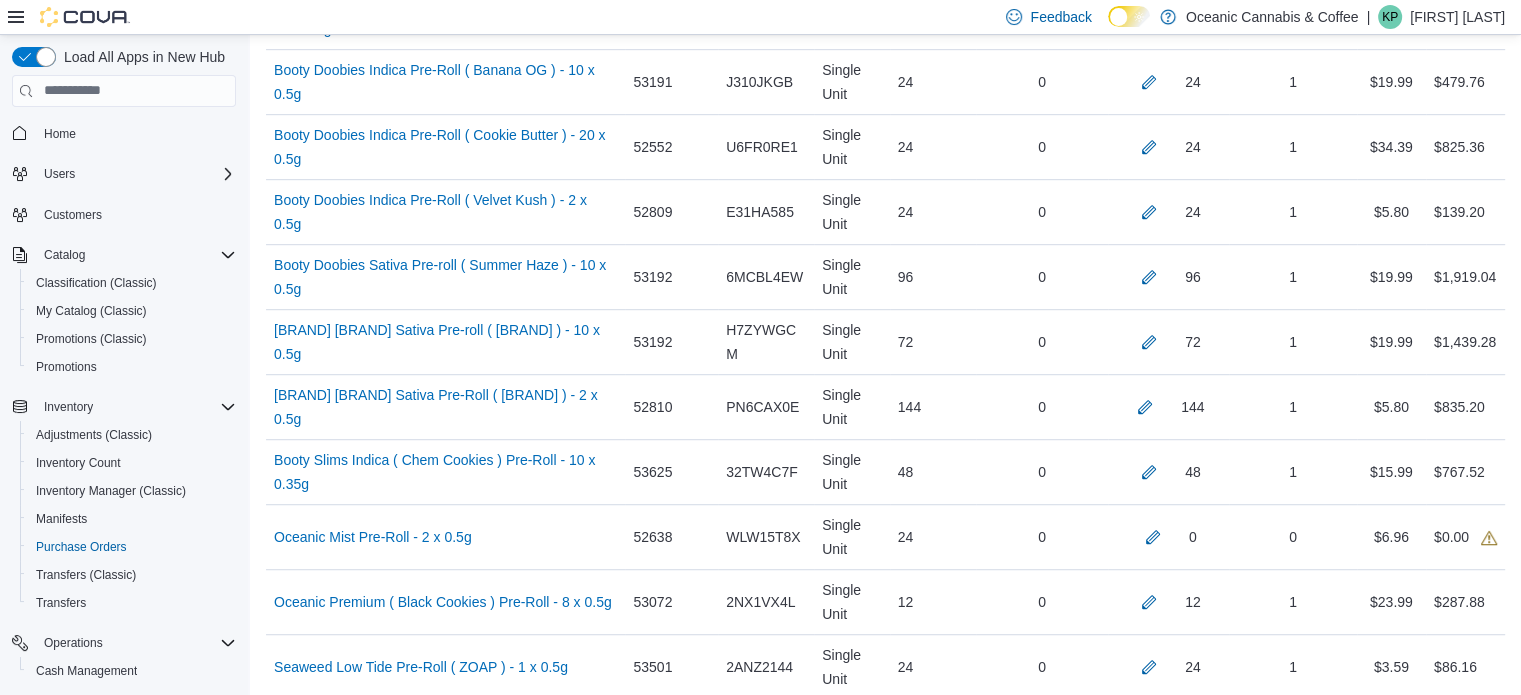 scroll, scrollTop: 1156, scrollLeft: 0, axis: vertical 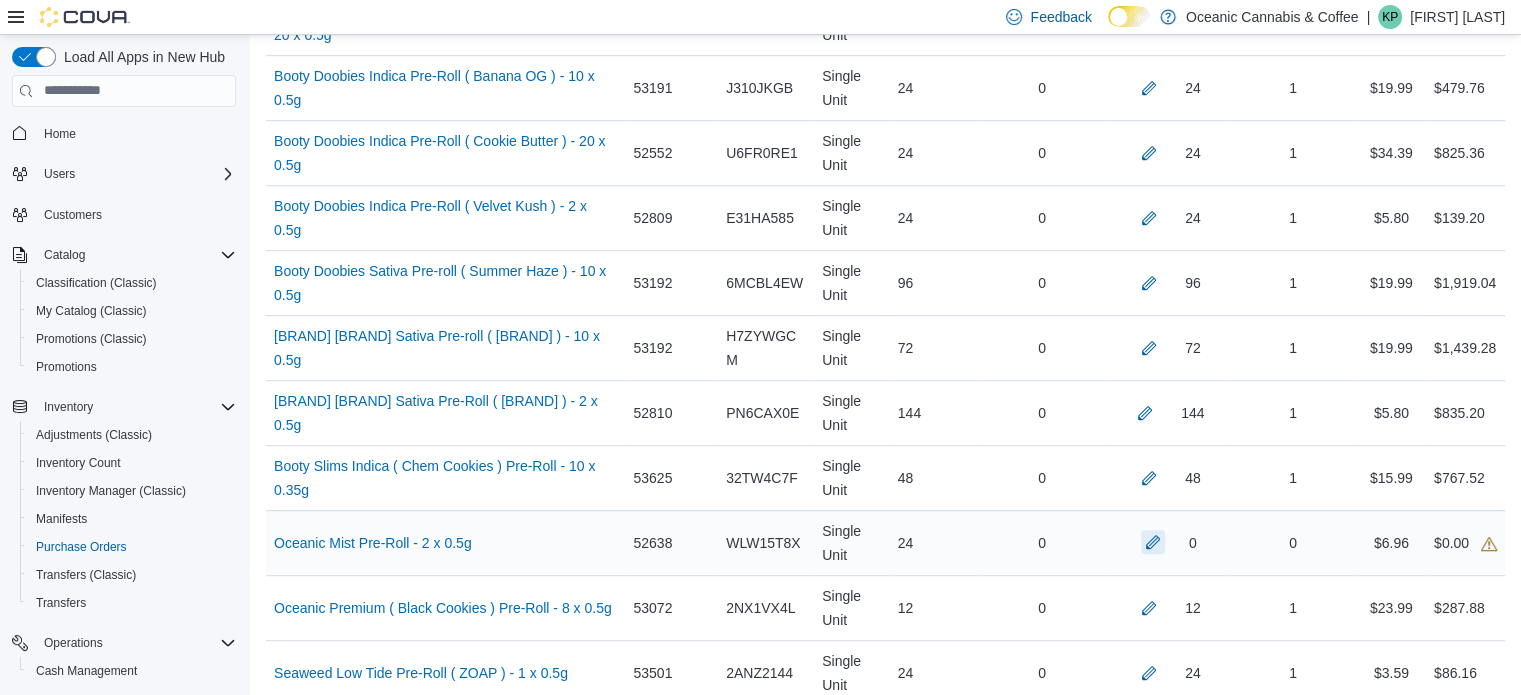 click at bounding box center [1153, 542] 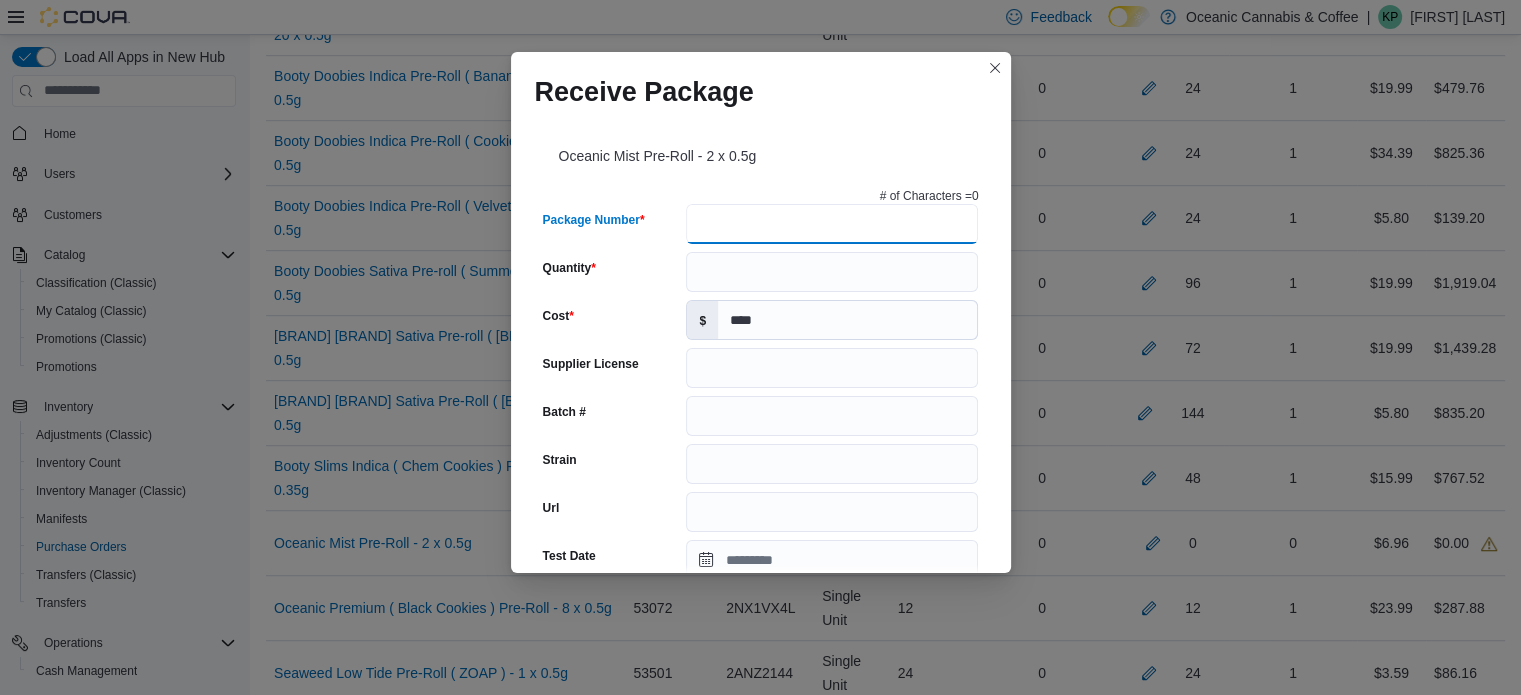 click on "Package Number" at bounding box center (832, 224) 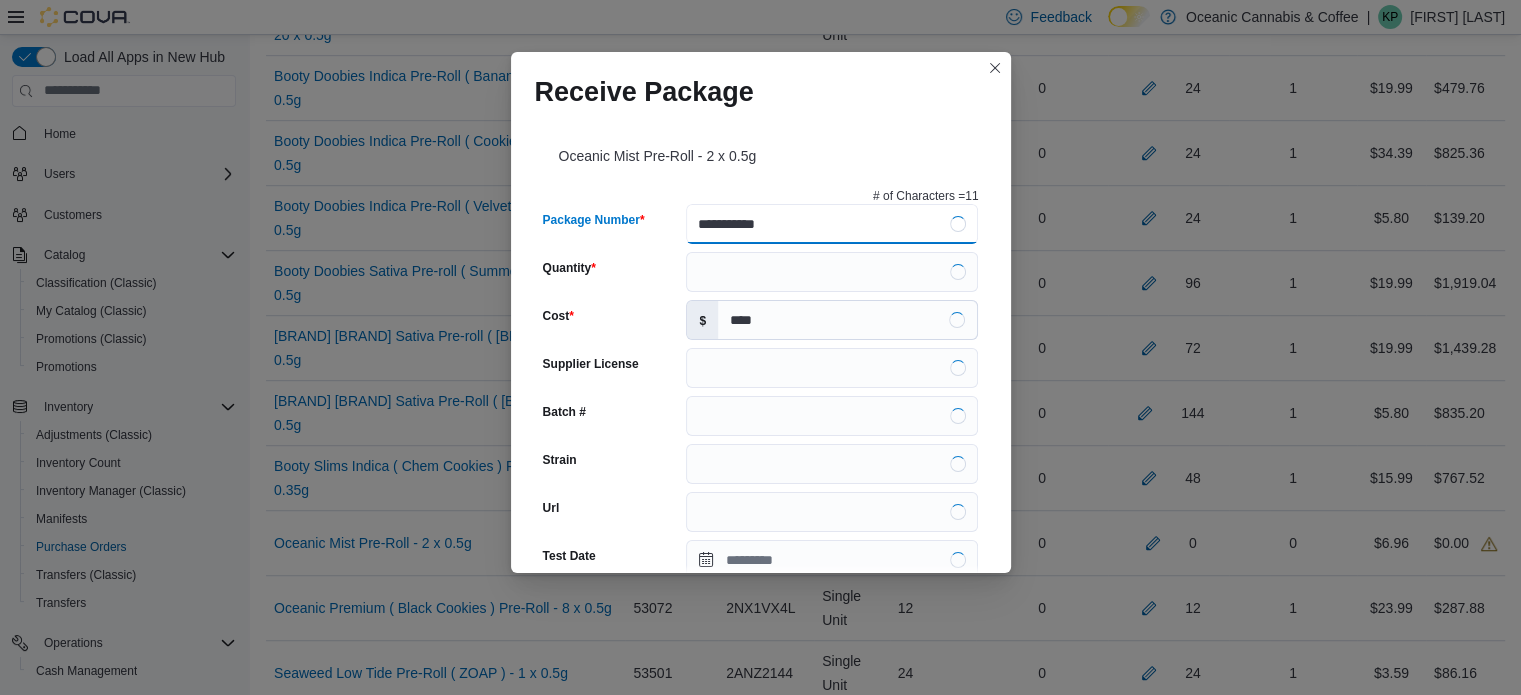 type on "**********" 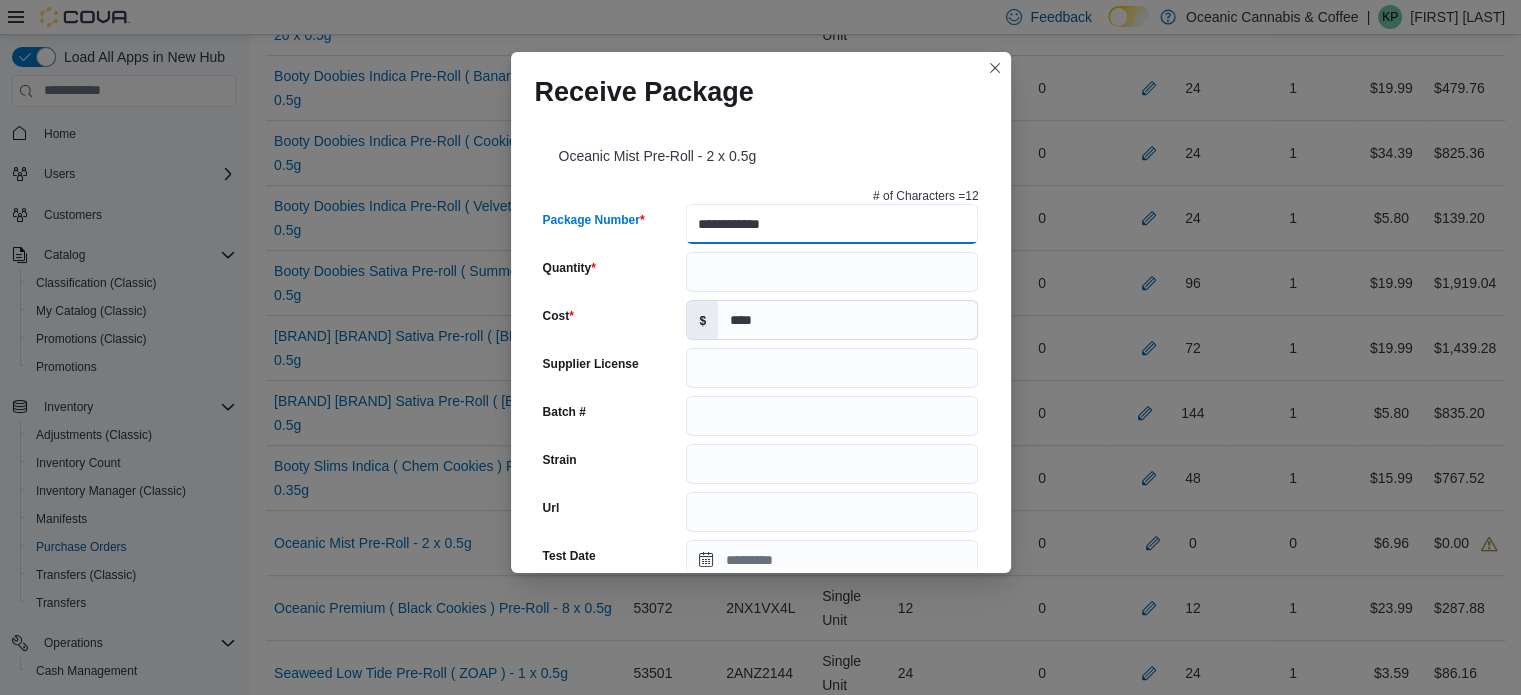 type on "*****" 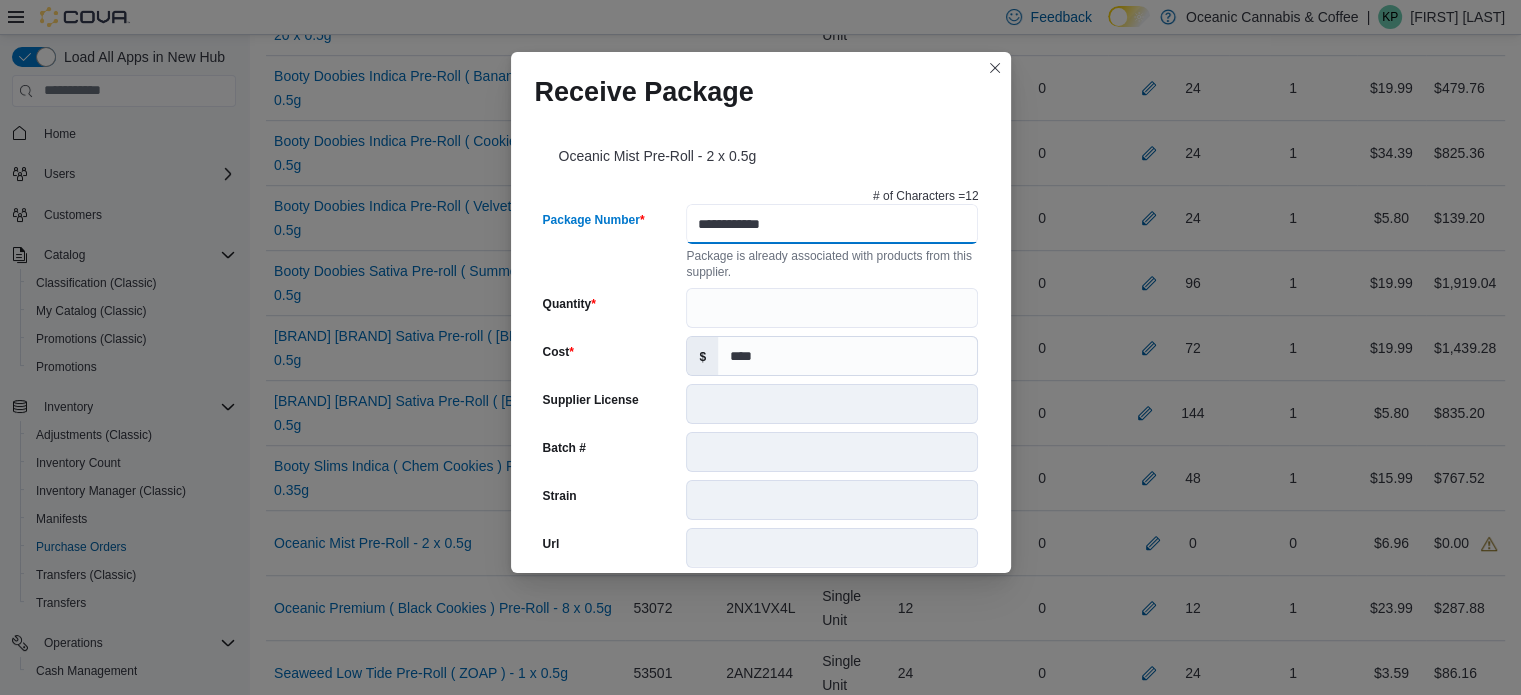type on "**********" 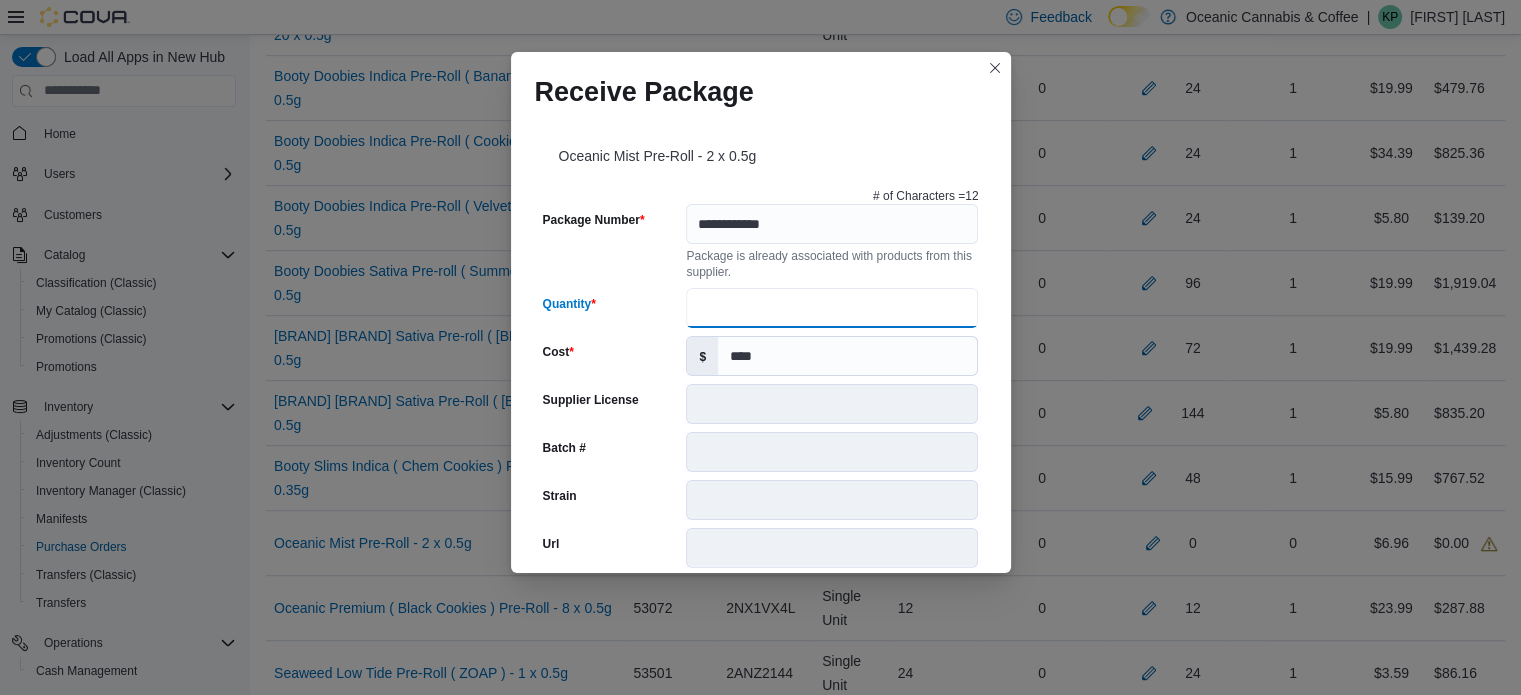 click on "Quantity" at bounding box center (832, 308) 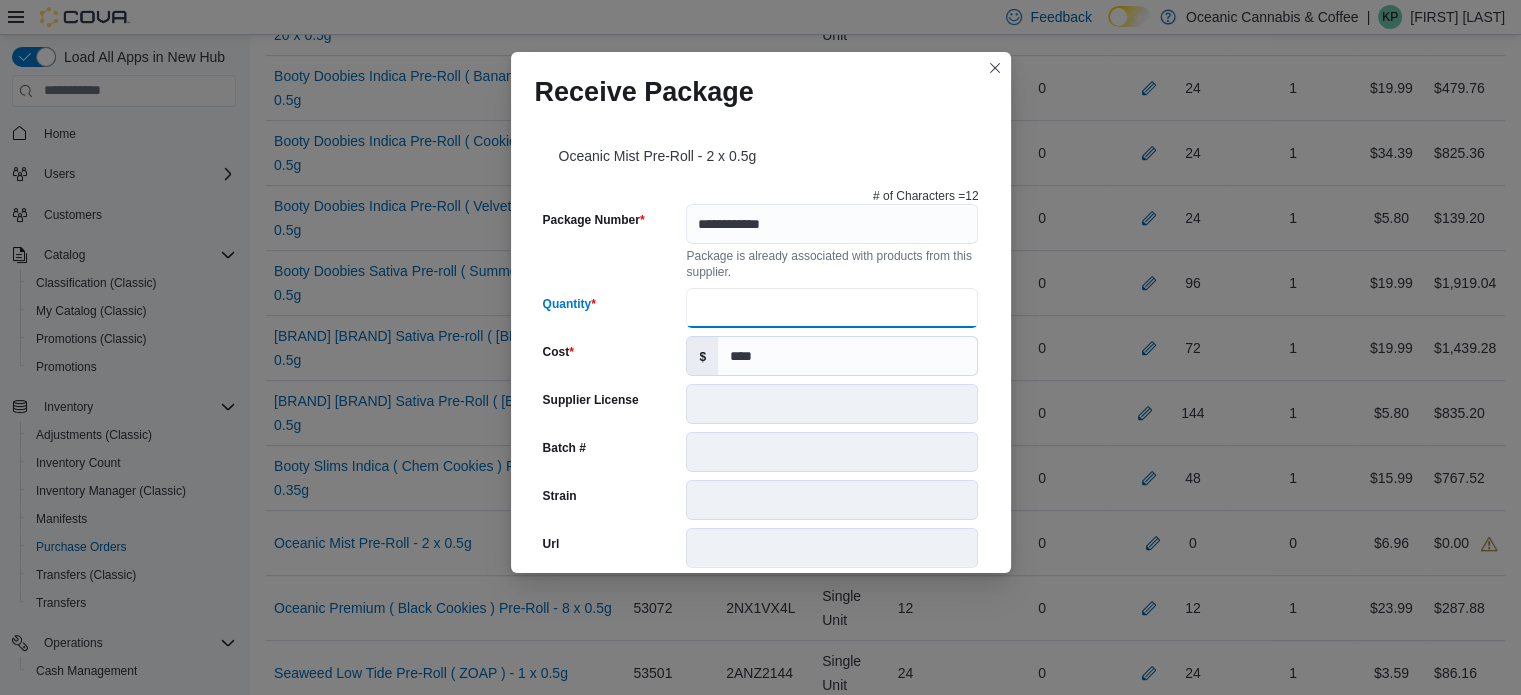 type on "**" 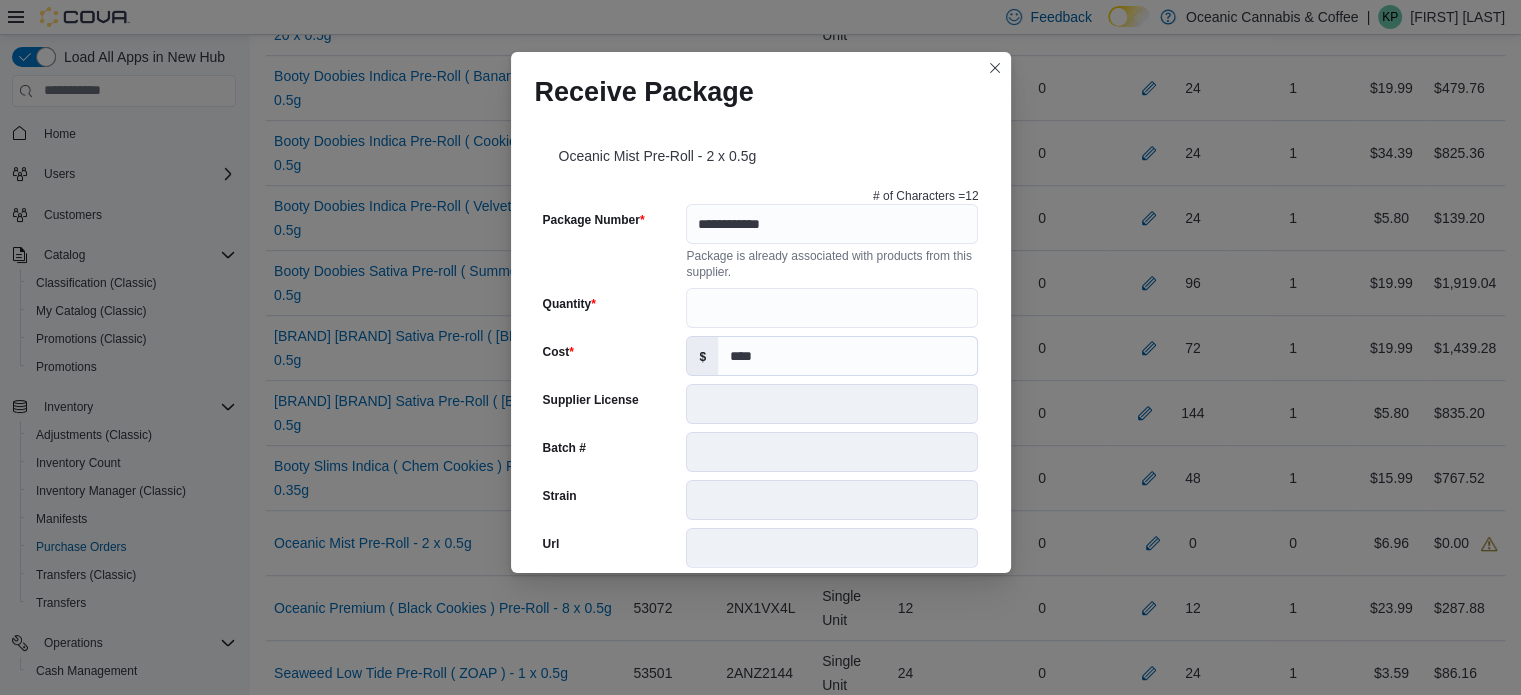 scroll, scrollTop: 802, scrollLeft: 0, axis: vertical 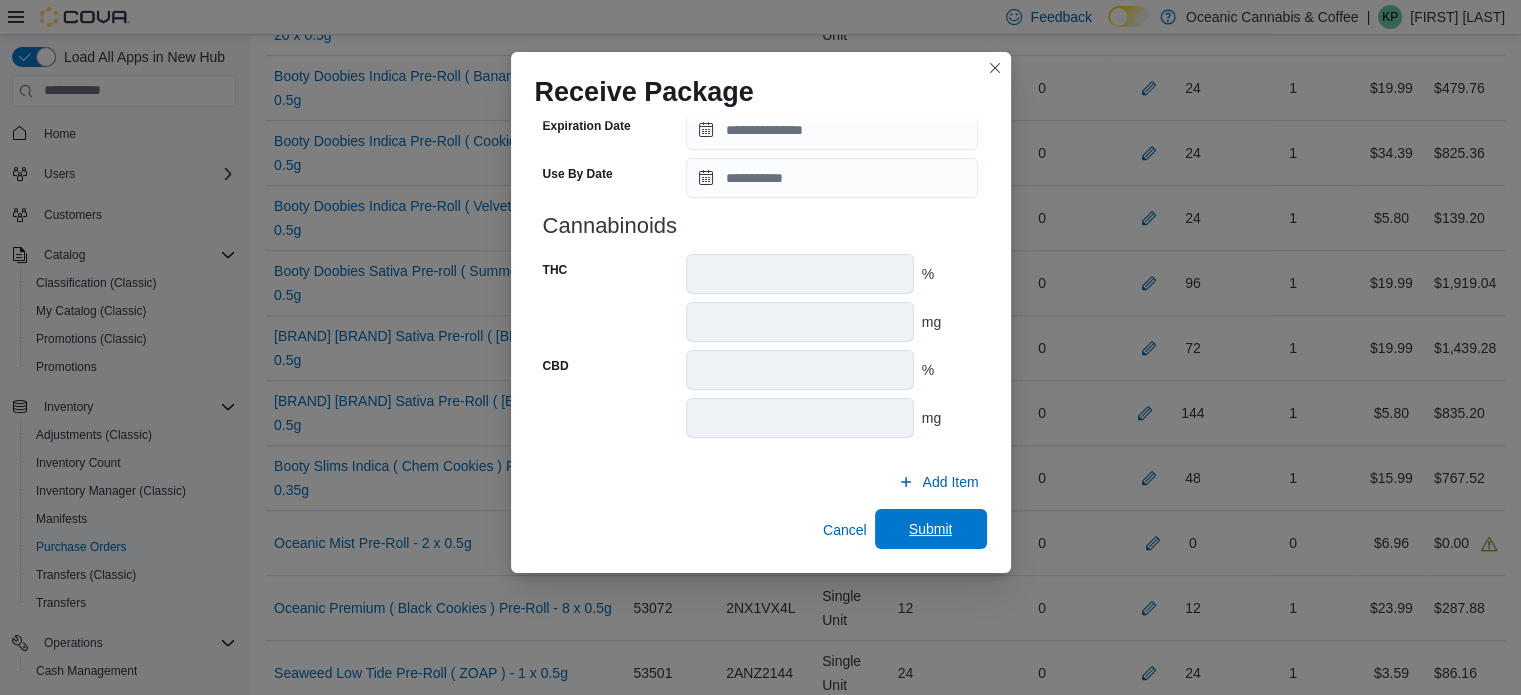 click on "Submit" at bounding box center (931, 529) 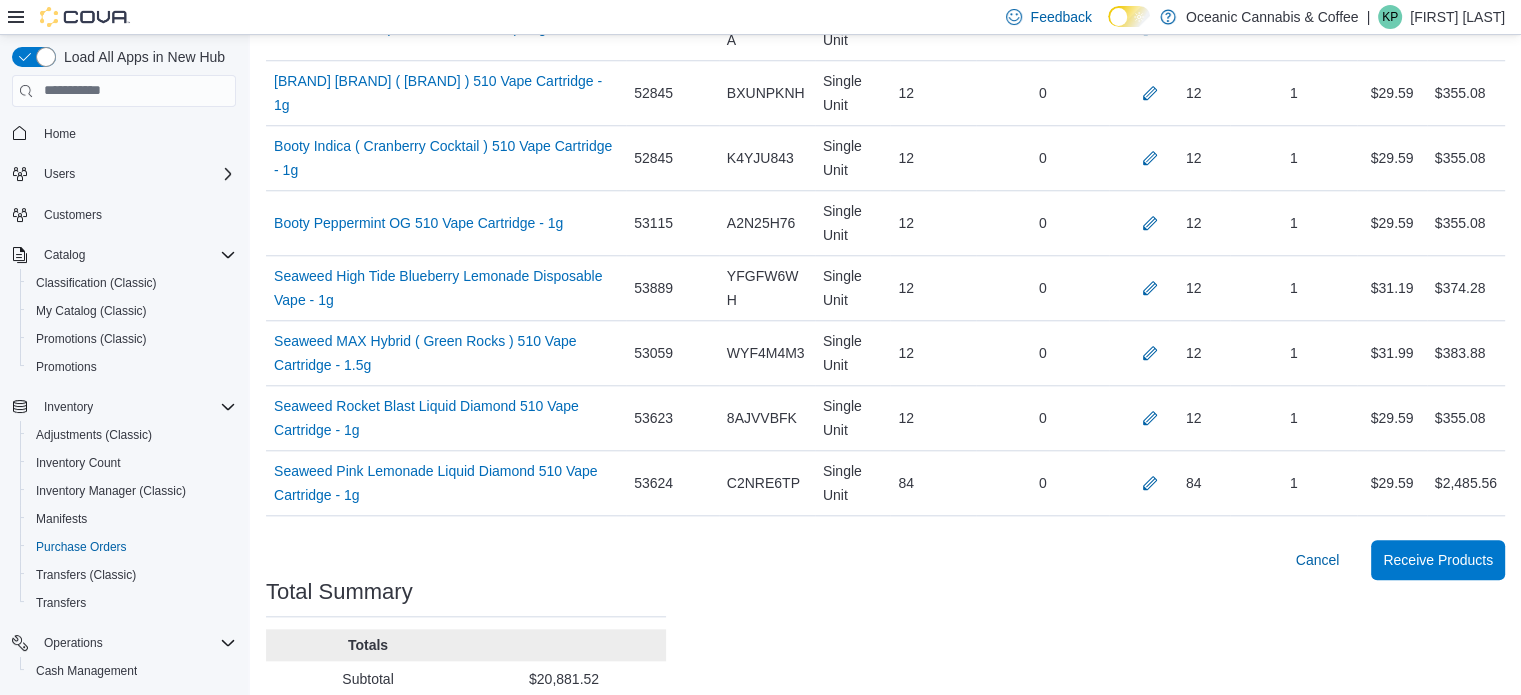 scroll, scrollTop: 1999, scrollLeft: 0, axis: vertical 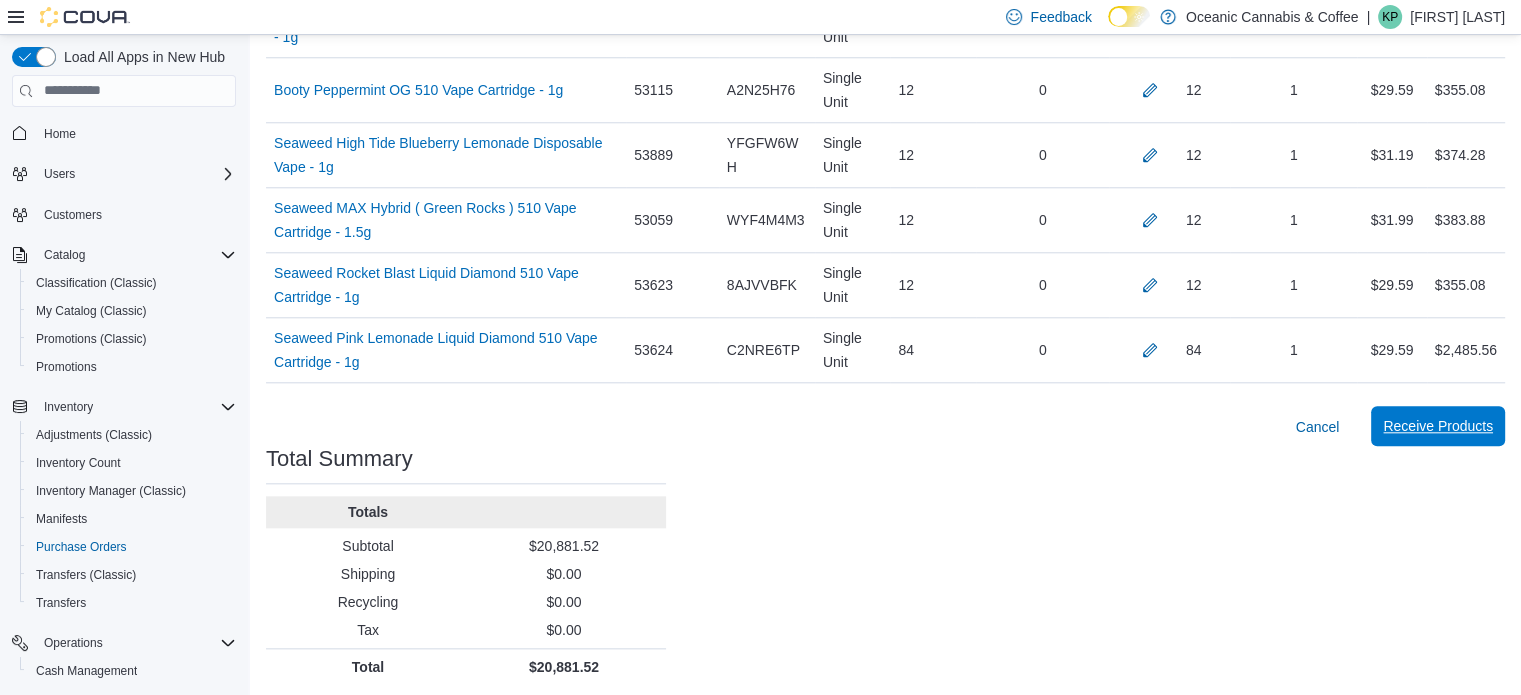click on "Receive Products" at bounding box center (1438, 426) 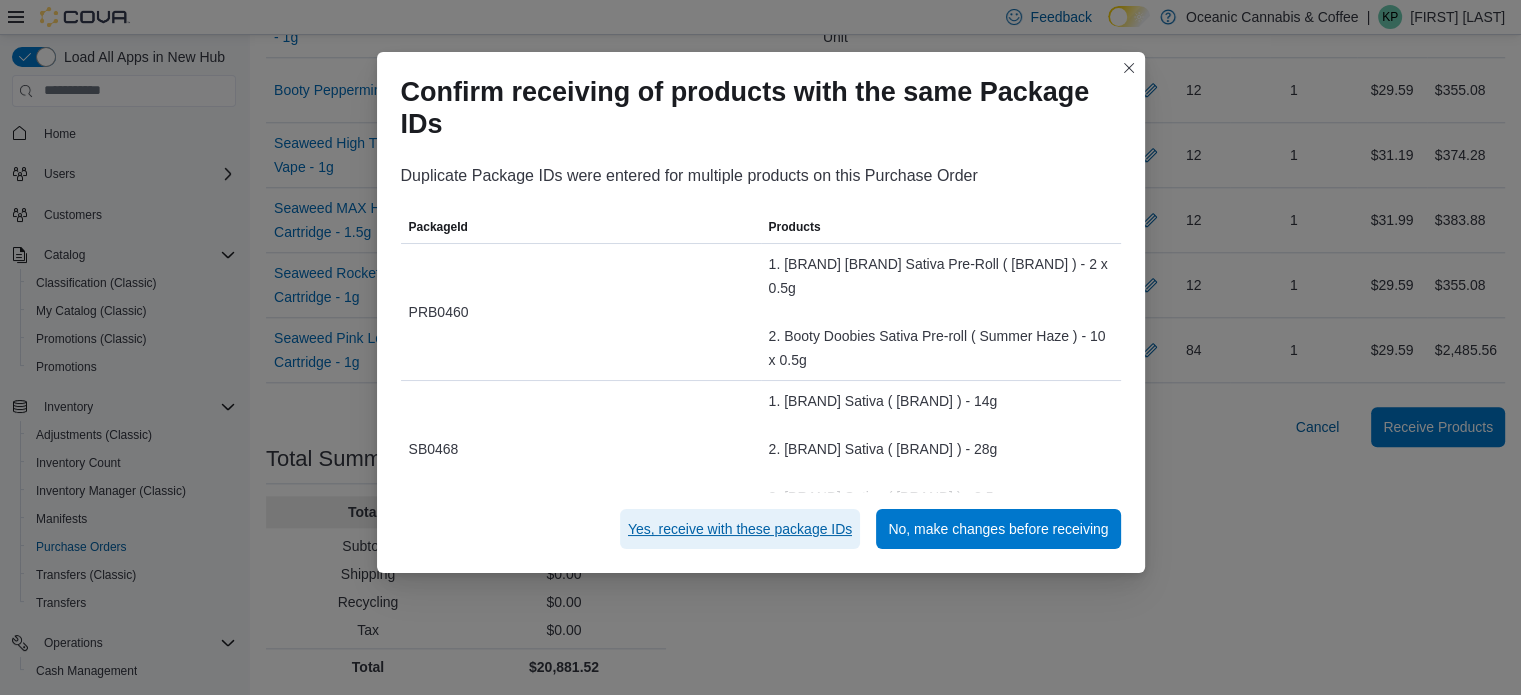 click on "Yes, receive with these package IDs" at bounding box center [740, 529] 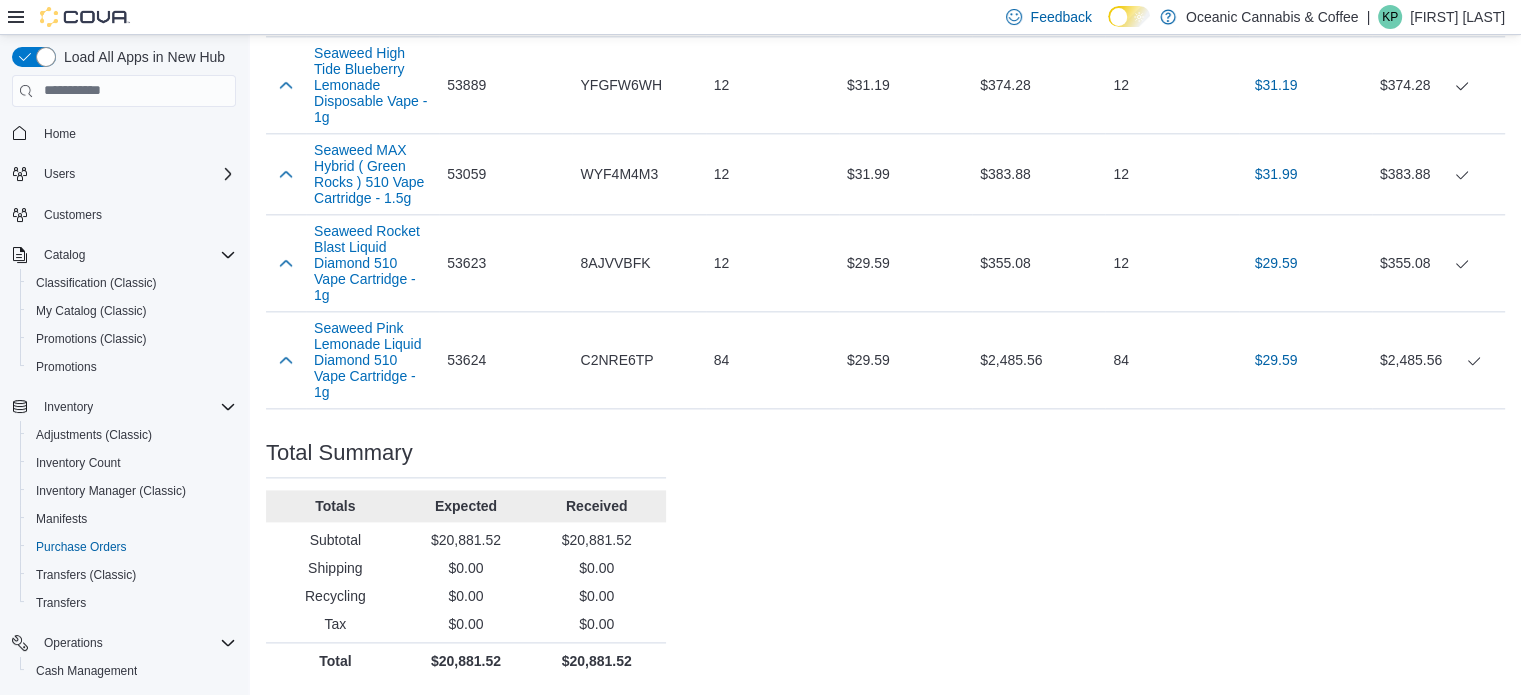 scroll, scrollTop: 0, scrollLeft: 0, axis: both 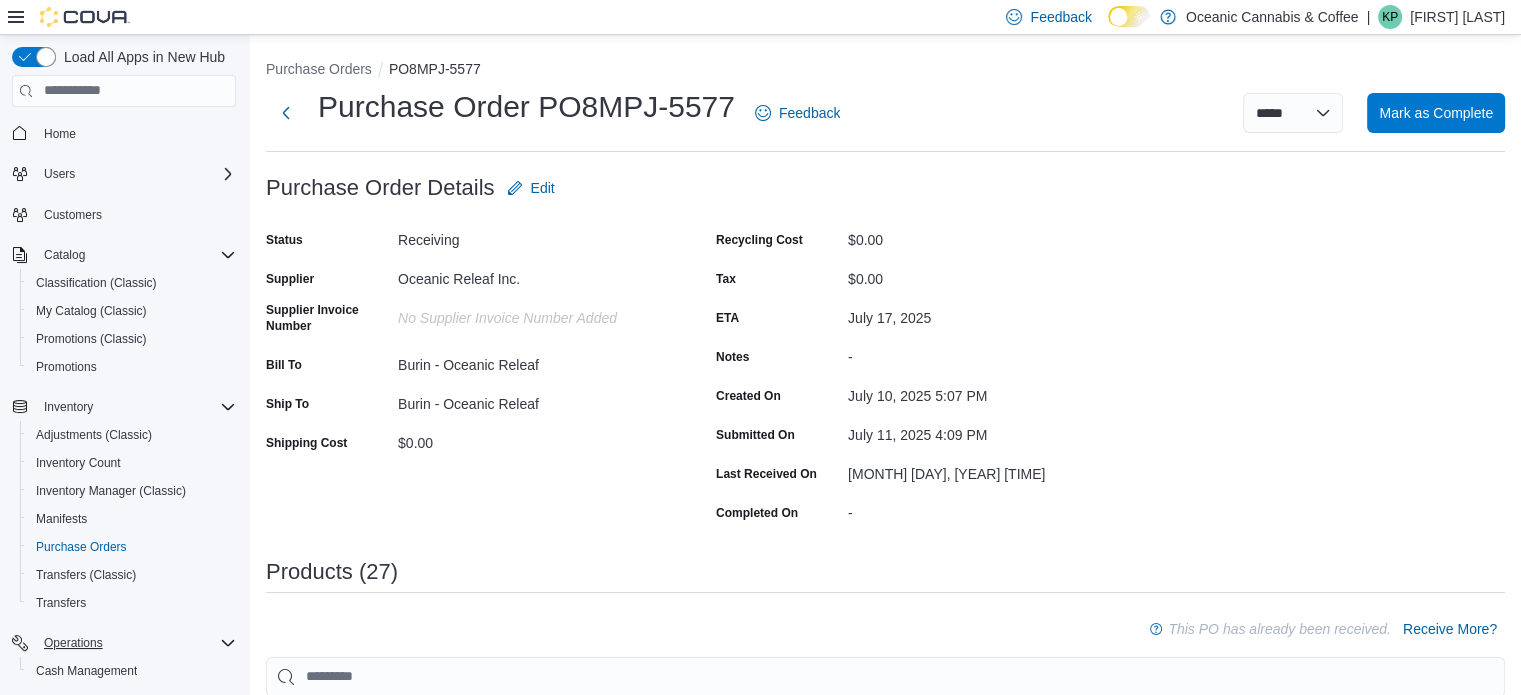 click 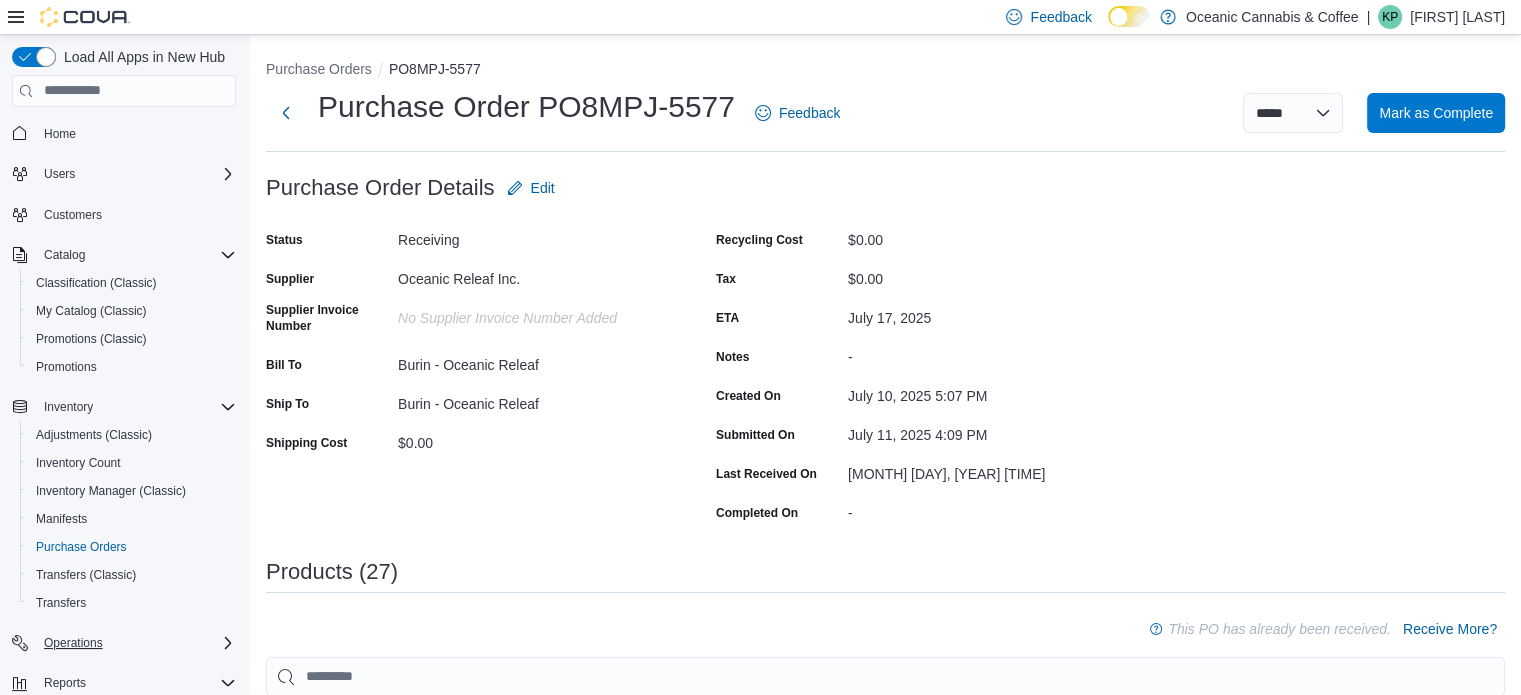 click on "Load All Apps in New Hub Home   Users   Customers   Catalog   Classification (Classic)   My Catalog (Classic)   Promotions (Classic)   Promotions   Inventory   Adjustments (Classic)   Inventory Count   Inventory Manager (Classic)   Manifests   Purchase Orders   Transfers (Classic)   Transfers   Operations   Reports   Canadian Compliance   Dashboards   Reports   Washington CCRS   Settings" at bounding box center [124, 388] 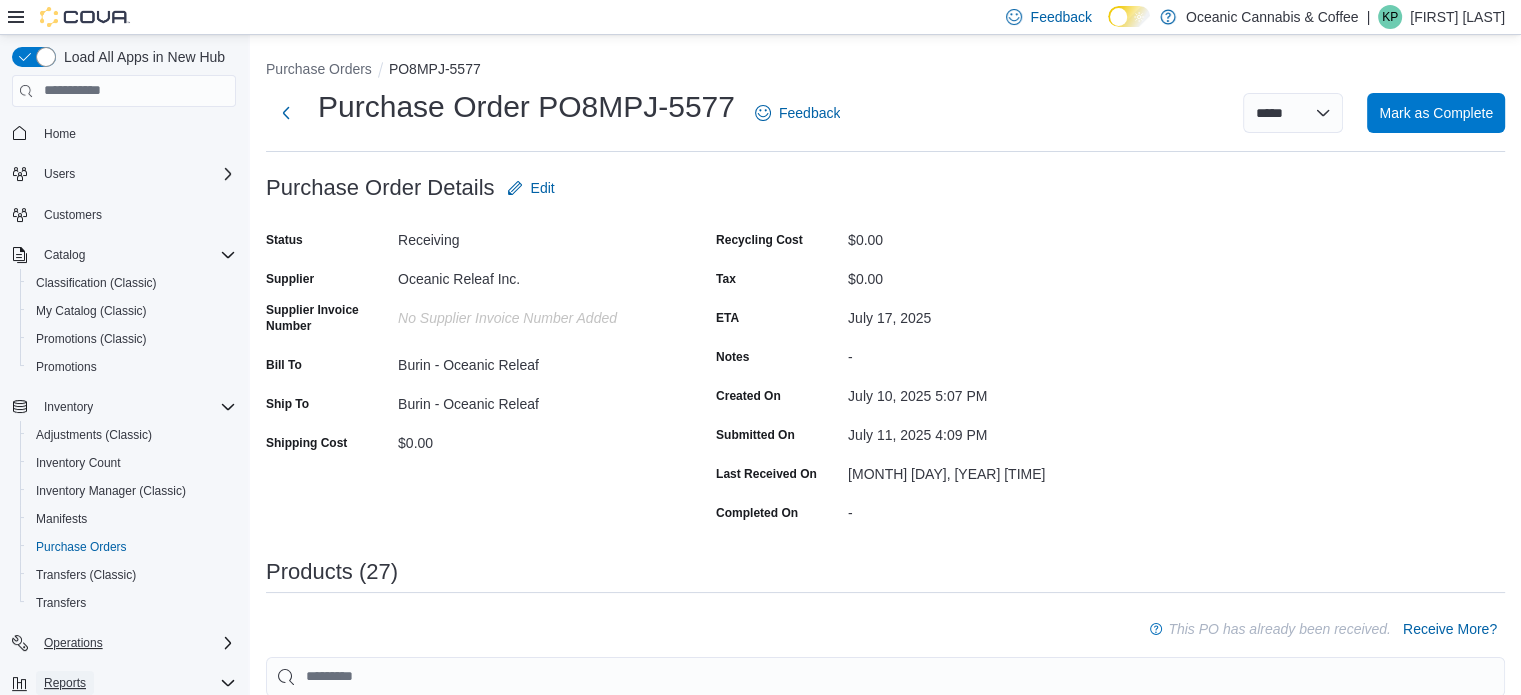 click on "Reports" at bounding box center (65, 683) 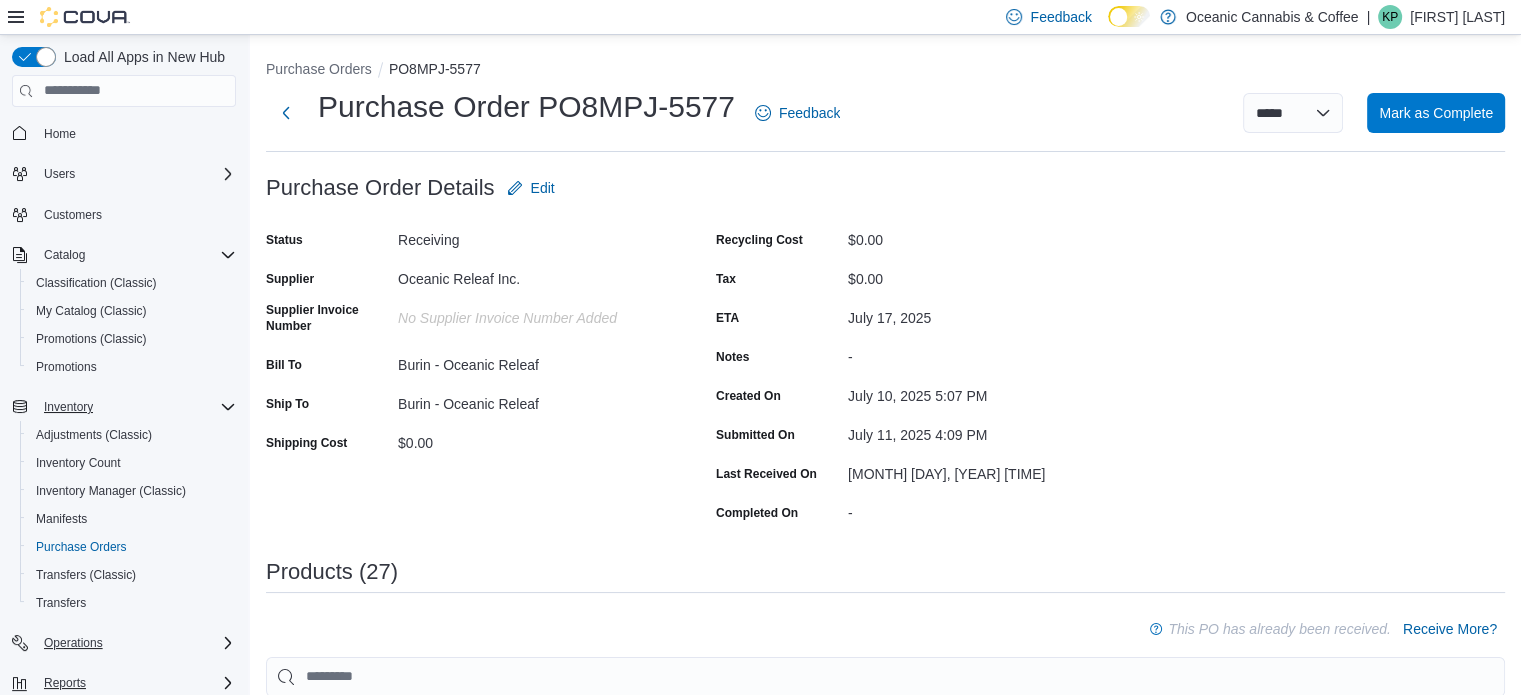 click 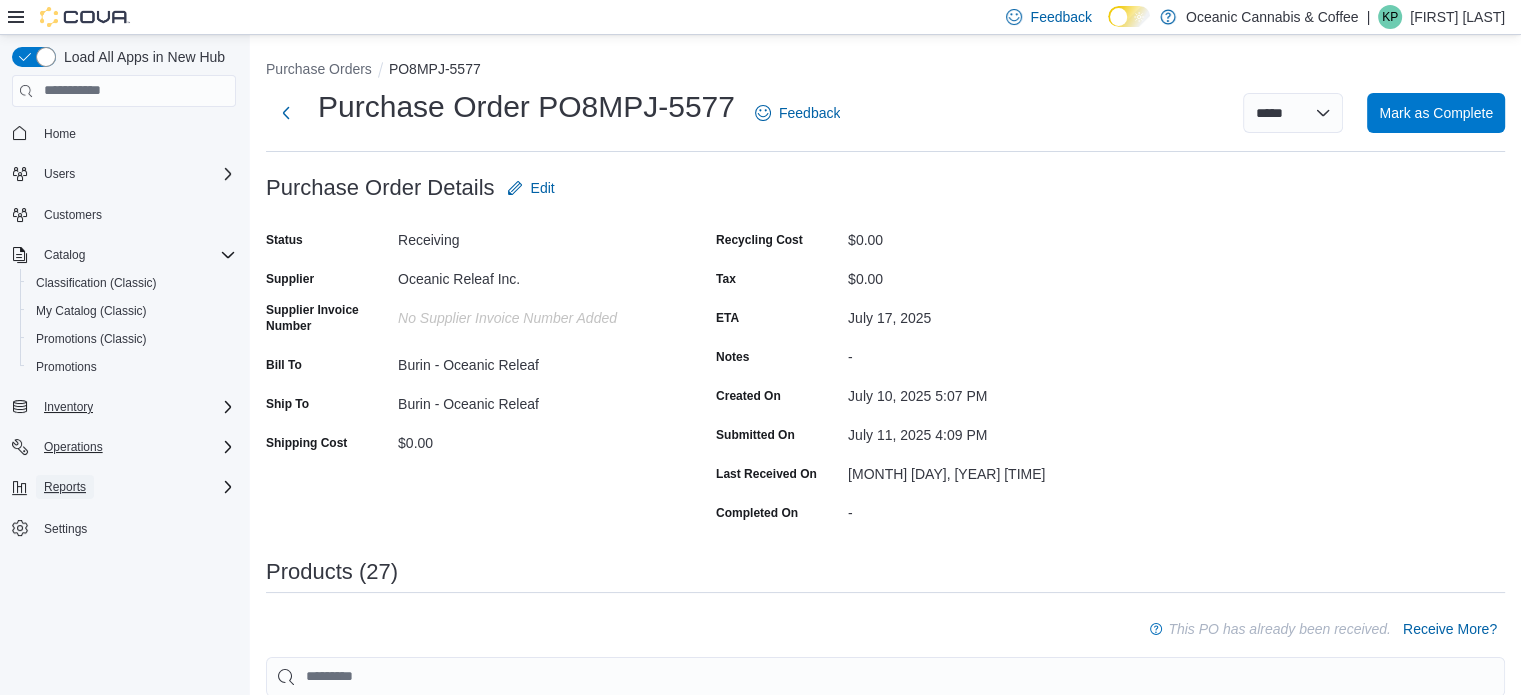 click on "Reports" at bounding box center (65, 487) 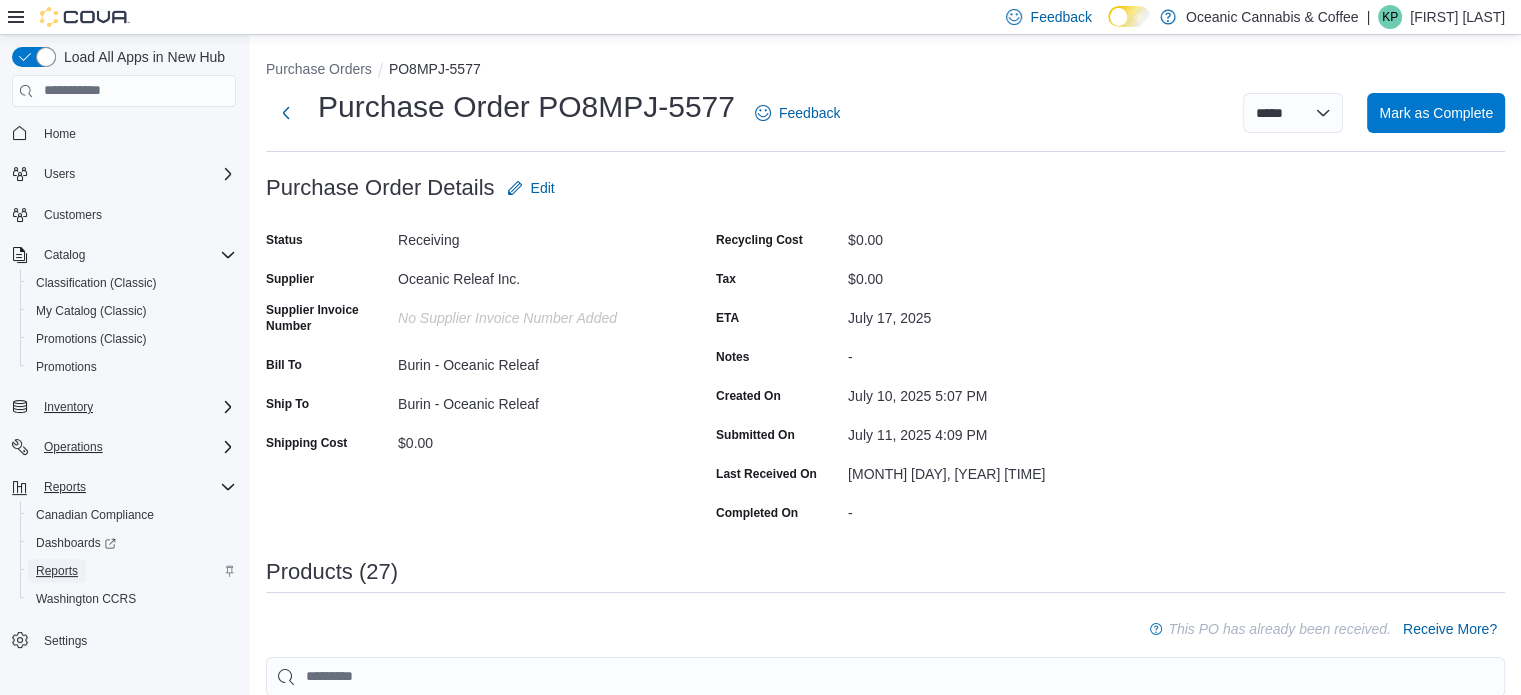 click on "Reports" at bounding box center [57, 571] 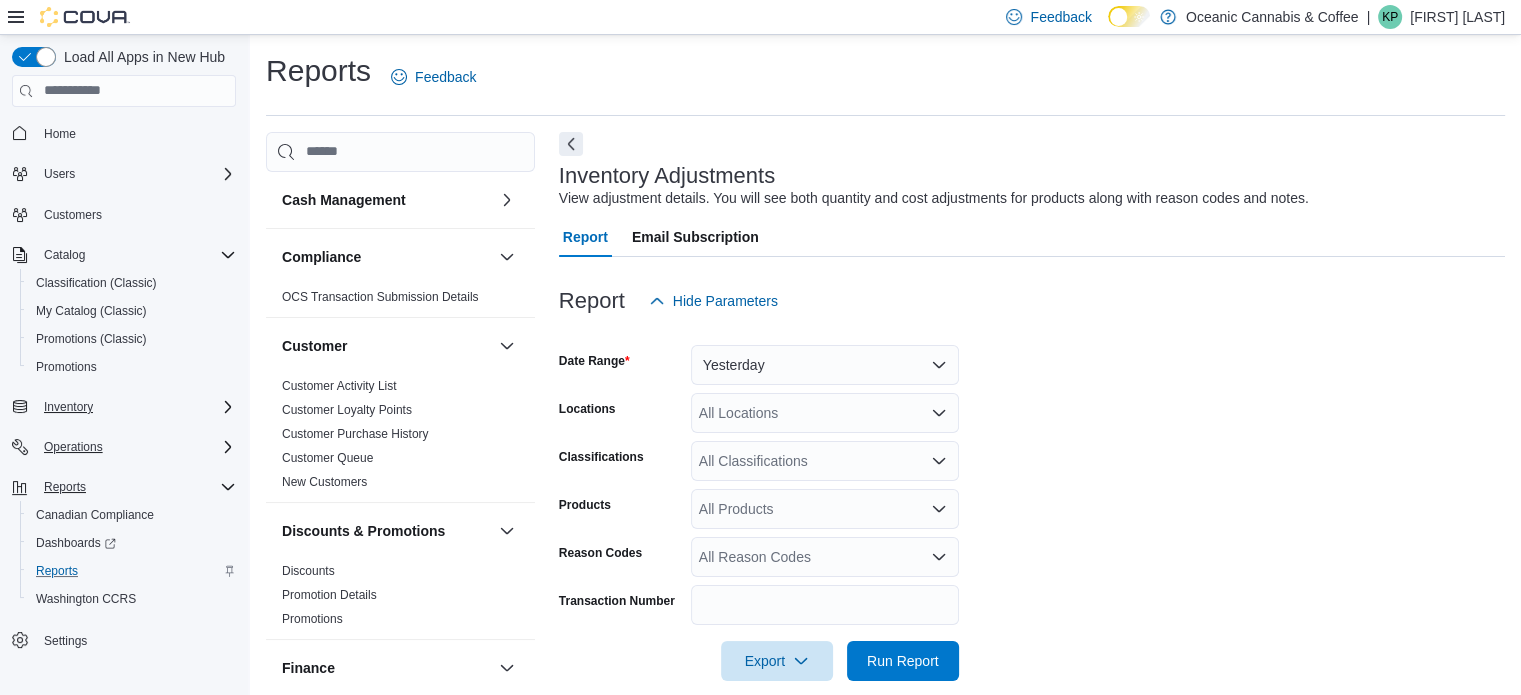 scroll, scrollTop: 25, scrollLeft: 0, axis: vertical 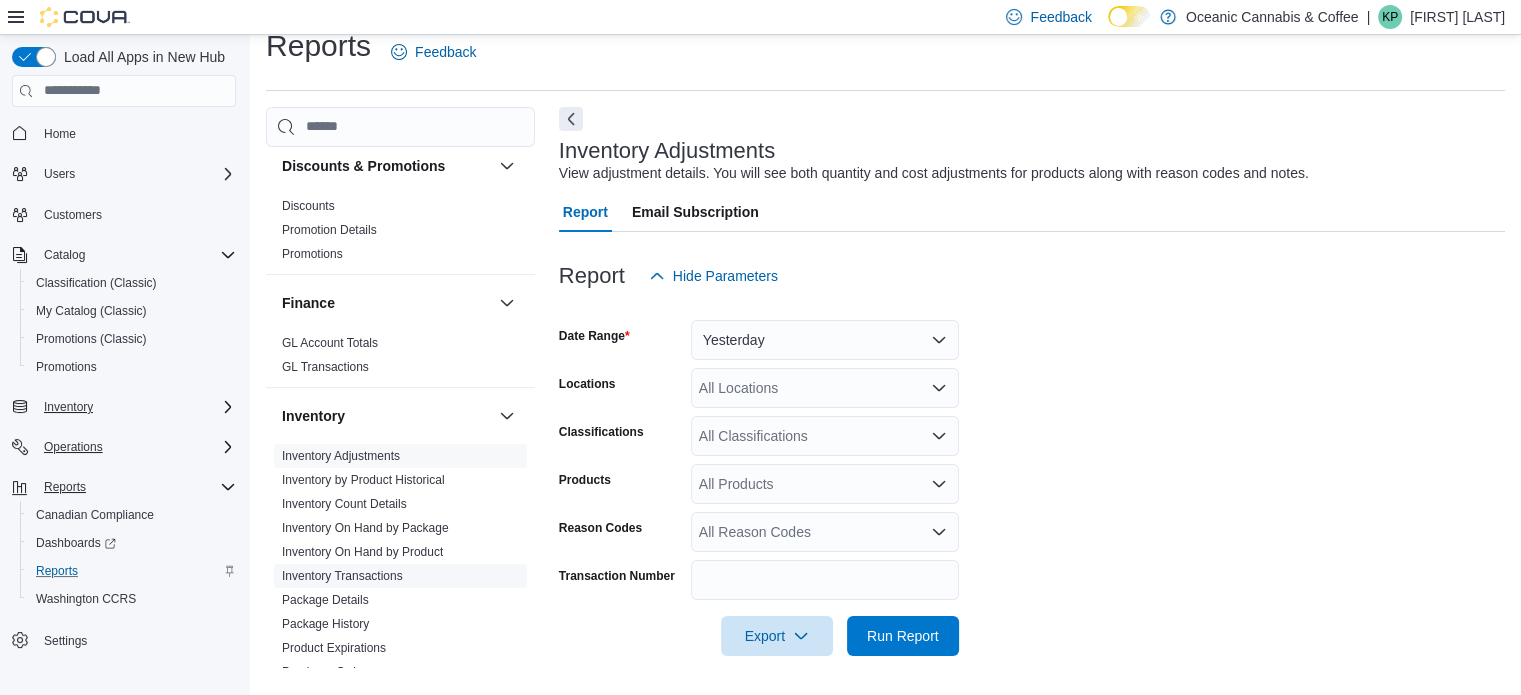 click on "Inventory Transactions" at bounding box center [342, 576] 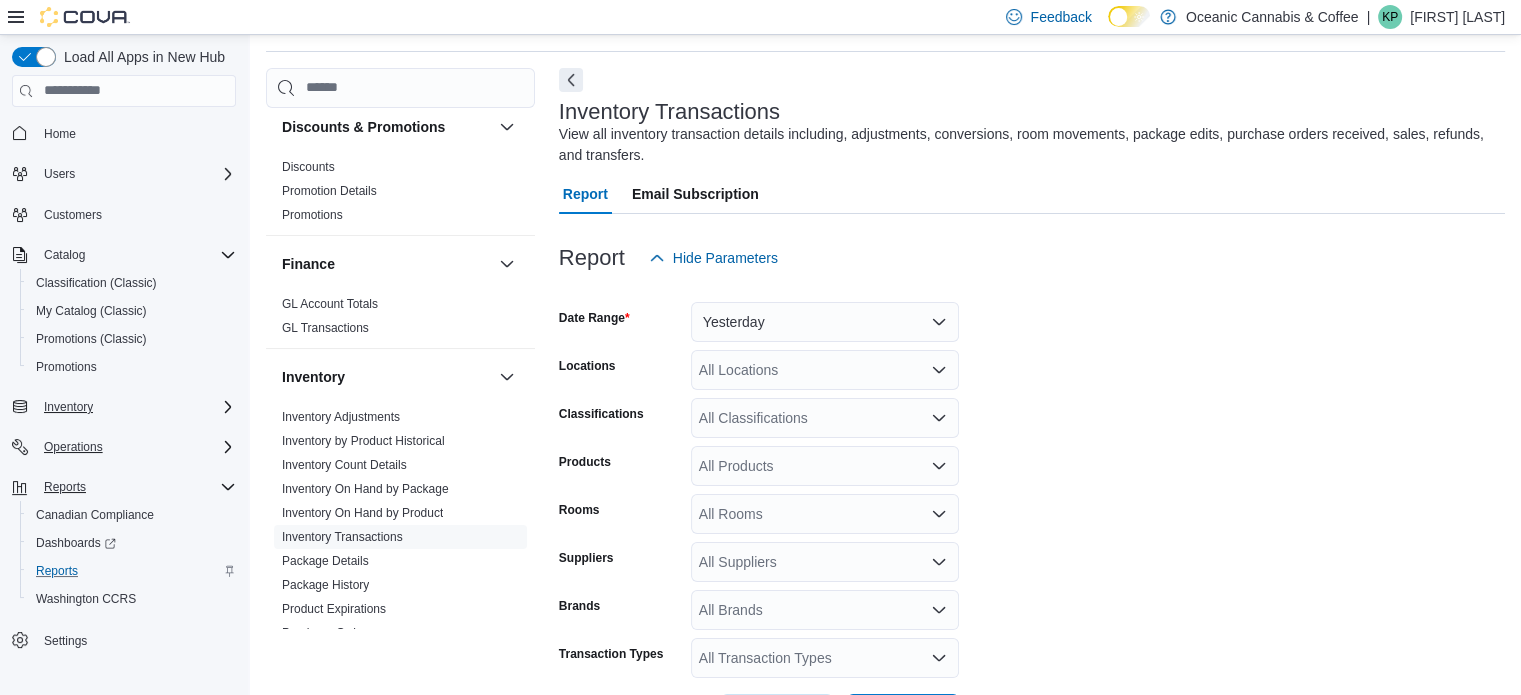 scroll, scrollTop: 67, scrollLeft: 0, axis: vertical 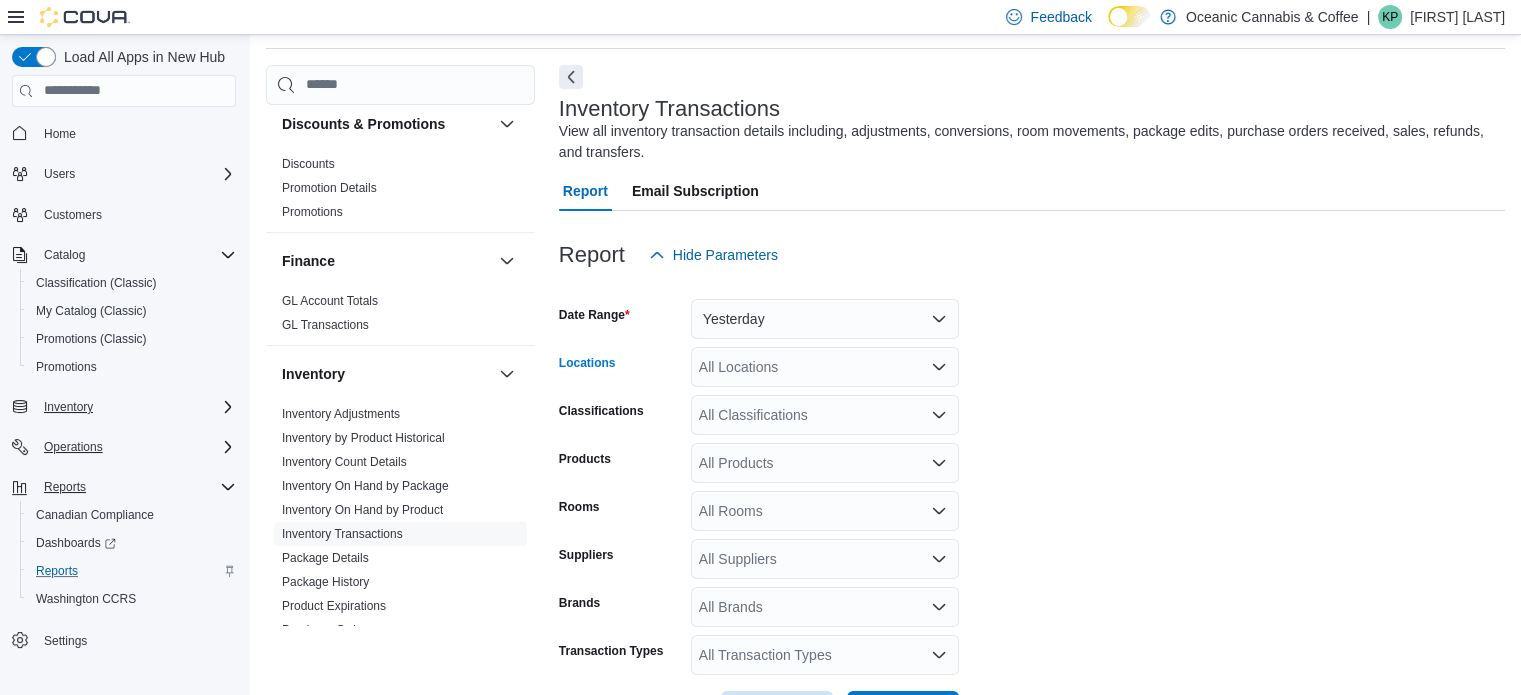 click on "All Locations" at bounding box center (825, 367) 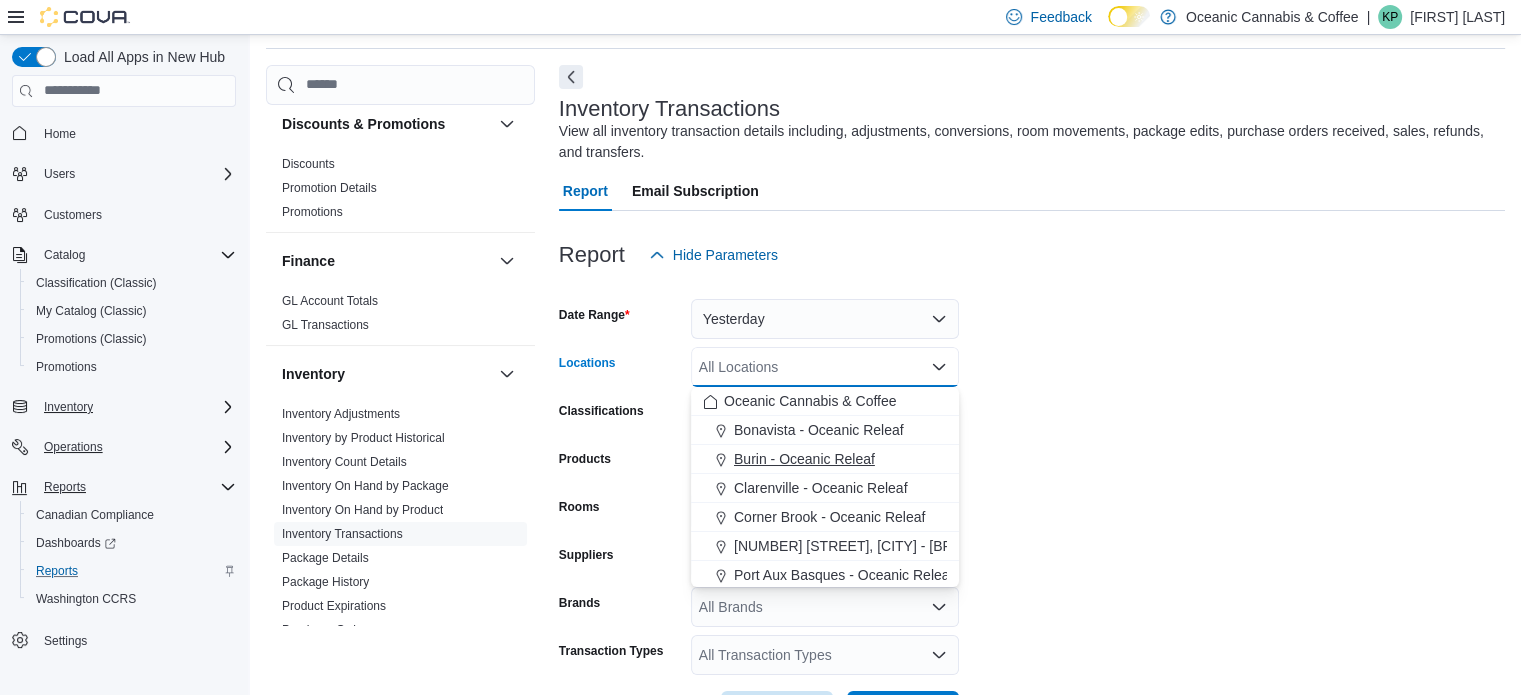 click on "Burin - Oceanic Releaf" at bounding box center (804, 459) 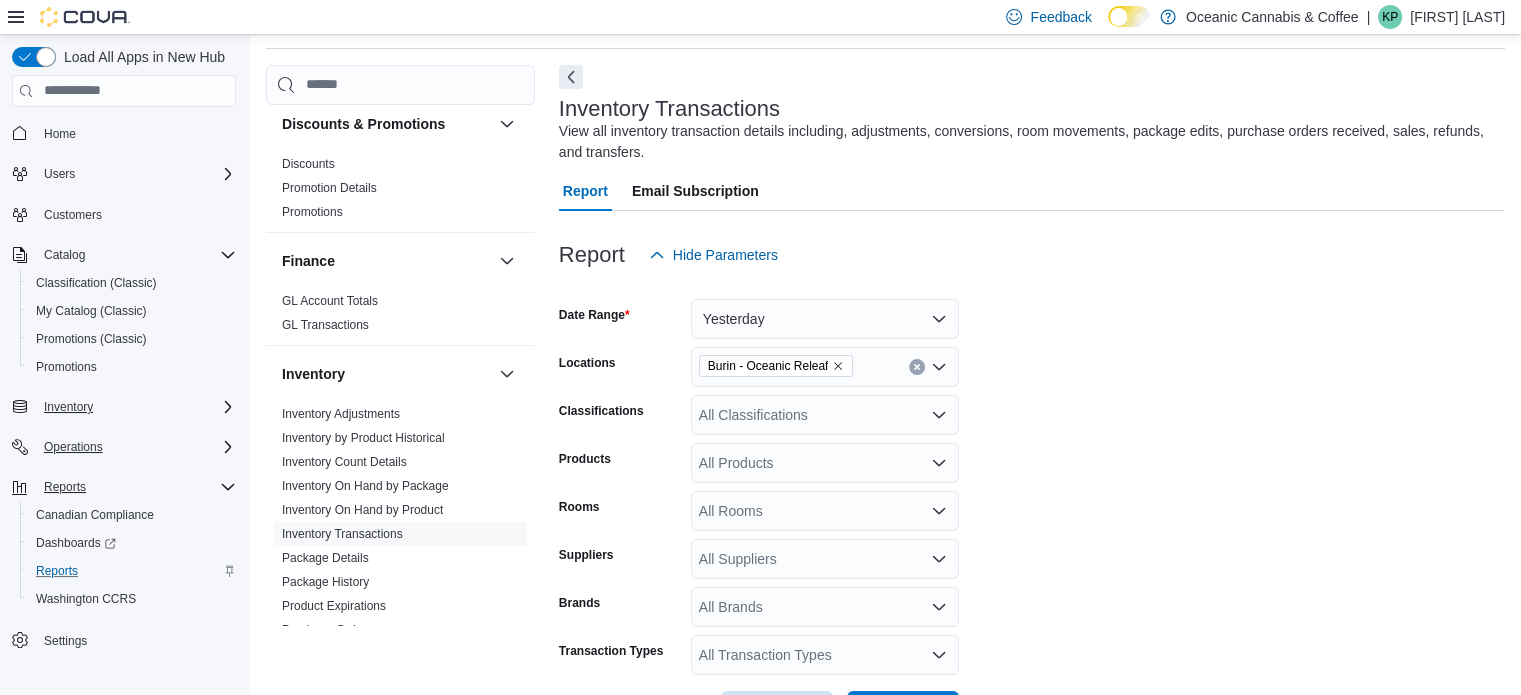 click on "Rooms" at bounding box center (621, 511) 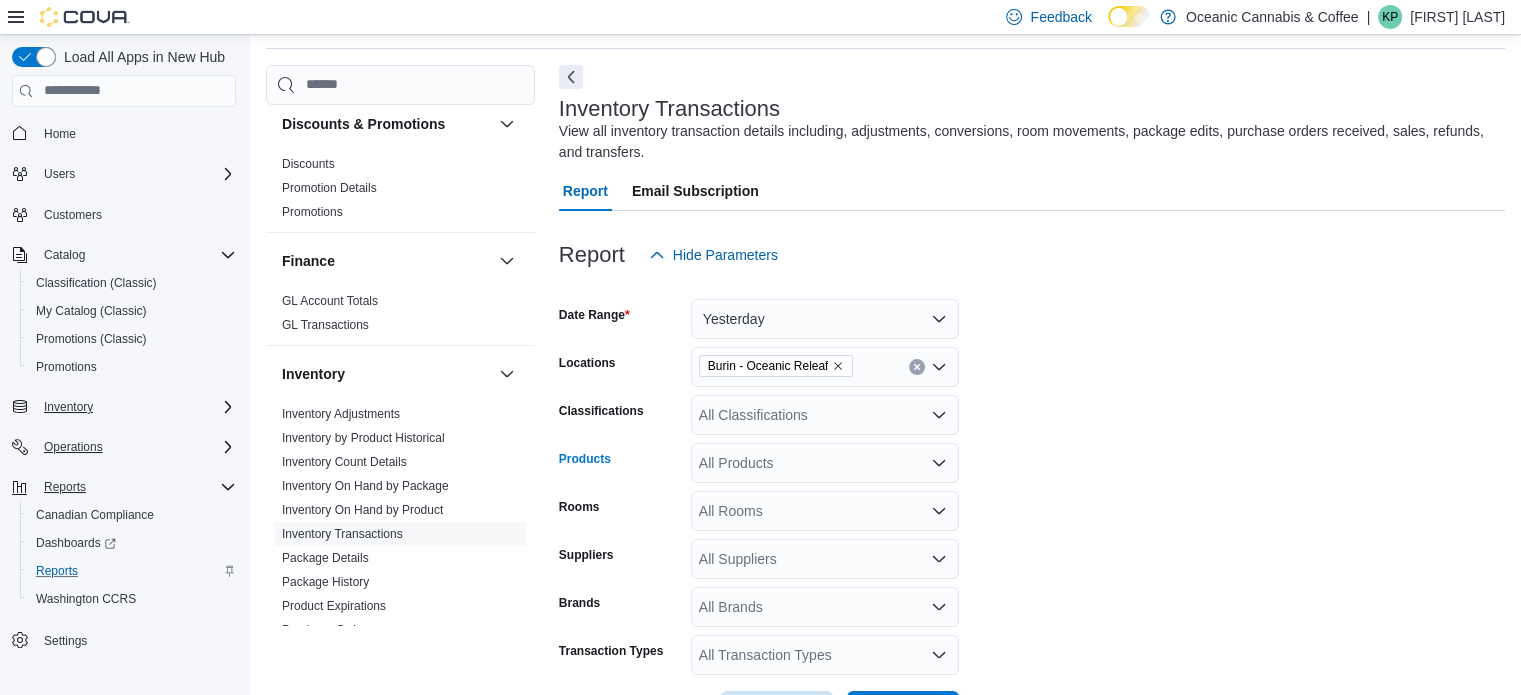 click on "All Products" at bounding box center [825, 463] 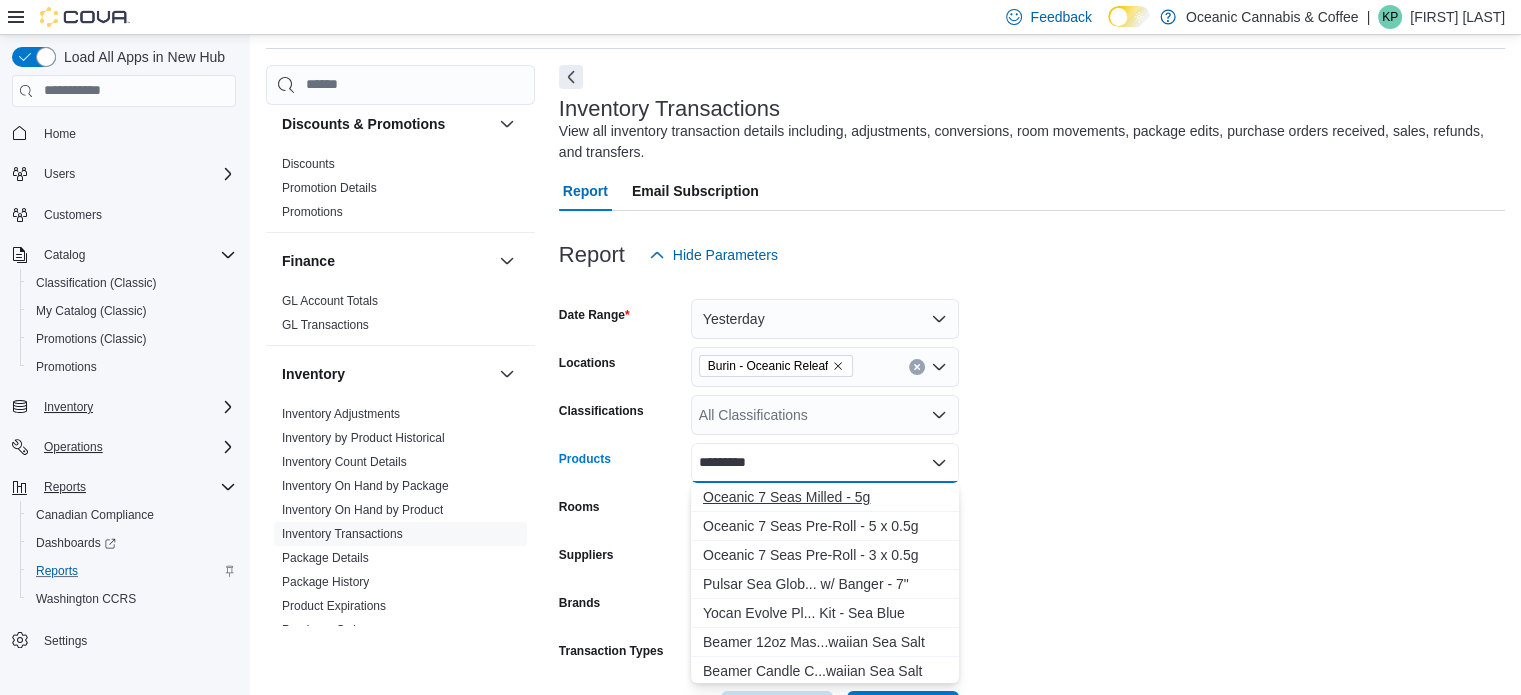 type on "*********" 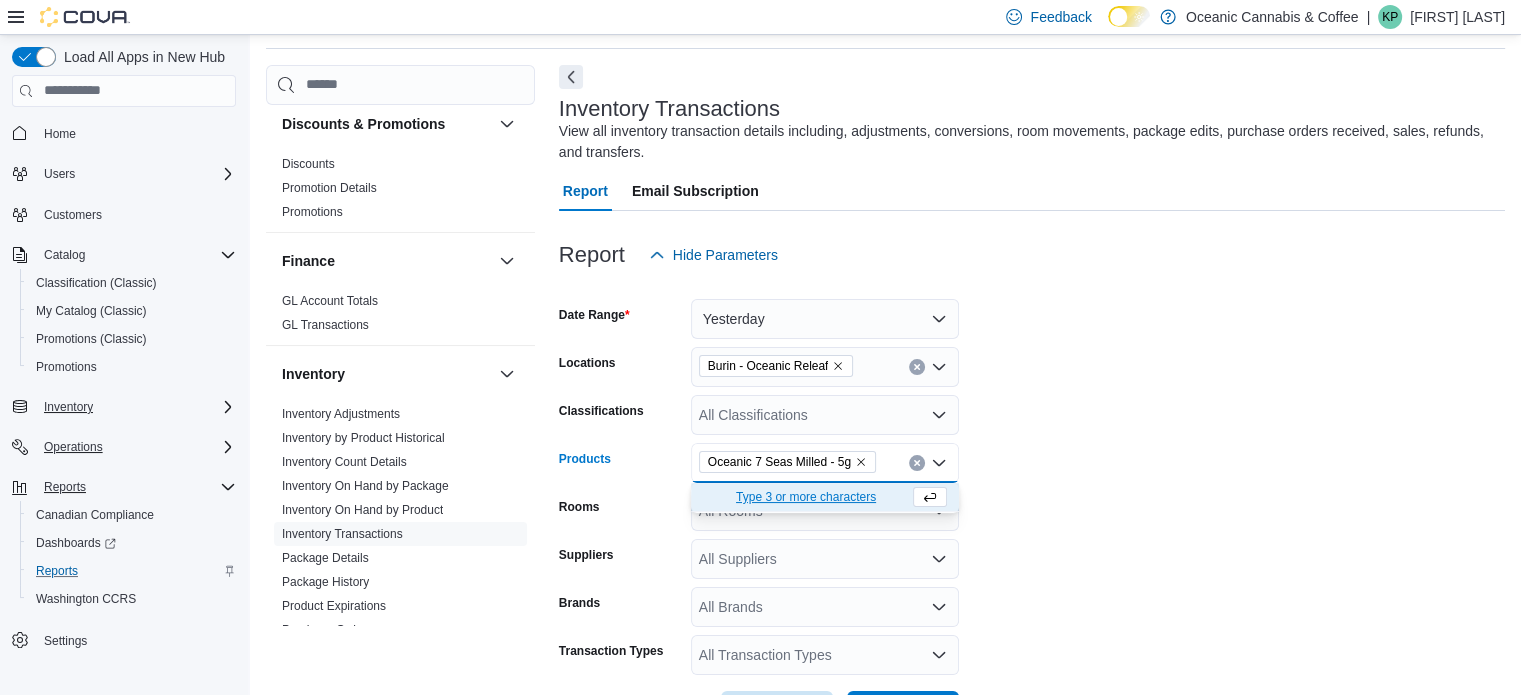 click on "Date Range Yesterday Locations Burin - Oceanic Releaf Classifications All Classifications Products Oceanic 7 Seas Milled - 5g Combo box. Selected. Oceanic 7 Seas Milled - 5g. Press Backspace to delete Oceanic 7 Seas Milled - 5g. Combo box input. All Products. Type some text or, to display a list of choices, press Down Arrow. To exit the list of choices, press Escape. Rooms All Rooms Suppliers All Suppliers Brands All Brands Transaction Types All Transaction Types Export  Run Report" at bounding box center [1032, 503] 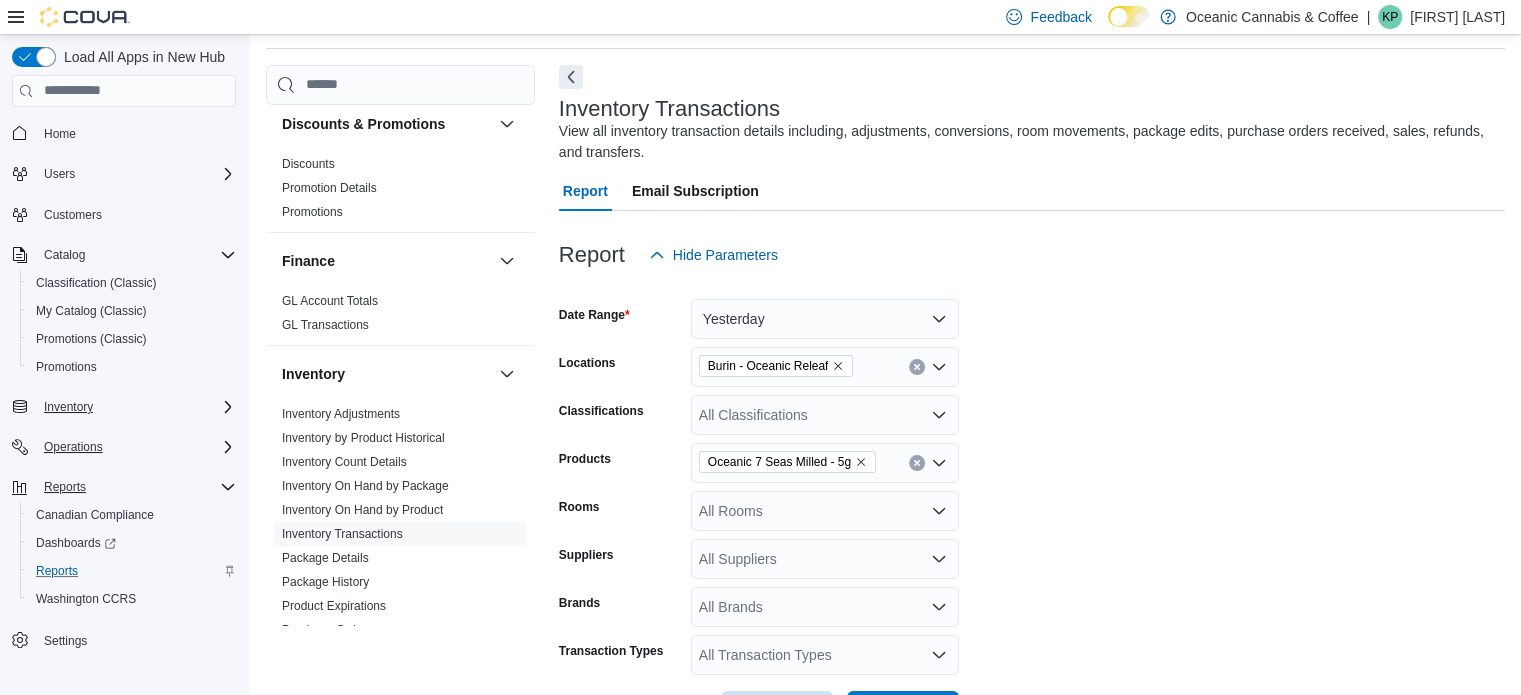 scroll, scrollTop: 142, scrollLeft: 0, axis: vertical 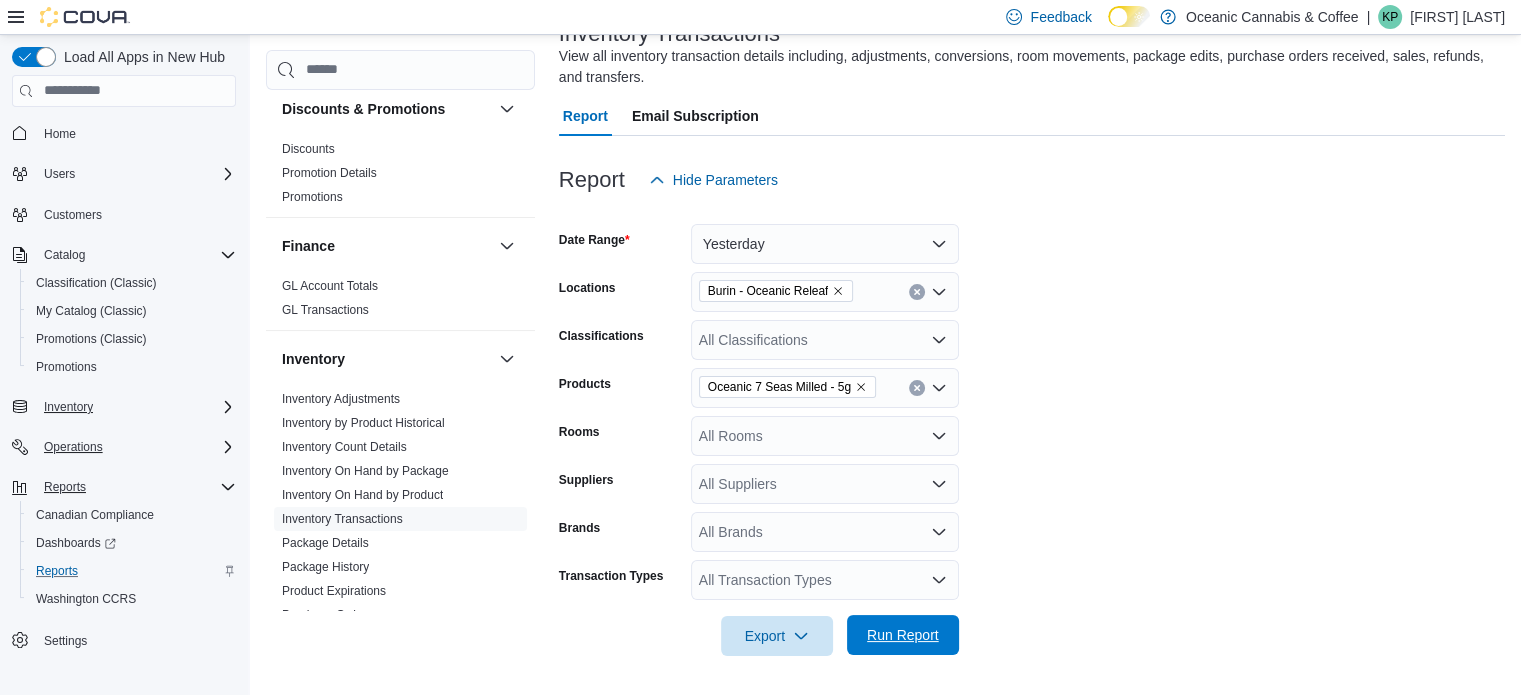 click on "Run Report" at bounding box center (903, 635) 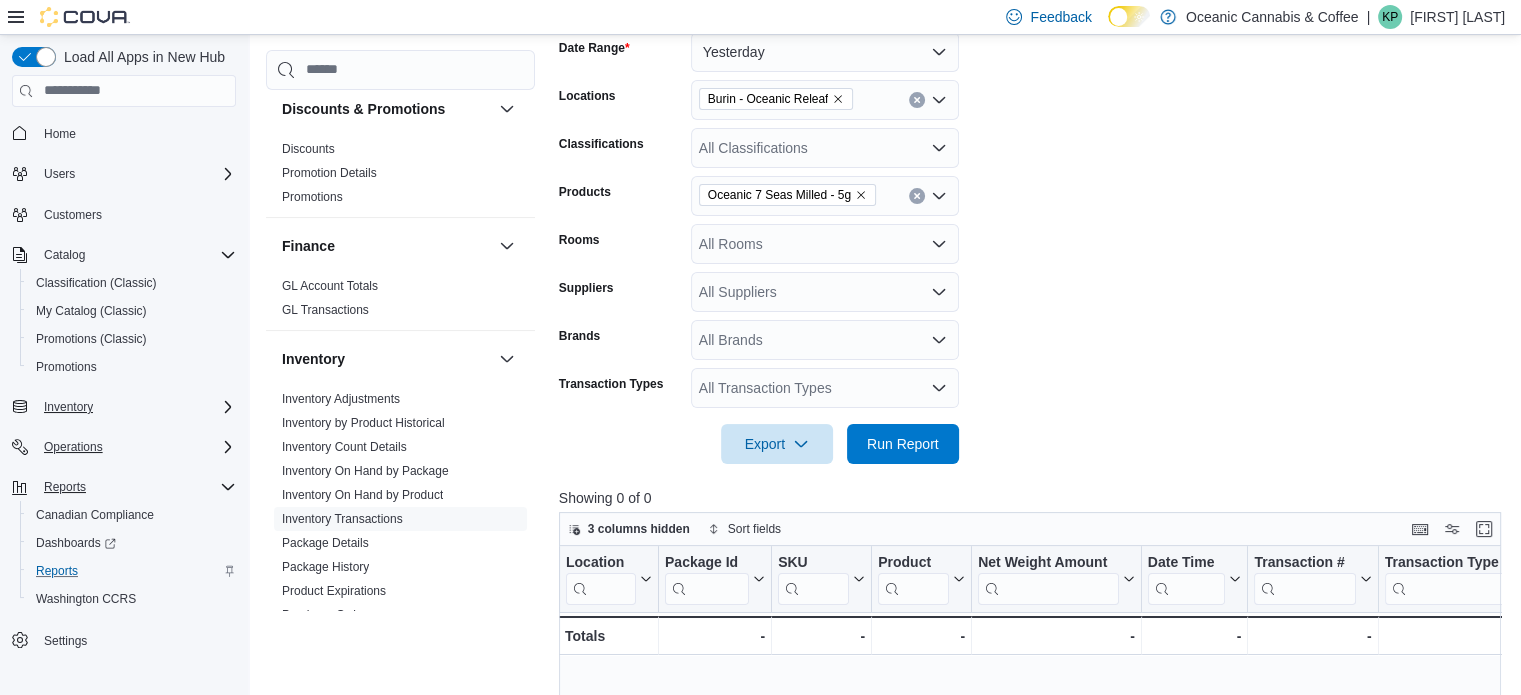 scroll, scrollTop: 322, scrollLeft: 0, axis: vertical 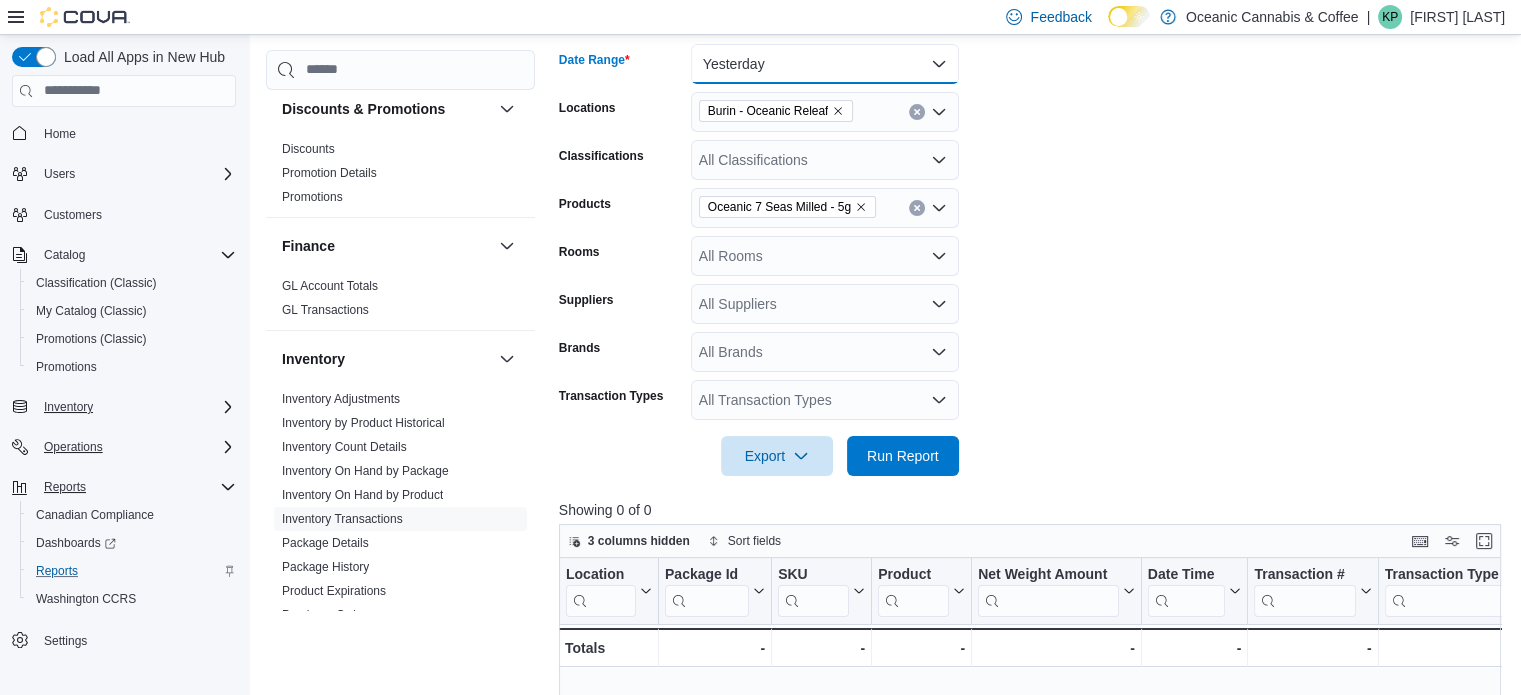 click on "Yesterday" at bounding box center [825, 64] 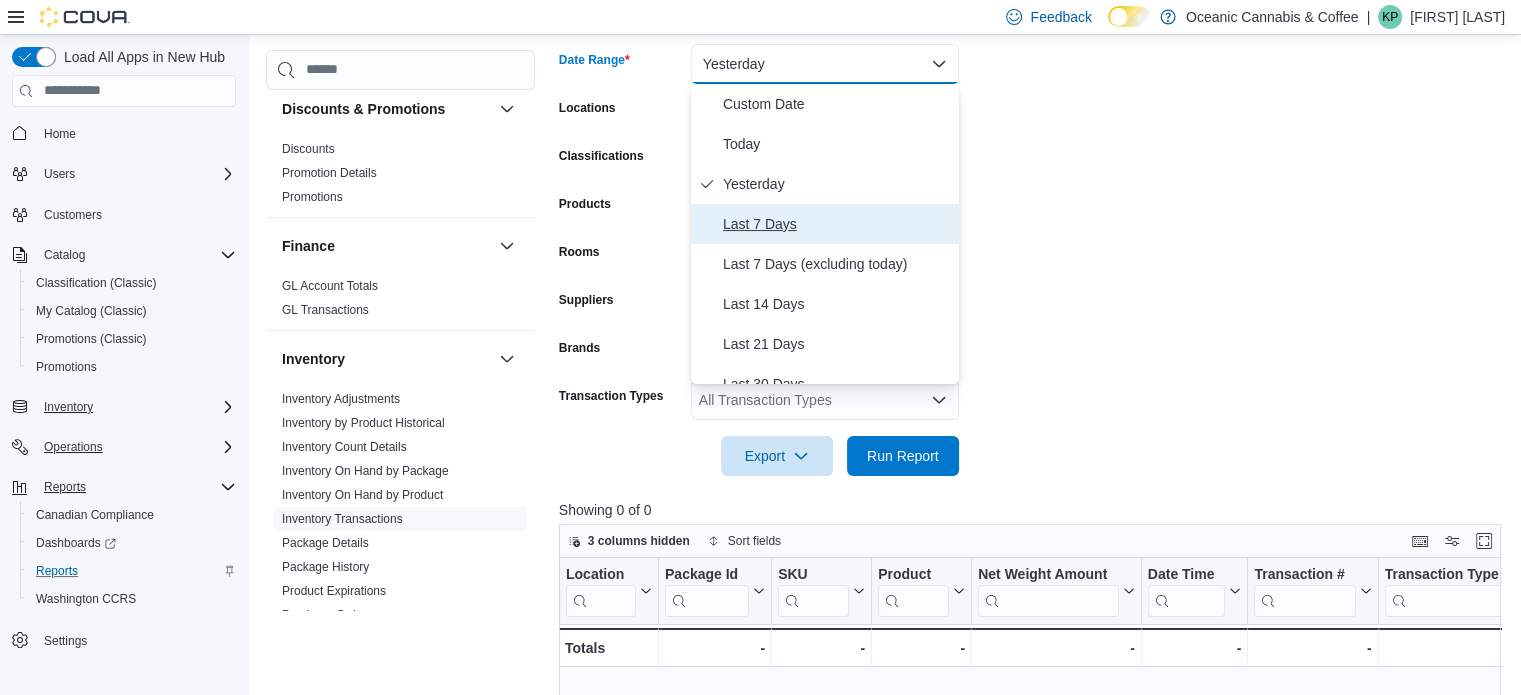 click on "Last 7 Days" at bounding box center [825, 224] 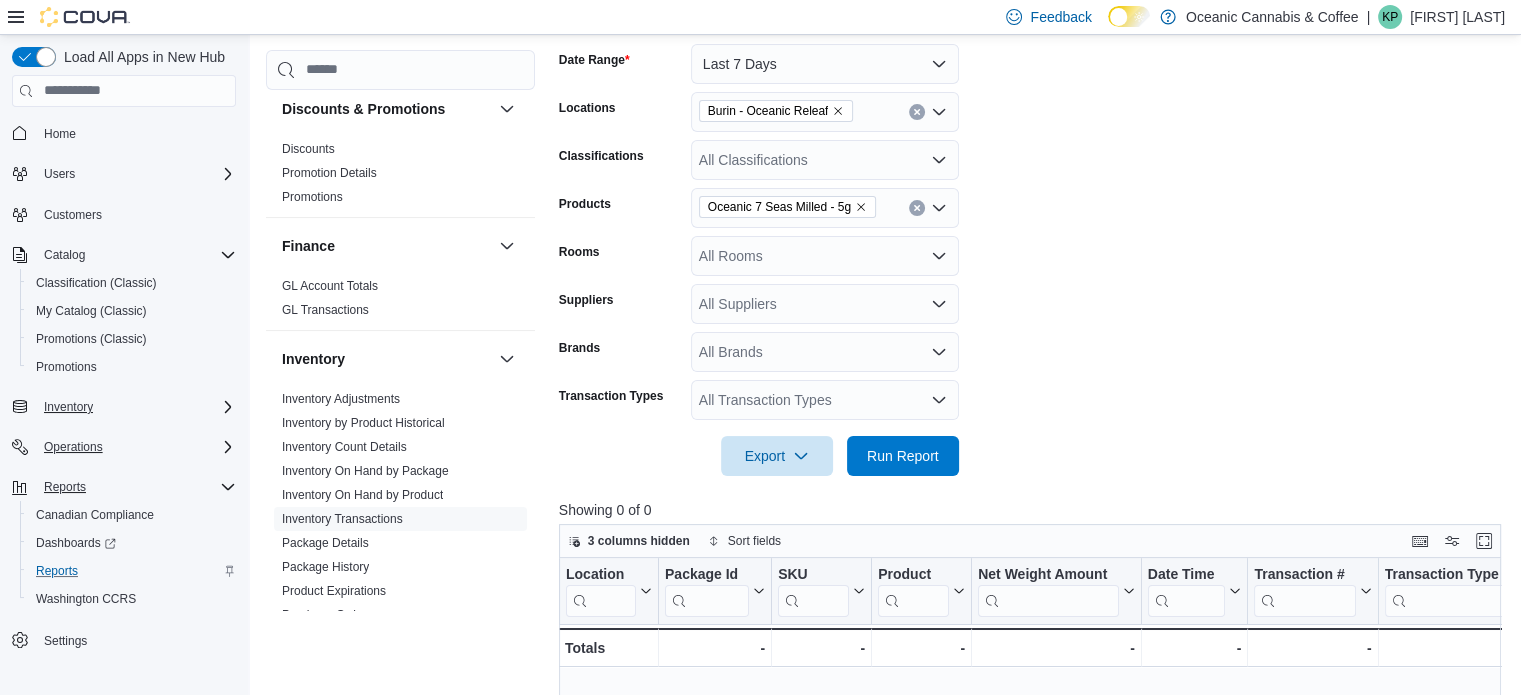 click on "Date Range Last 7 Days Locations Burin - Oceanic Releaf Classifications All Classifications Products Oceanic 7 Seas Milled - 5g Rooms All Rooms Suppliers All Suppliers Brands All Brands Transaction Types All Transaction Types Export  Run Report" at bounding box center (1035, 248) 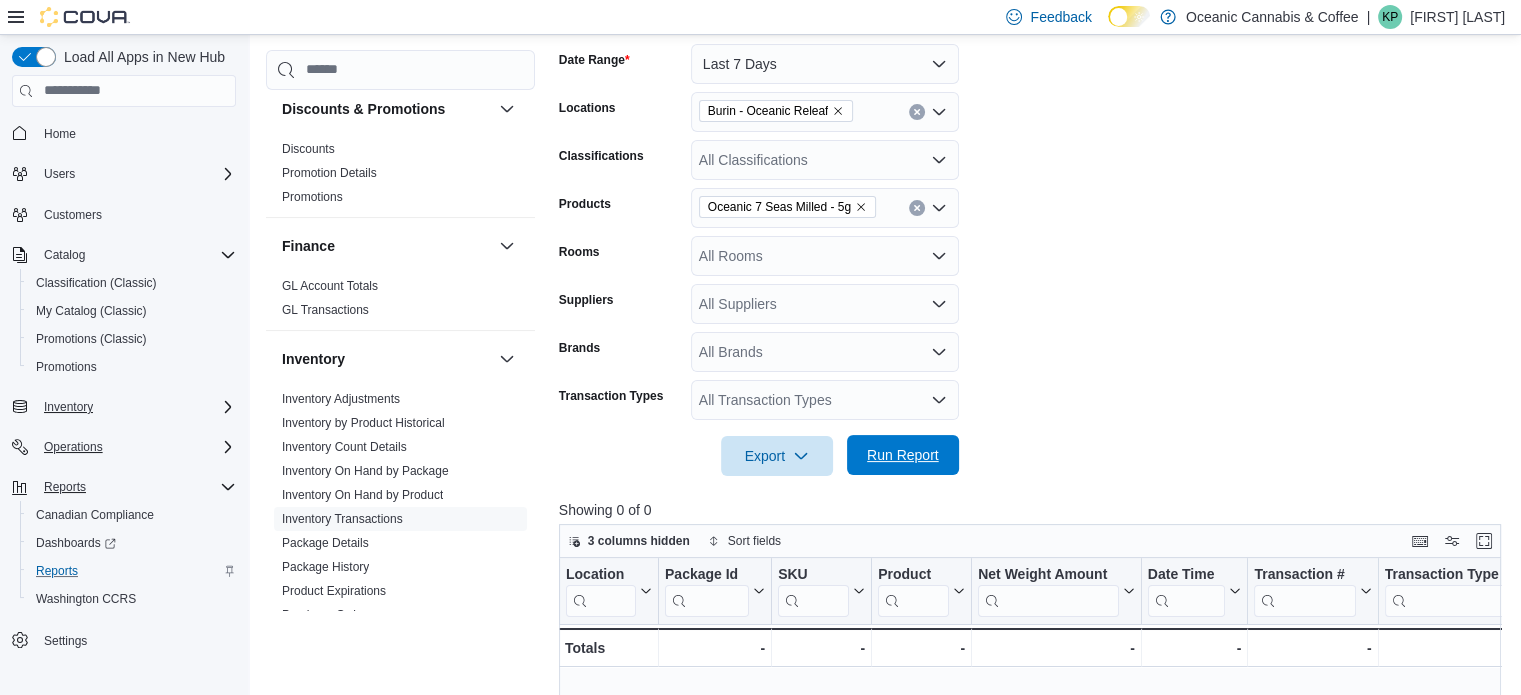 click on "Run Report" at bounding box center [903, 455] 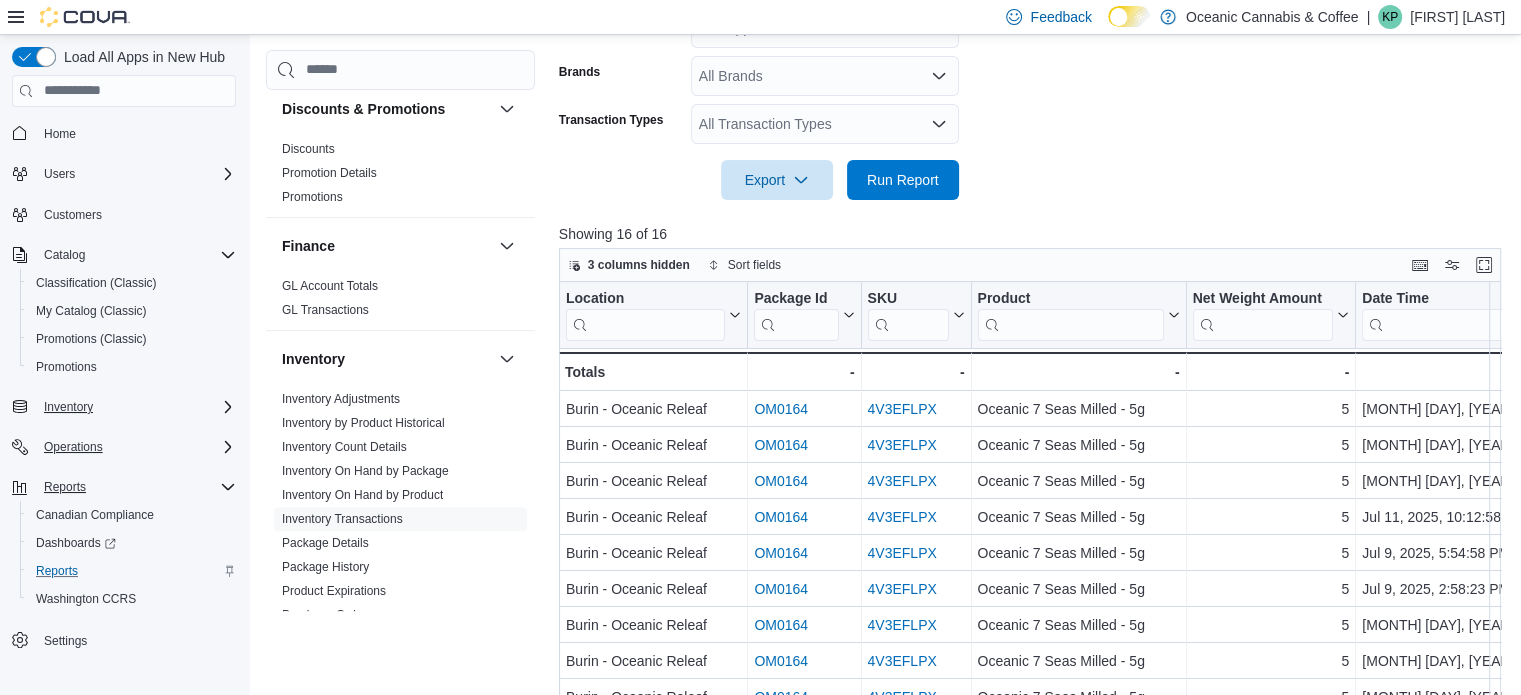 scroll, scrollTop: 722, scrollLeft: 0, axis: vertical 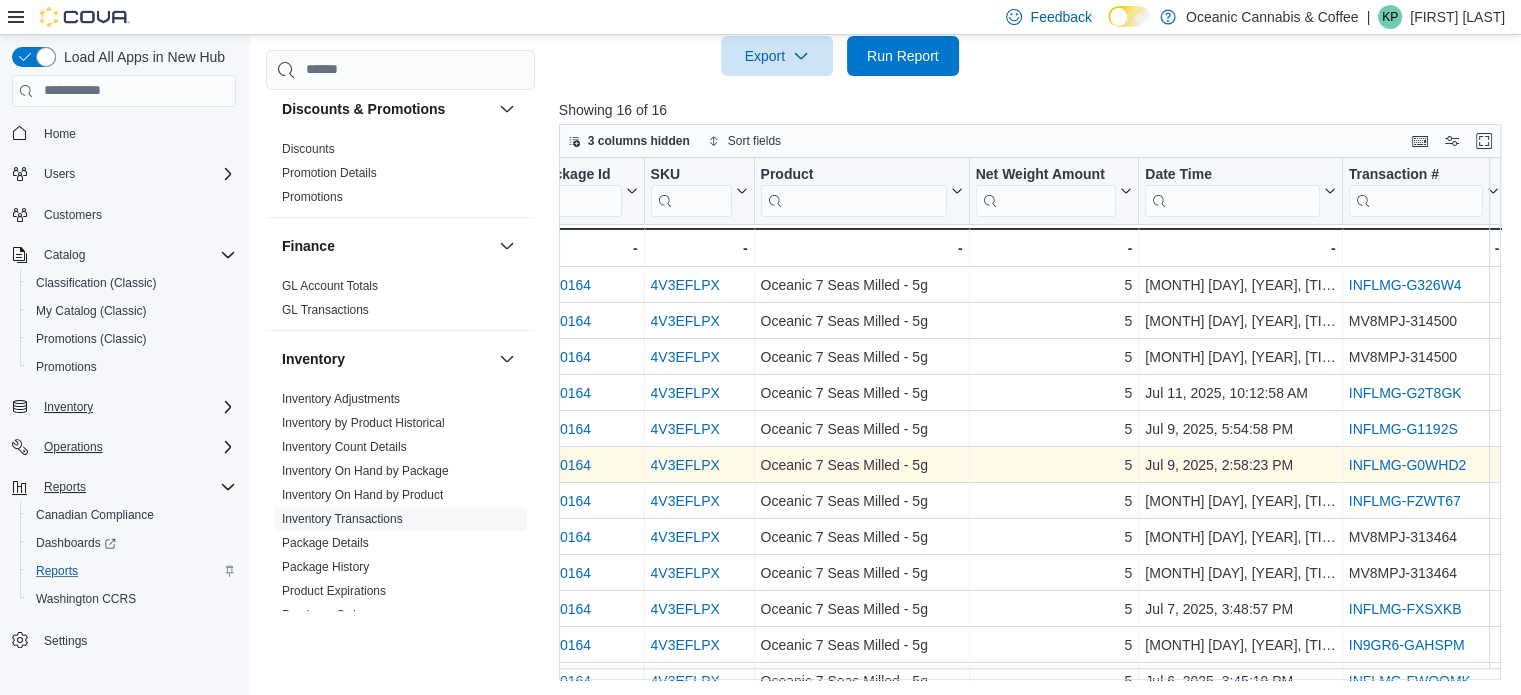 click on "INFLMG-G0WHD2" at bounding box center (1406, 465) 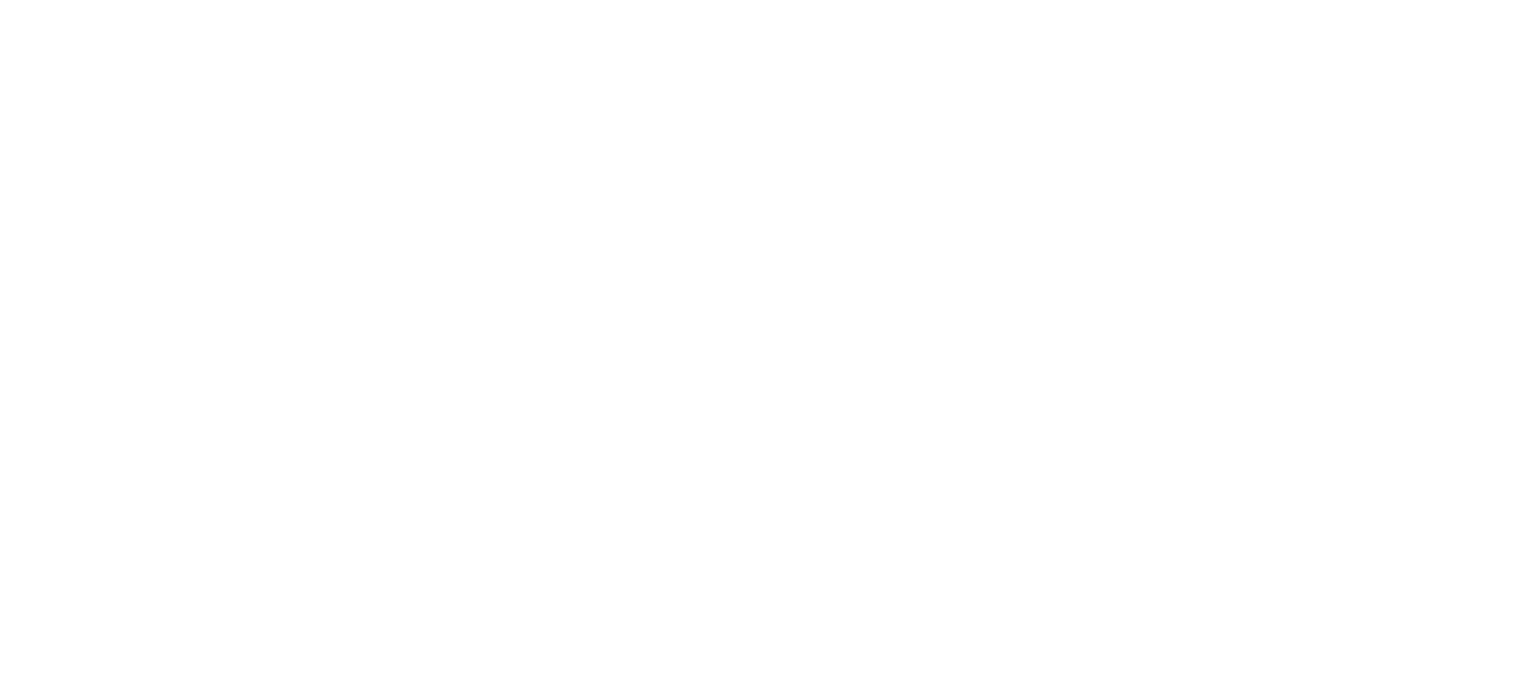 scroll, scrollTop: 0, scrollLeft: 0, axis: both 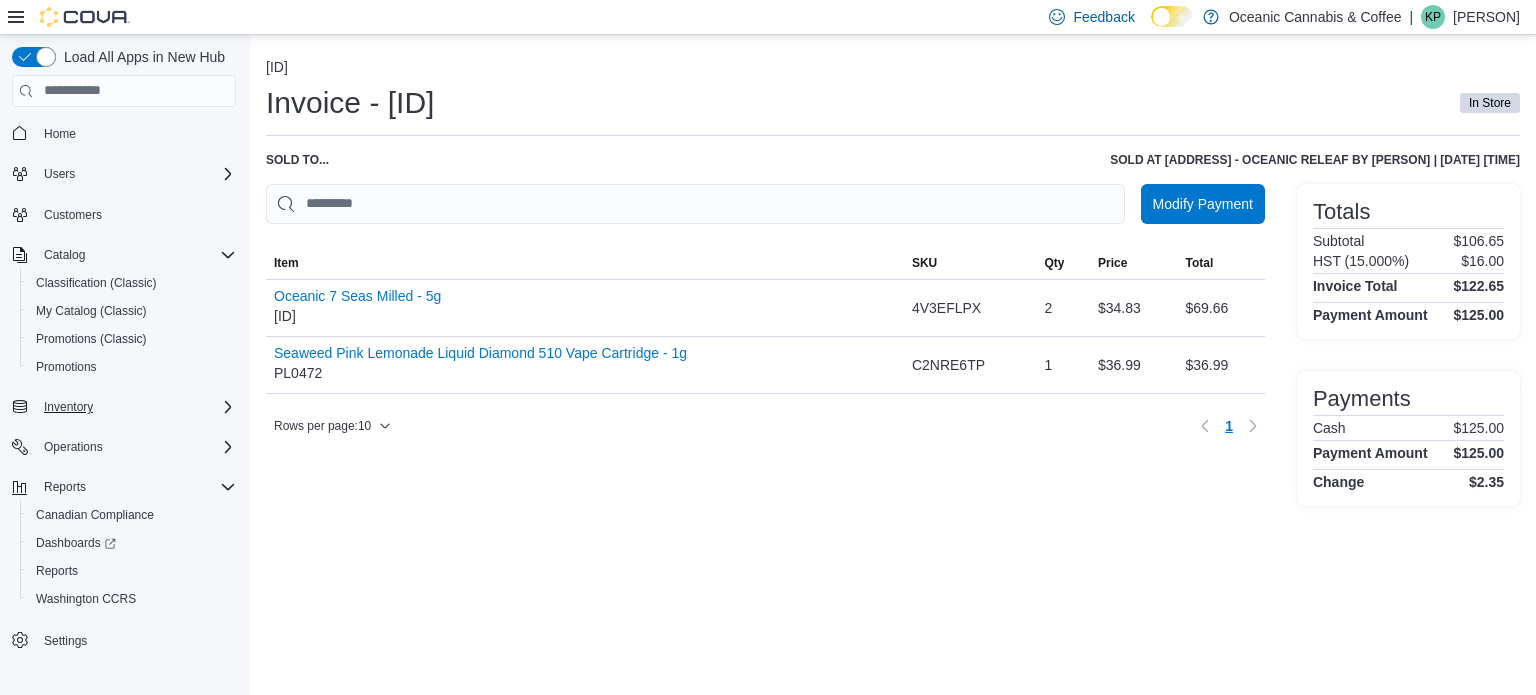 click 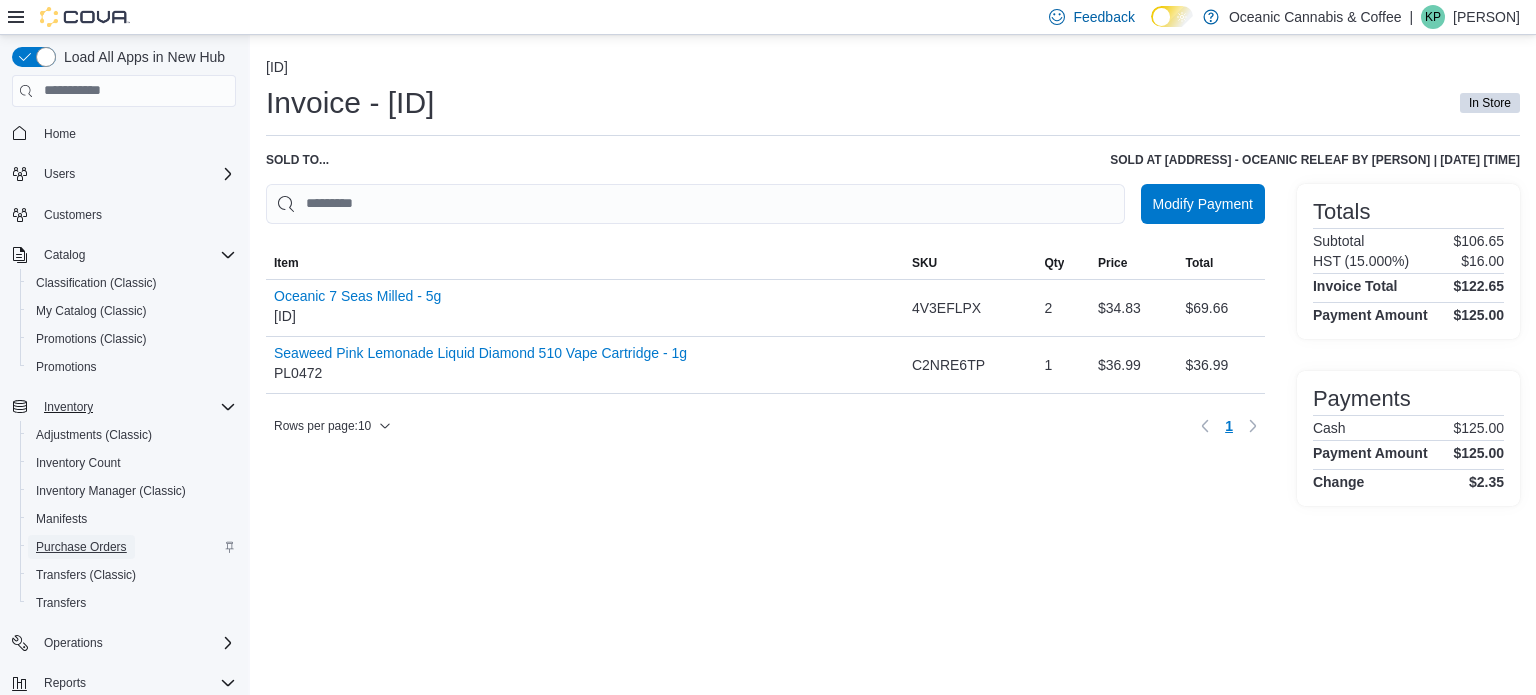 click on "Purchase Orders" at bounding box center [81, 547] 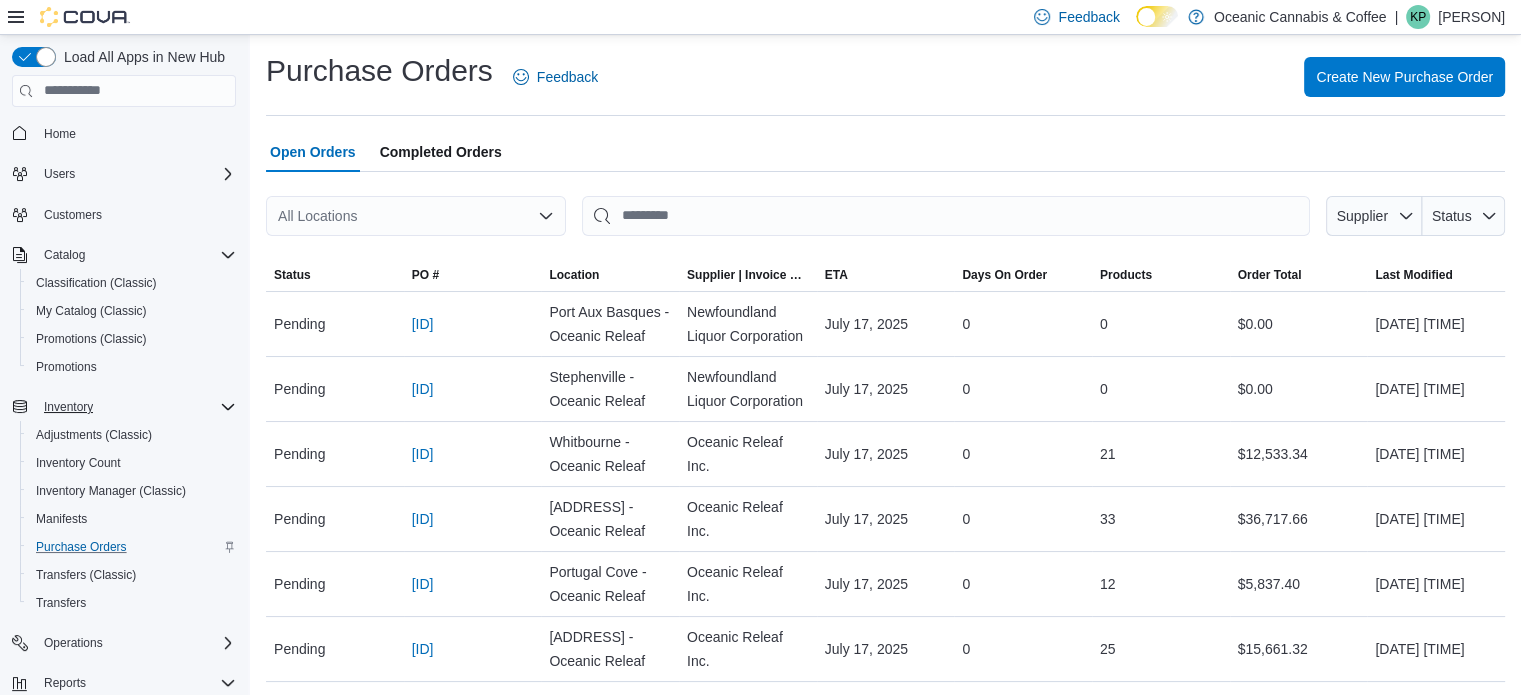 click on "All Locations" at bounding box center [416, 216] 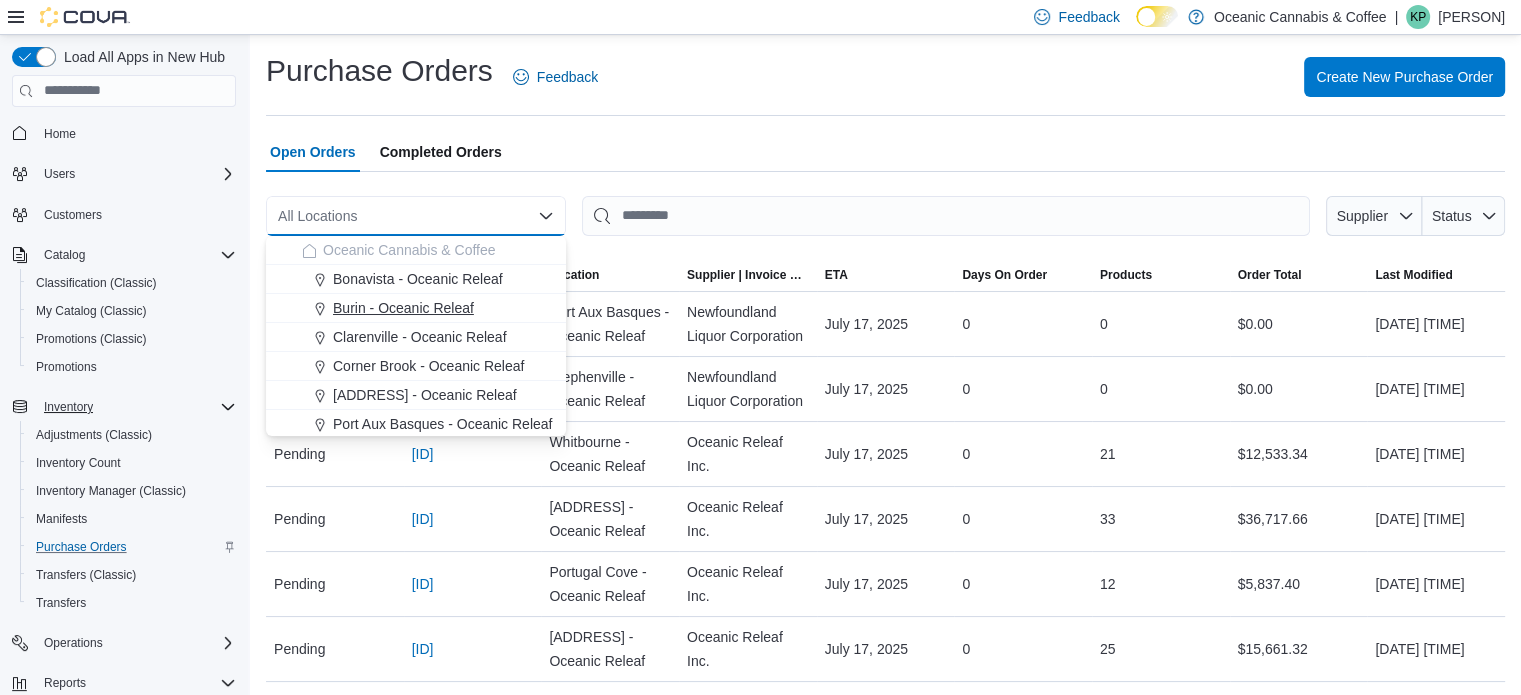 click on "Burin - Oceanic Releaf" at bounding box center (403, 308) 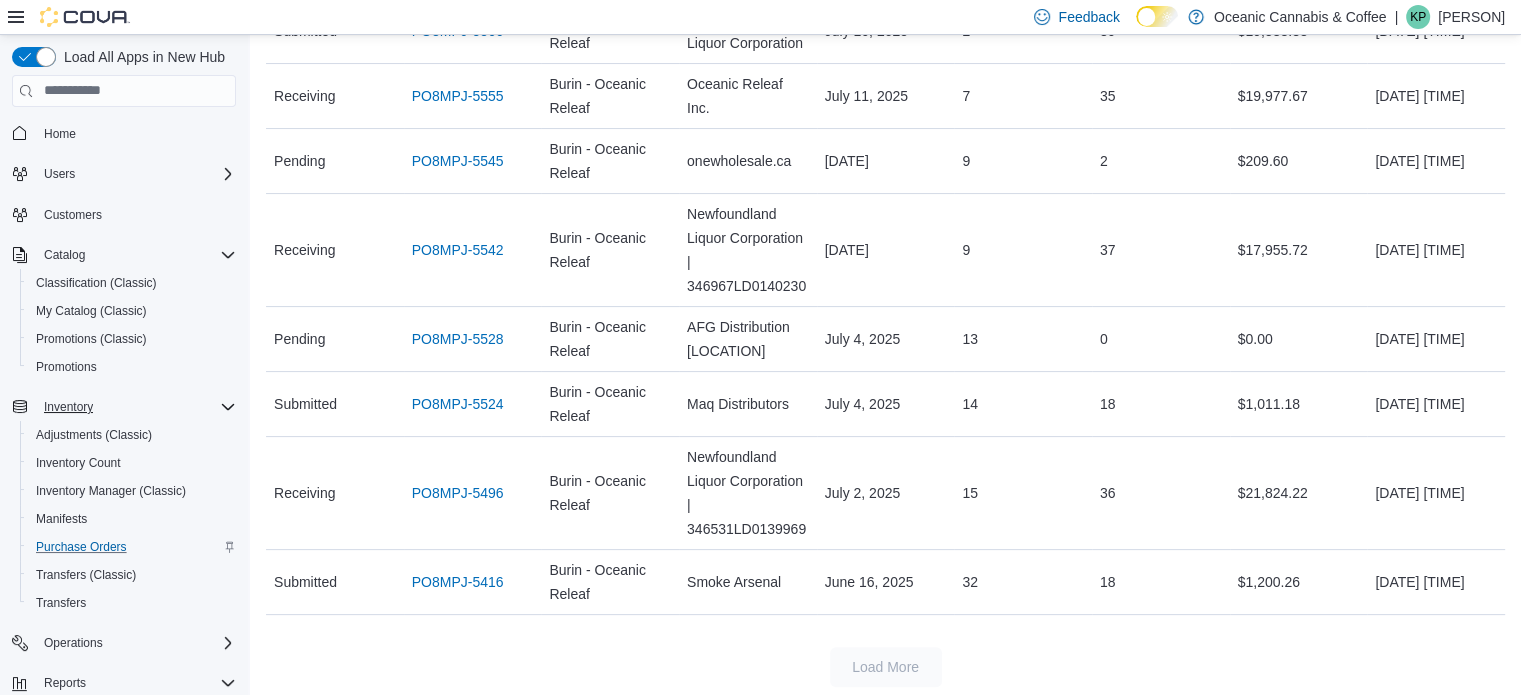 scroll, scrollTop: 363, scrollLeft: 0, axis: vertical 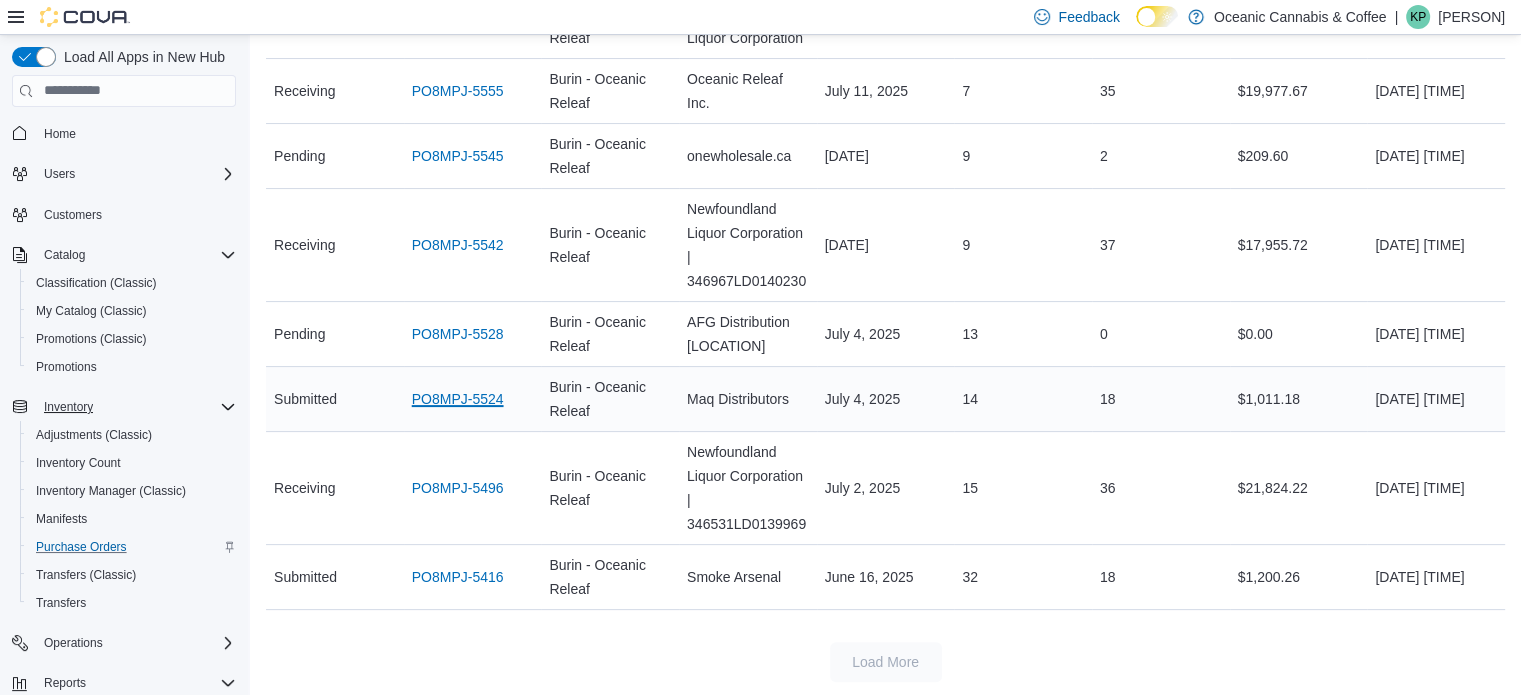 click on "PO8MPJ-5524" at bounding box center [458, 399] 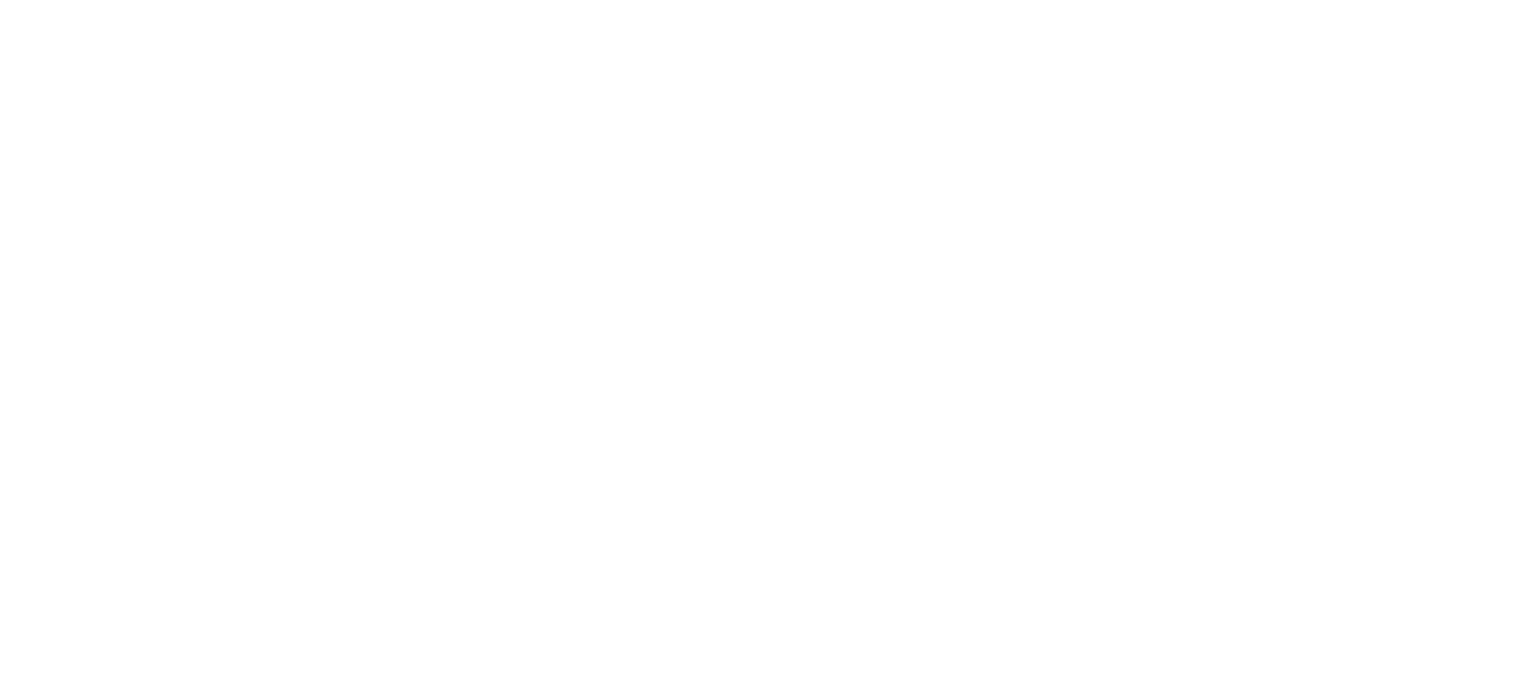 scroll, scrollTop: 0, scrollLeft: 0, axis: both 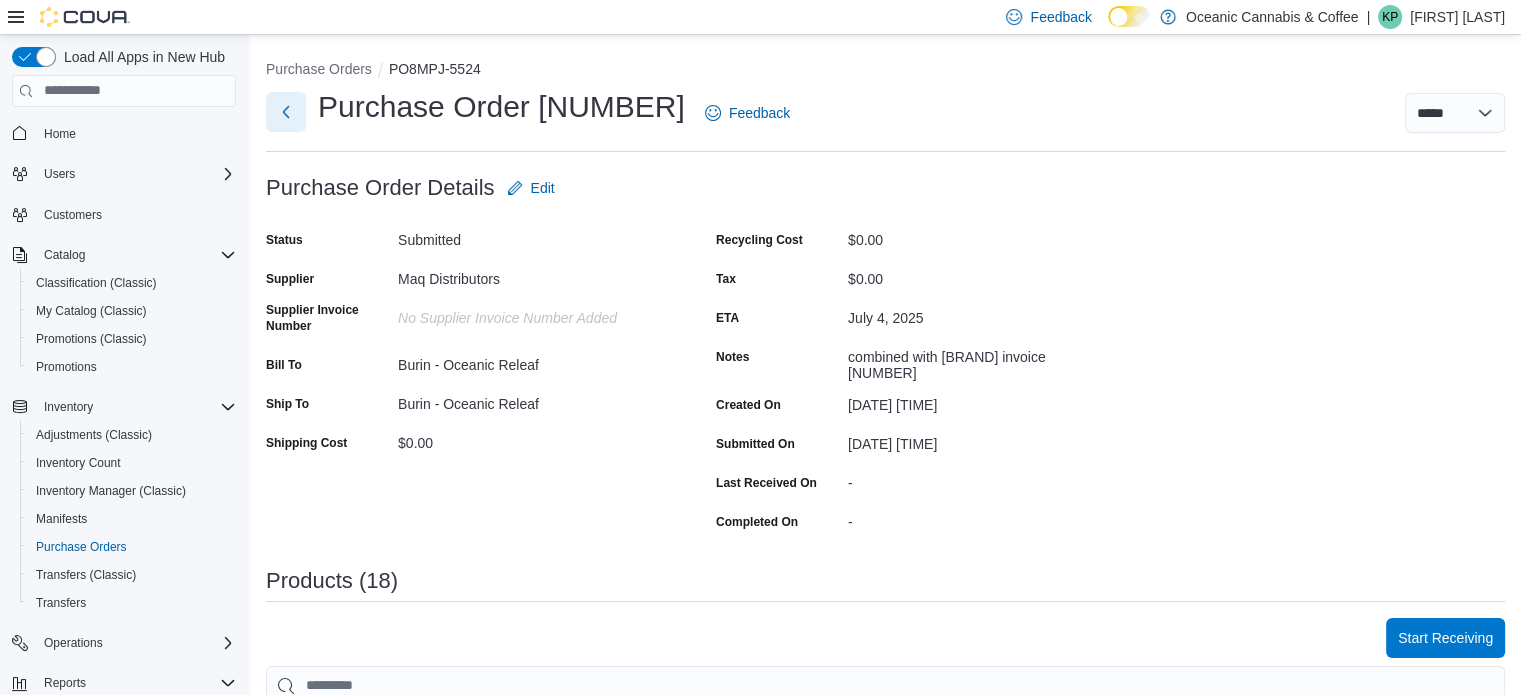 click at bounding box center [286, 112] 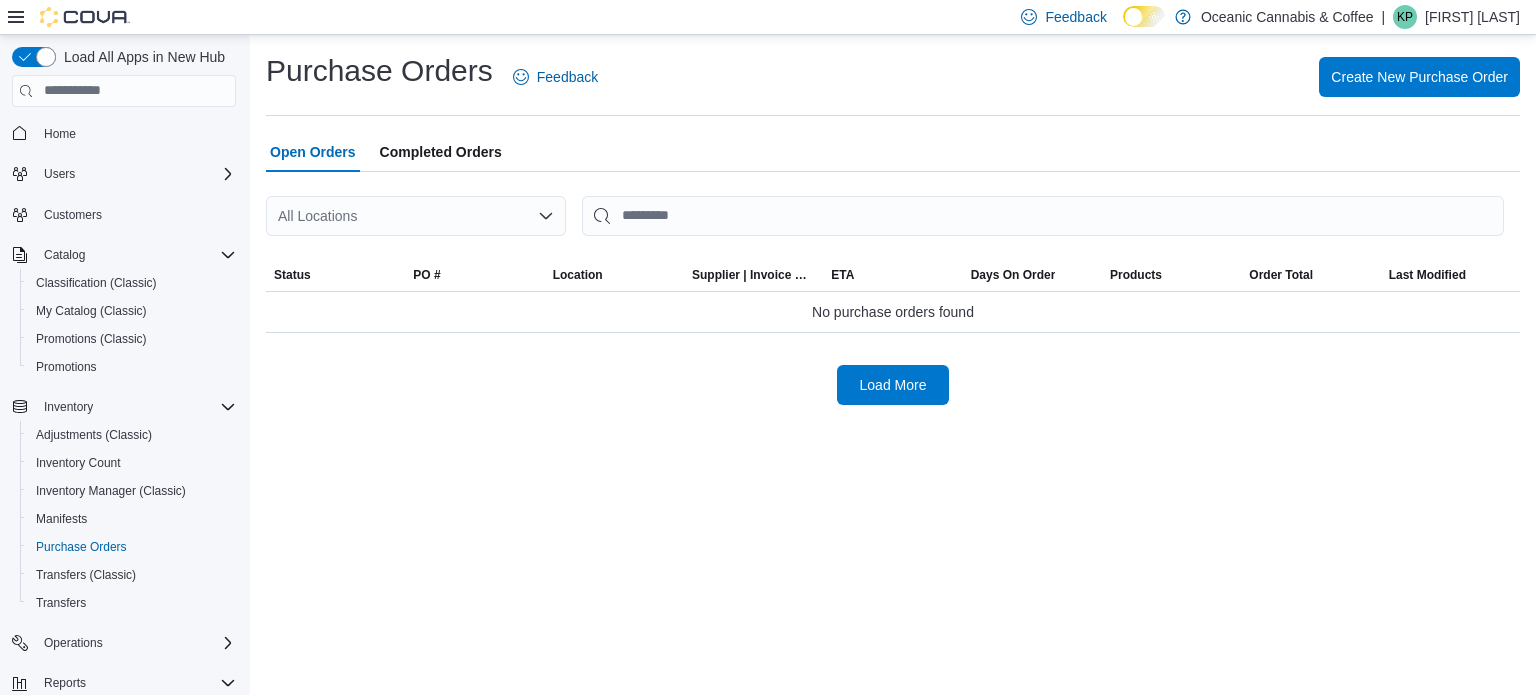 click on "All Locations" at bounding box center (416, 216) 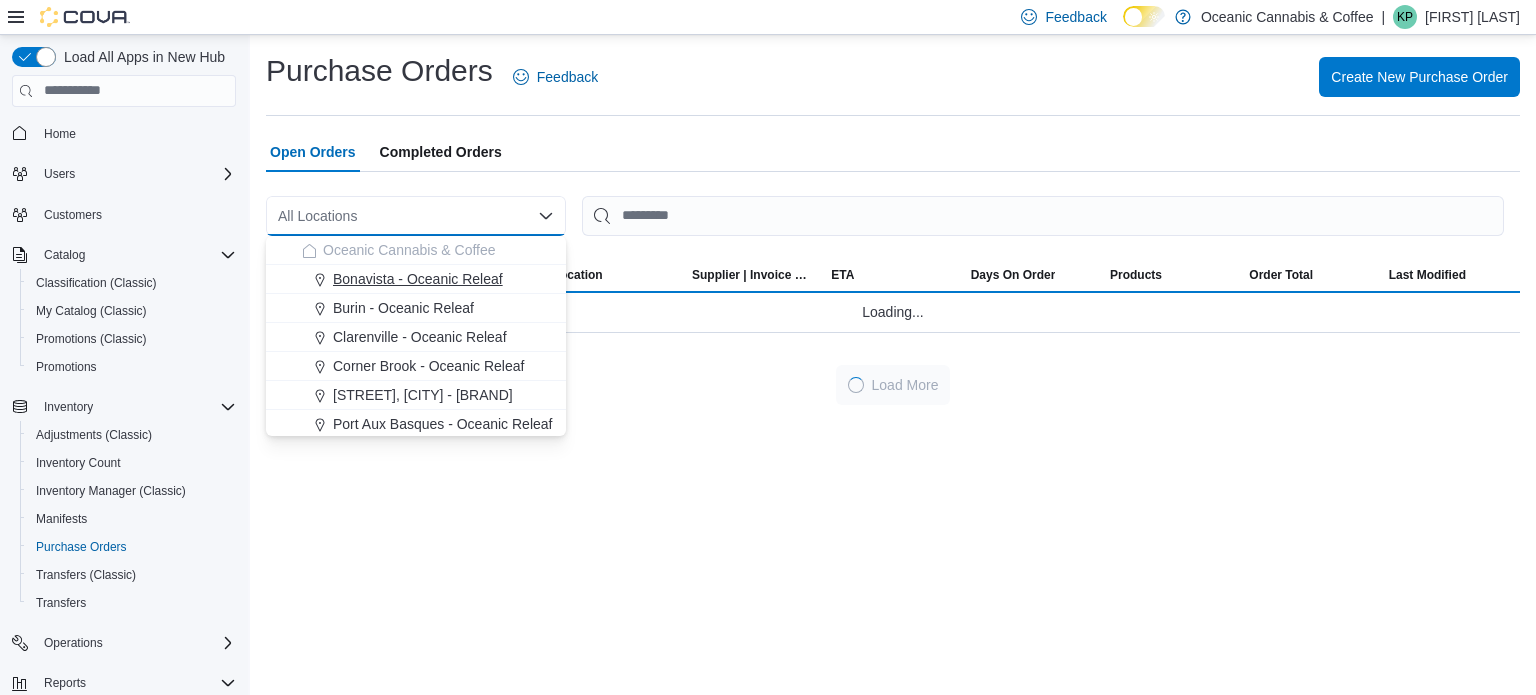 click on "Bonavista - Oceanic Releaf" at bounding box center [418, 279] 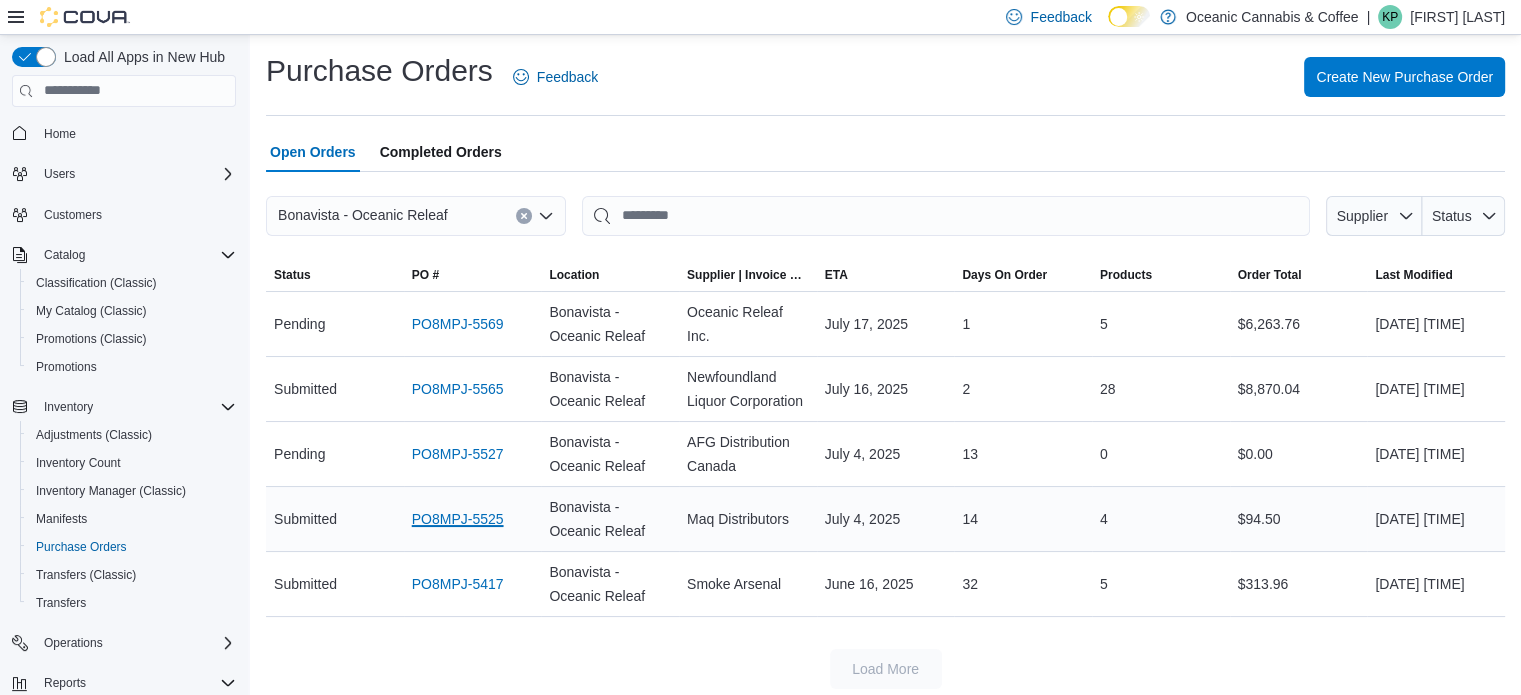 click on "PO8MPJ-5525" at bounding box center (458, 519) 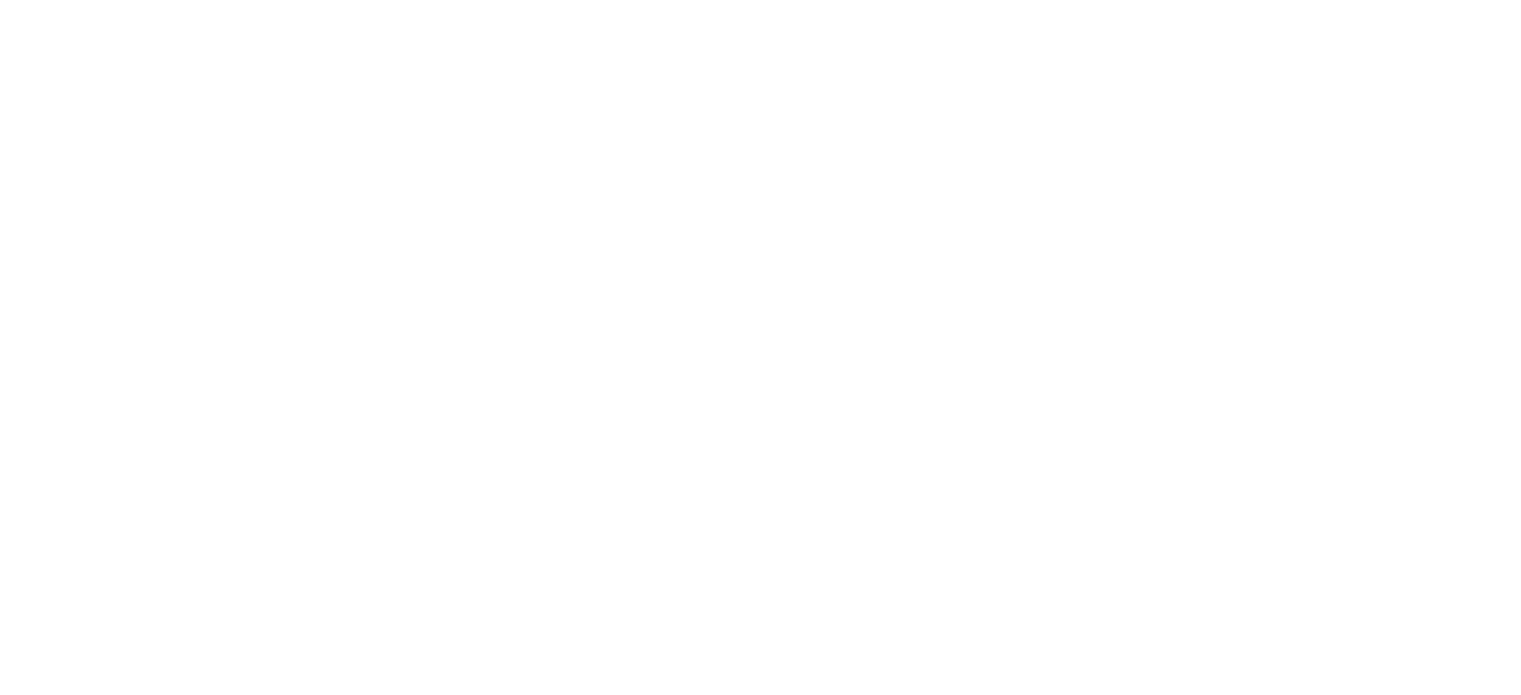 scroll, scrollTop: 0, scrollLeft: 0, axis: both 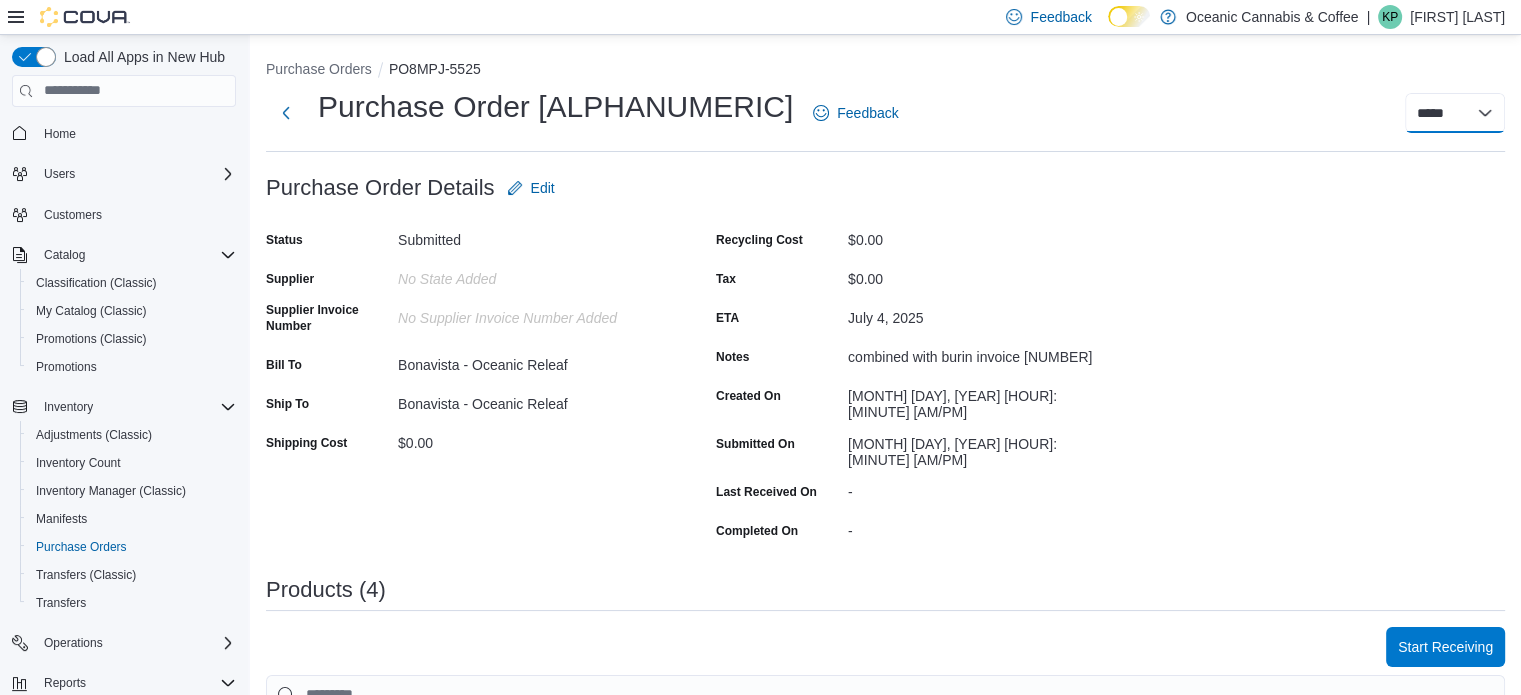 click on "***** ***** ******" at bounding box center [1455, 113] 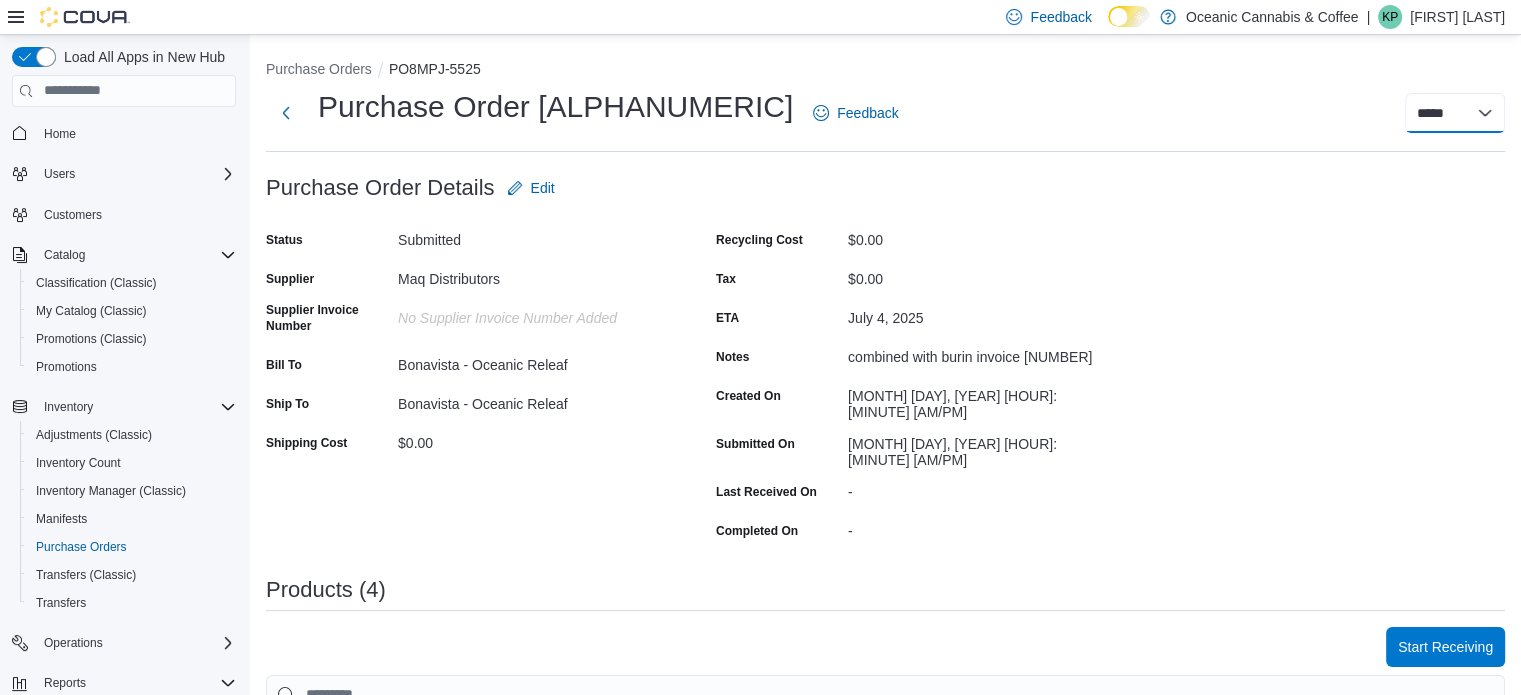 select on "**********" 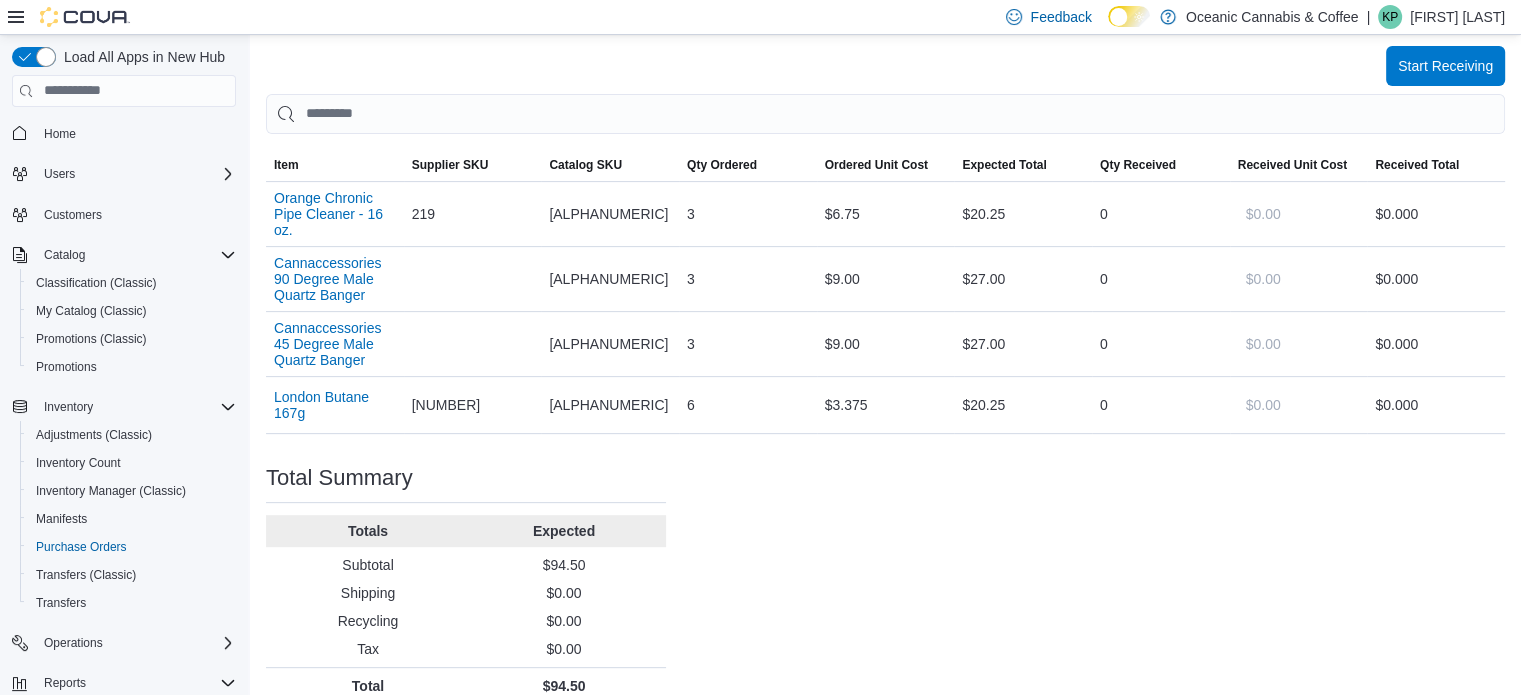 scroll, scrollTop: 593, scrollLeft: 0, axis: vertical 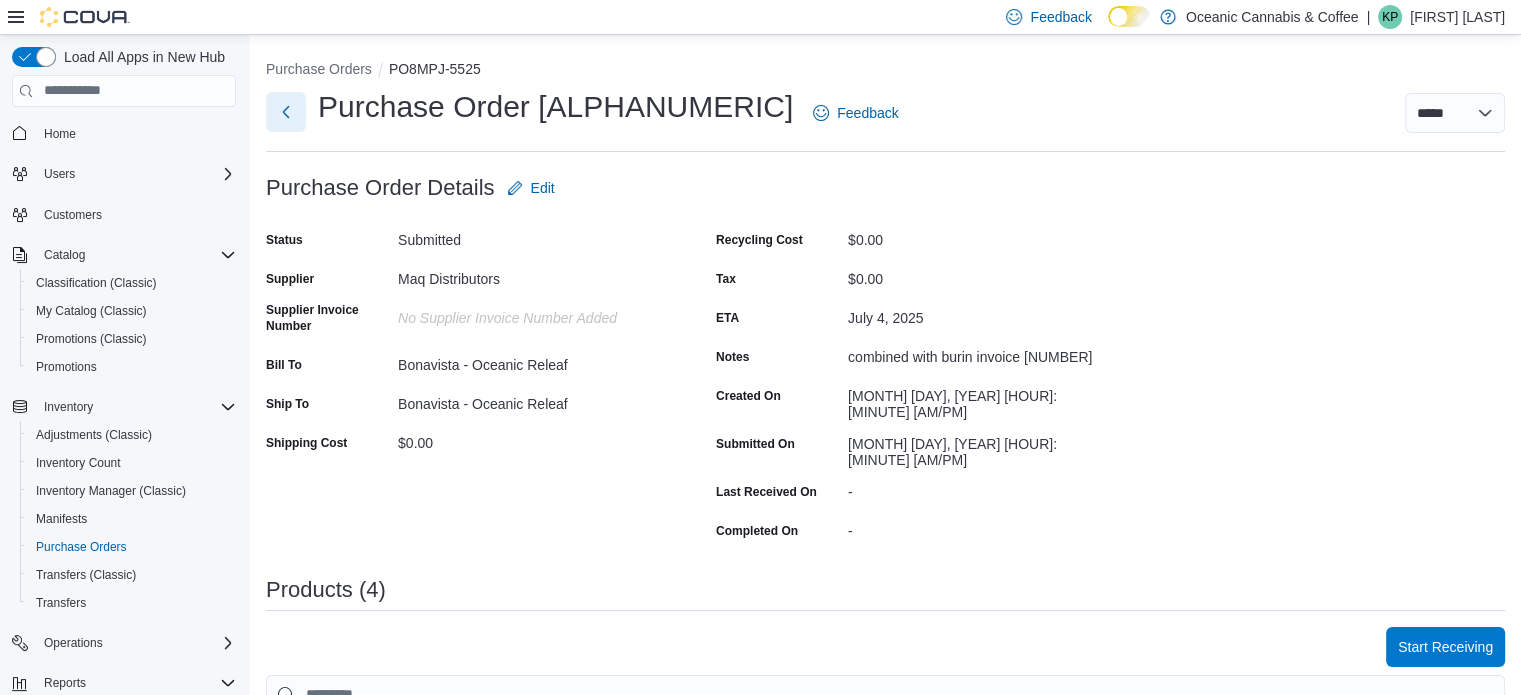 click at bounding box center (286, 112) 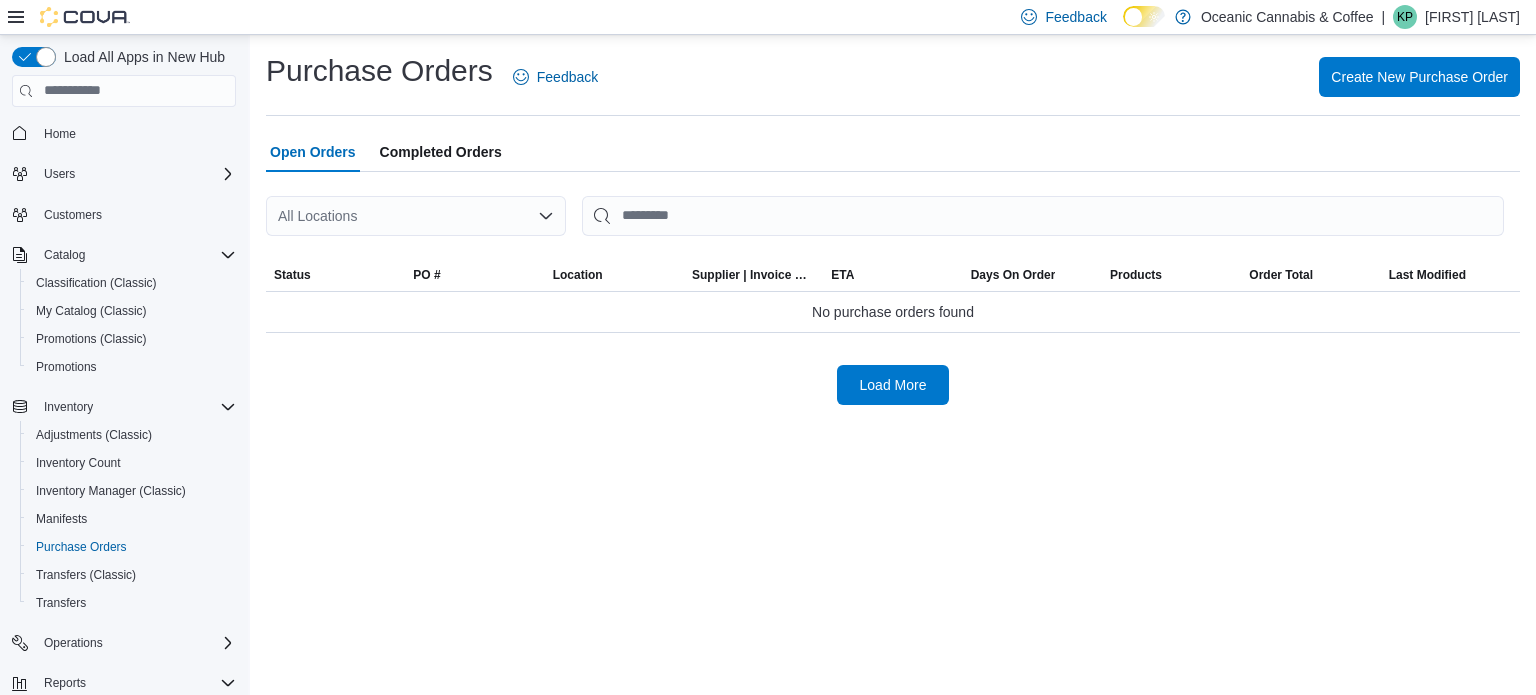 click on "All Locations" at bounding box center (416, 216) 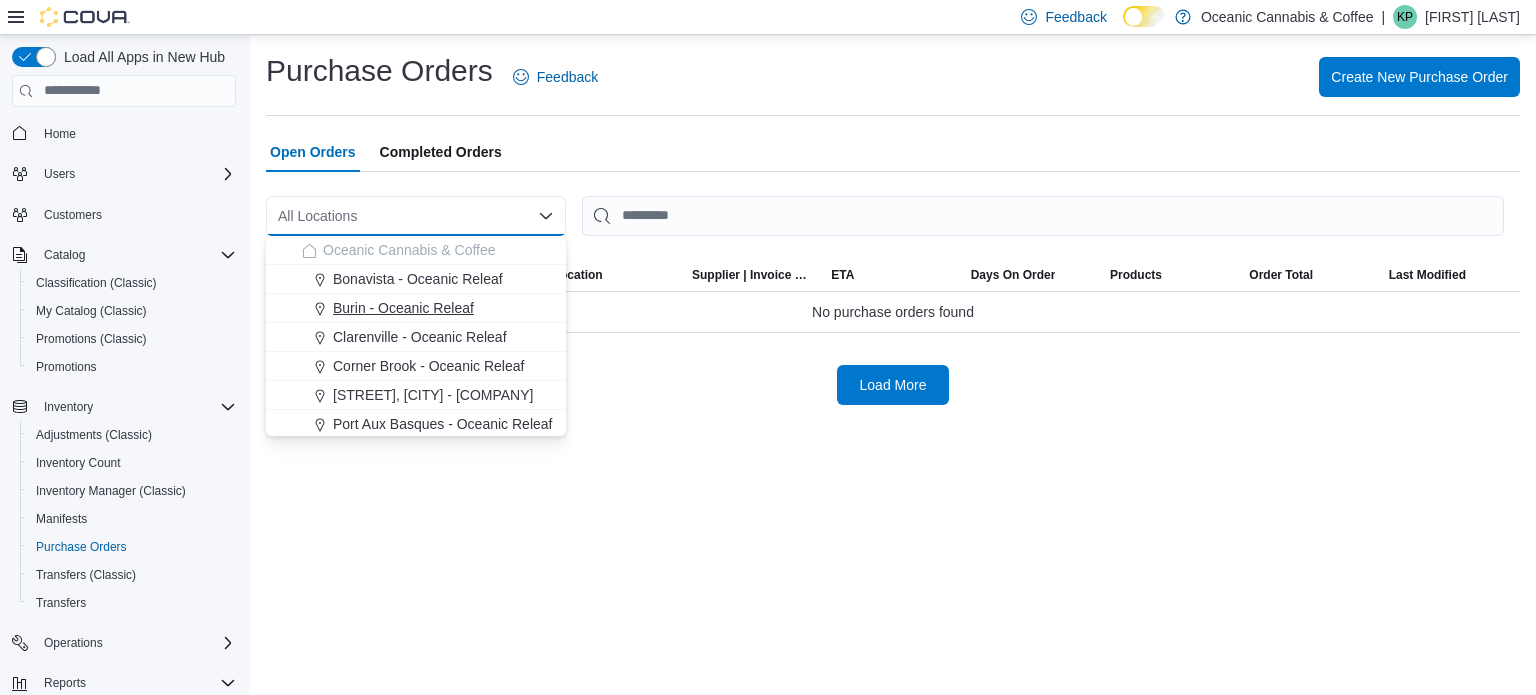 click on "Burin - Oceanic Releaf" at bounding box center (403, 308) 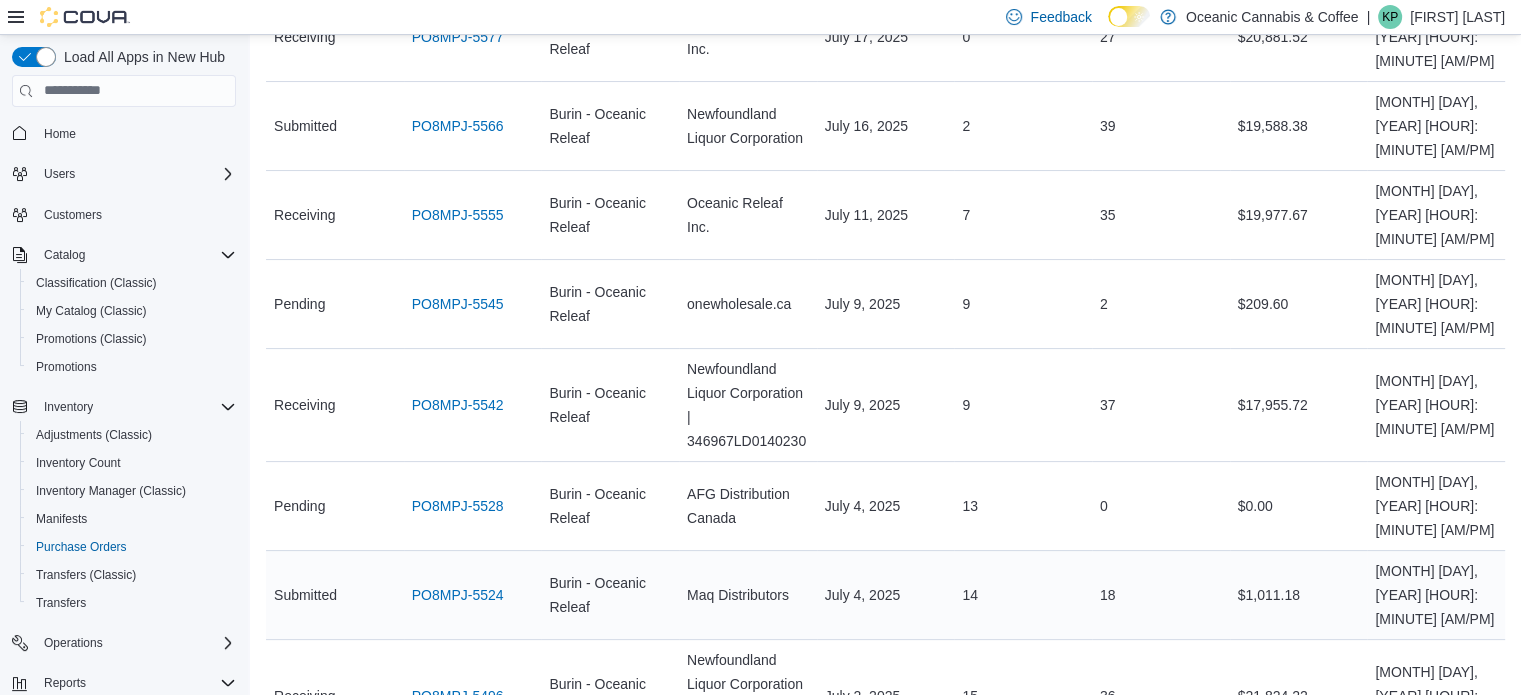 scroll, scrollTop: 297, scrollLeft: 0, axis: vertical 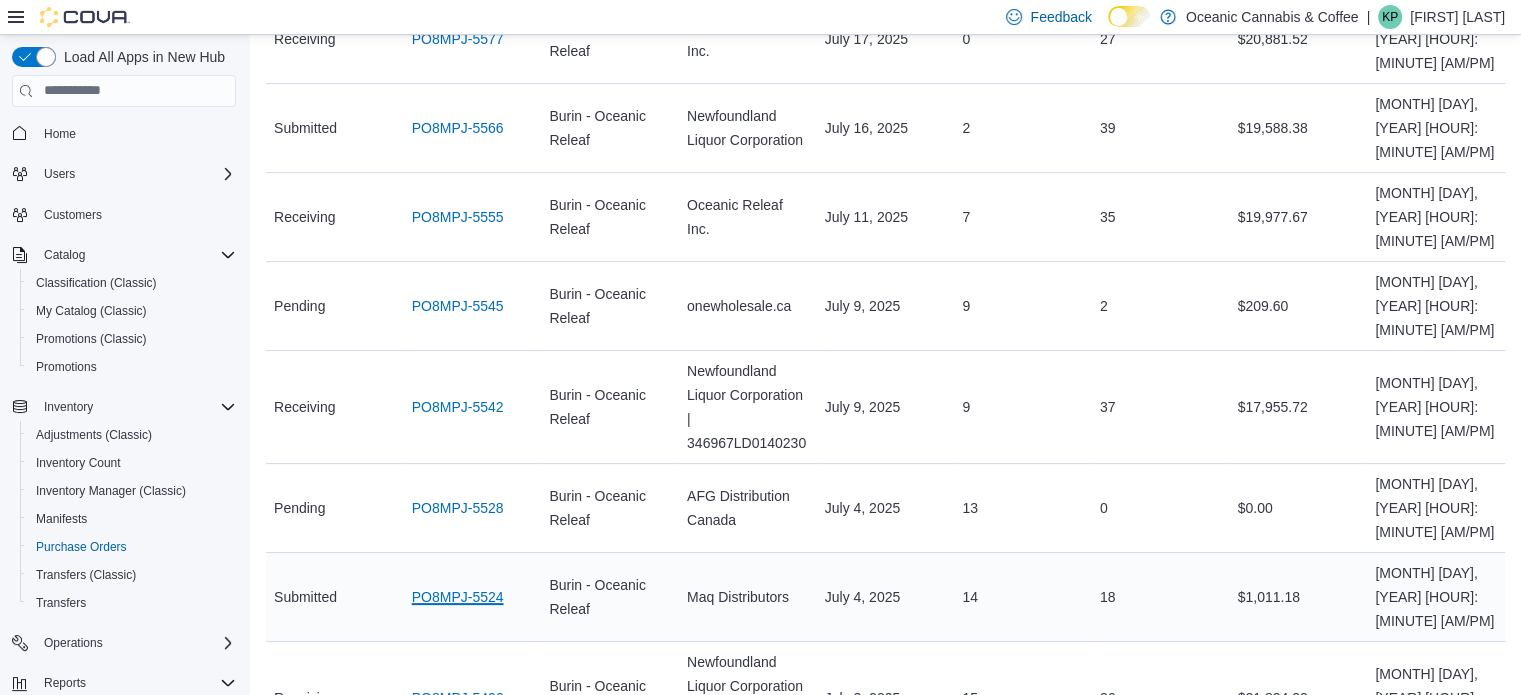 click on "PO8MPJ-5524" at bounding box center (458, 597) 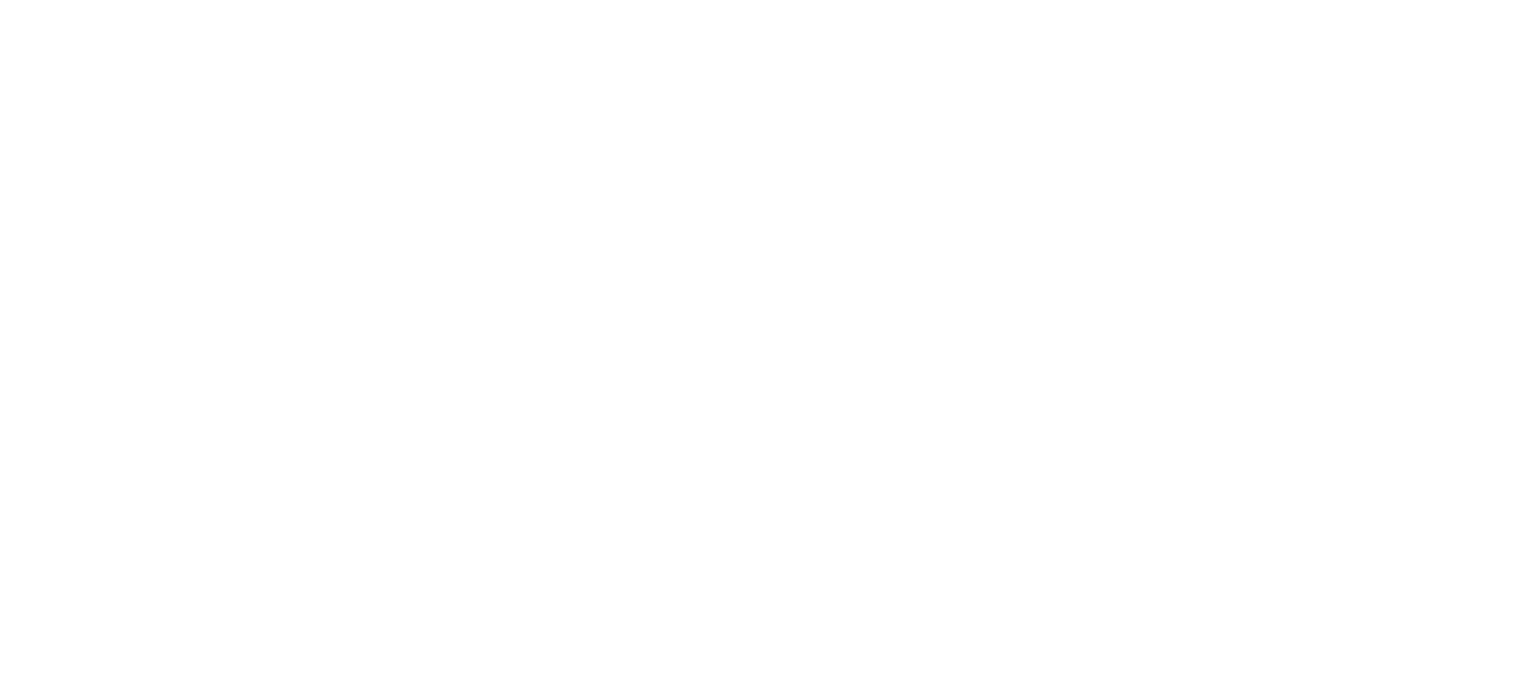 scroll, scrollTop: 0, scrollLeft: 0, axis: both 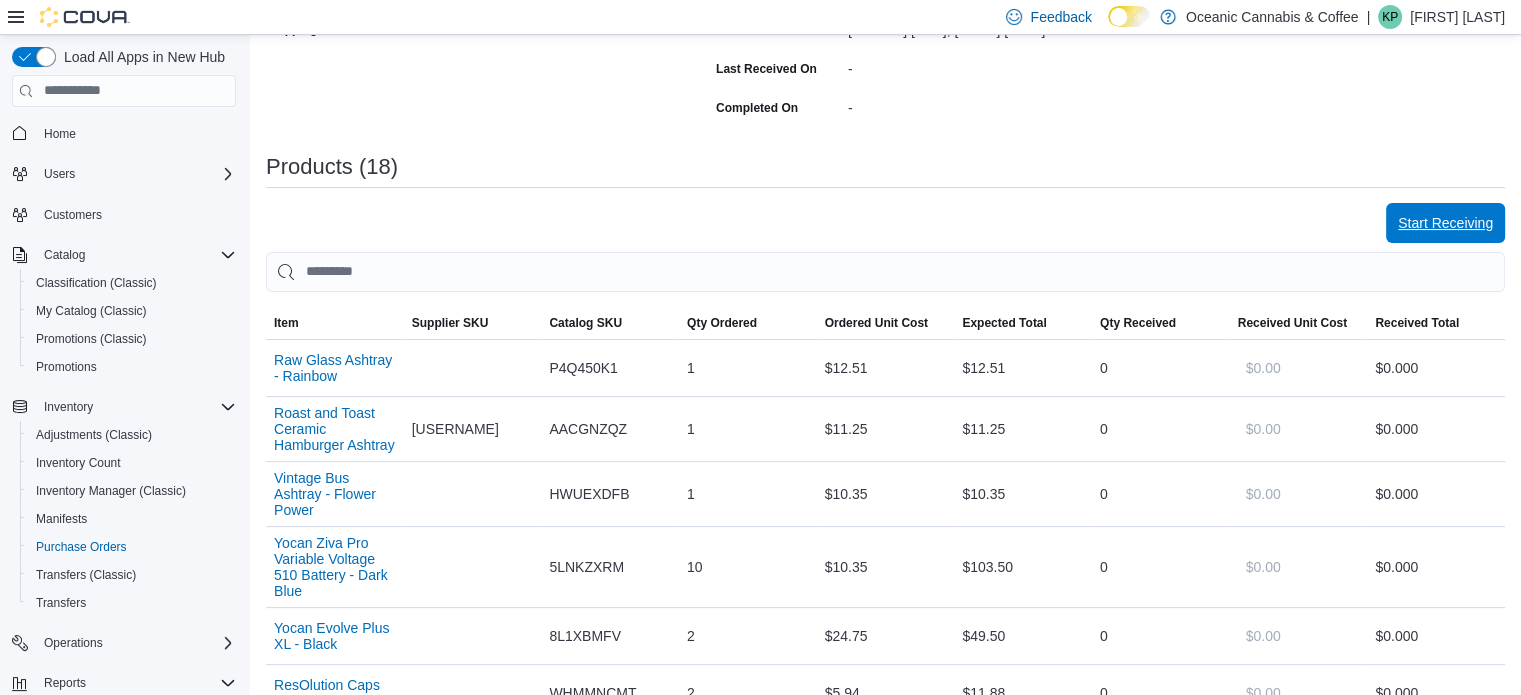 click on "Start Receiving" at bounding box center (1445, 223) 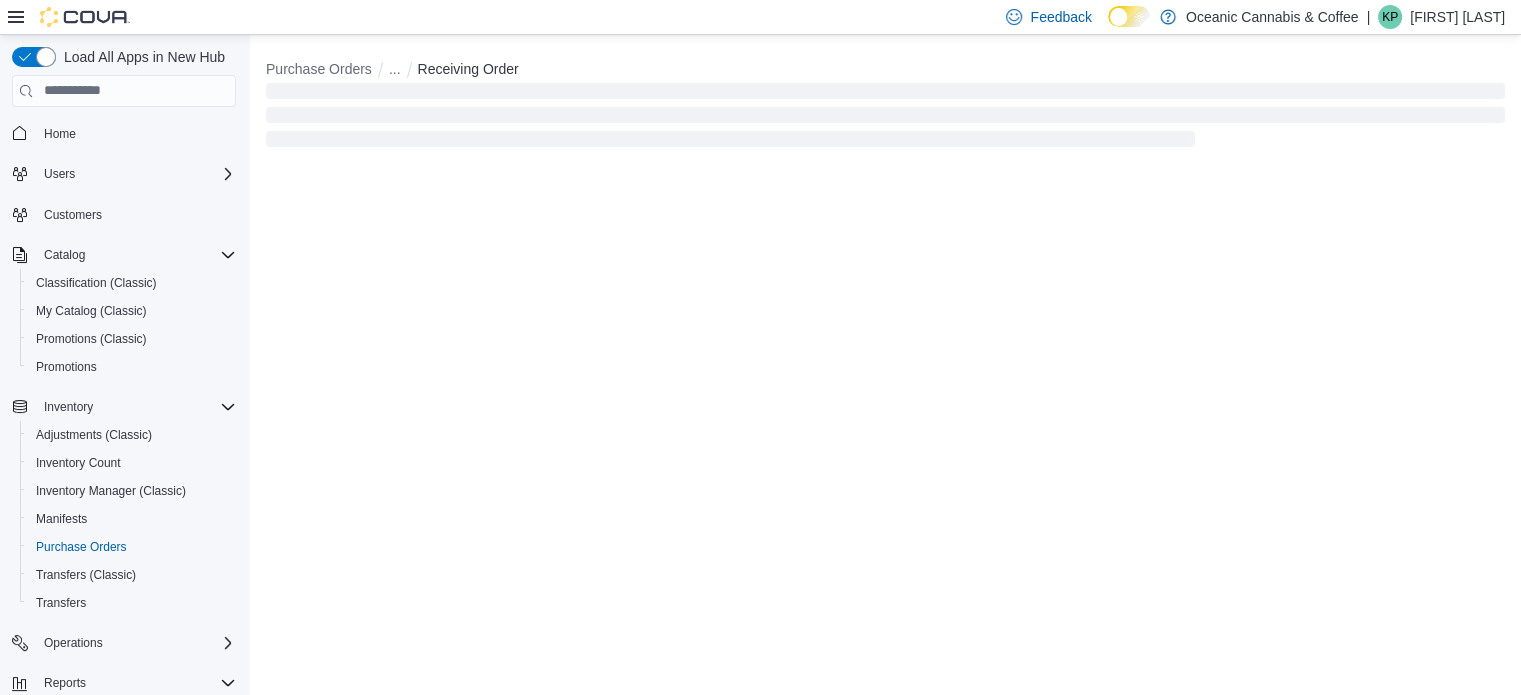 scroll, scrollTop: 0, scrollLeft: 0, axis: both 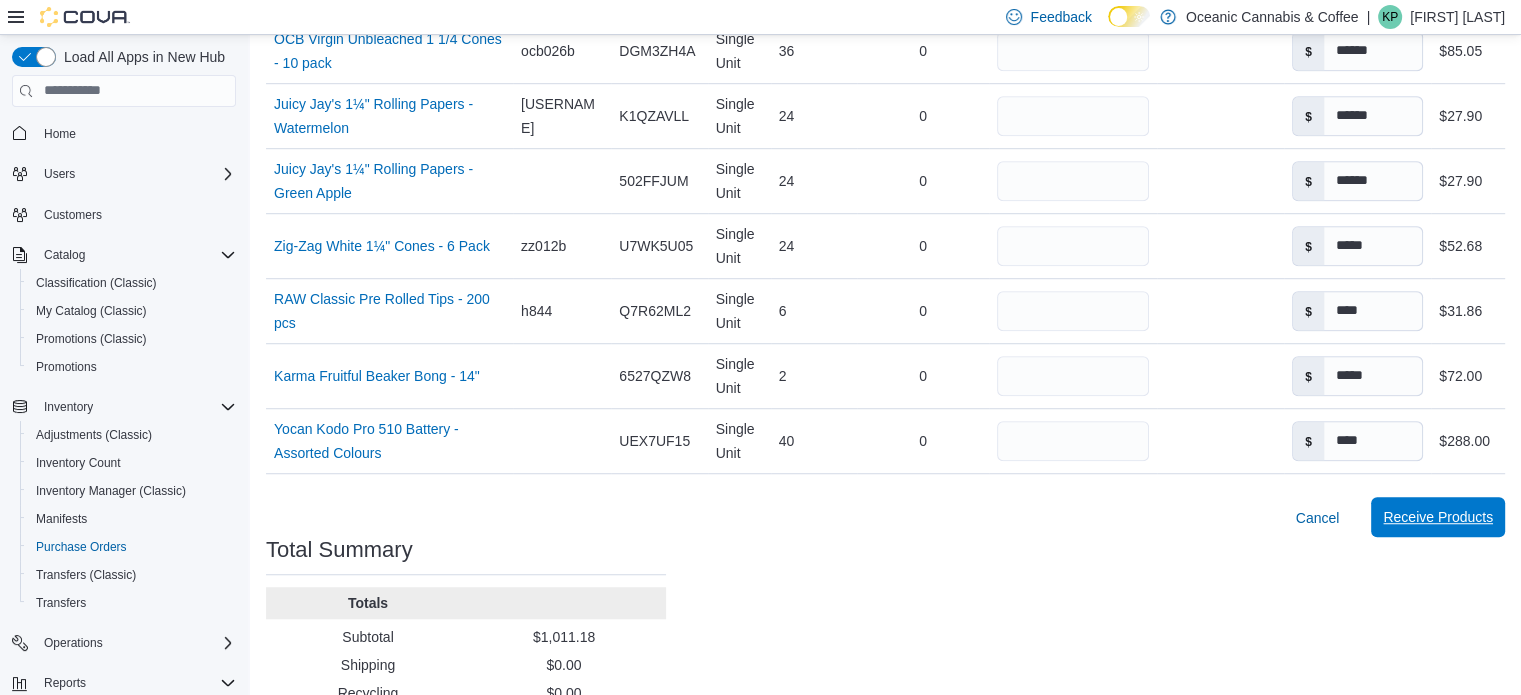 click on "Receive Products" at bounding box center (1438, 517) 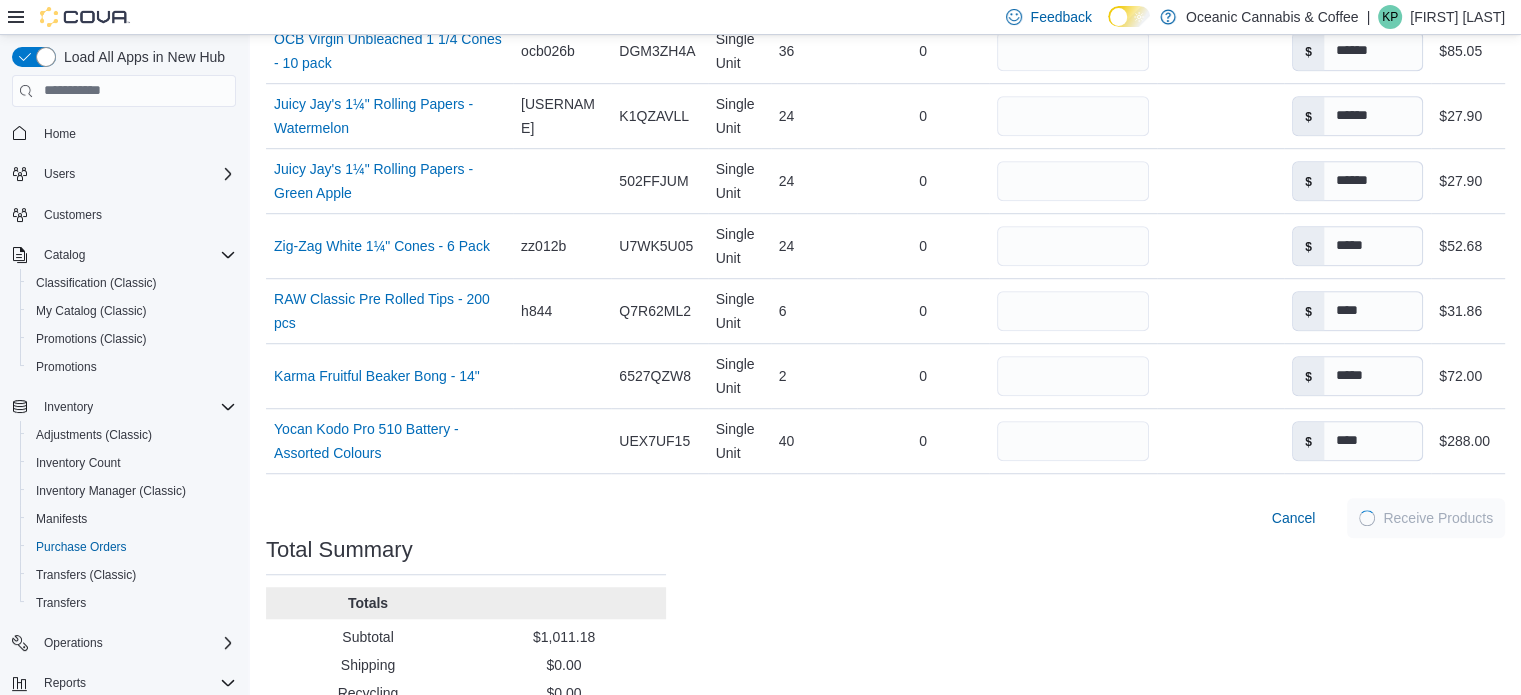 scroll, scrollTop: 0, scrollLeft: 0, axis: both 